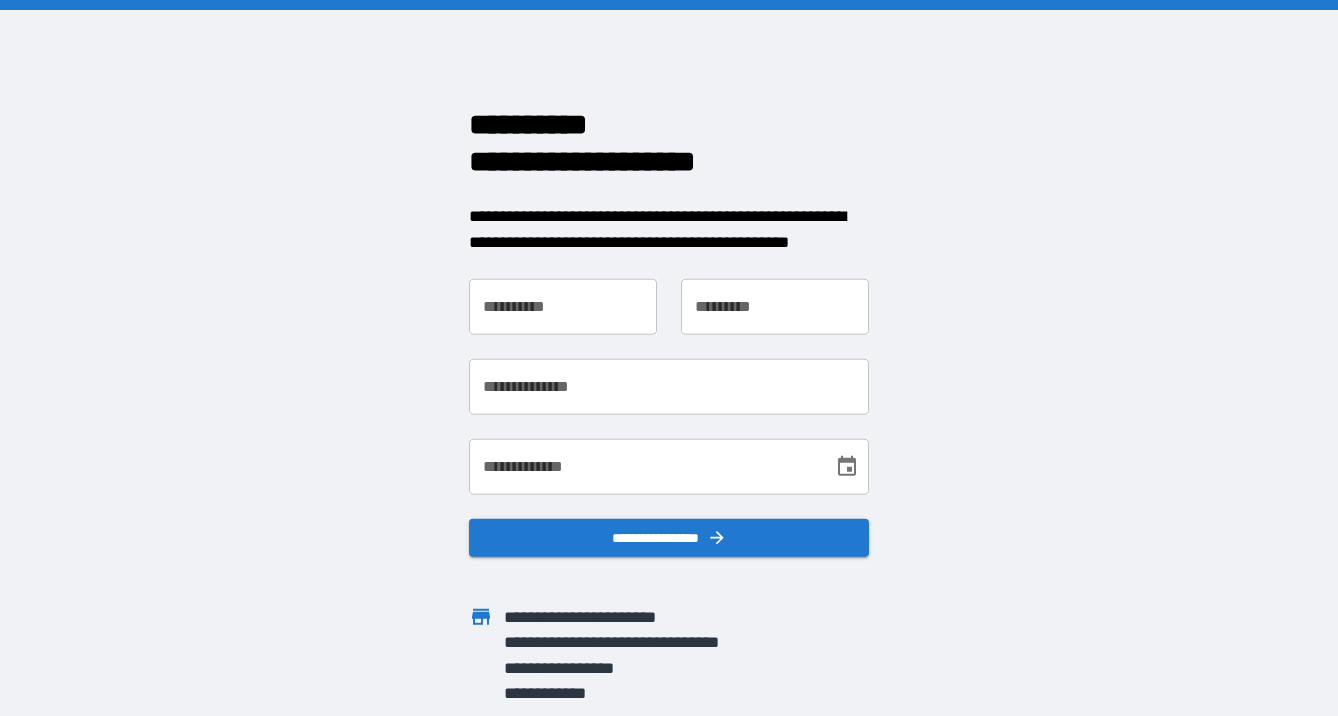 scroll, scrollTop: 0, scrollLeft: 0, axis: both 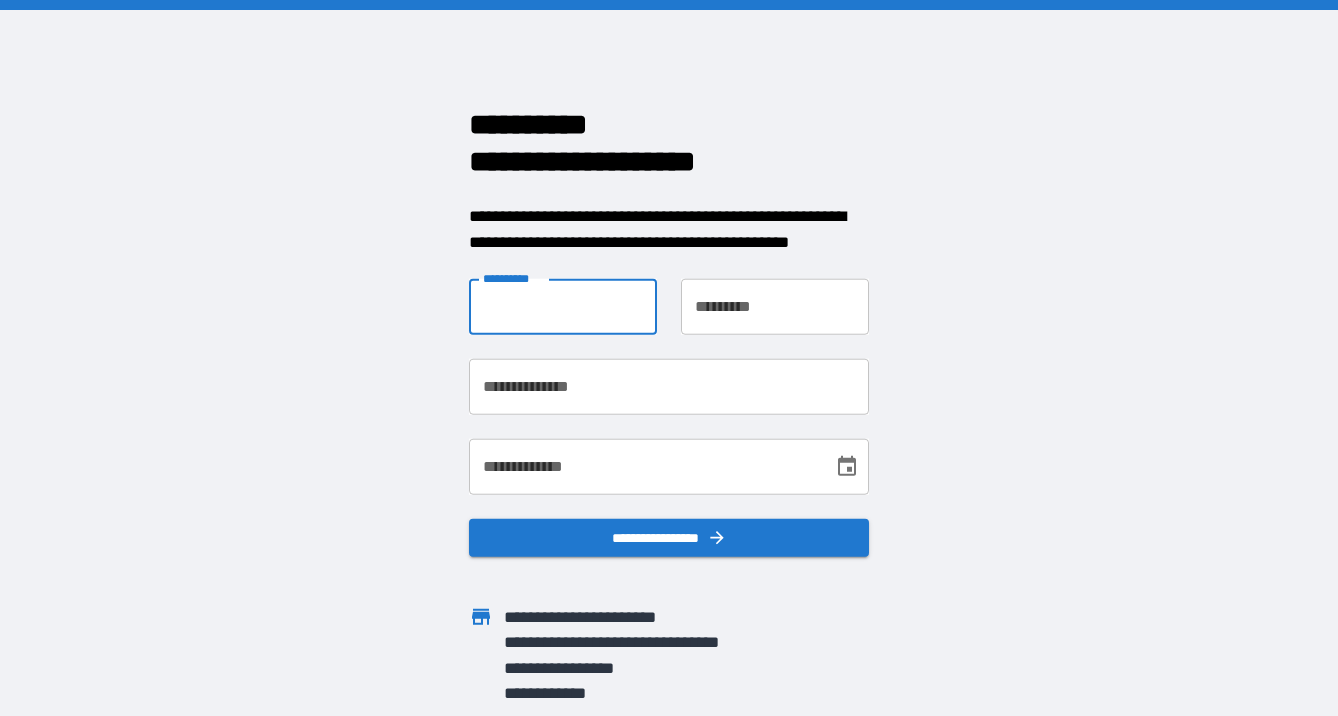 click on "**********" at bounding box center [563, 307] 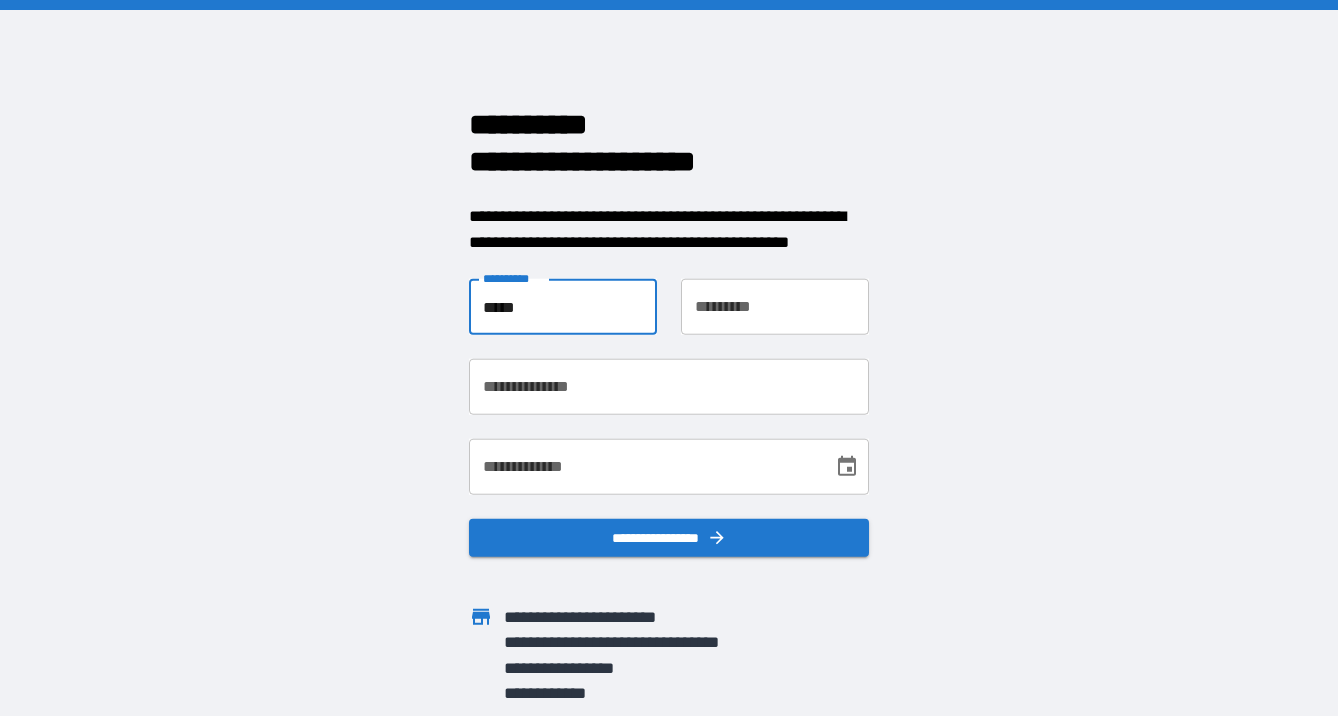 type on "*****" 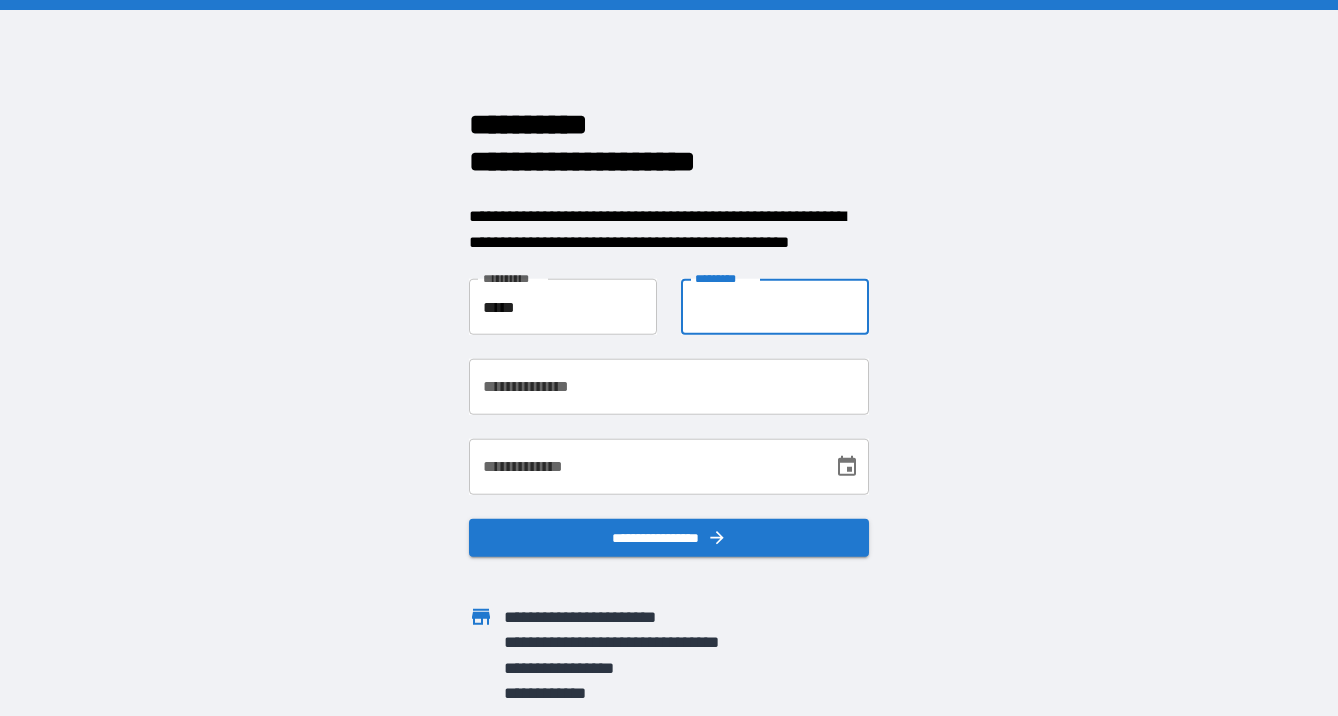 click on "**********" at bounding box center [775, 307] 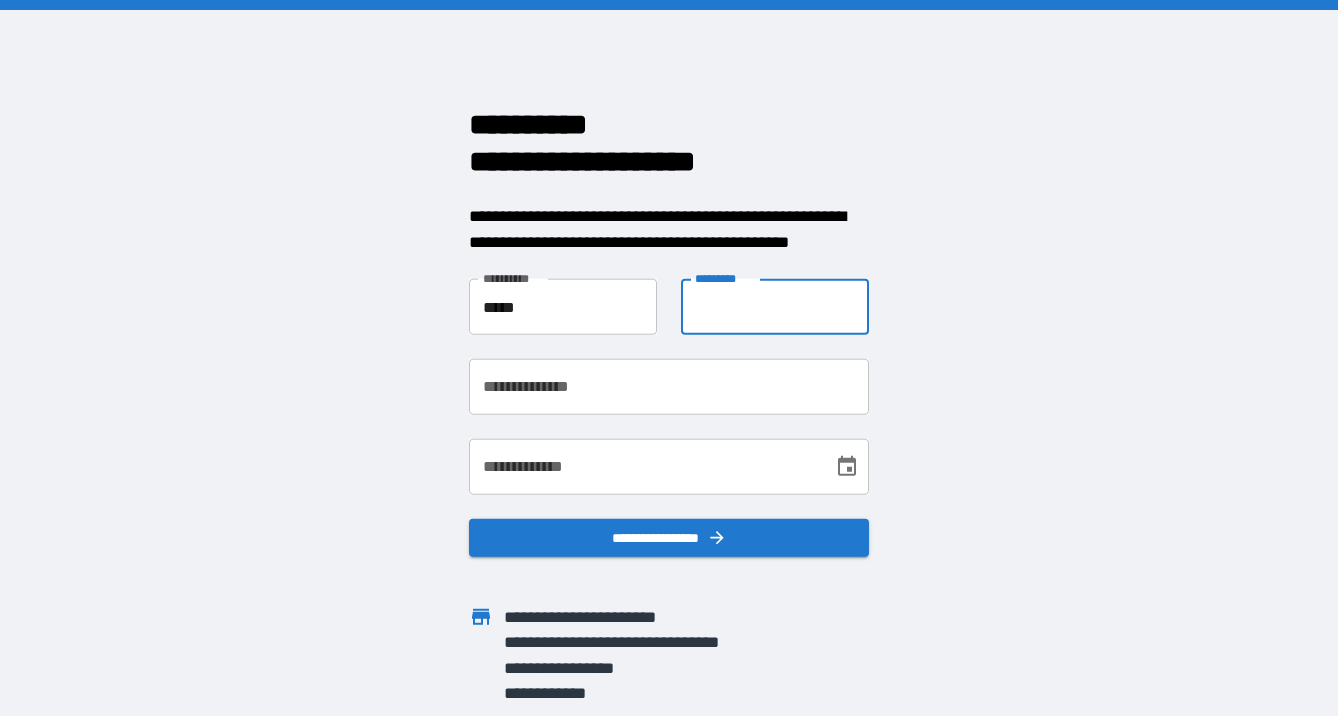 type on "*********" 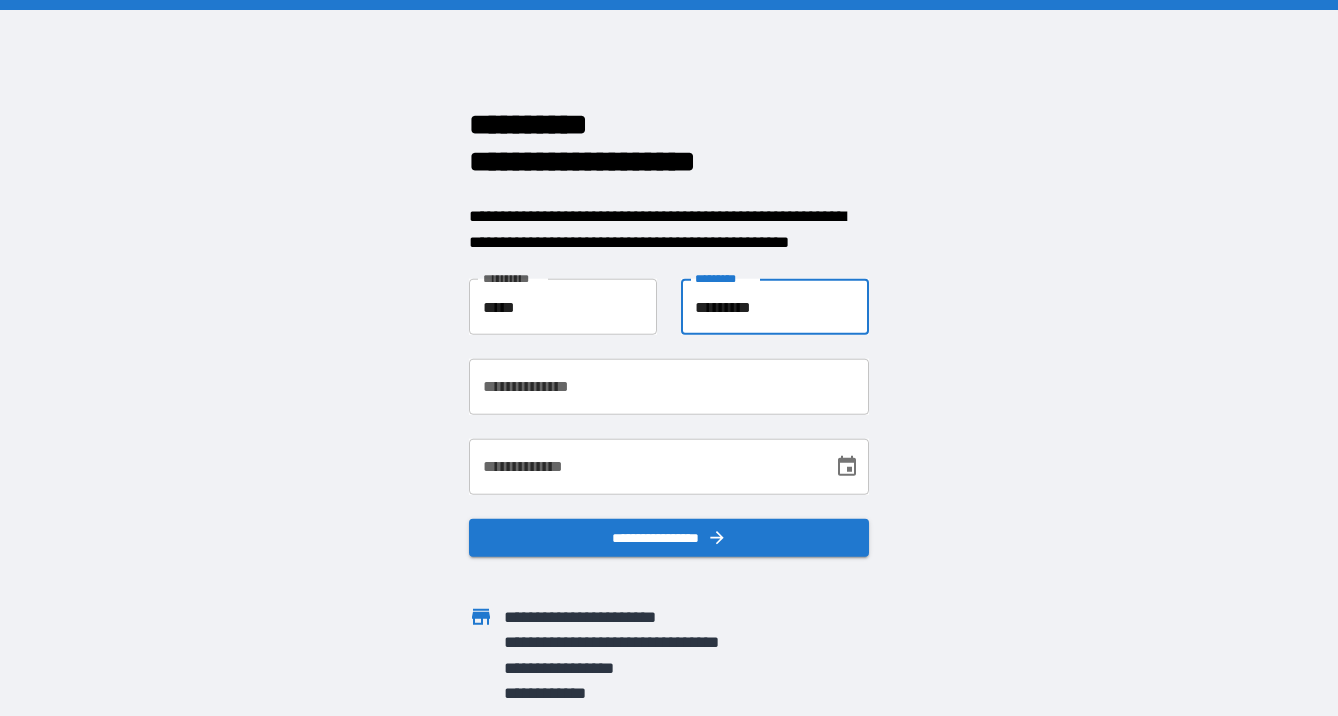 type on "**********" 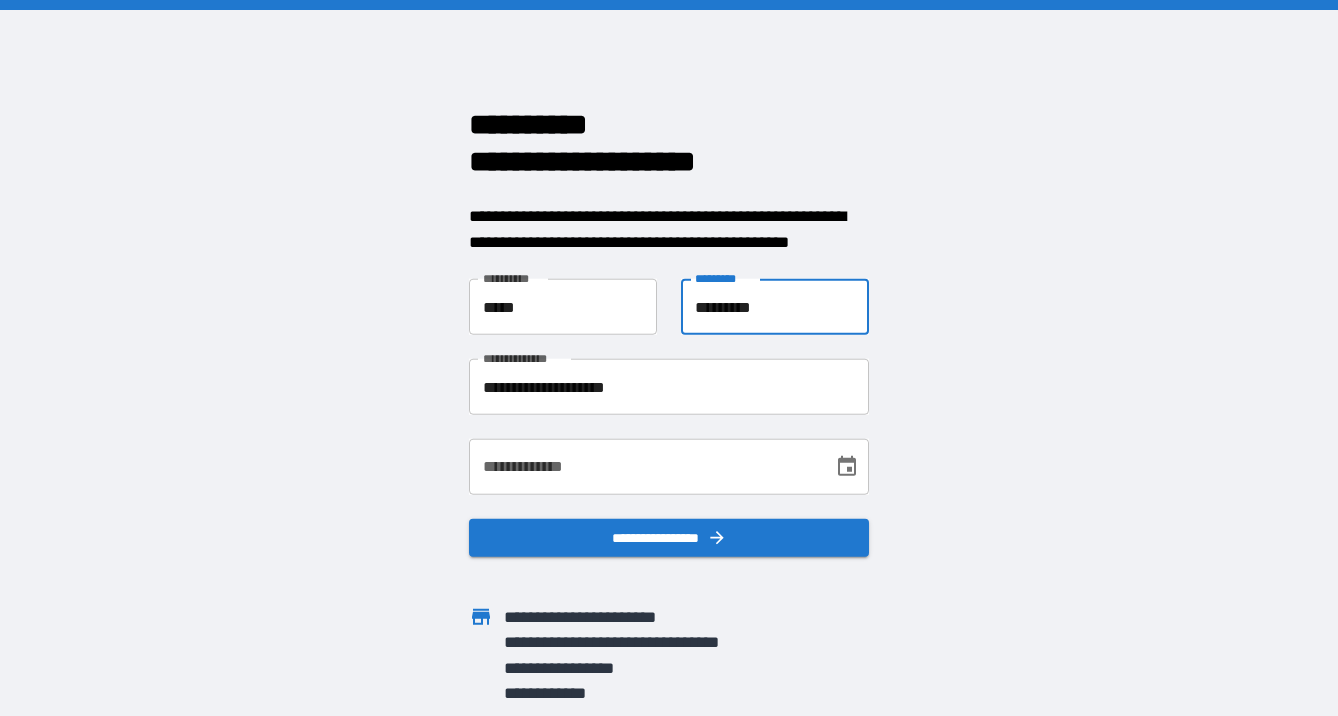 click on "**********" at bounding box center [644, 467] 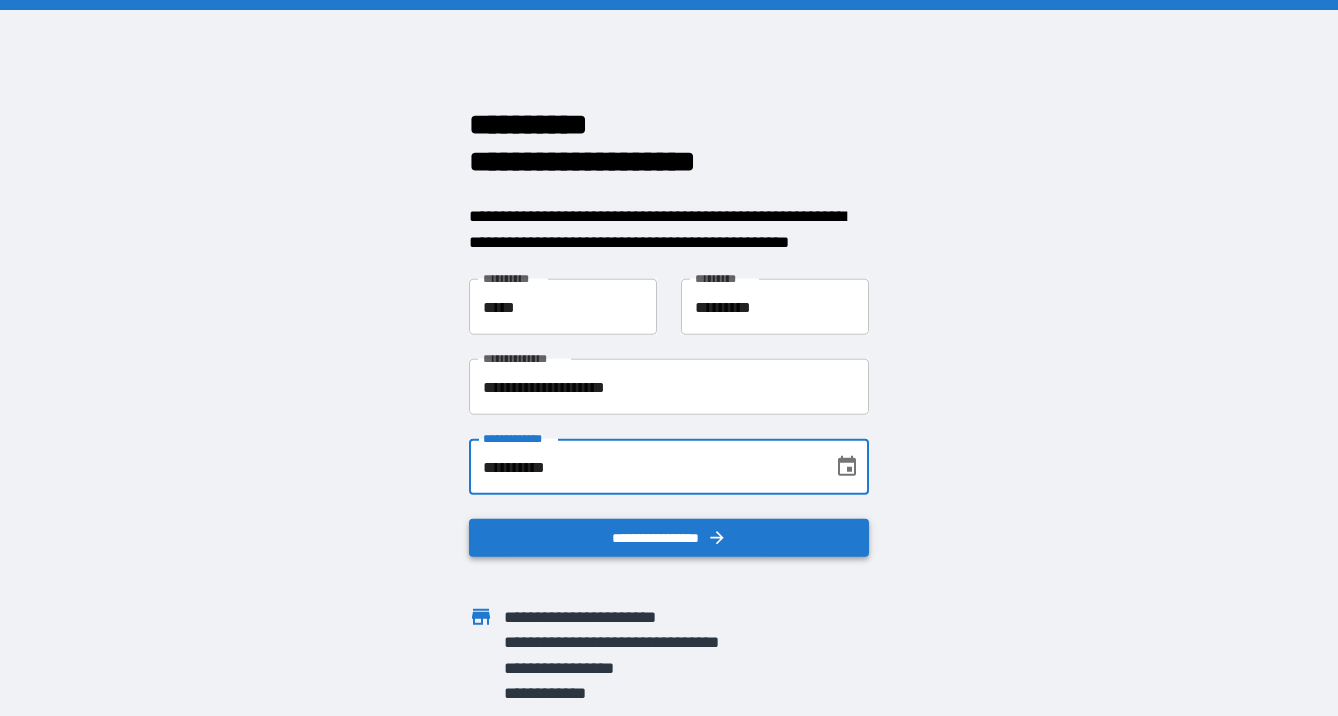 type on "**********" 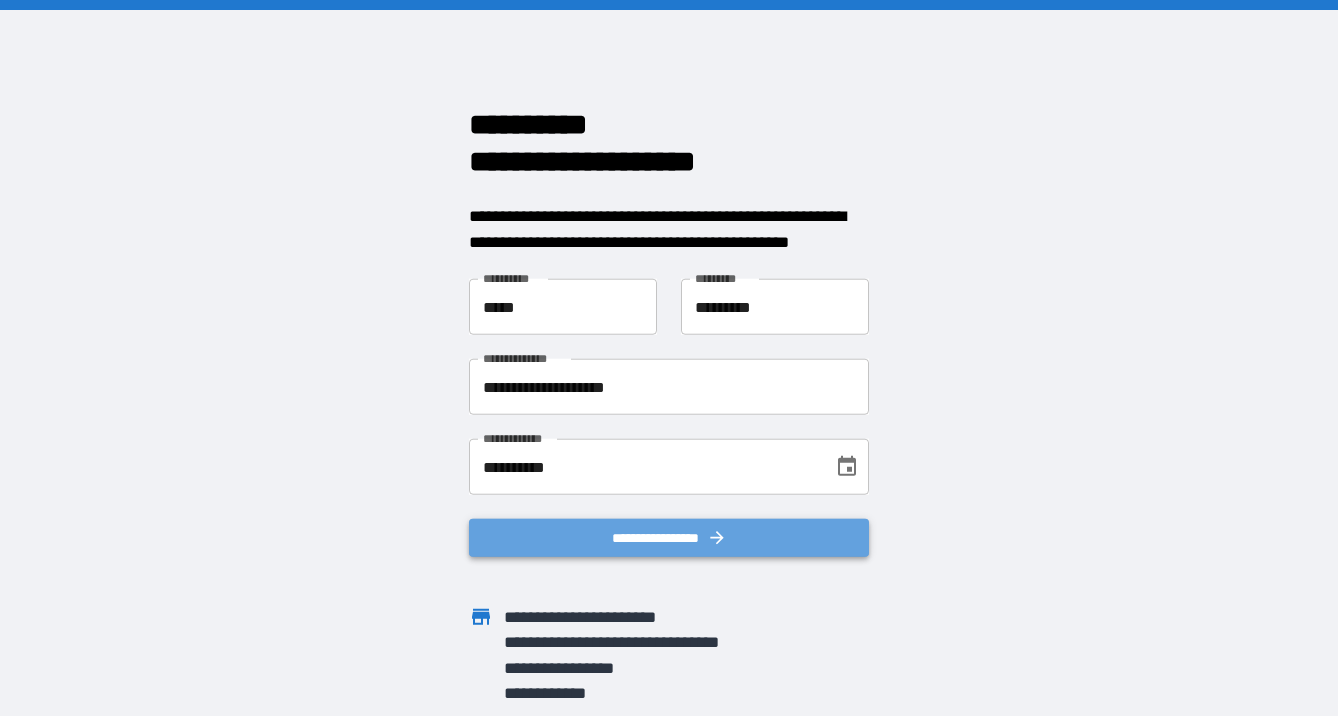 click on "**********" at bounding box center (669, 538) 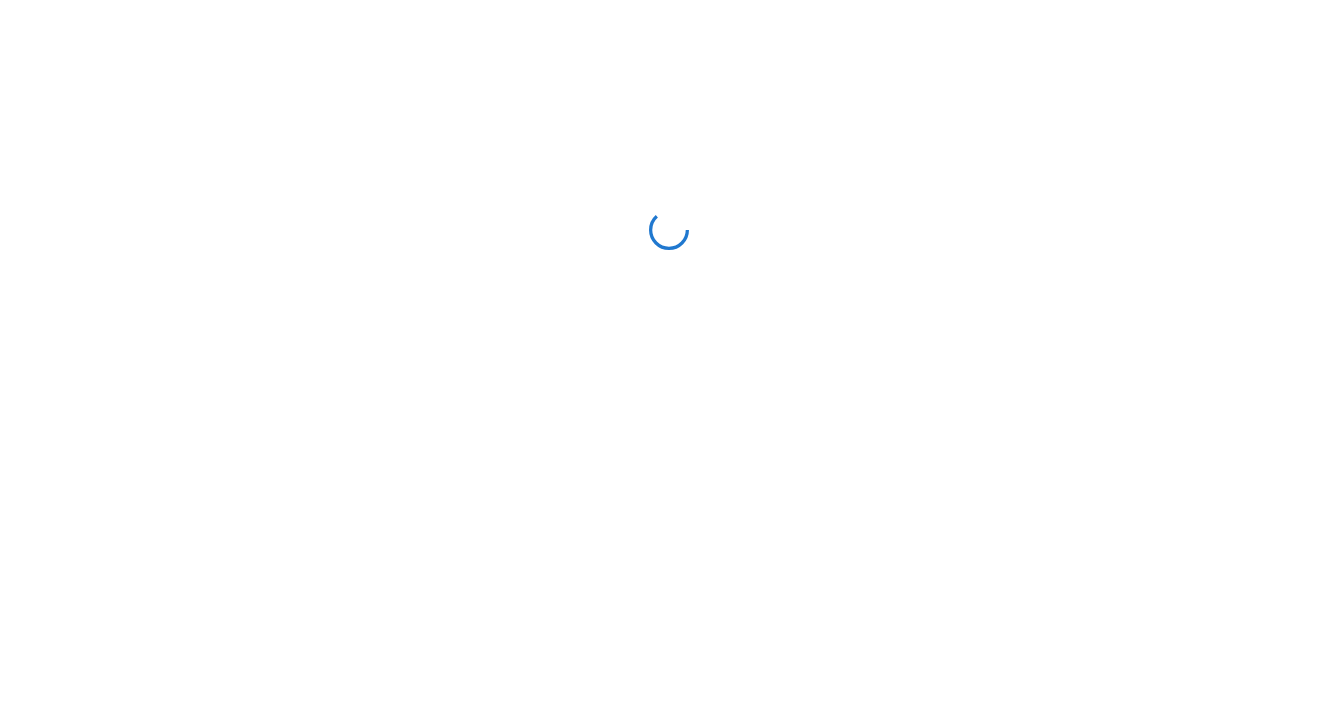 scroll, scrollTop: 0, scrollLeft: 0, axis: both 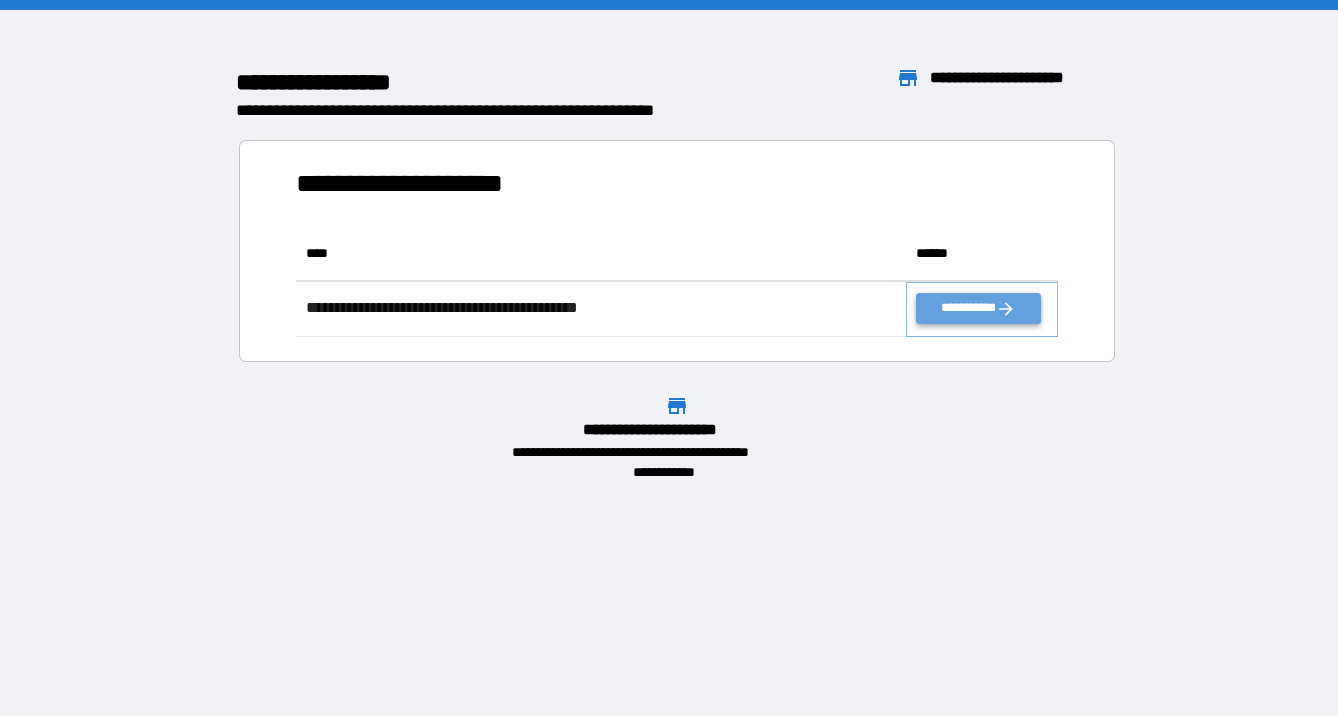 click 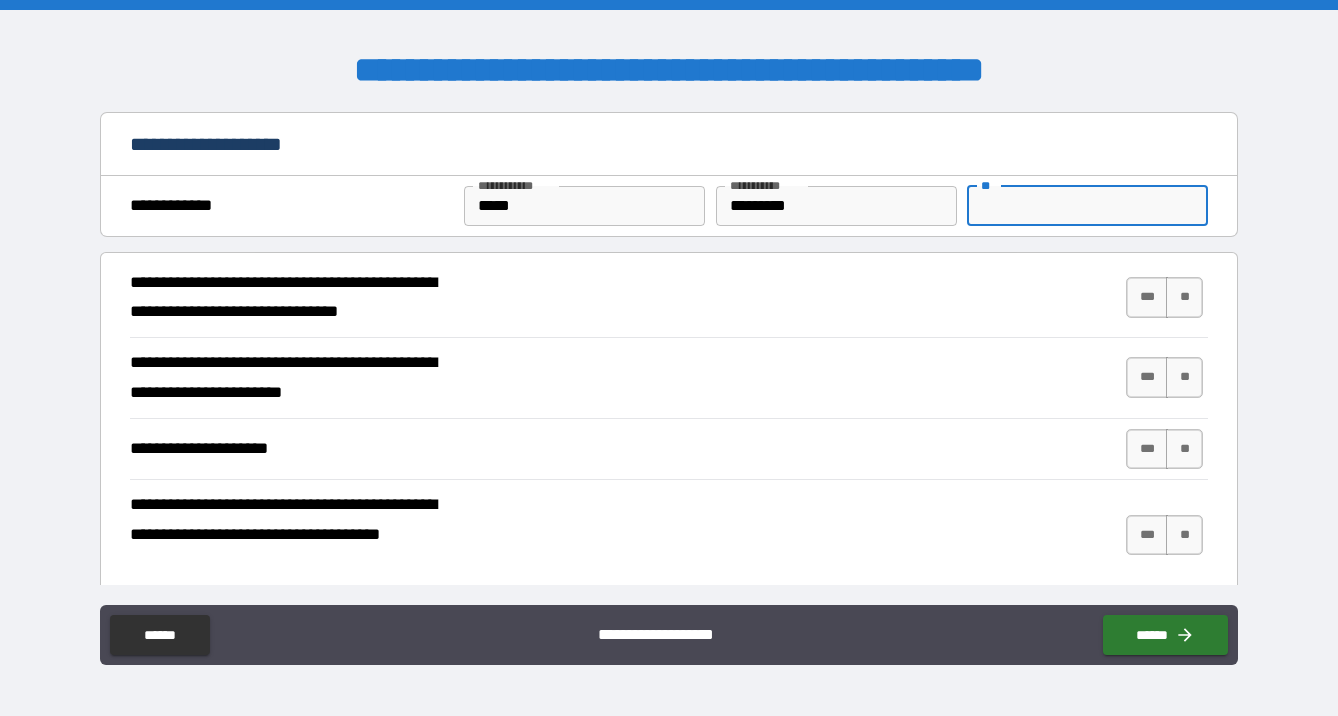 click on "**" at bounding box center (1087, 206) 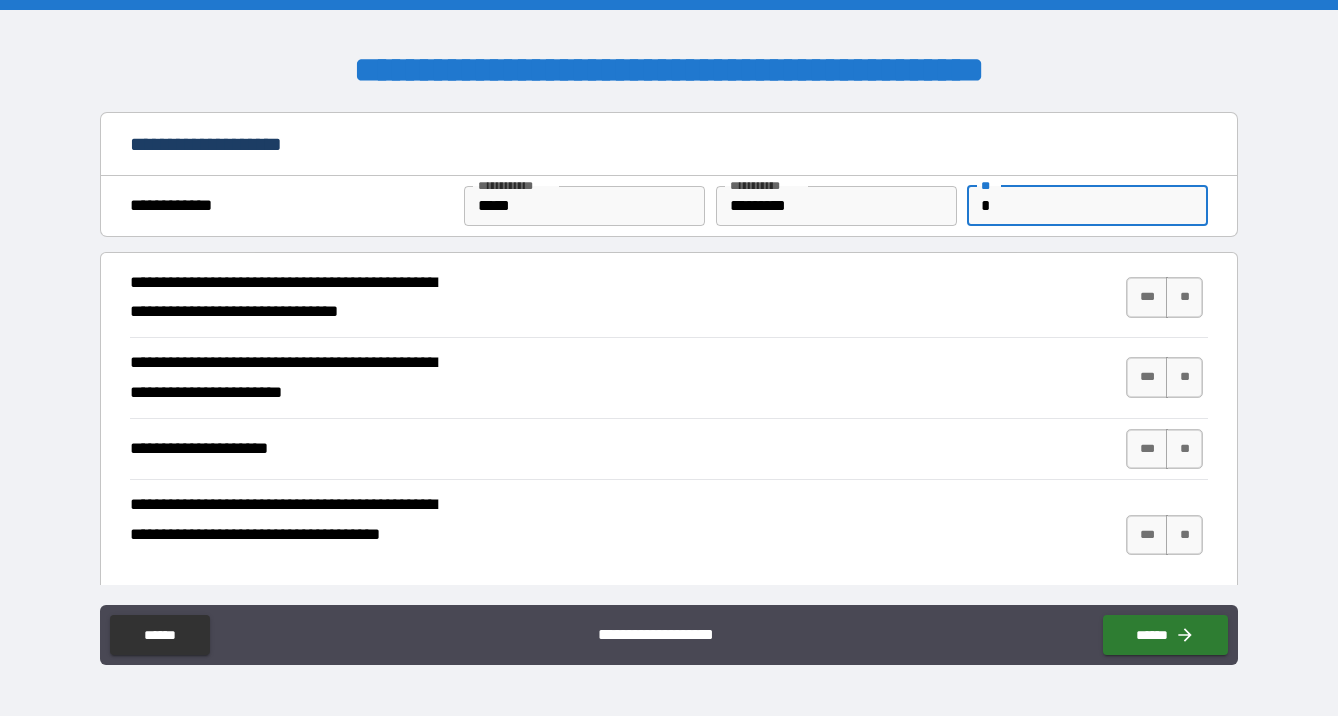 type on "*" 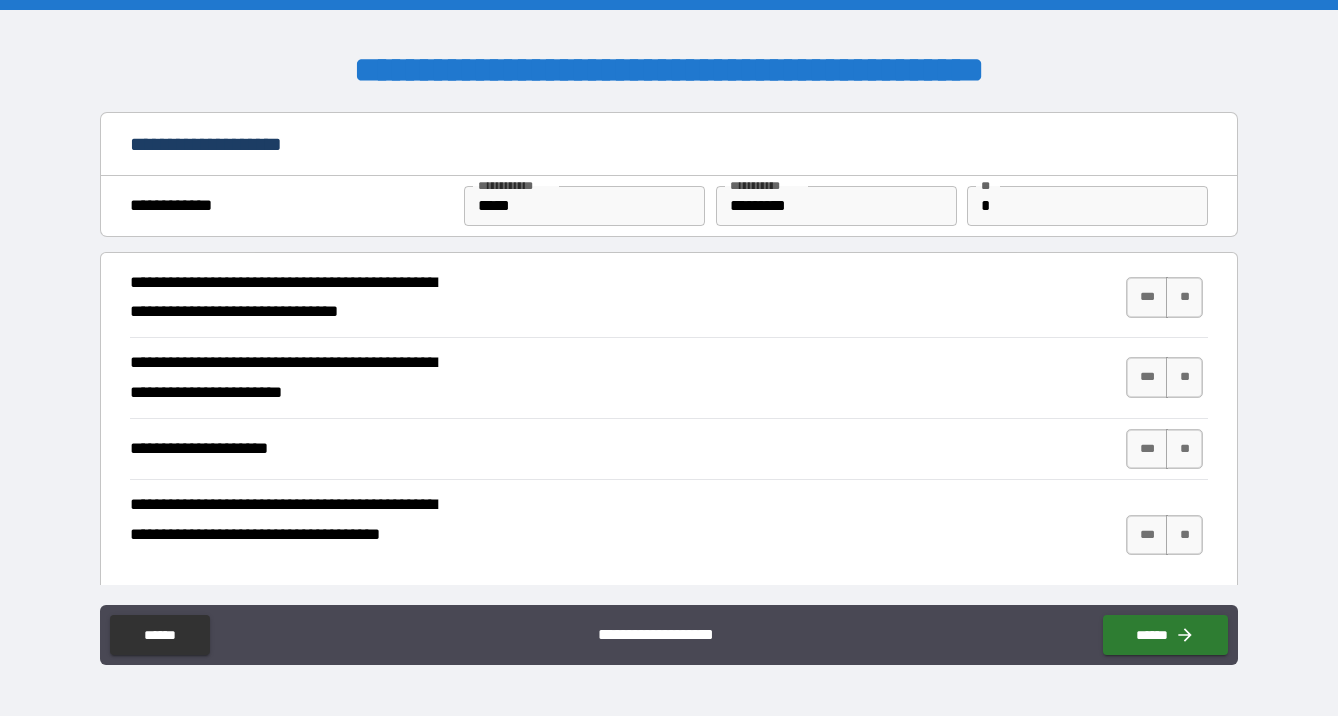 click on "**********" at bounding box center (669, 298) 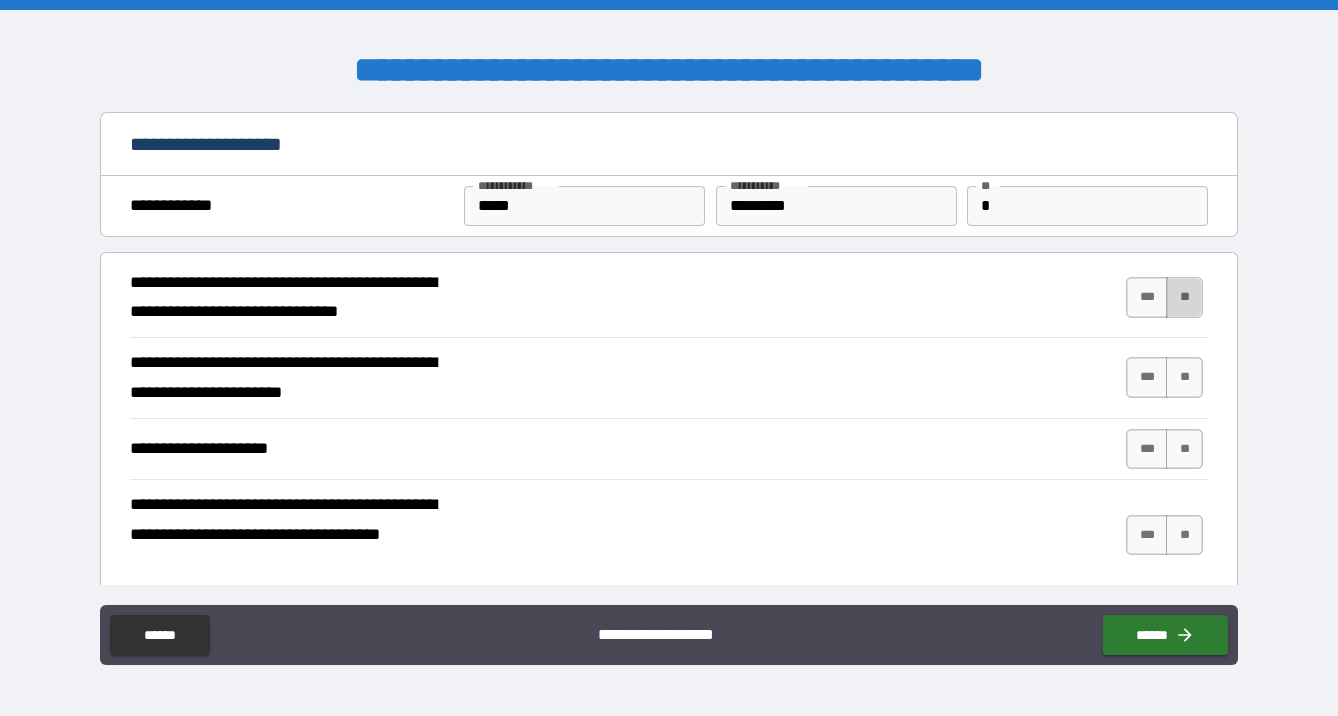 click on "**" at bounding box center (1184, 297) 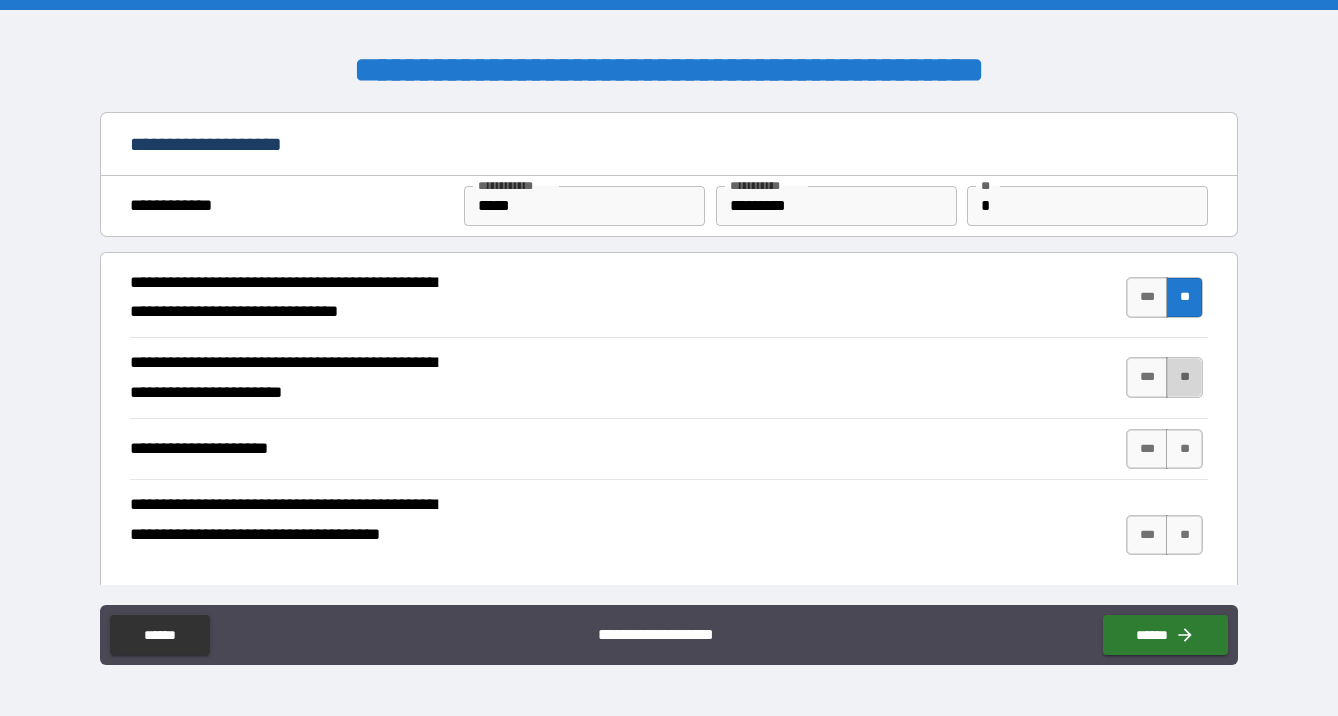 click on "**" at bounding box center [1184, 377] 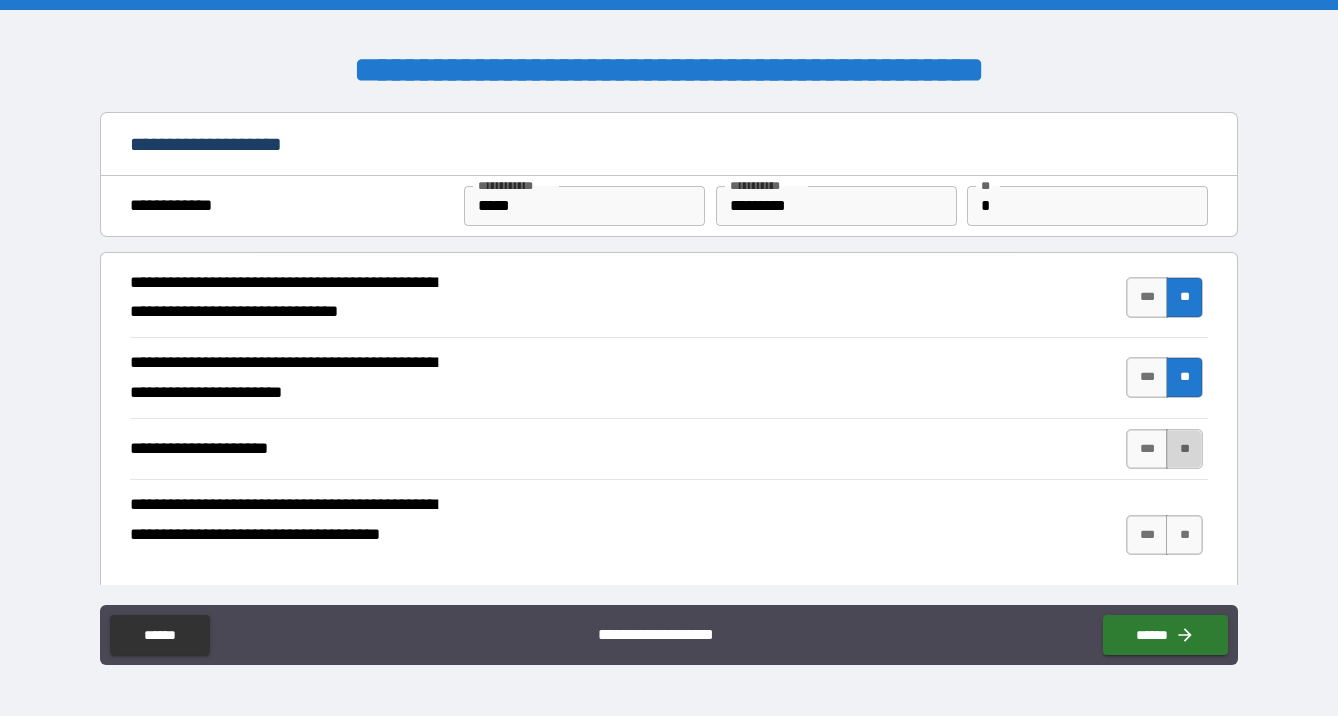 click on "**" at bounding box center [1184, 449] 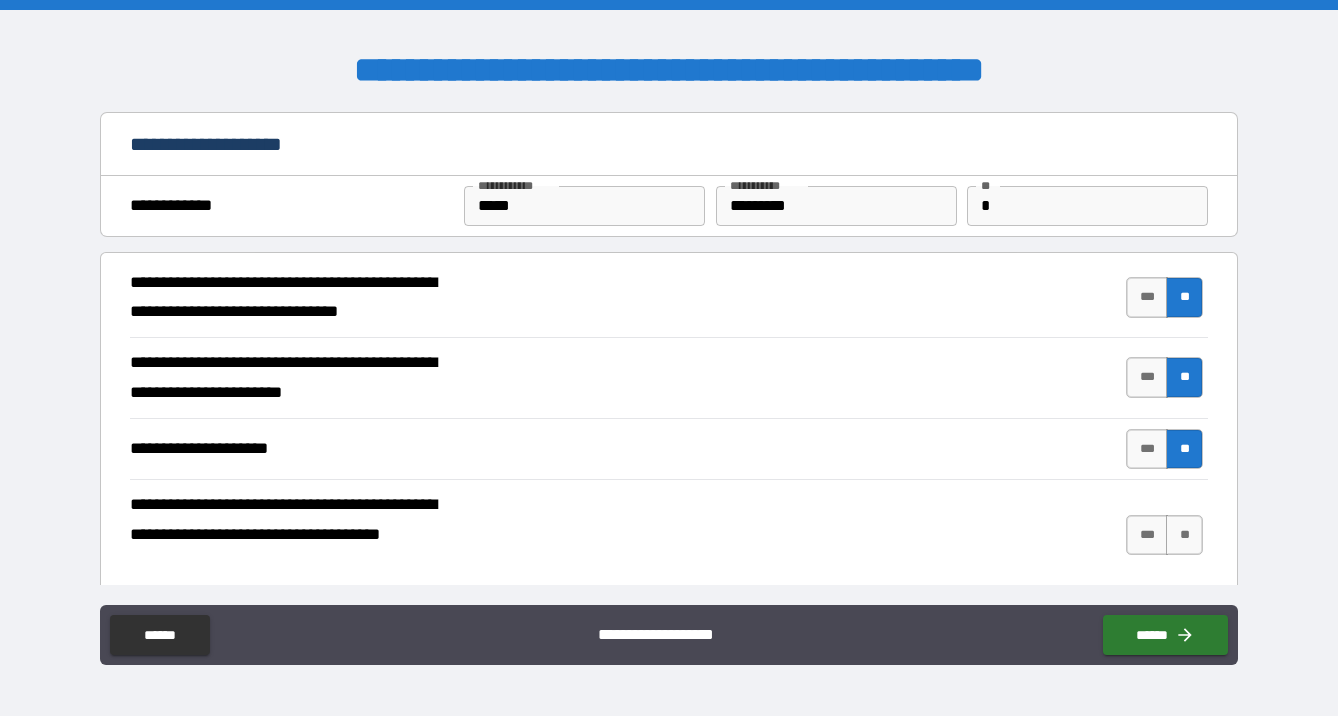 scroll, scrollTop: 64, scrollLeft: 0, axis: vertical 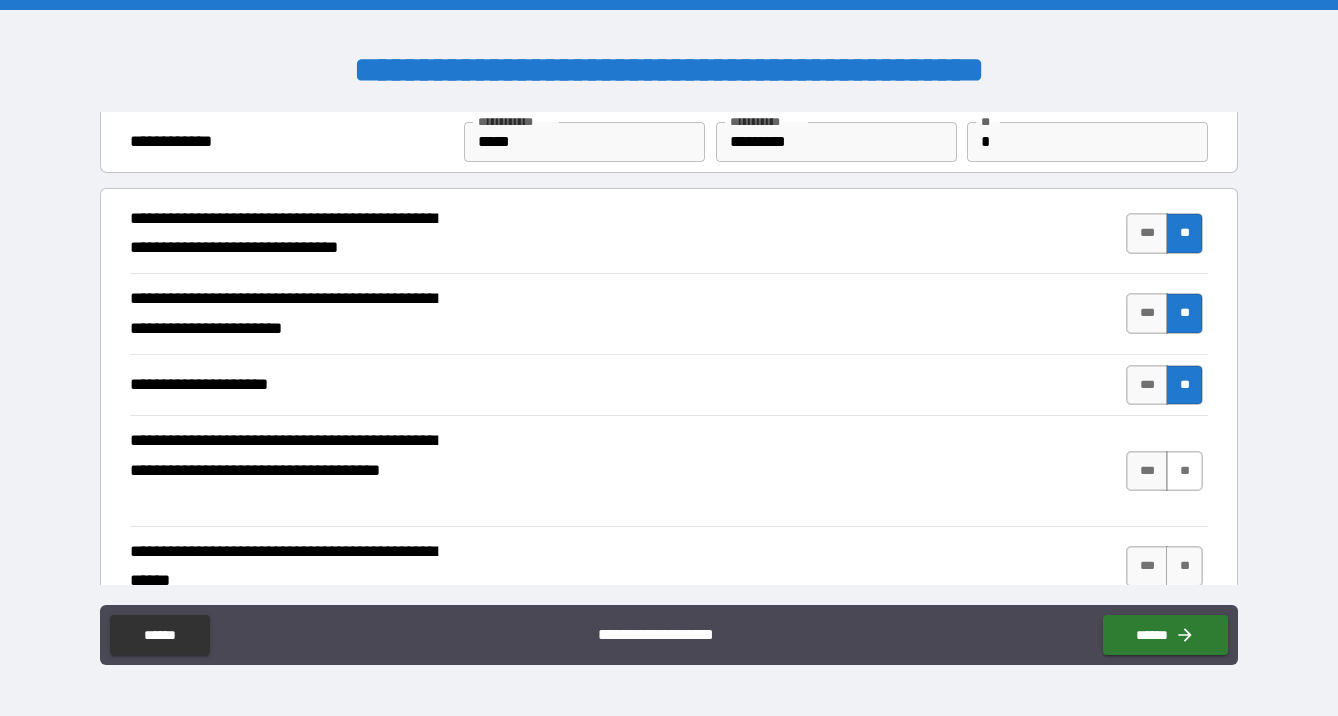 click on "**" at bounding box center (1184, 471) 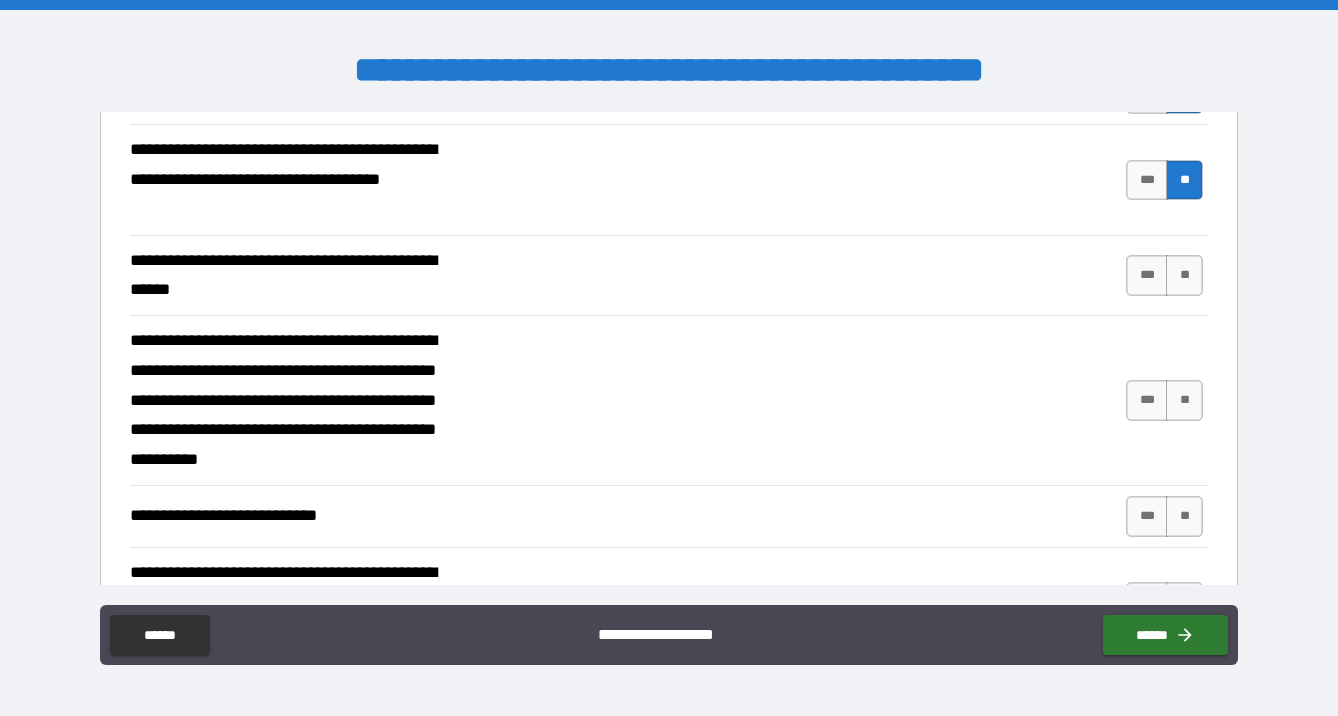 scroll, scrollTop: 356, scrollLeft: 0, axis: vertical 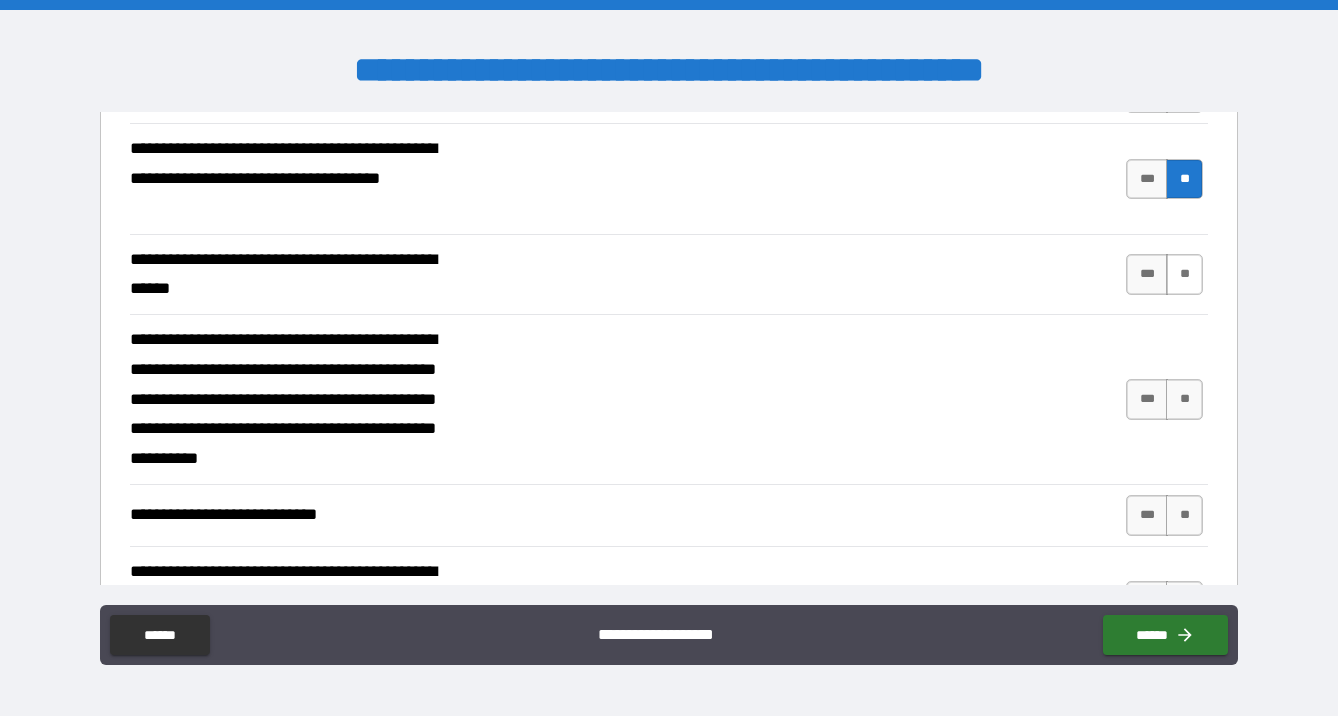 click on "**" at bounding box center (1184, 274) 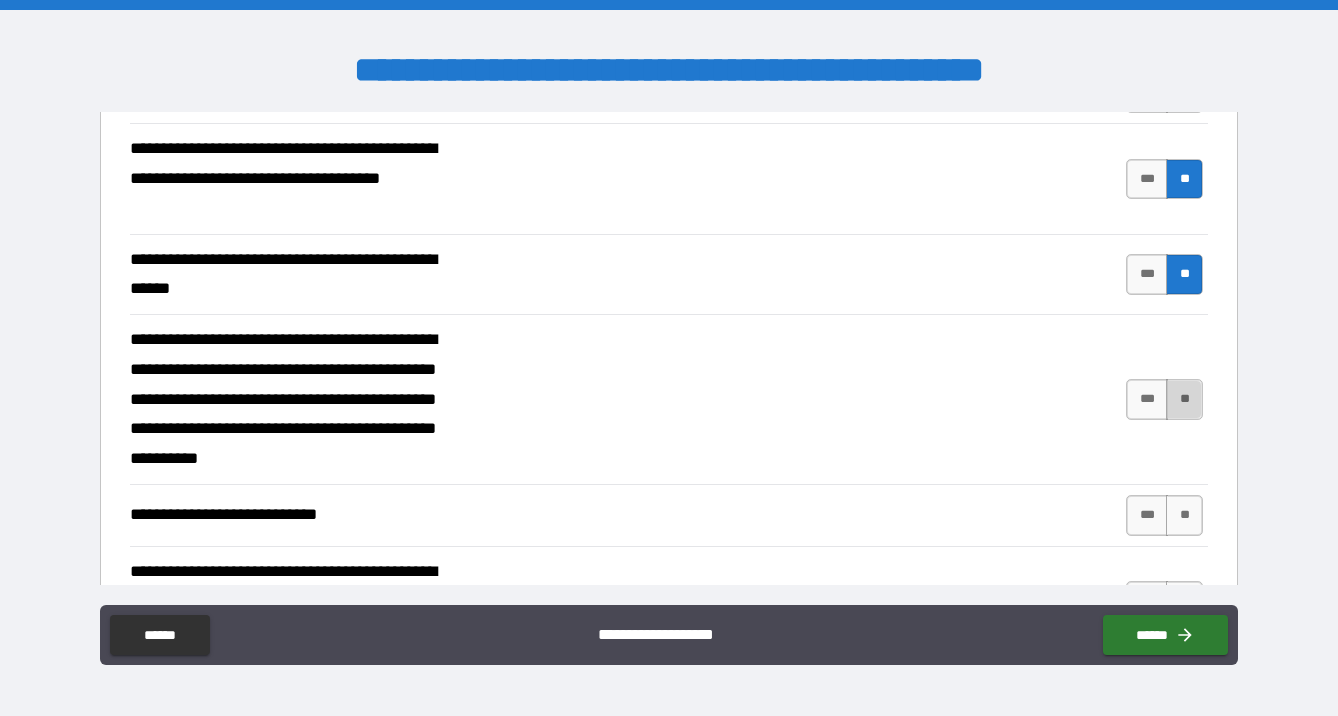 click on "**" at bounding box center (1184, 399) 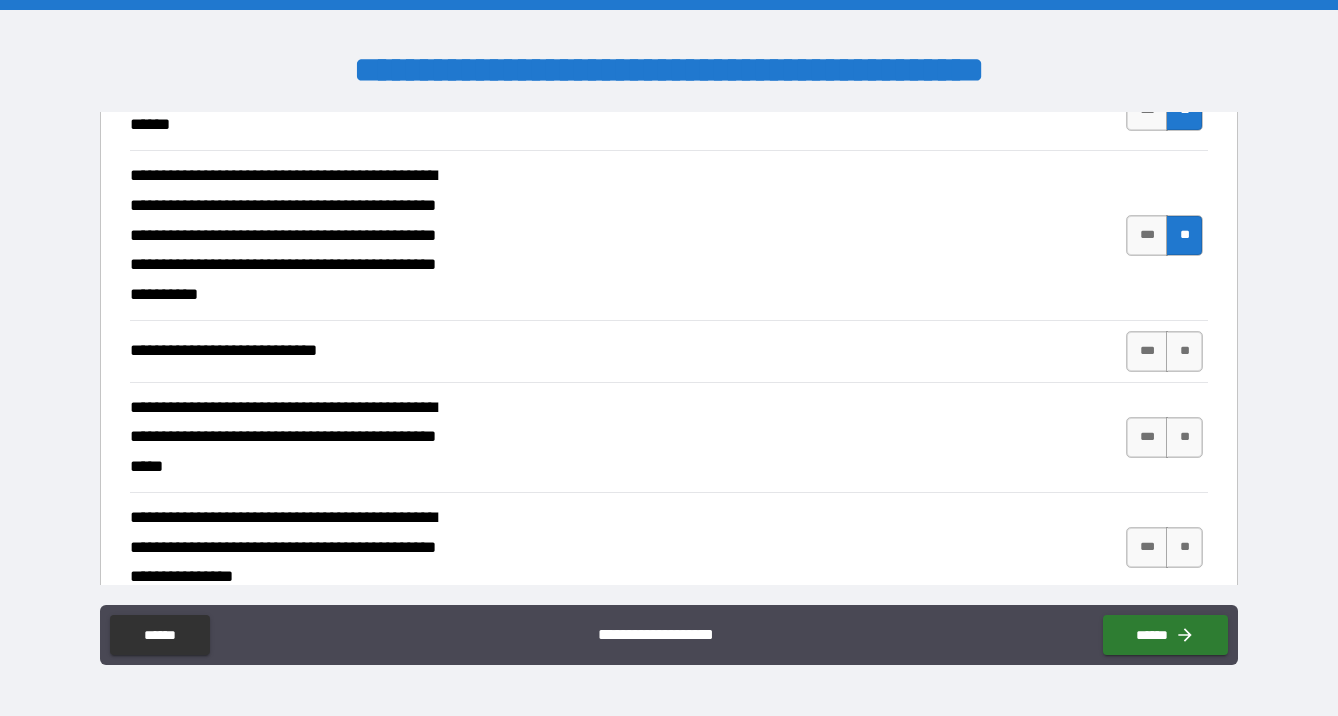 scroll, scrollTop: 527, scrollLeft: 0, axis: vertical 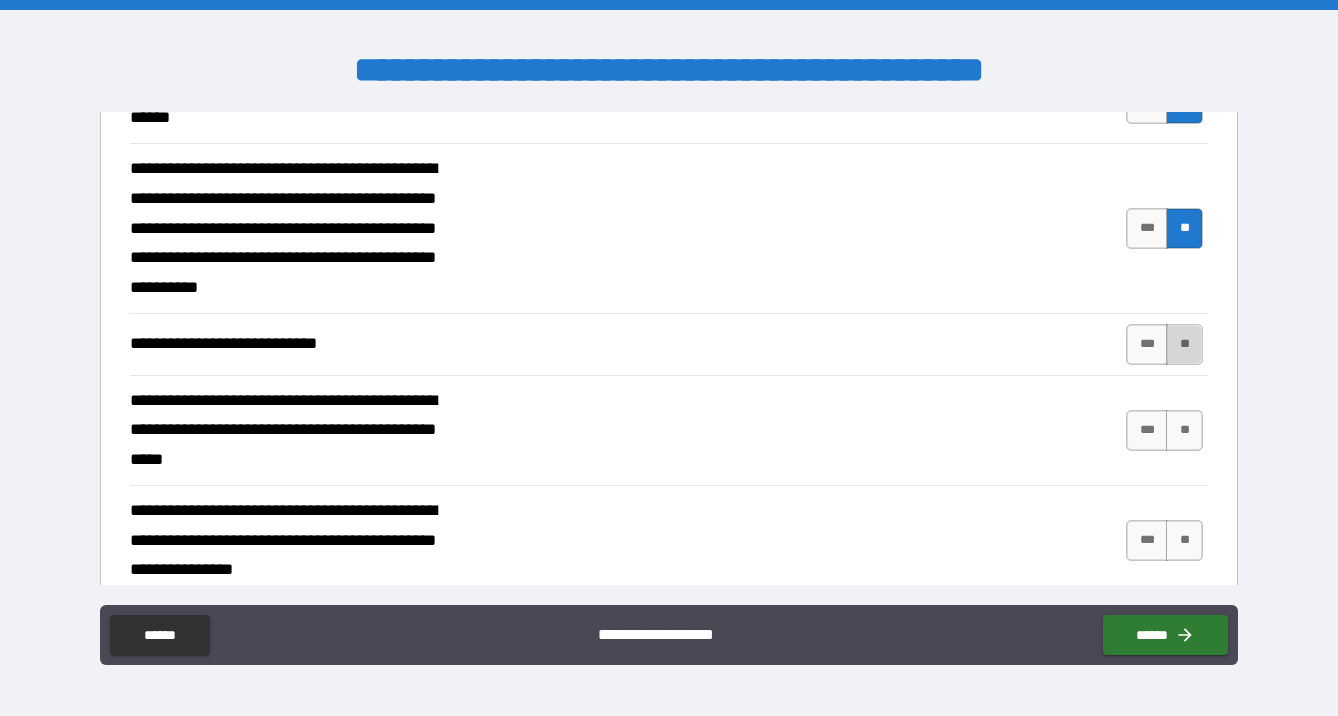 click on "**" at bounding box center [1184, 344] 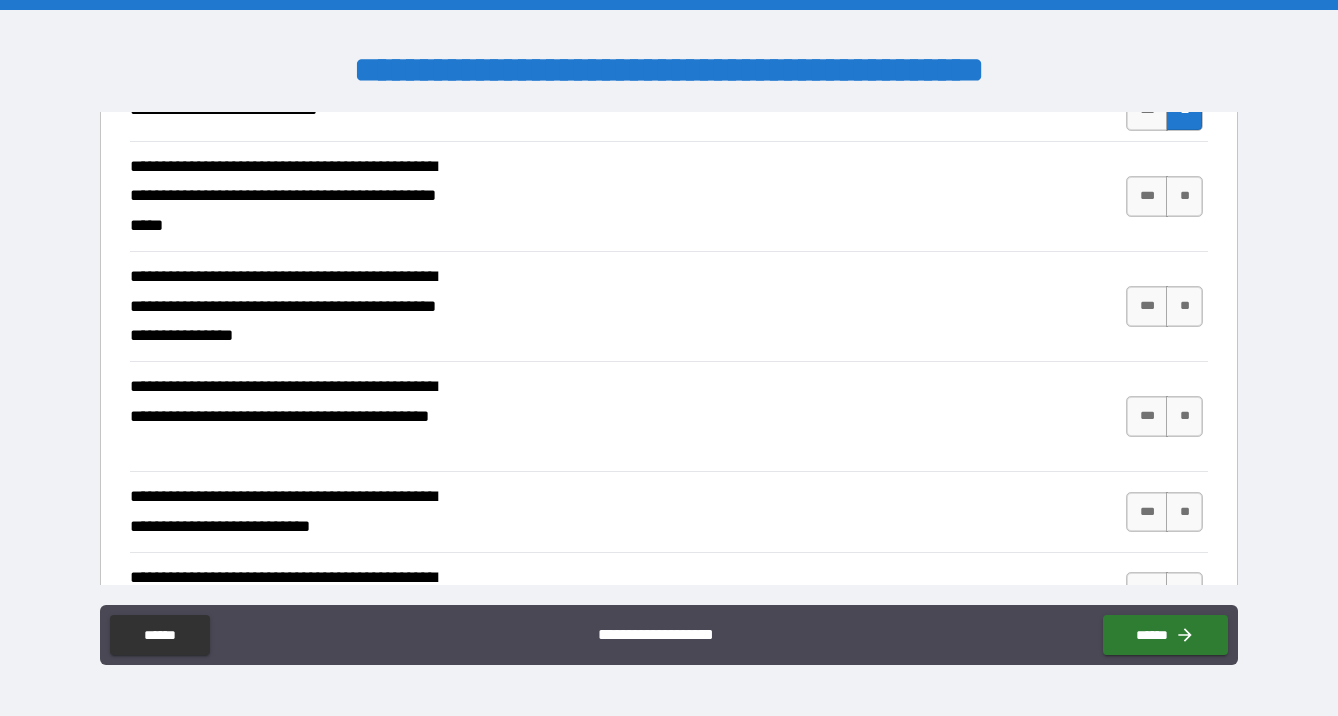 scroll, scrollTop: 768, scrollLeft: 0, axis: vertical 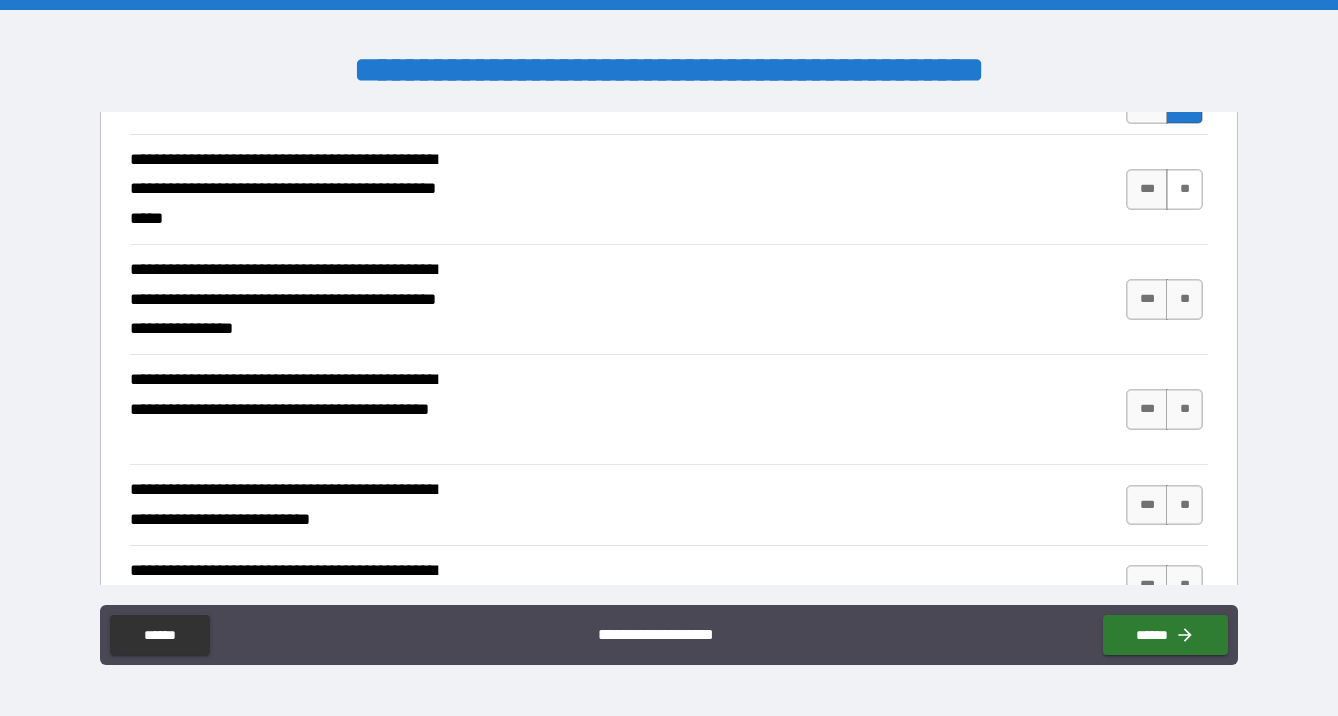 click on "**" at bounding box center [1184, 189] 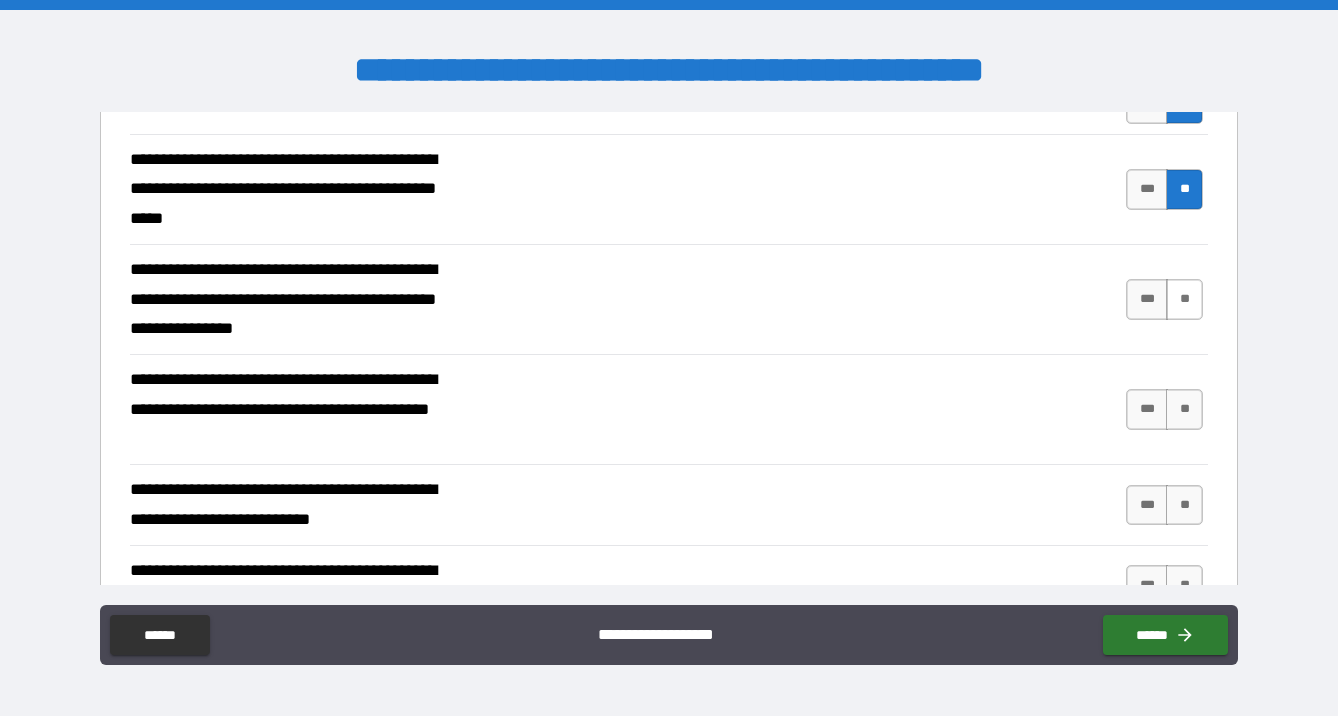click on "**" at bounding box center [1184, 299] 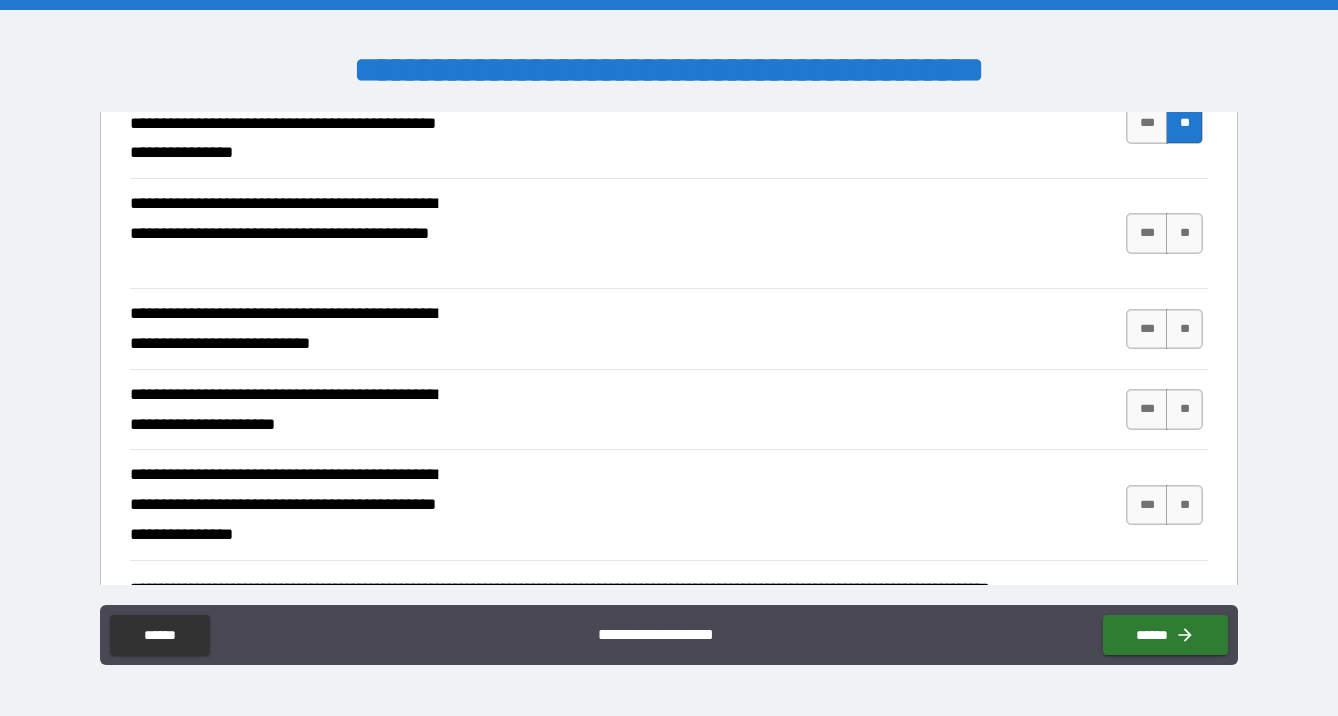 scroll, scrollTop: 947, scrollLeft: 0, axis: vertical 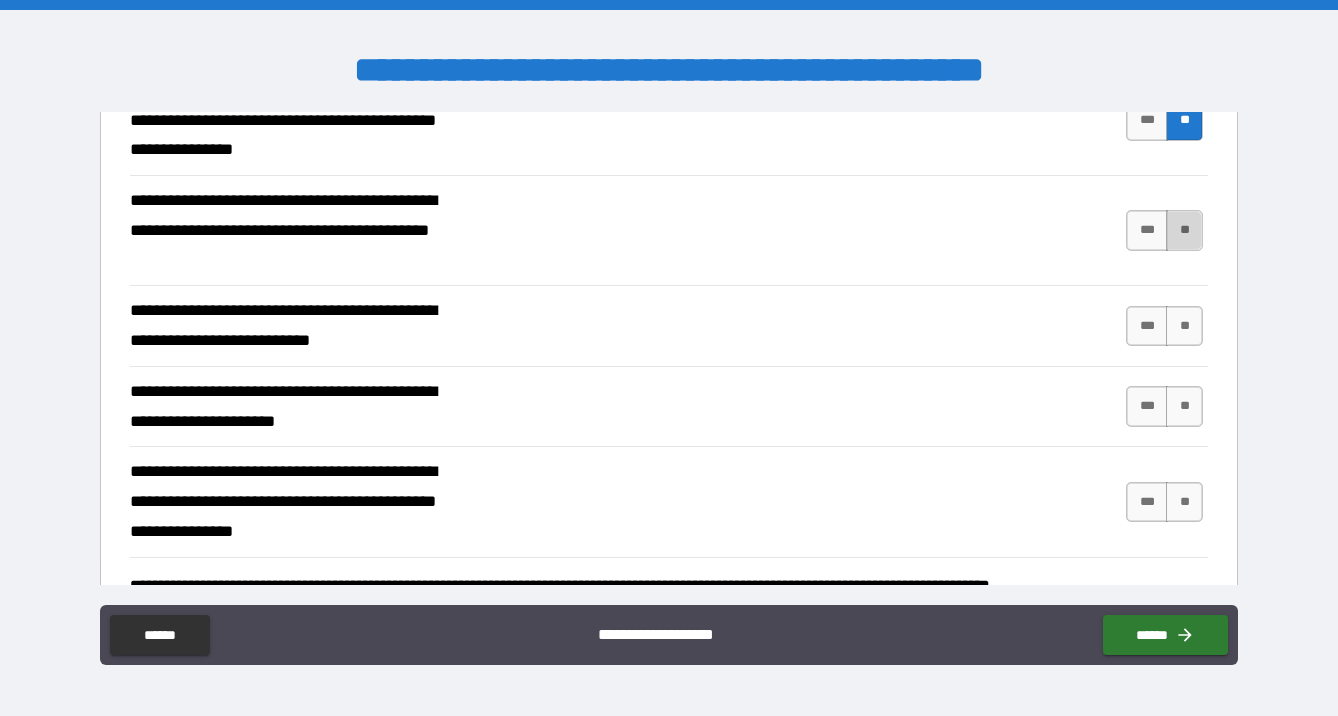 click on "**" at bounding box center (1184, 230) 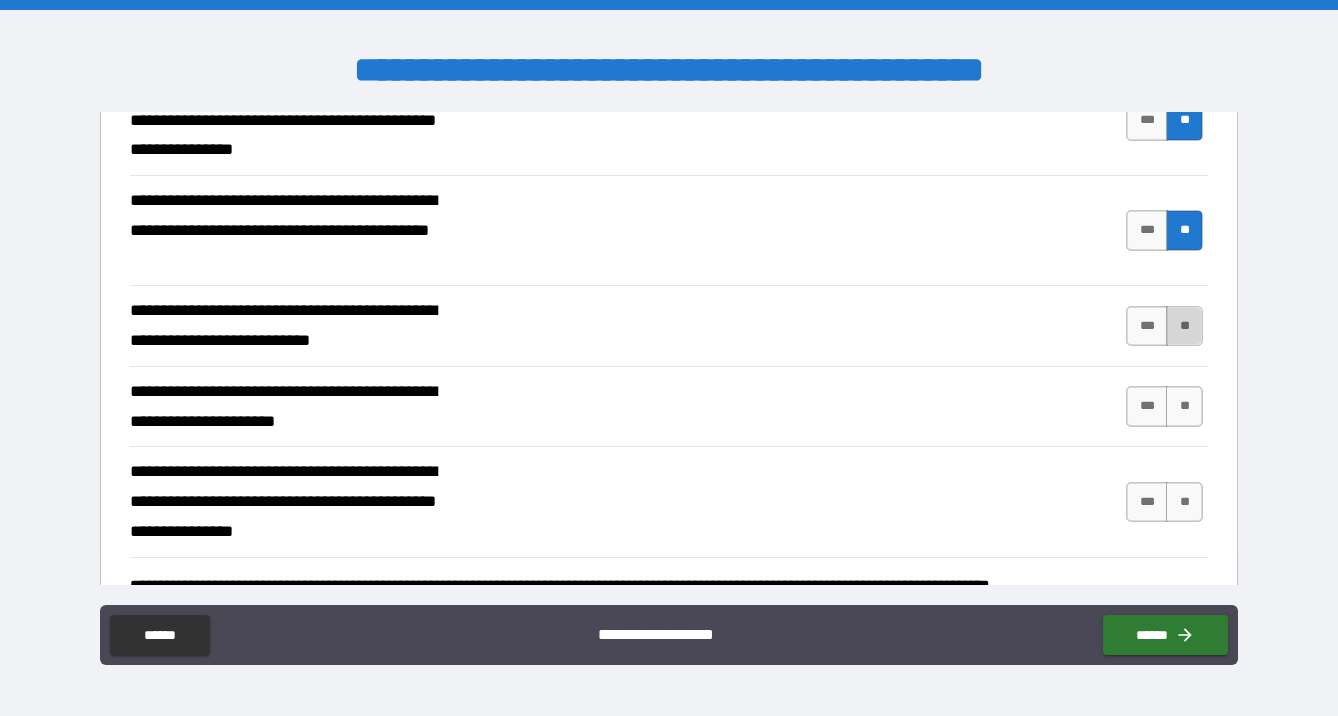 click on "**" at bounding box center [1184, 326] 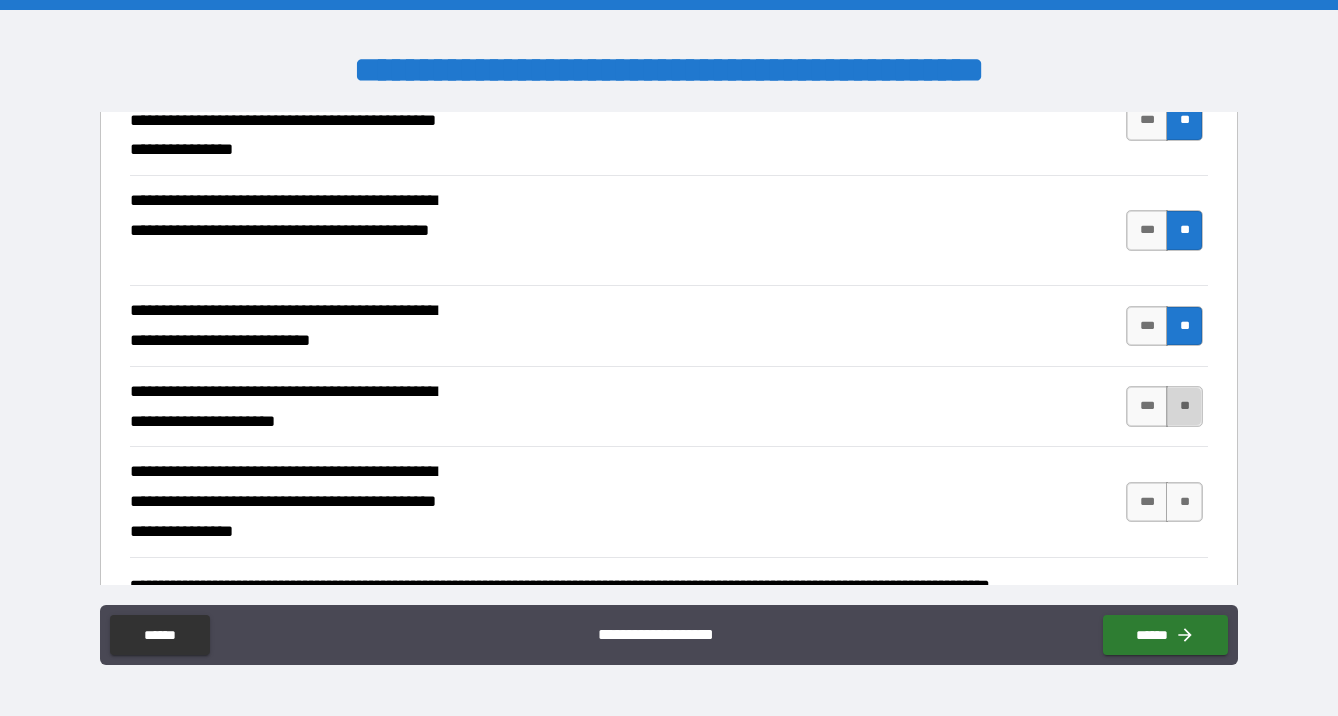 click on "**" at bounding box center [1184, 406] 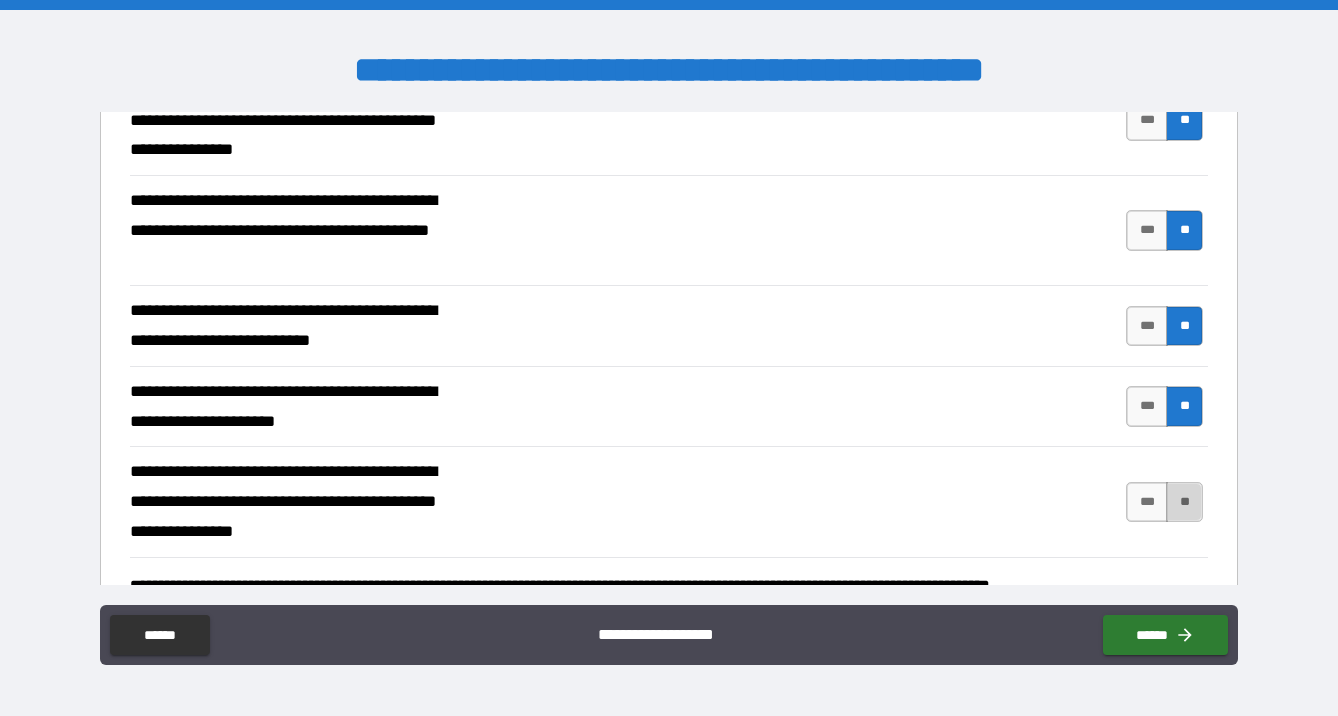 click on "**" at bounding box center (1184, 502) 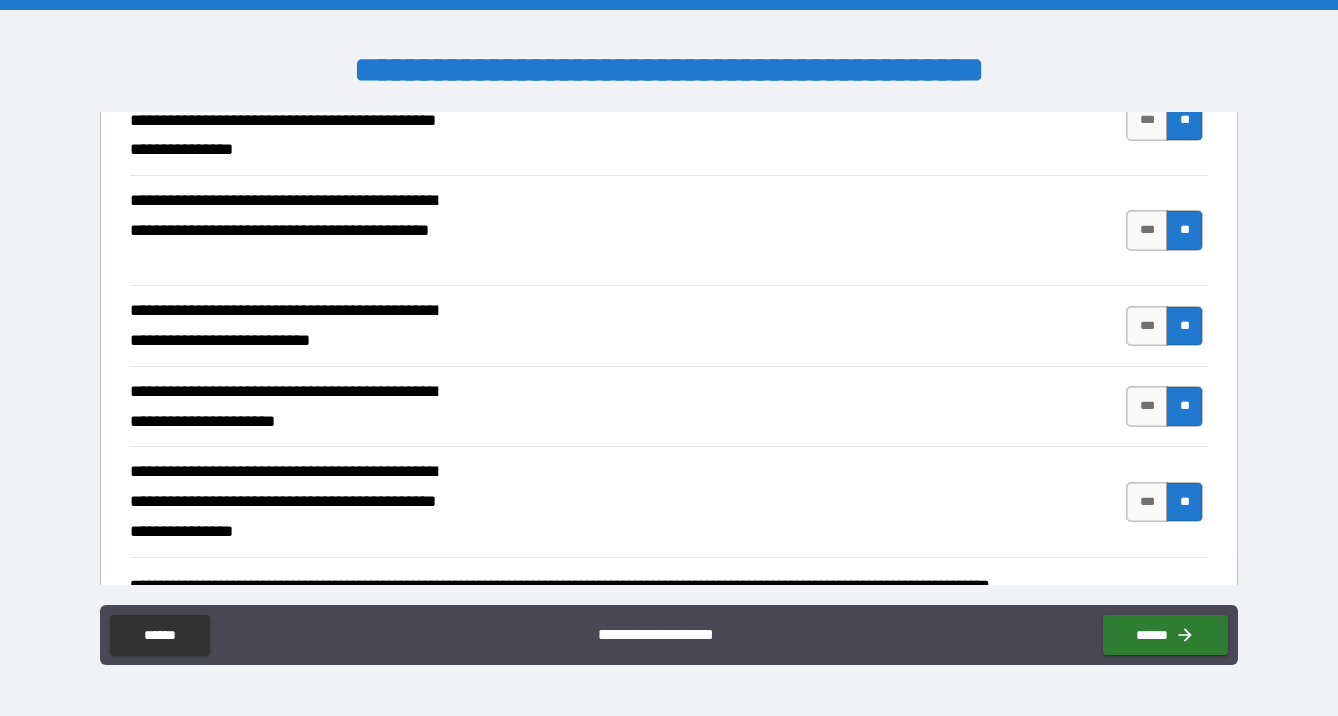 scroll, scrollTop: 1013, scrollLeft: 0, axis: vertical 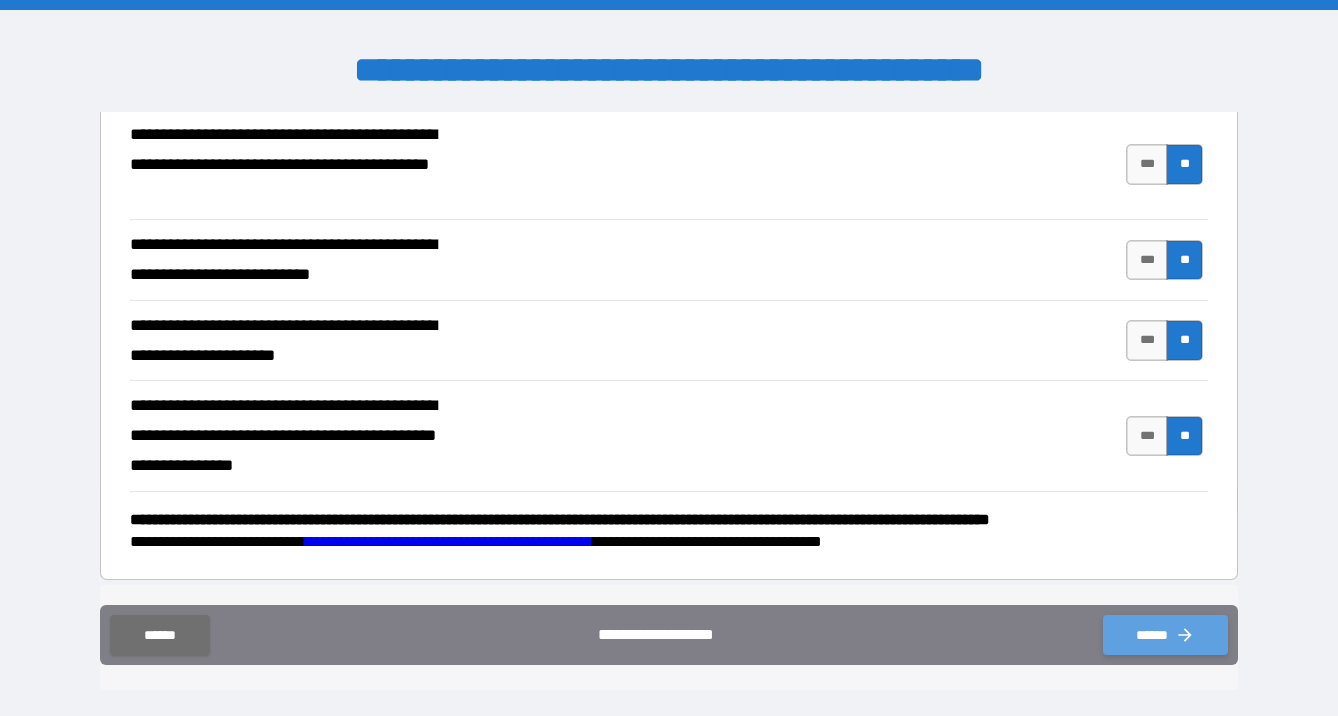 click on "******" at bounding box center (1165, 635) 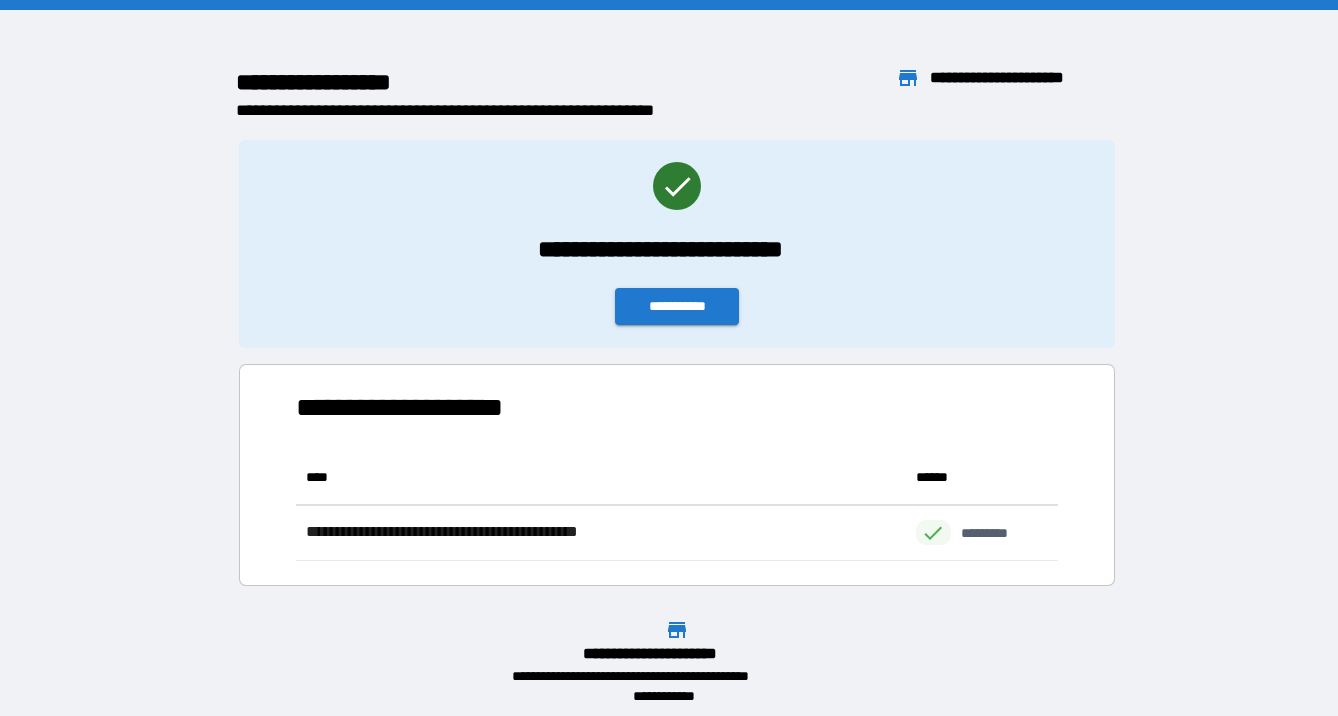 scroll, scrollTop: 1, scrollLeft: 1, axis: both 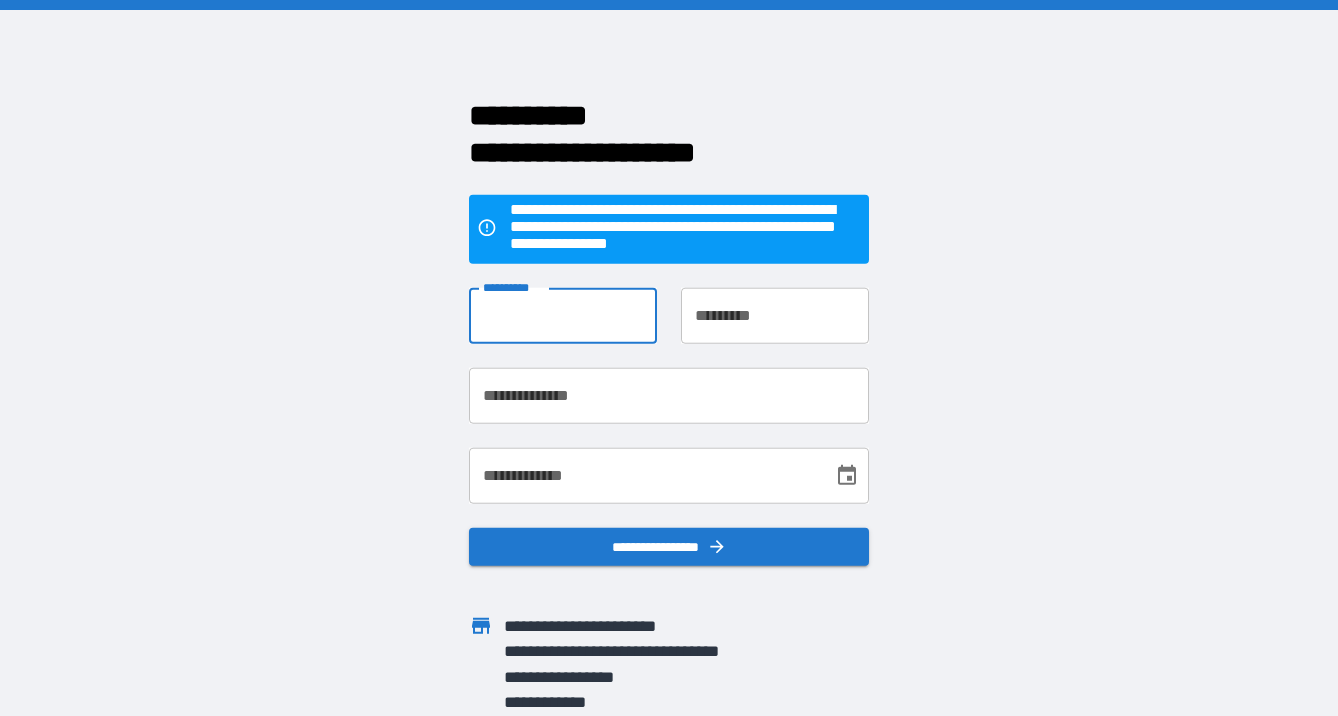 click on "**********" at bounding box center (563, 316) 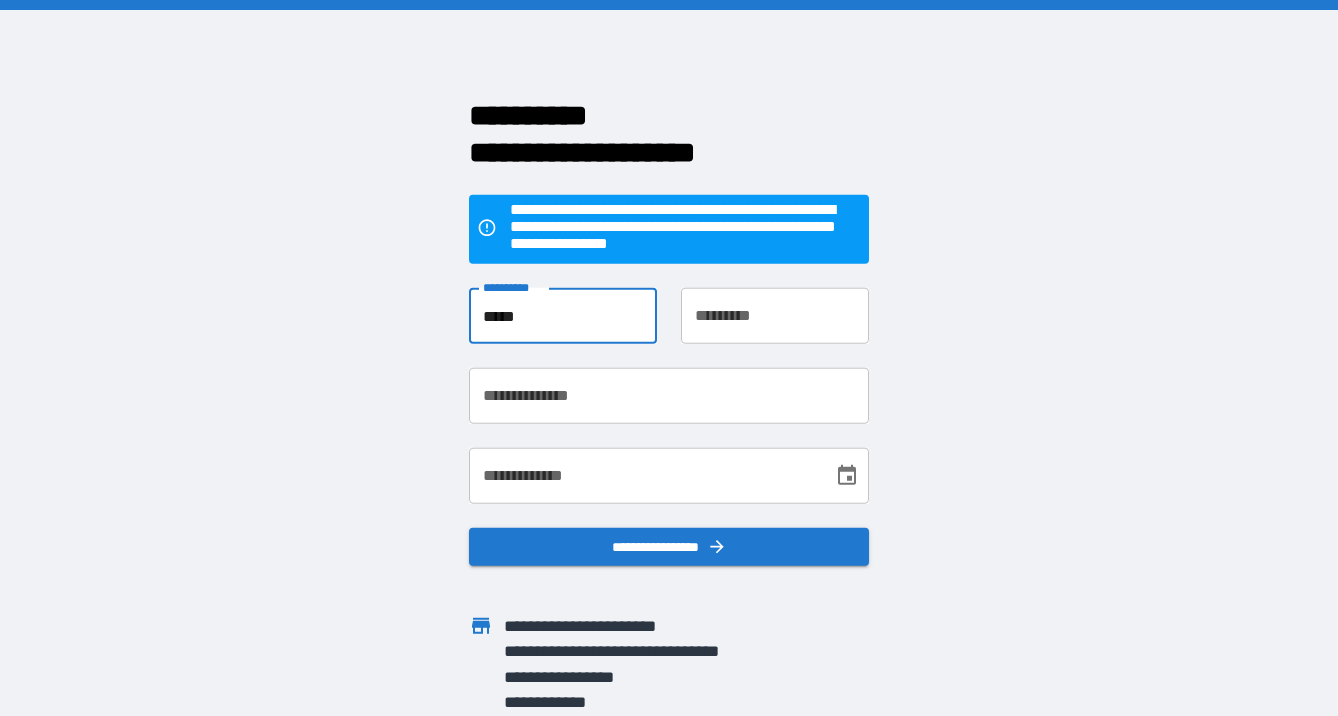 type on "*****" 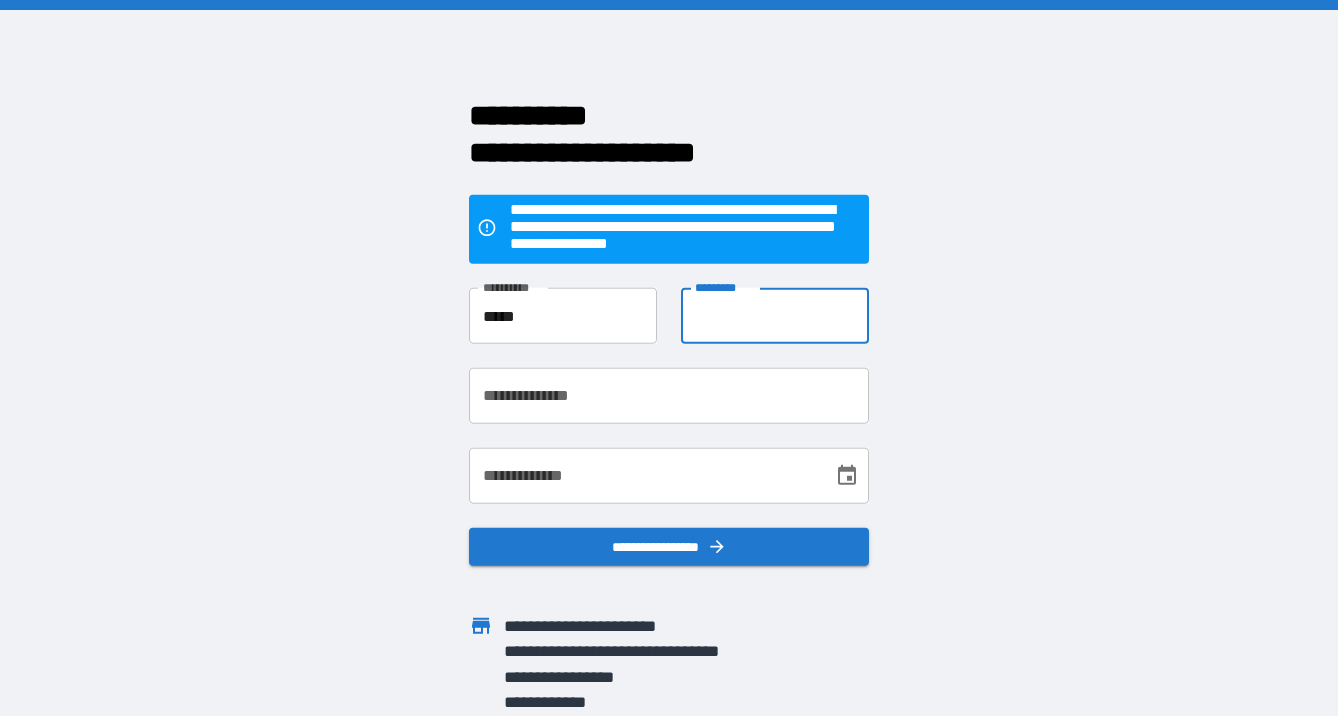 click on "**********" at bounding box center (775, 316) 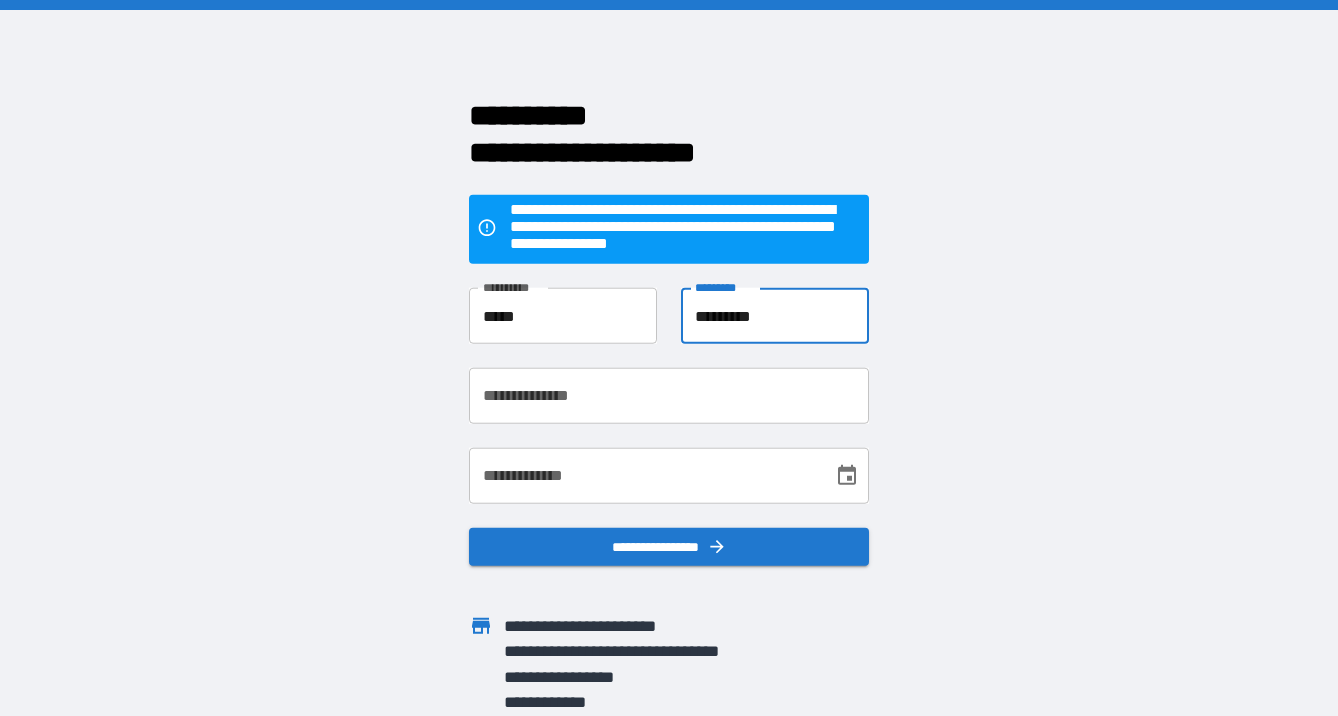 type on "*********" 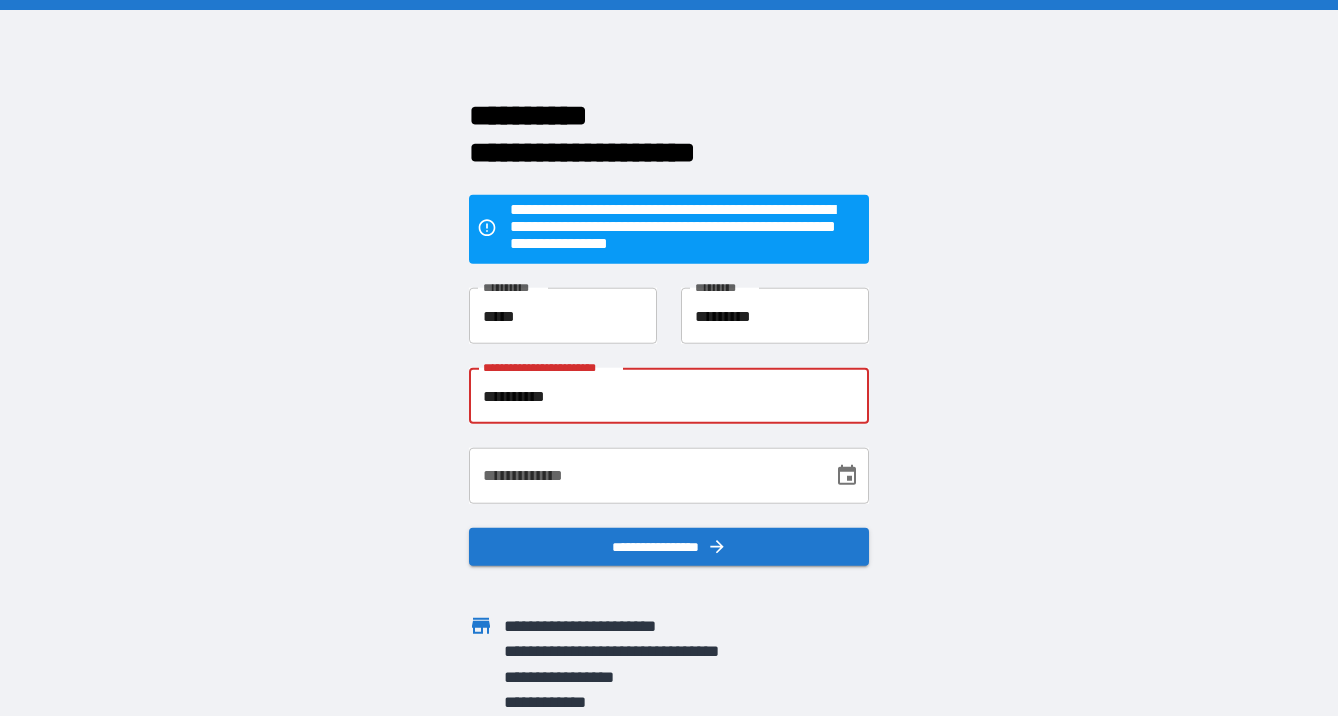 type on "**********" 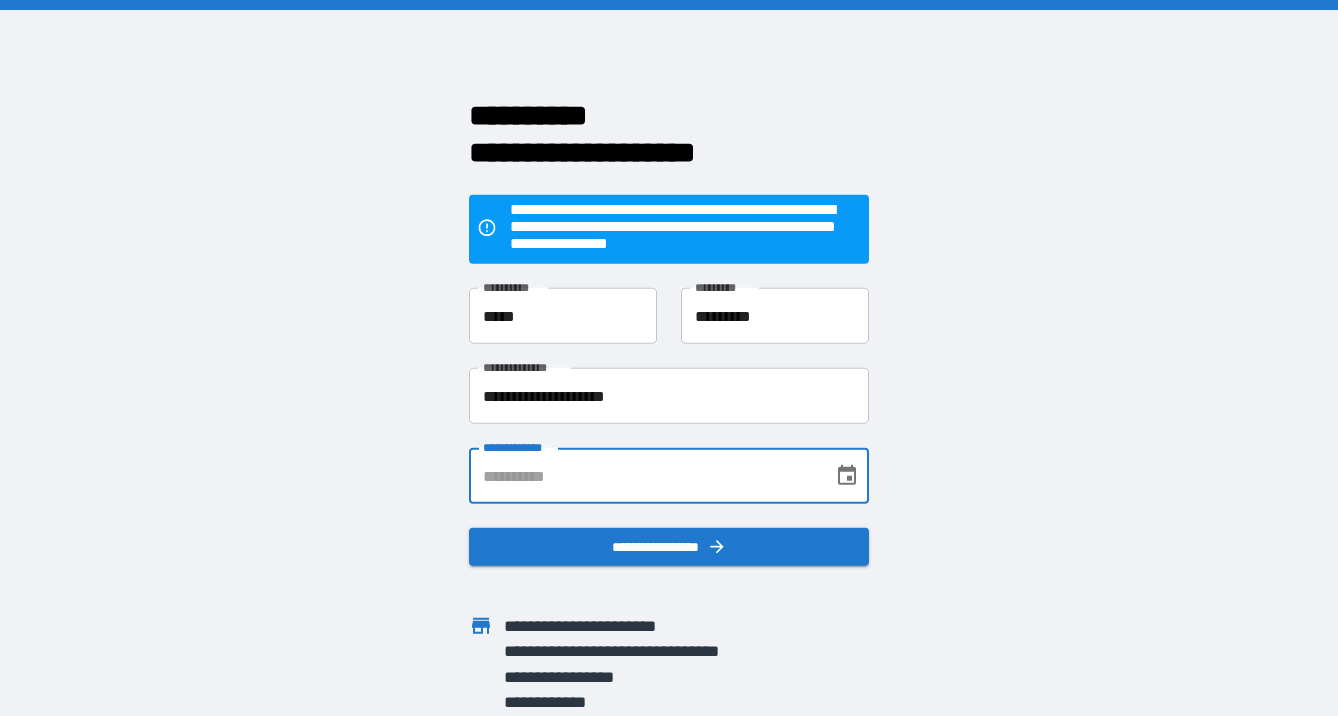 click on "**********" at bounding box center (644, 476) 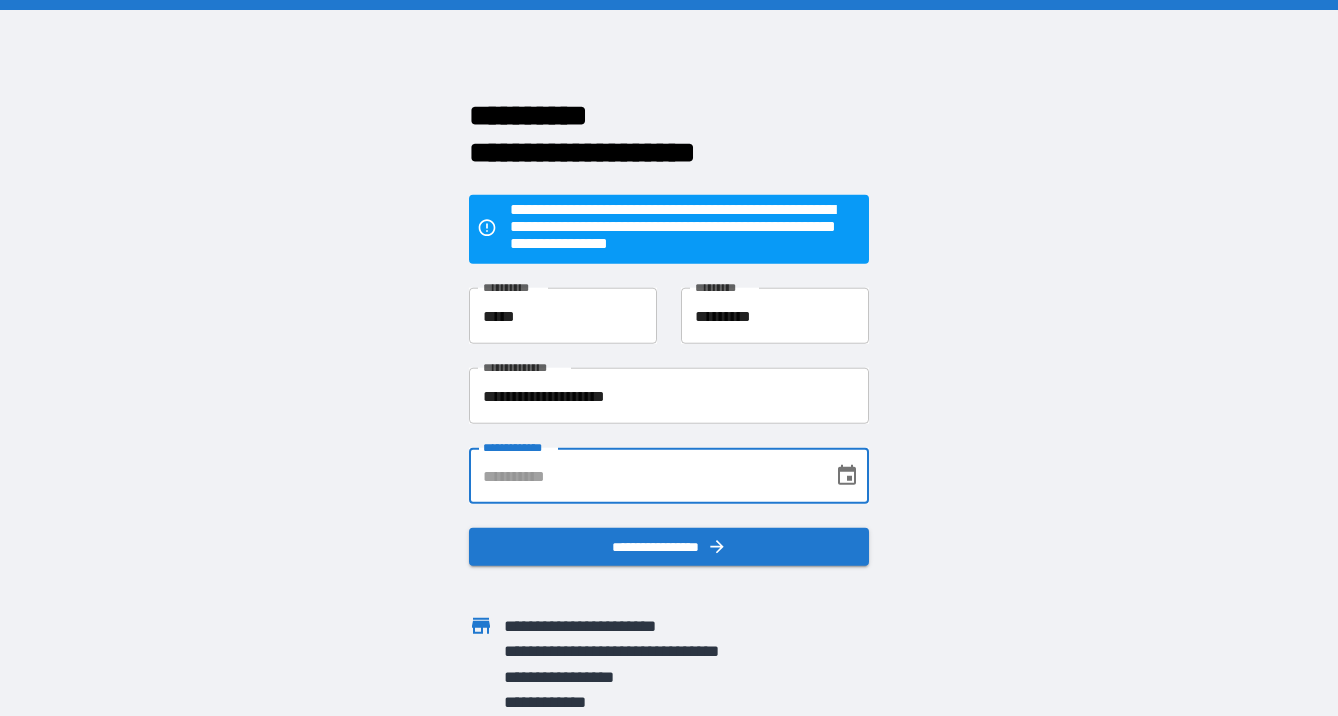 type on "**********" 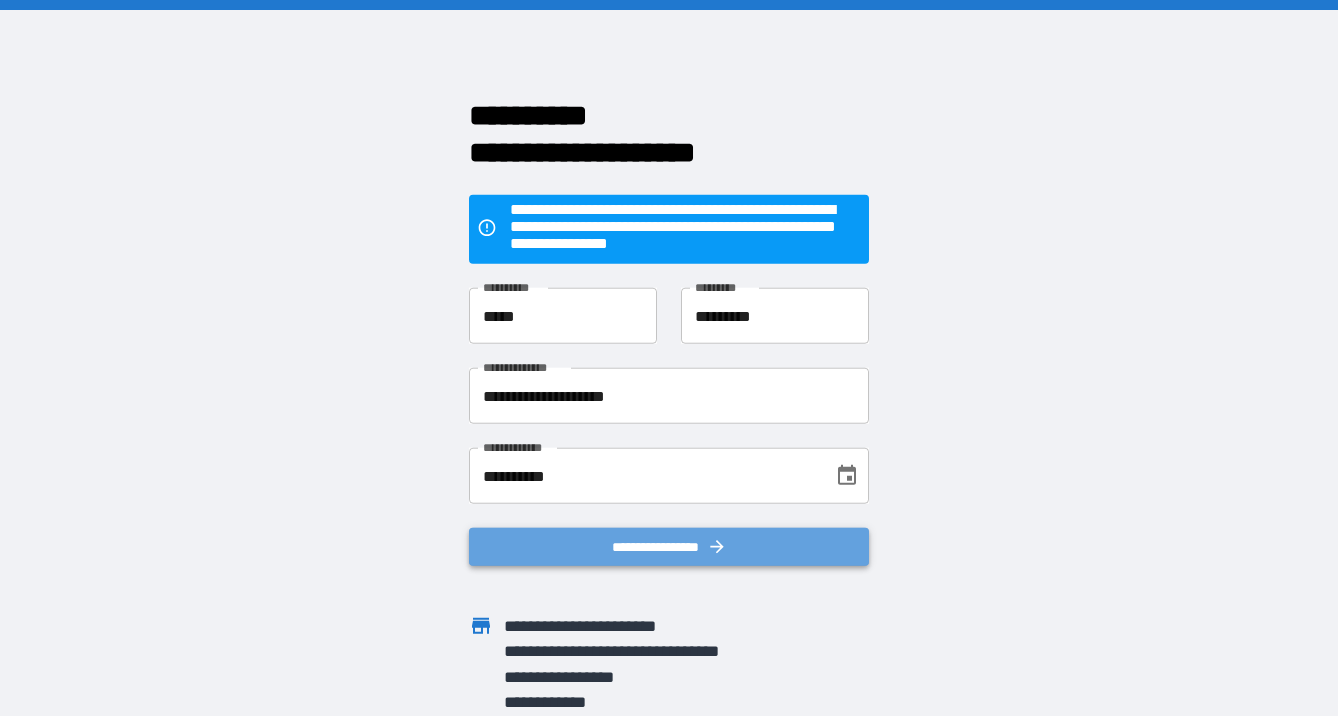click on "**********" at bounding box center [669, 547] 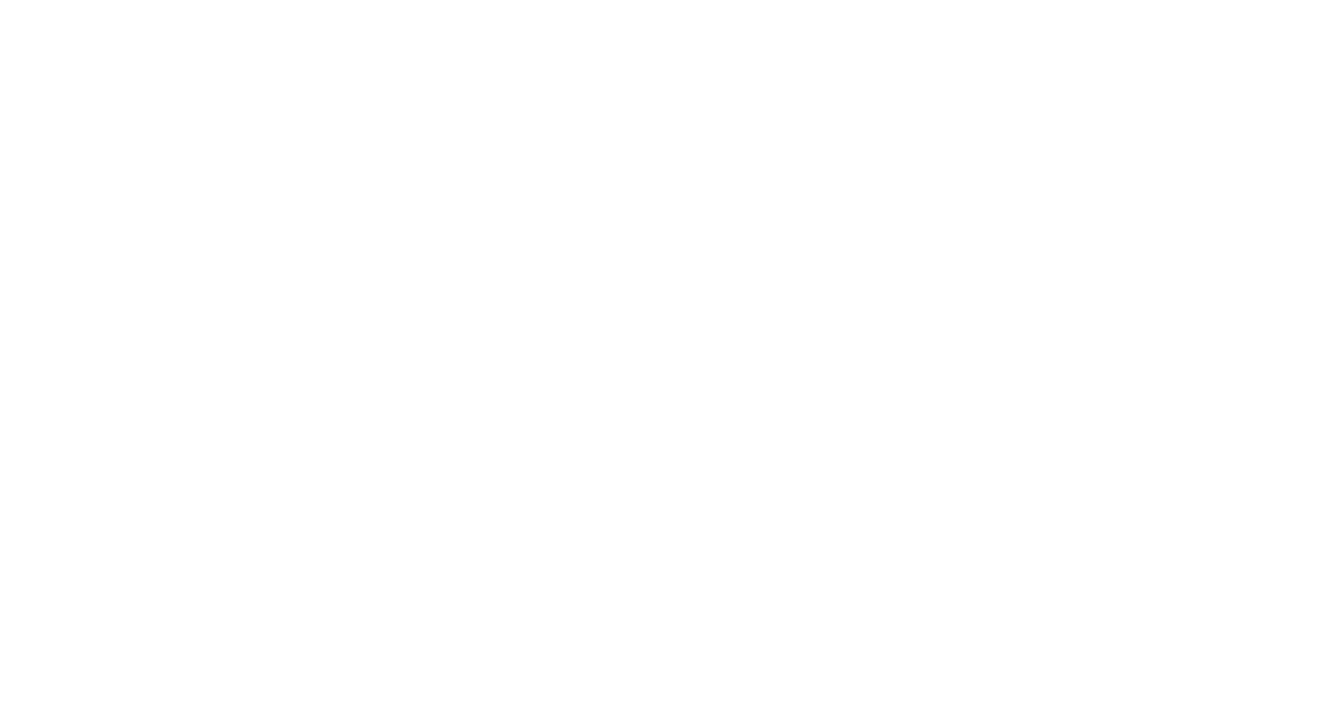 scroll, scrollTop: 0, scrollLeft: 0, axis: both 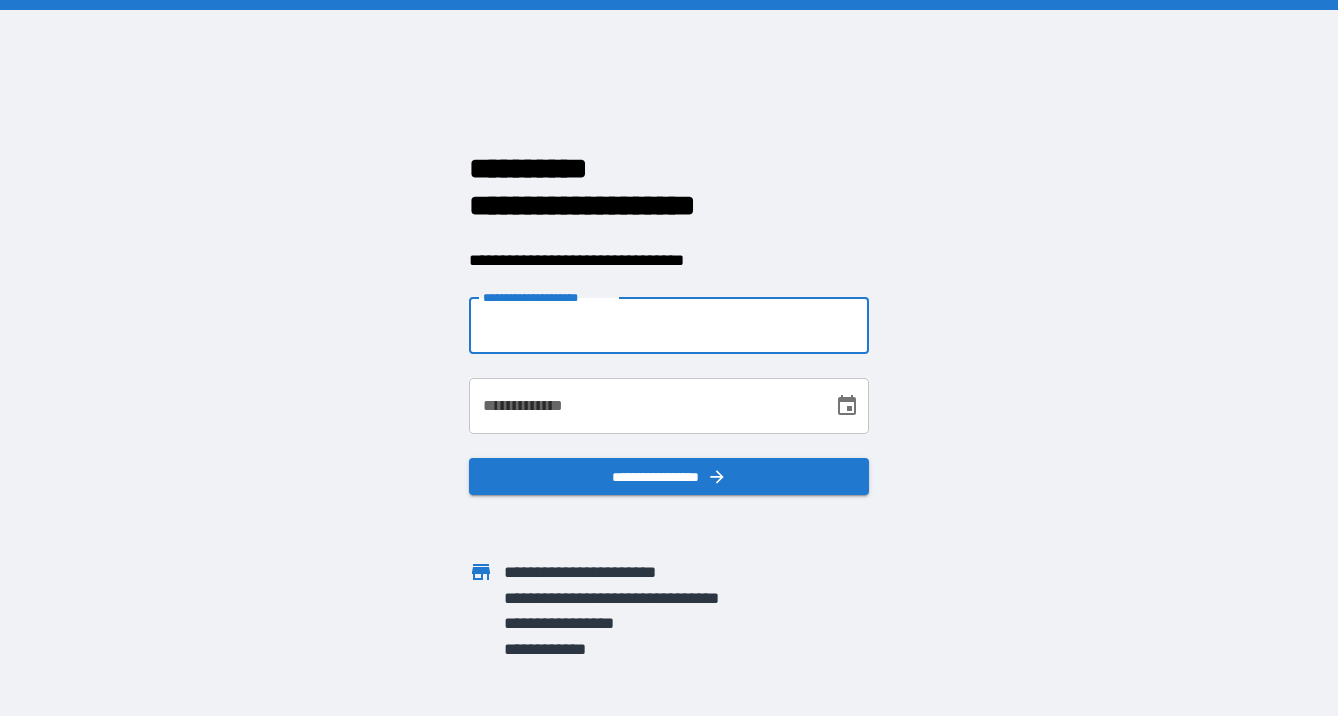 click on "**********" at bounding box center (669, 326) 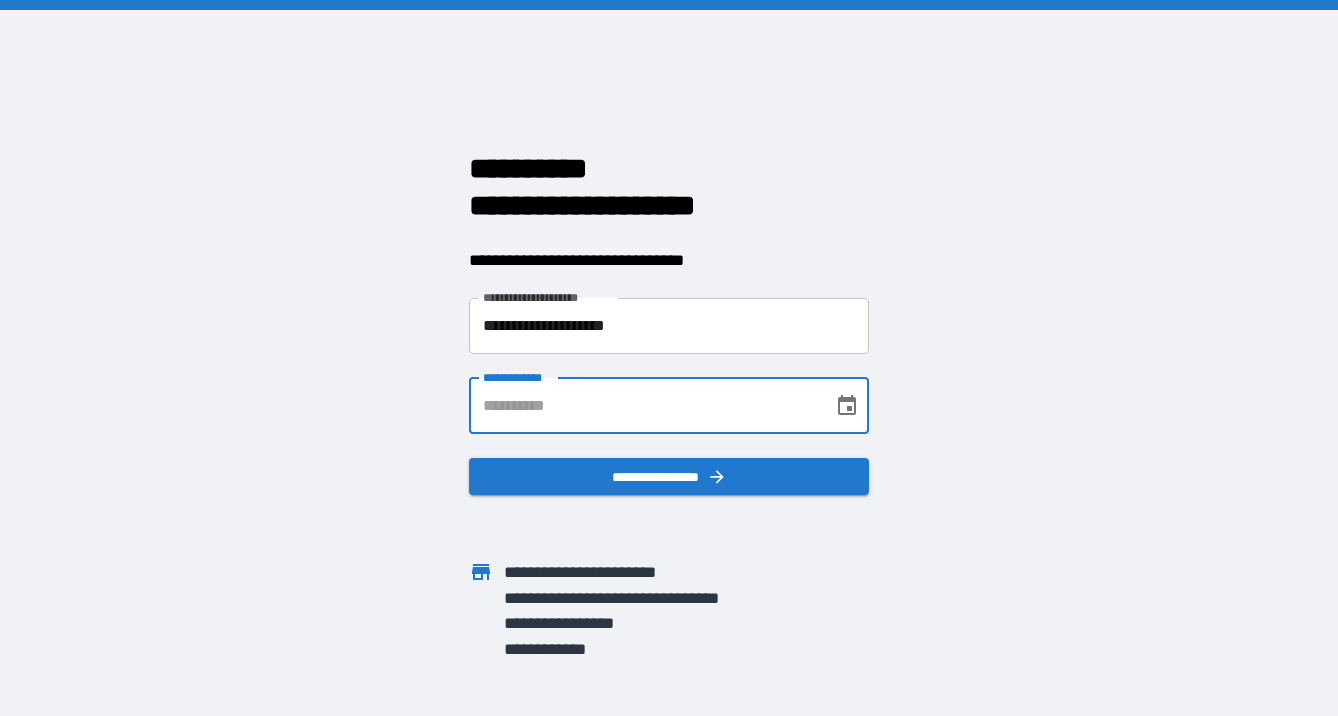 click on "**********" at bounding box center (644, 406) 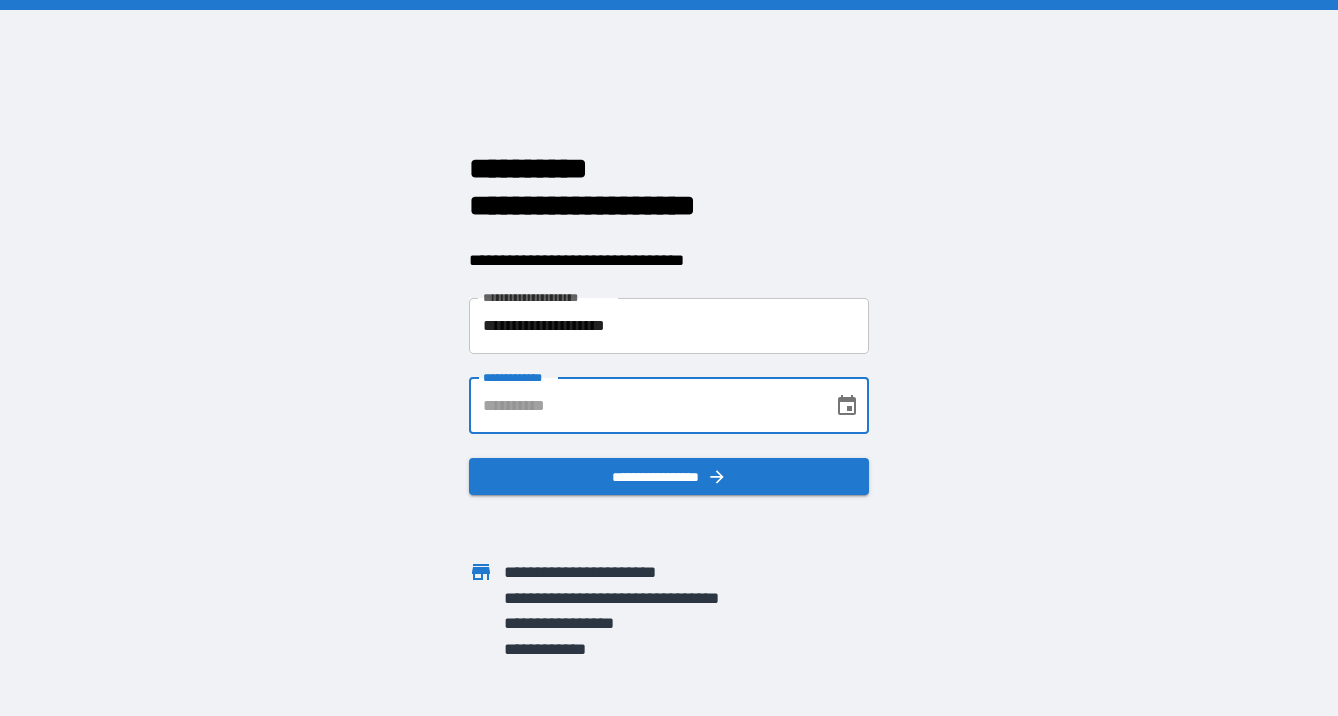 type on "**********" 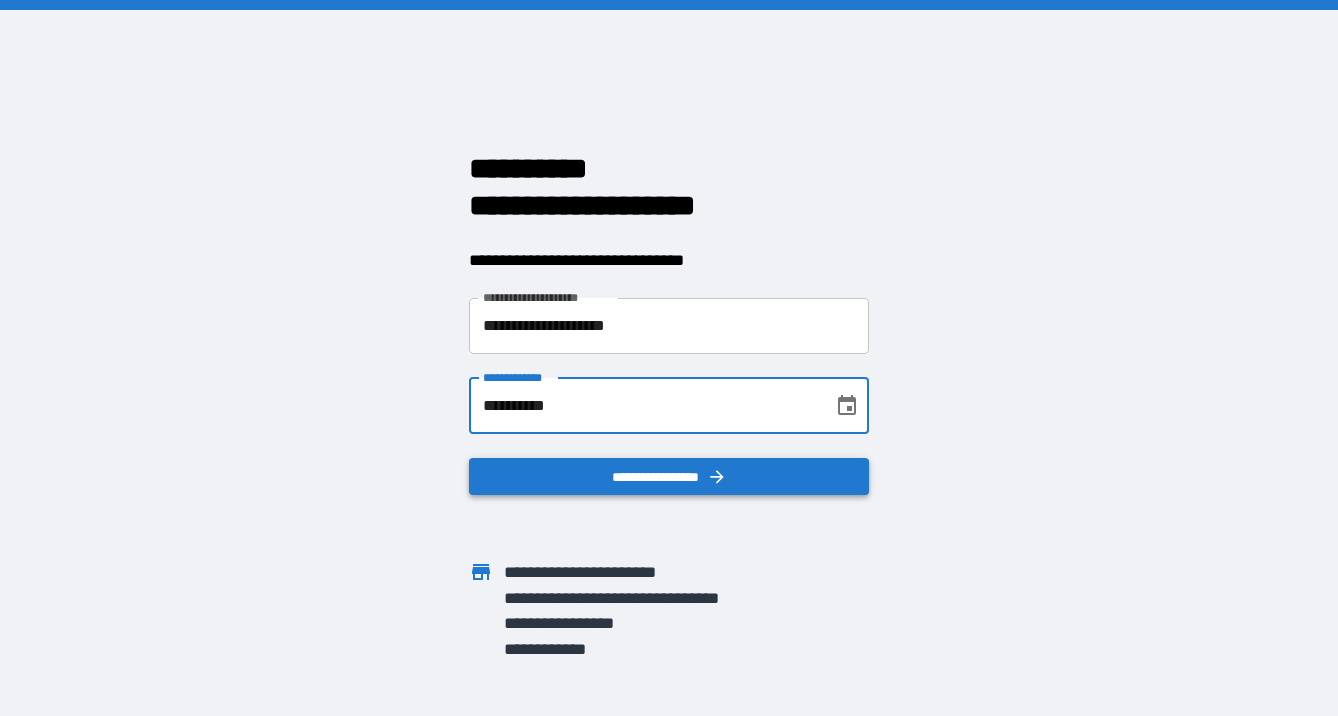 click on "**********" at bounding box center [669, 477] 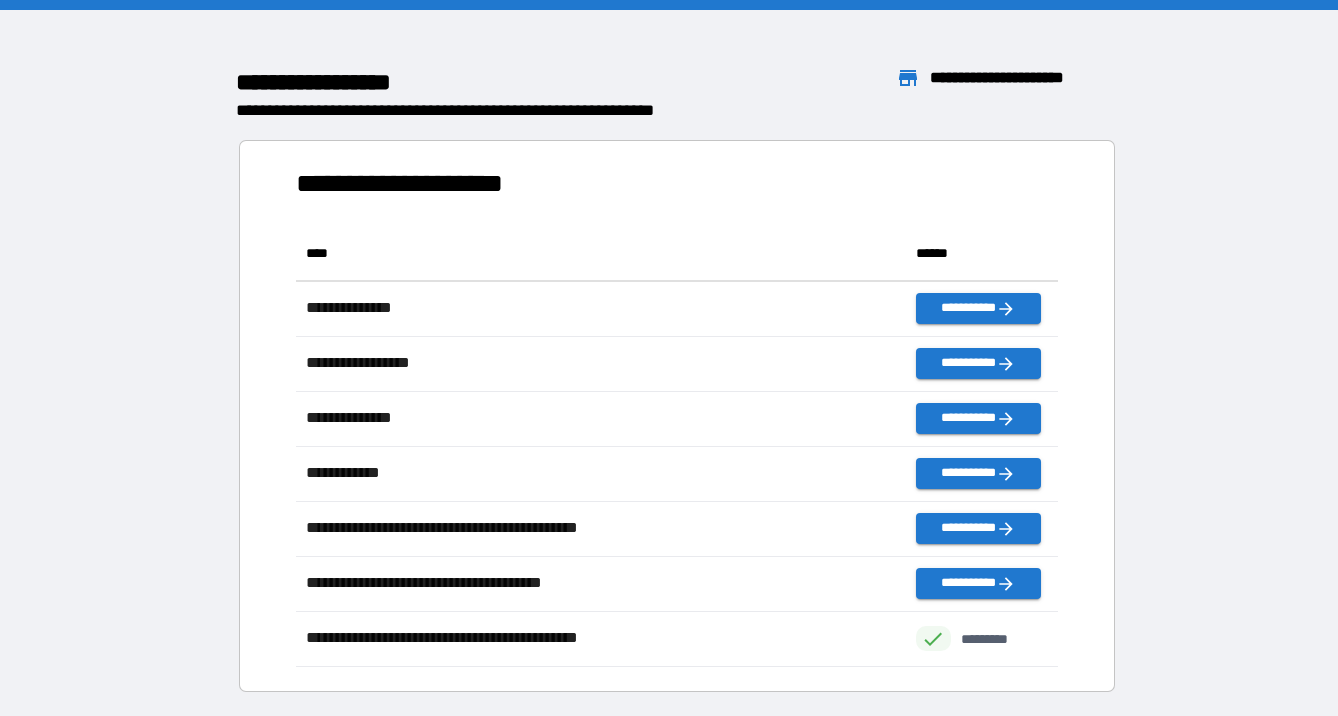 scroll, scrollTop: 1, scrollLeft: 1, axis: both 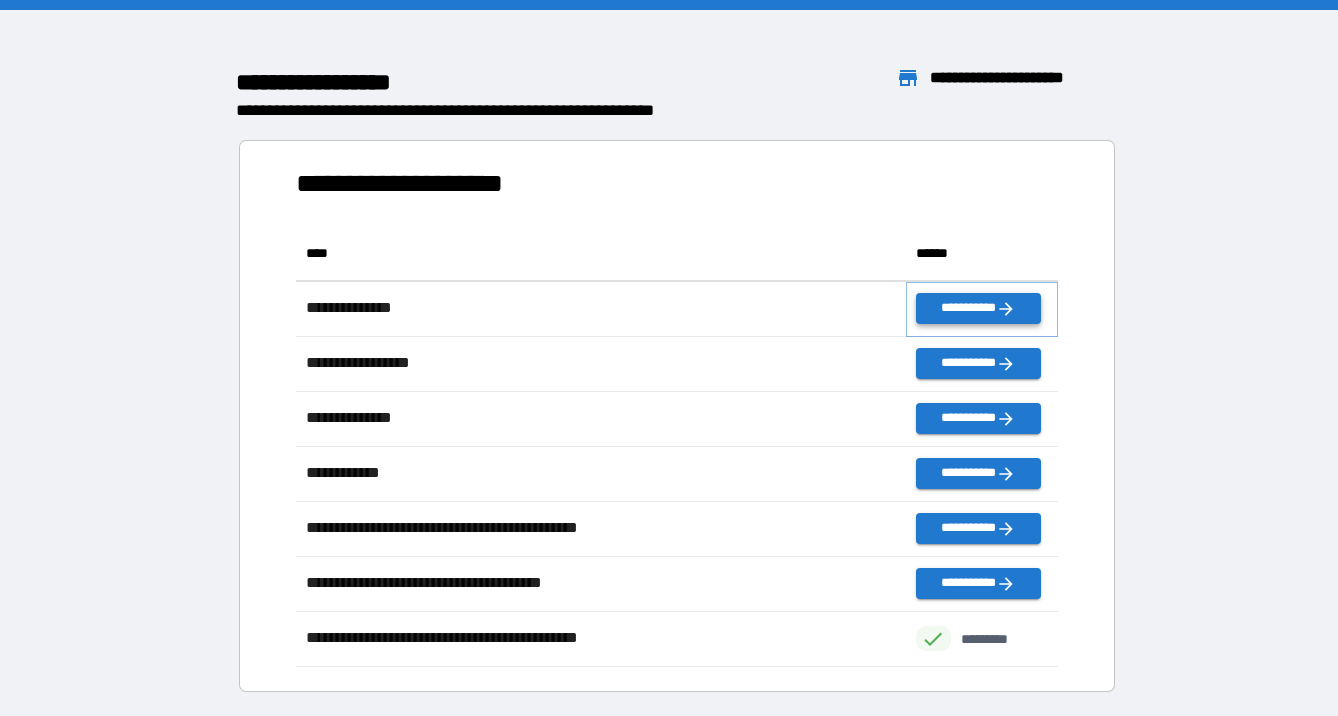 click on "**********" at bounding box center [978, 308] 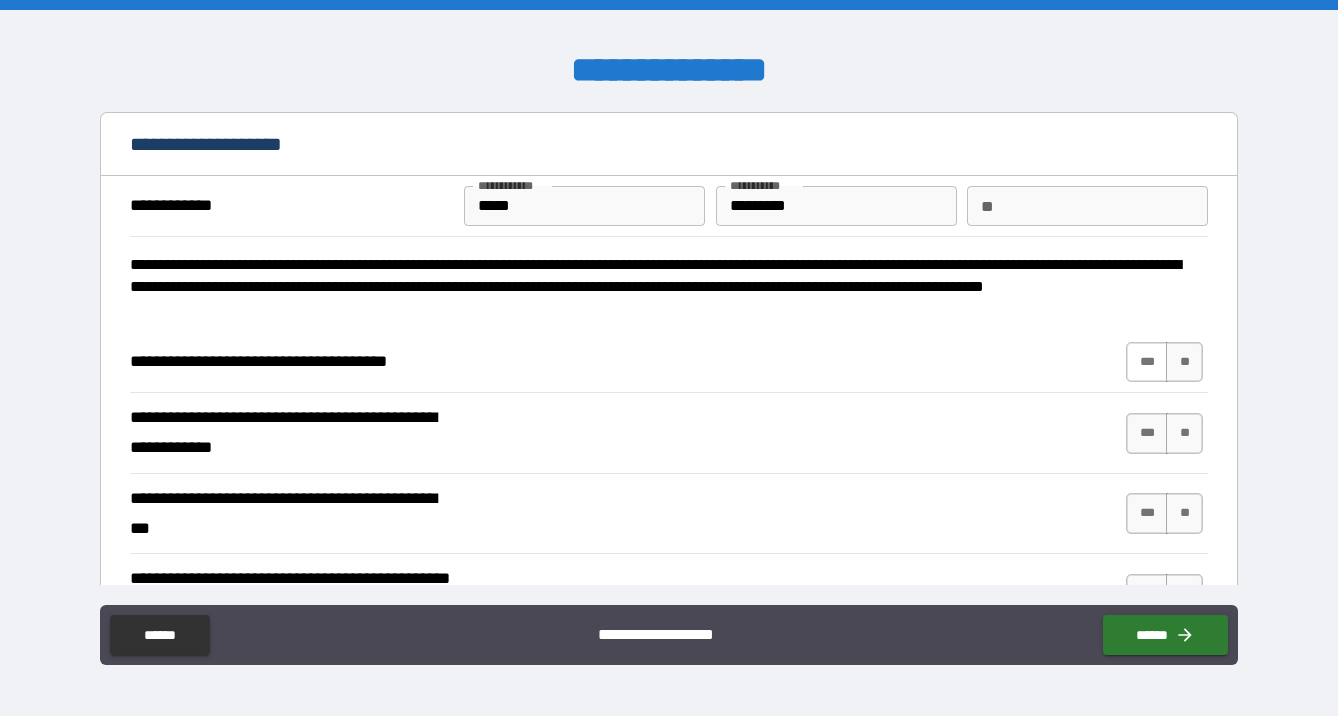 click on "***" at bounding box center [1147, 362] 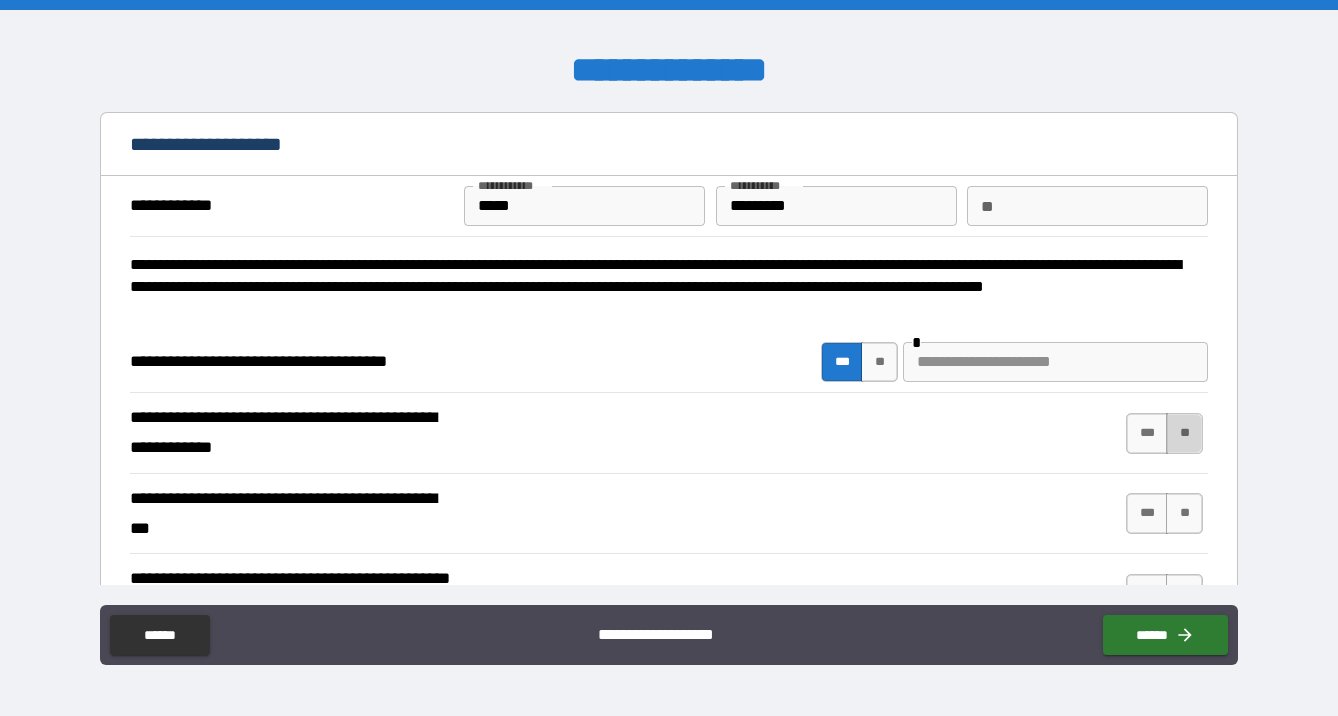 click on "**" at bounding box center (1184, 433) 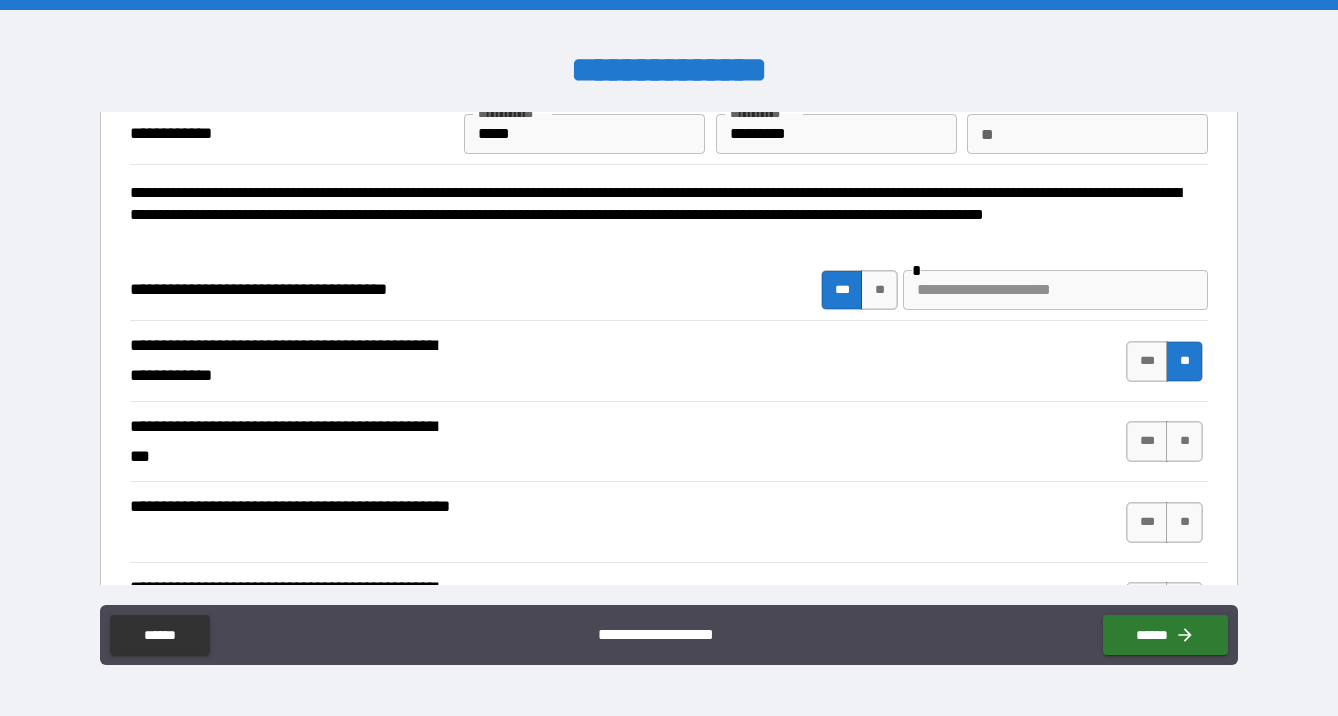 scroll, scrollTop: 85, scrollLeft: 0, axis: vertical 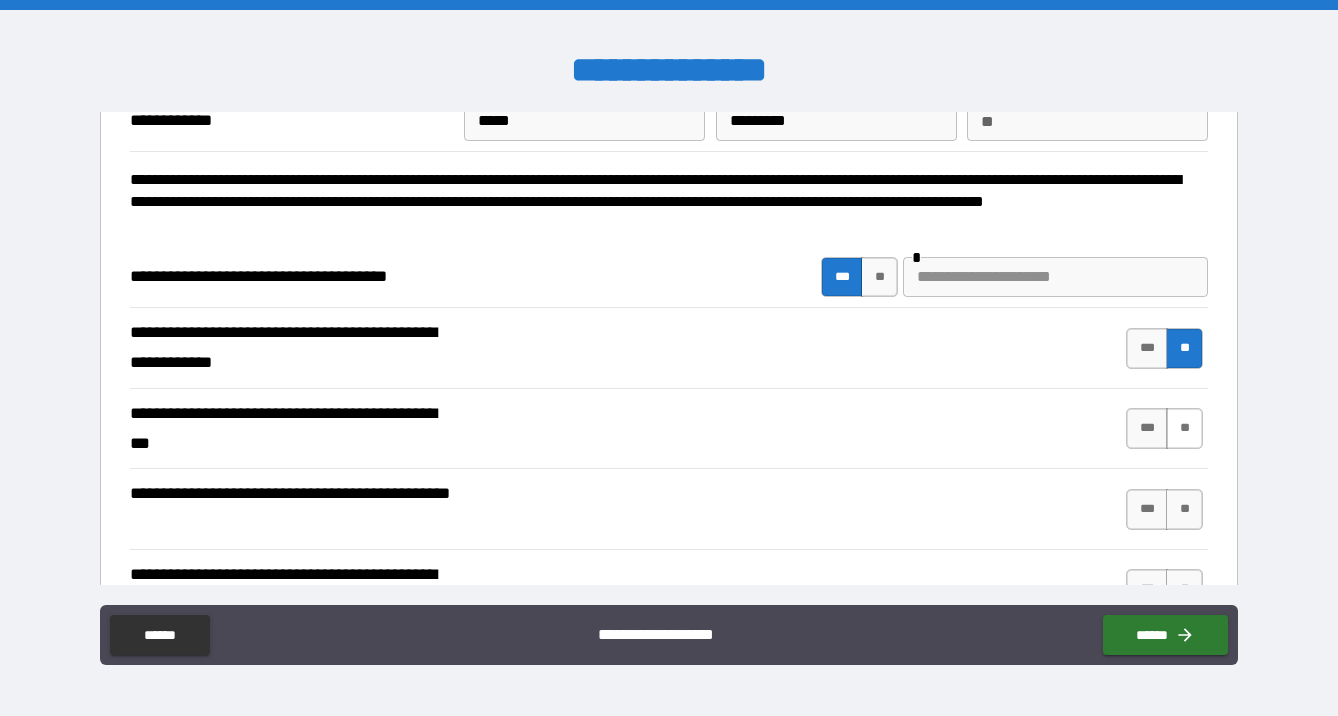 click on "**" at bounding box center [1184, 428] 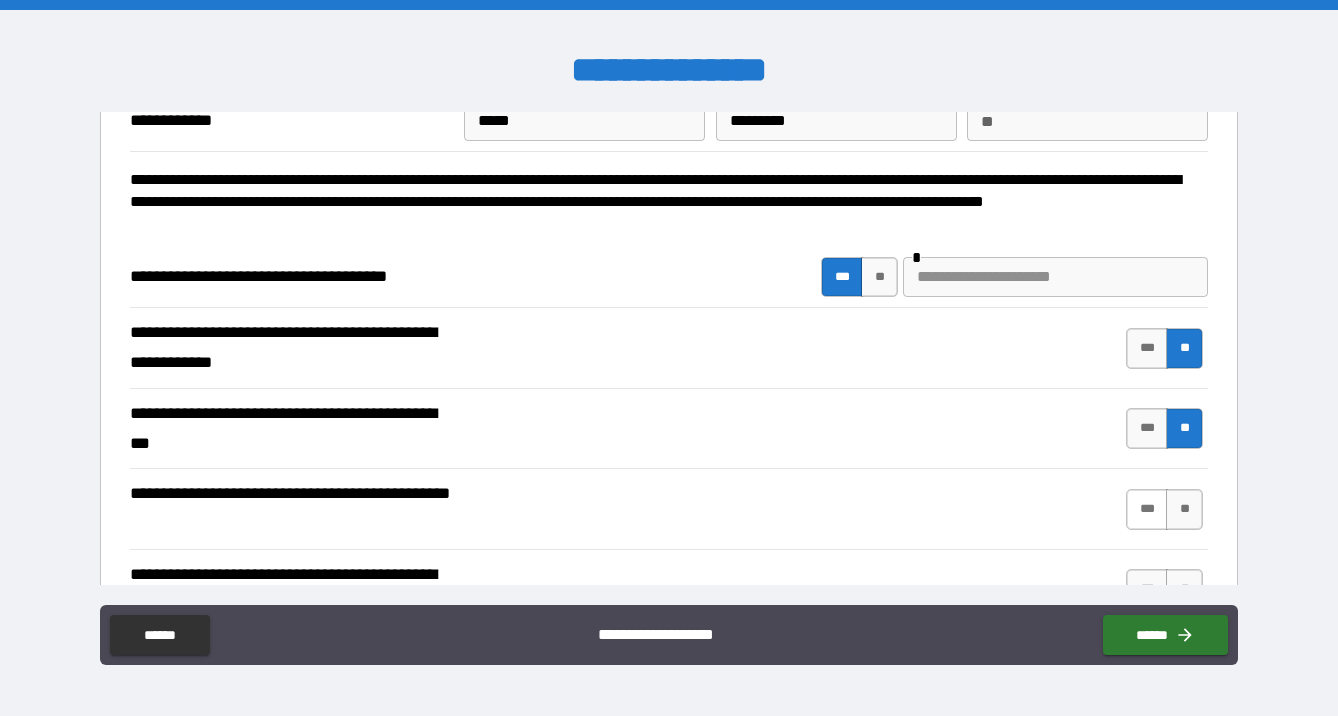 click on "***" at bounding box center [1147, 509] 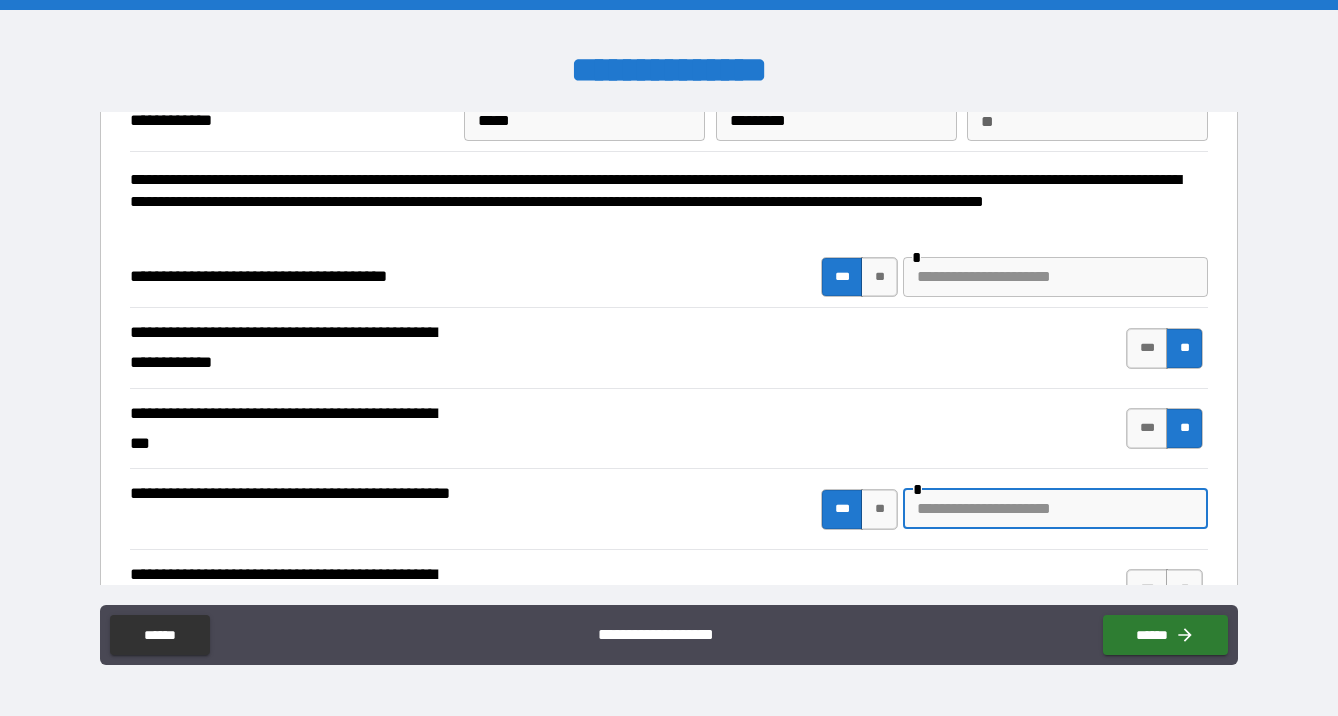 click at bounding box center [1055, 509] 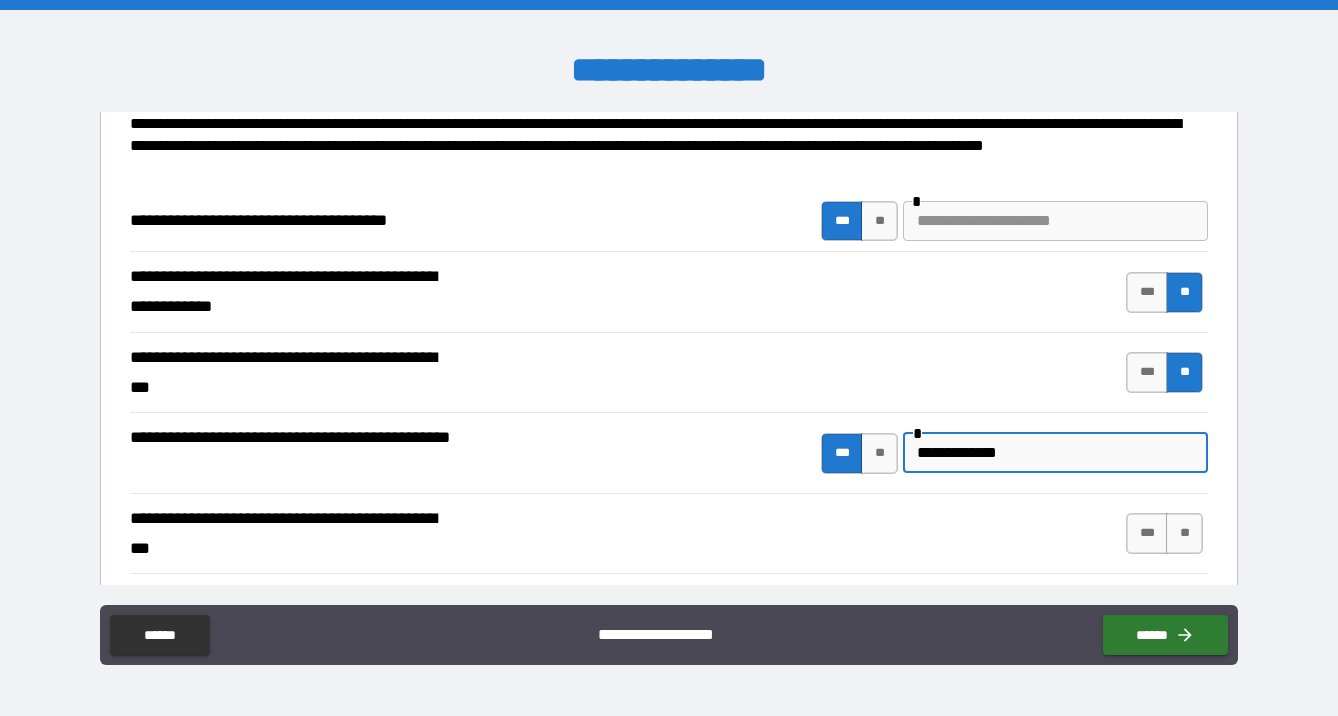 scroll, scrollTop: 152, scrollLeft: 0, axis: vertical 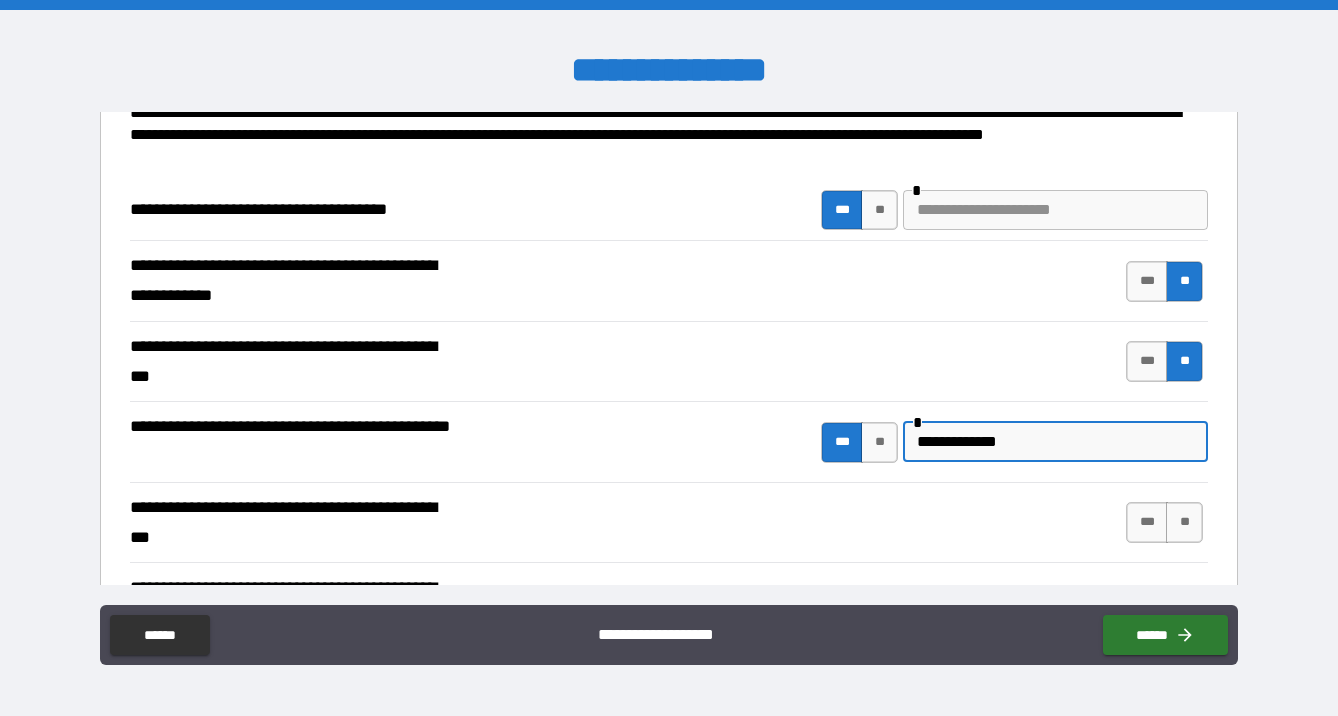 click on "**********" at bounding box center (1055, 442) 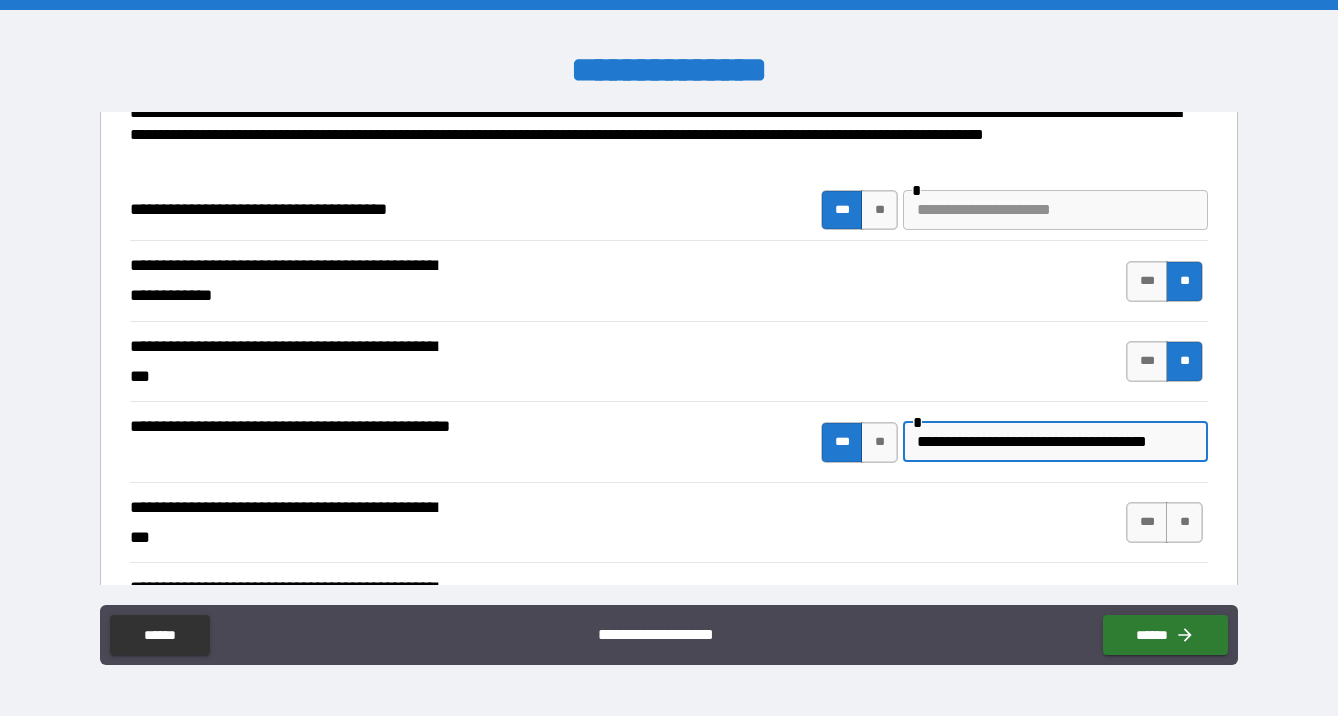 scroll, scrollTop: 0, scrollLeft: 8, axis: horizontal 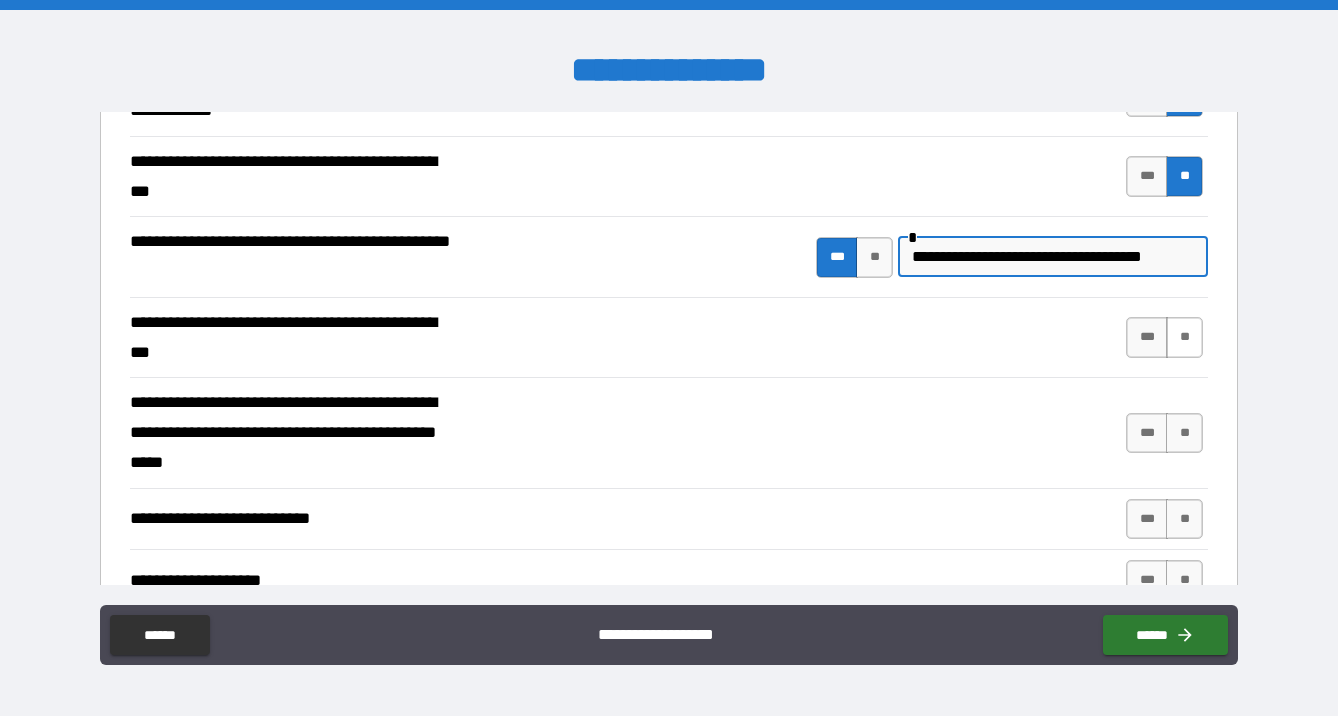 type on "**********" 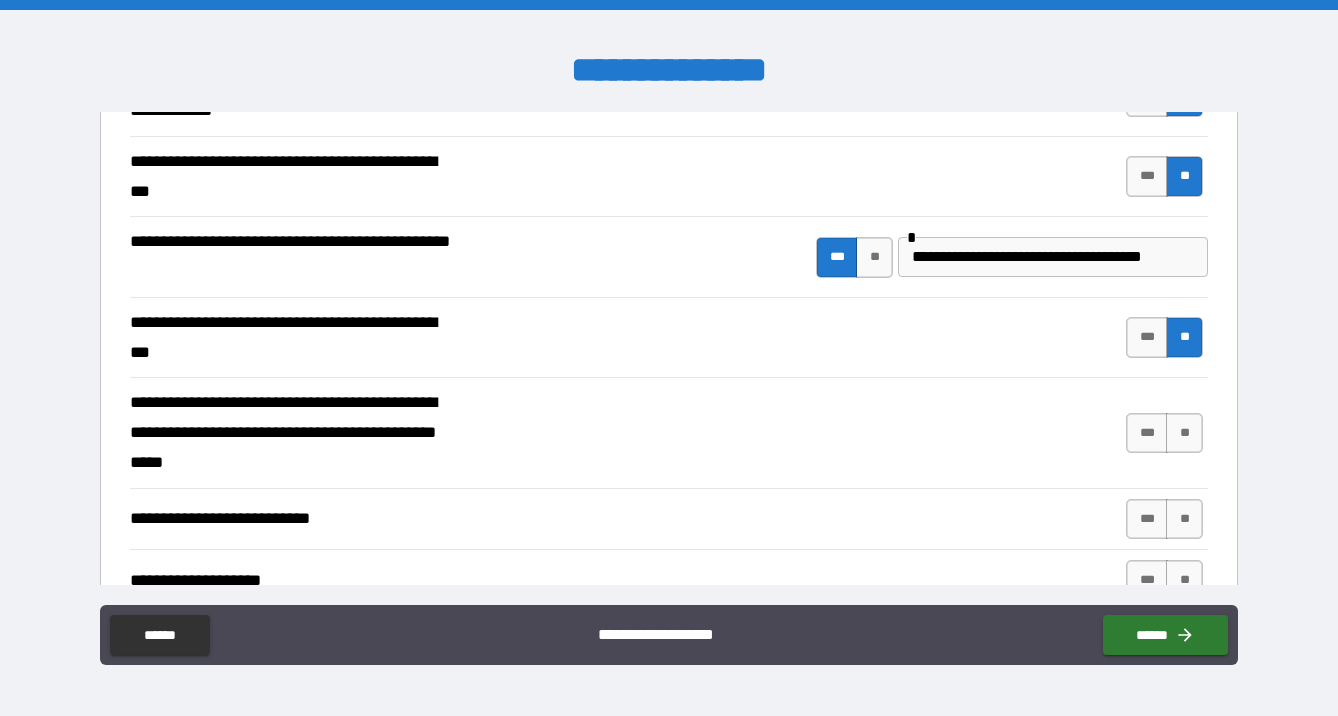 scroll, scrollTop: 0, scrollLeft: 0, axis: both 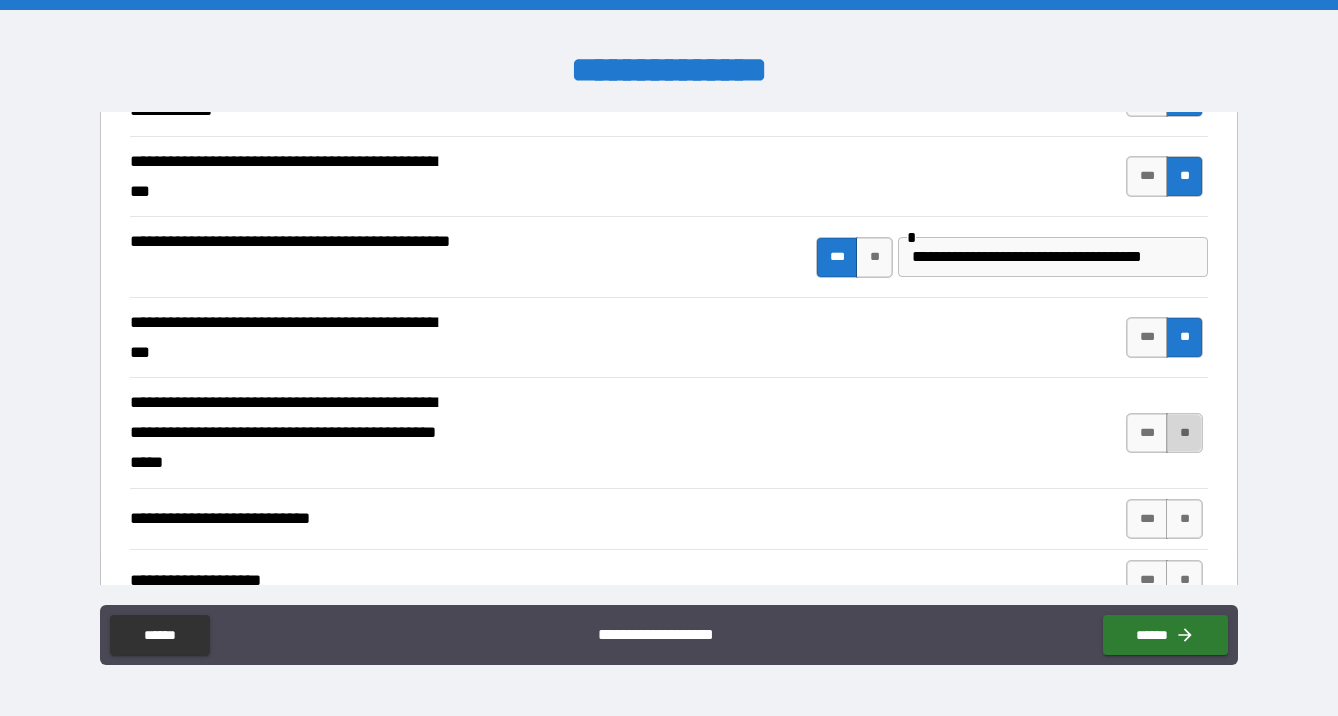 click on "**" at bounding box center [1184, 433] 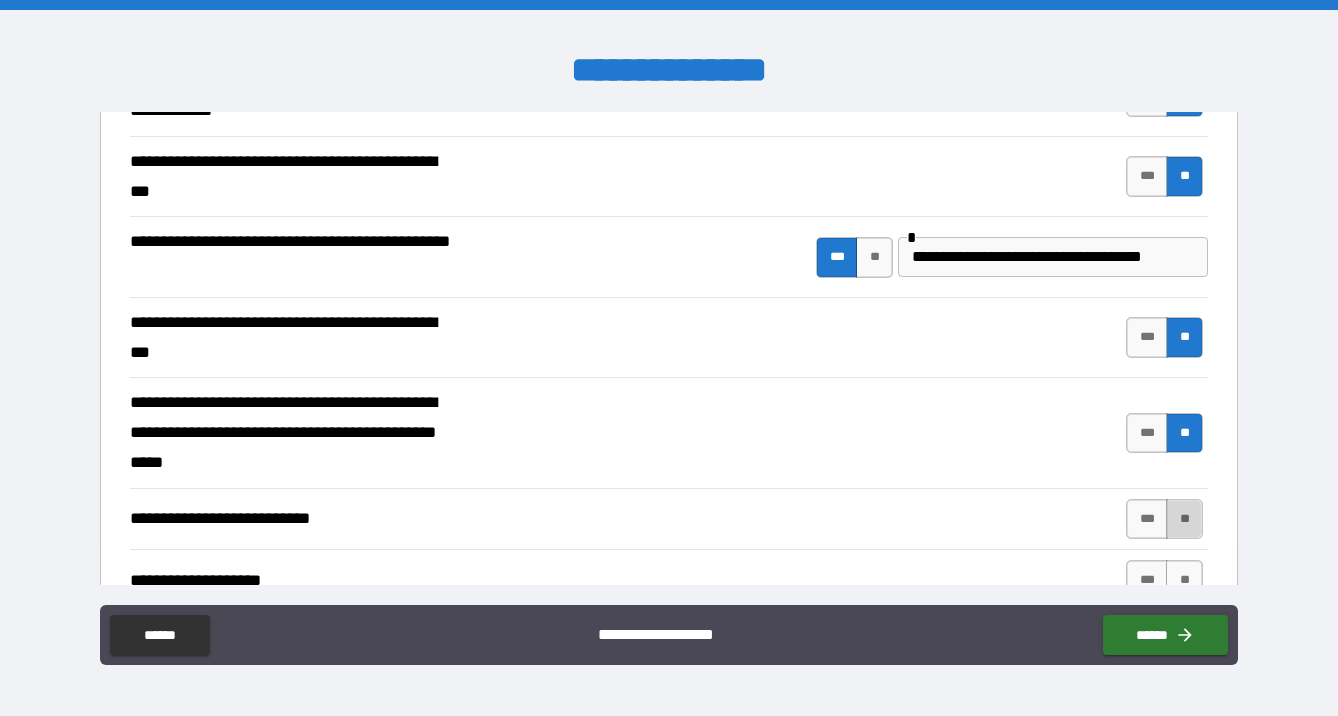 click on "**" at bounding box center [1184, 519] 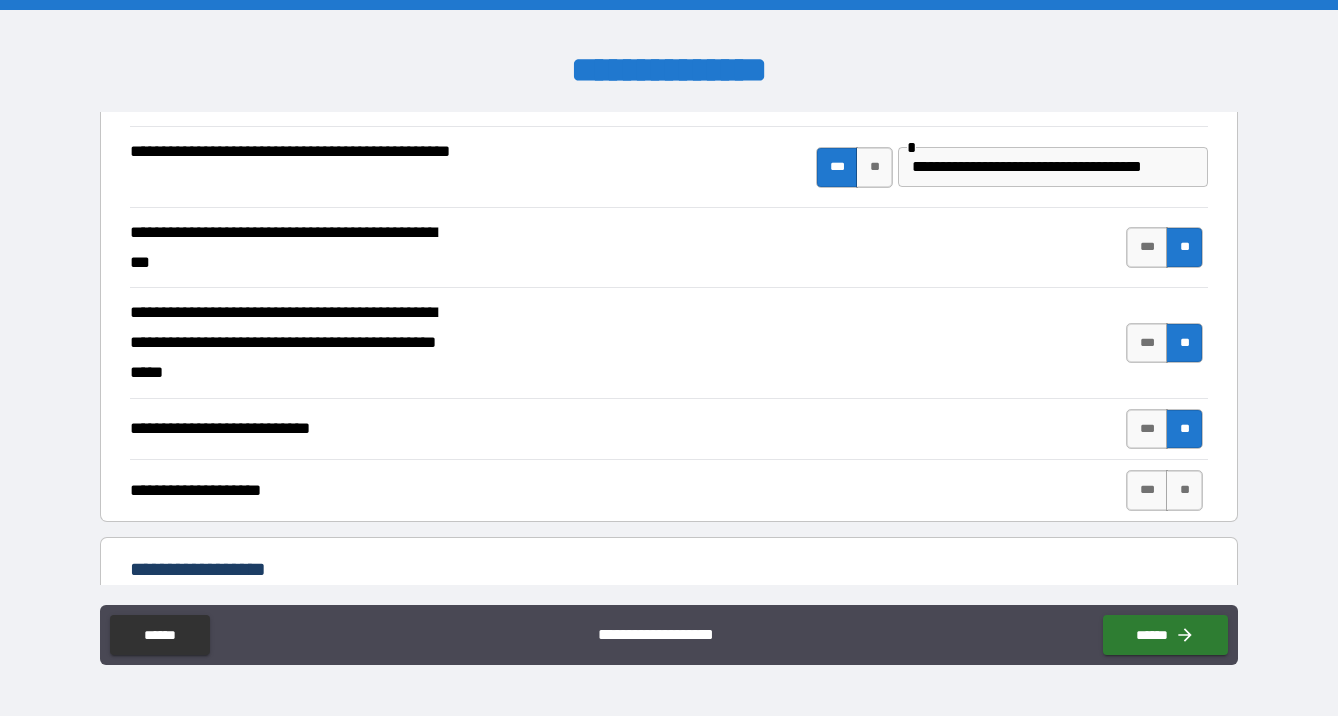scroll, scrollTop: 440, scrollLeft: 0, axis: vertical 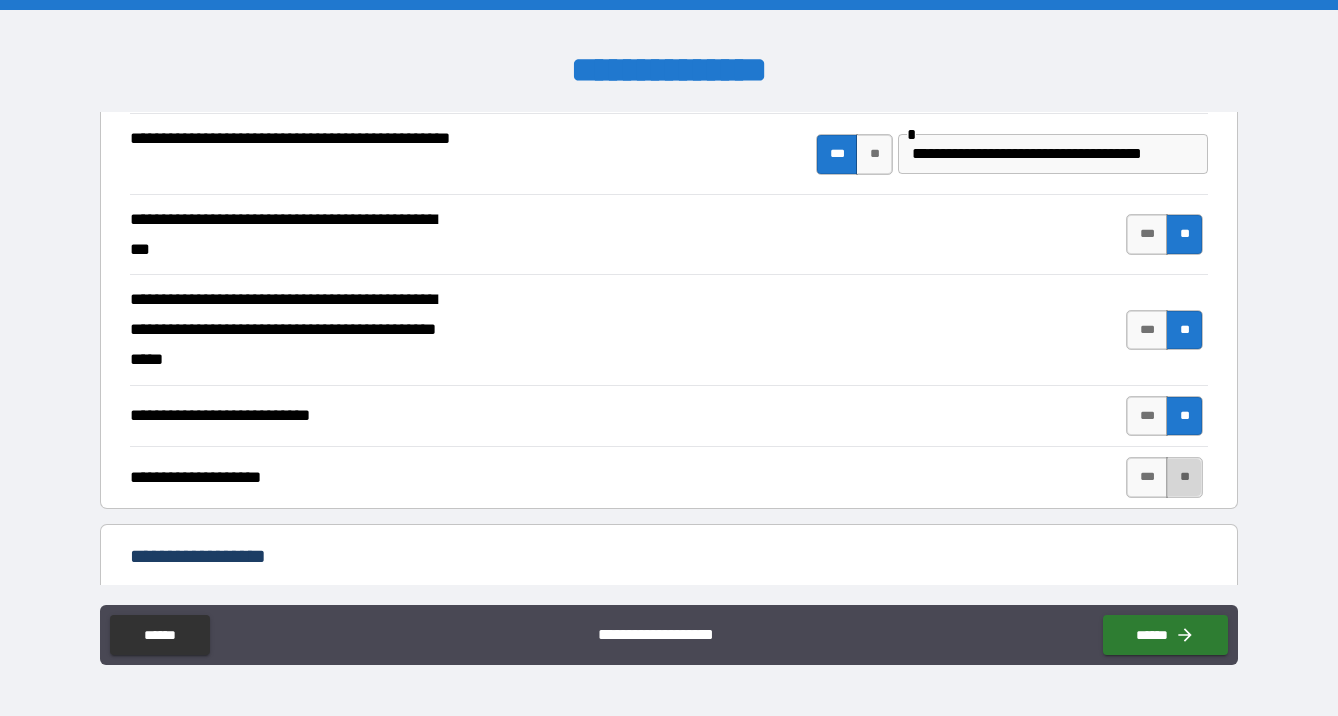 click on "**" at bounding box center (1184, 477) 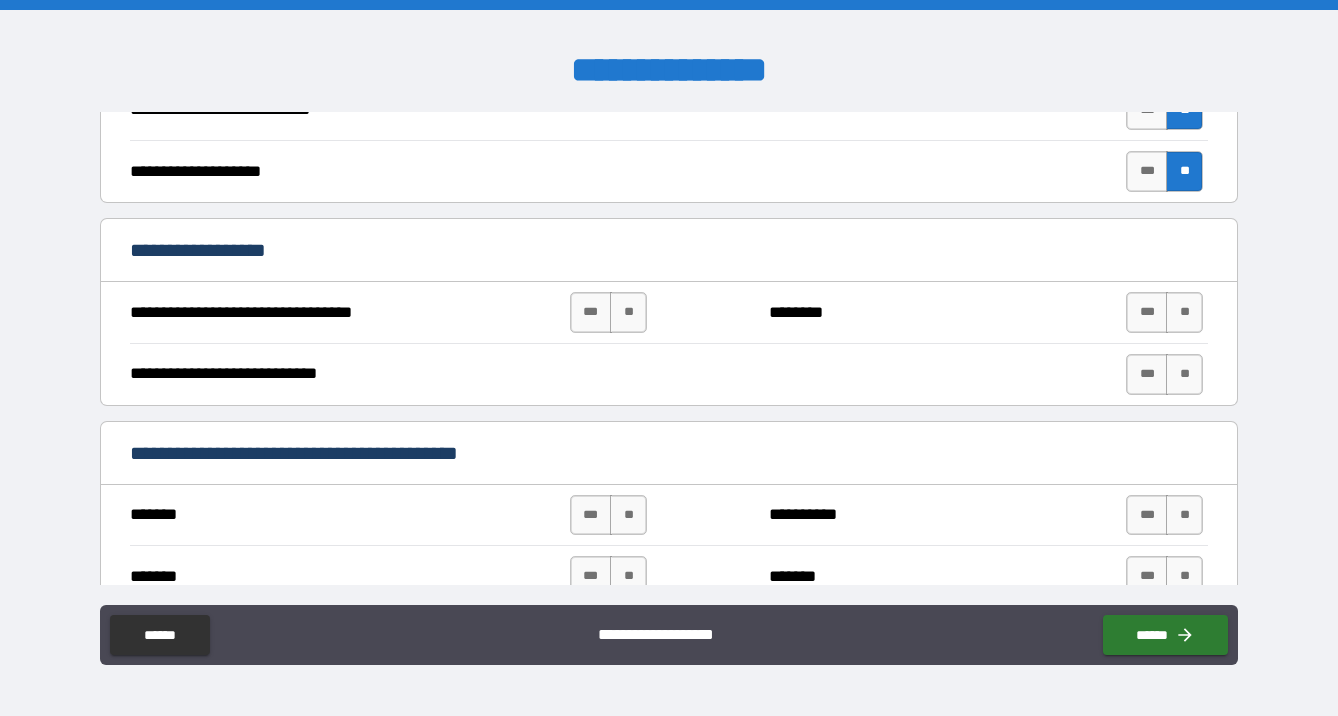 scroll, scrollTop: 757, scrollLeft: 0, axis: vertical 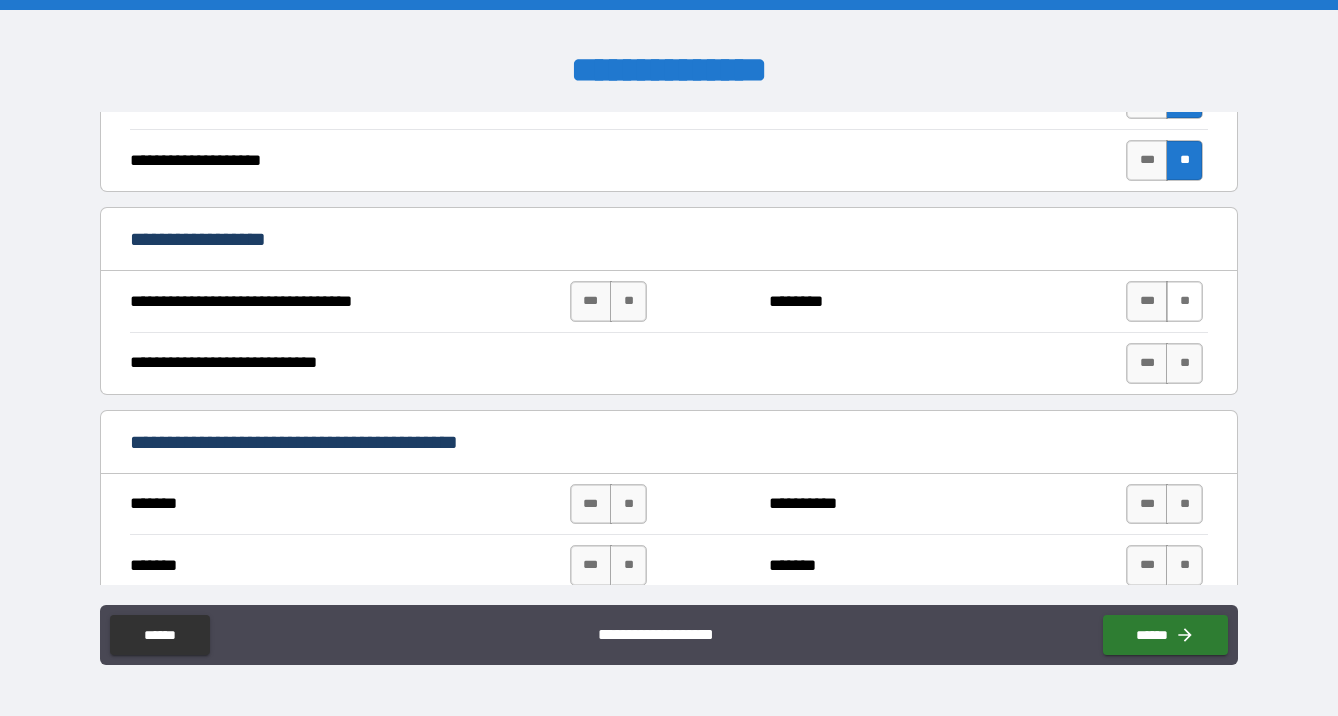 click on "**" at bounding box center (1184, 301) 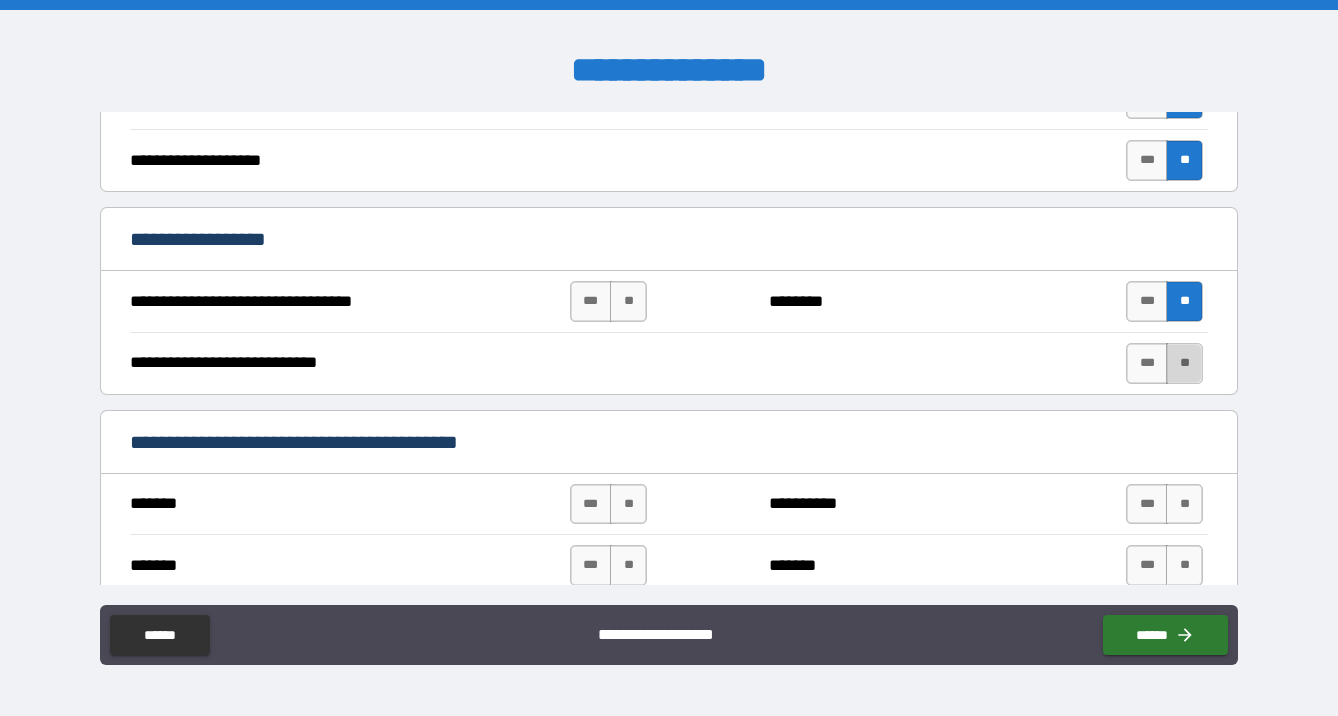 click on "**" at bounding box center [1184, 363] 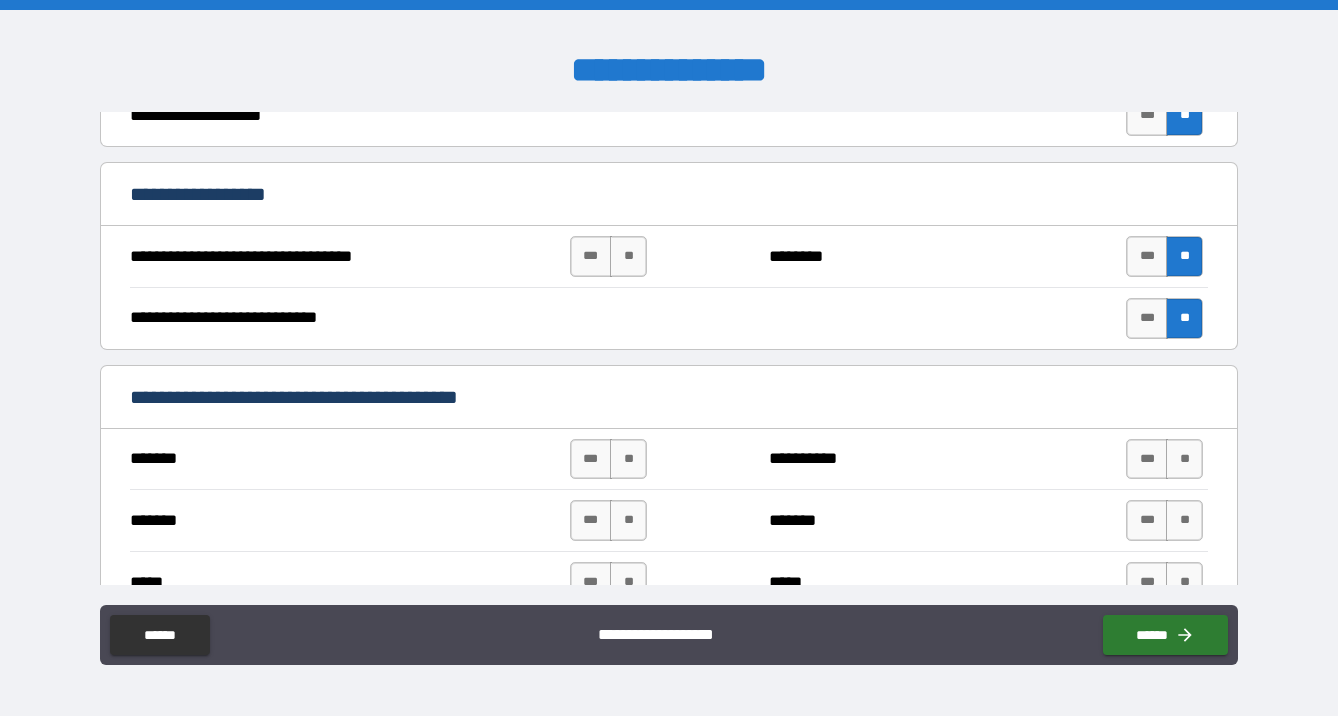 scroll, scrollTop: 792, scrollLeft: 0, axis: vertical 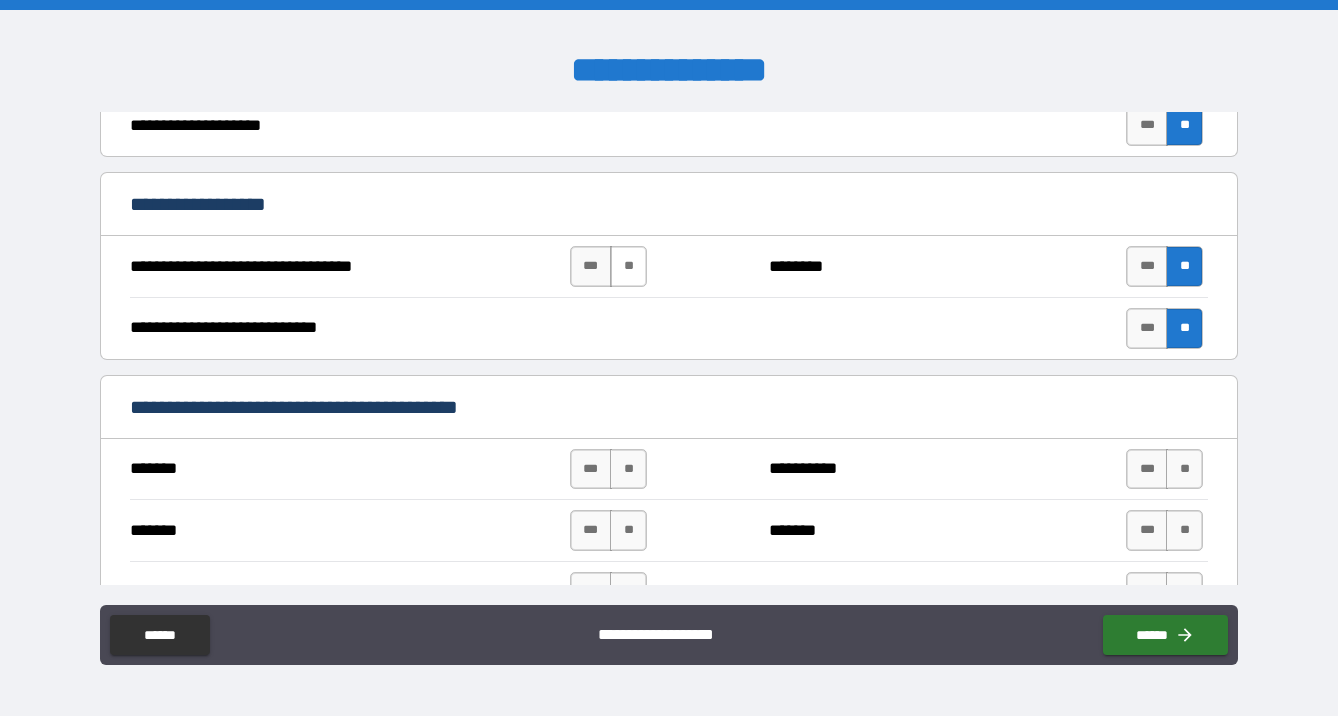 click on "**" at bounding box center [628, 266] 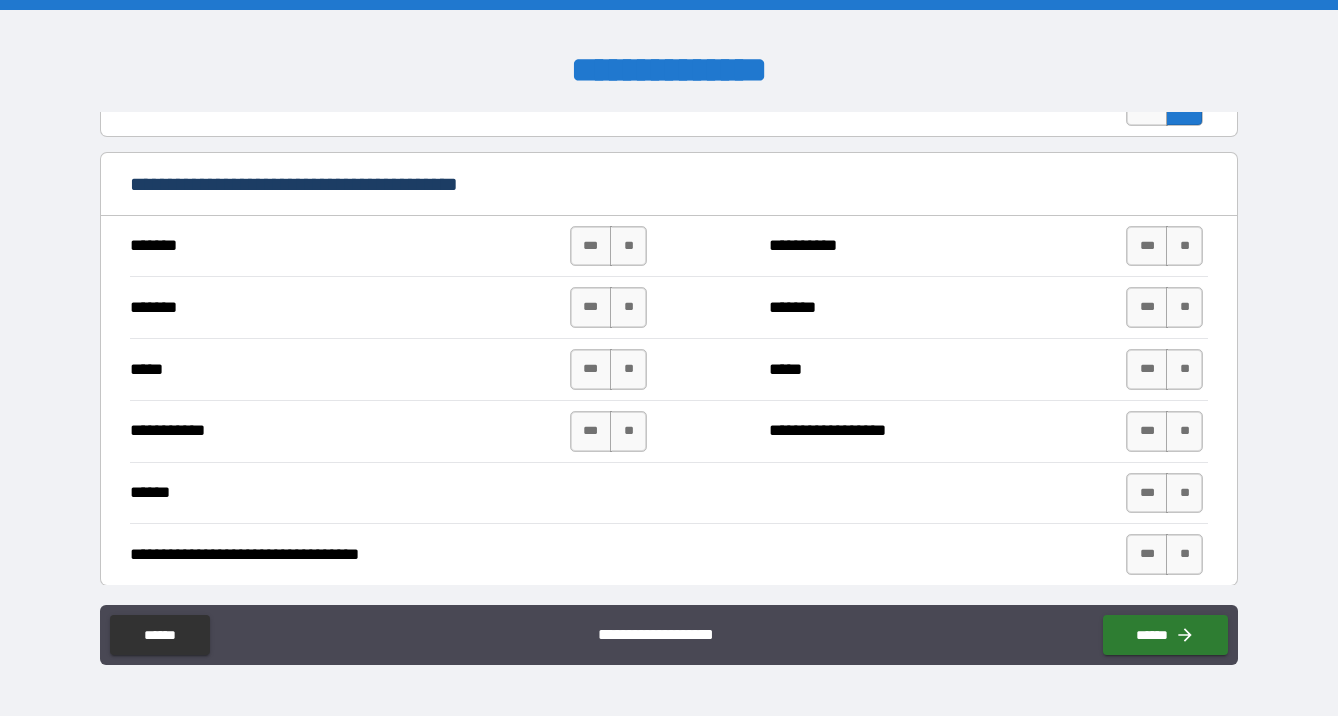scroll, scrollTop: 1018, scrollLeft: 0, axis: vertical 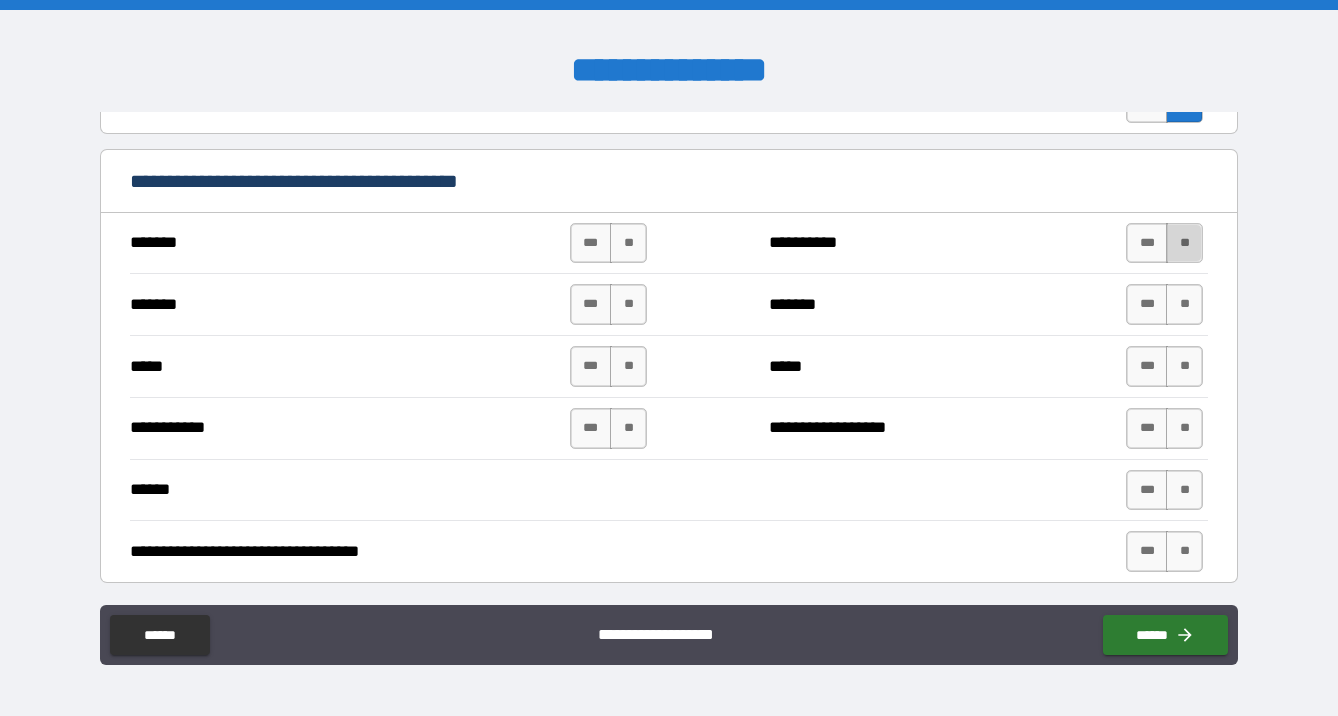 click on "**" at bounding box center (1184, 243) 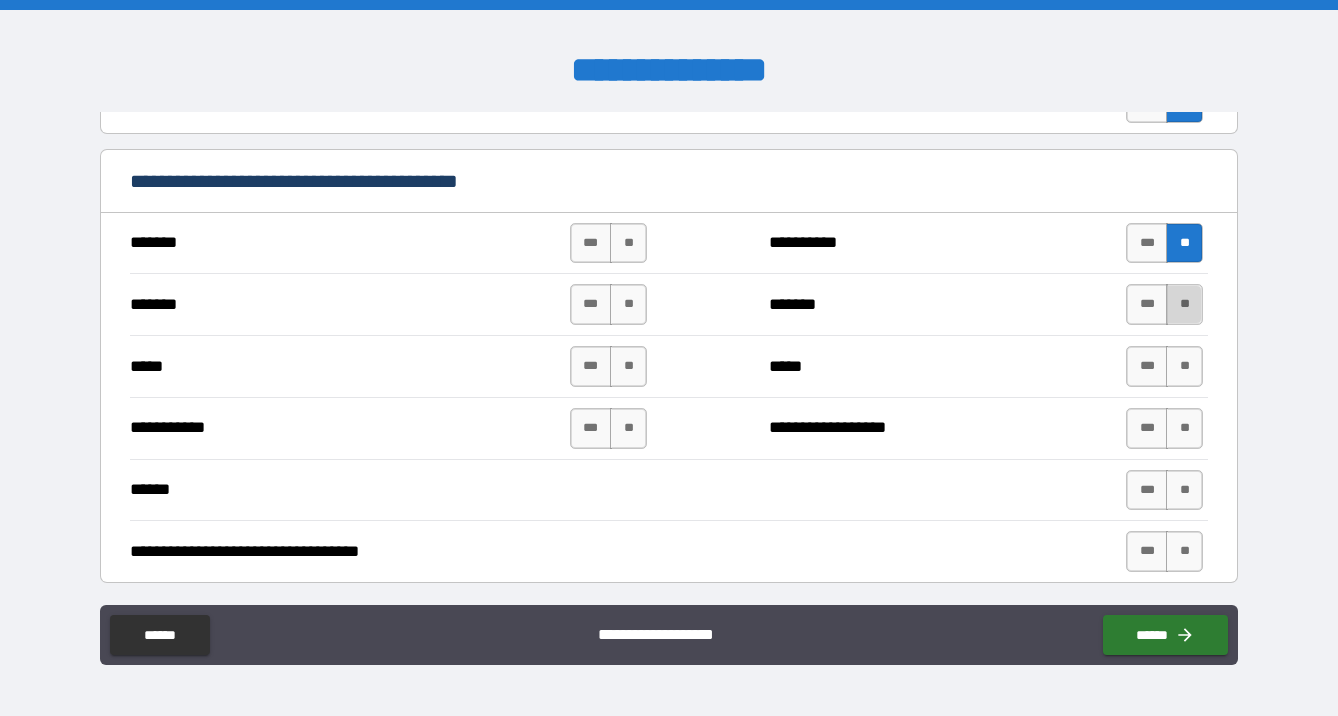 click on "**" at bounding box center [1184, 304] 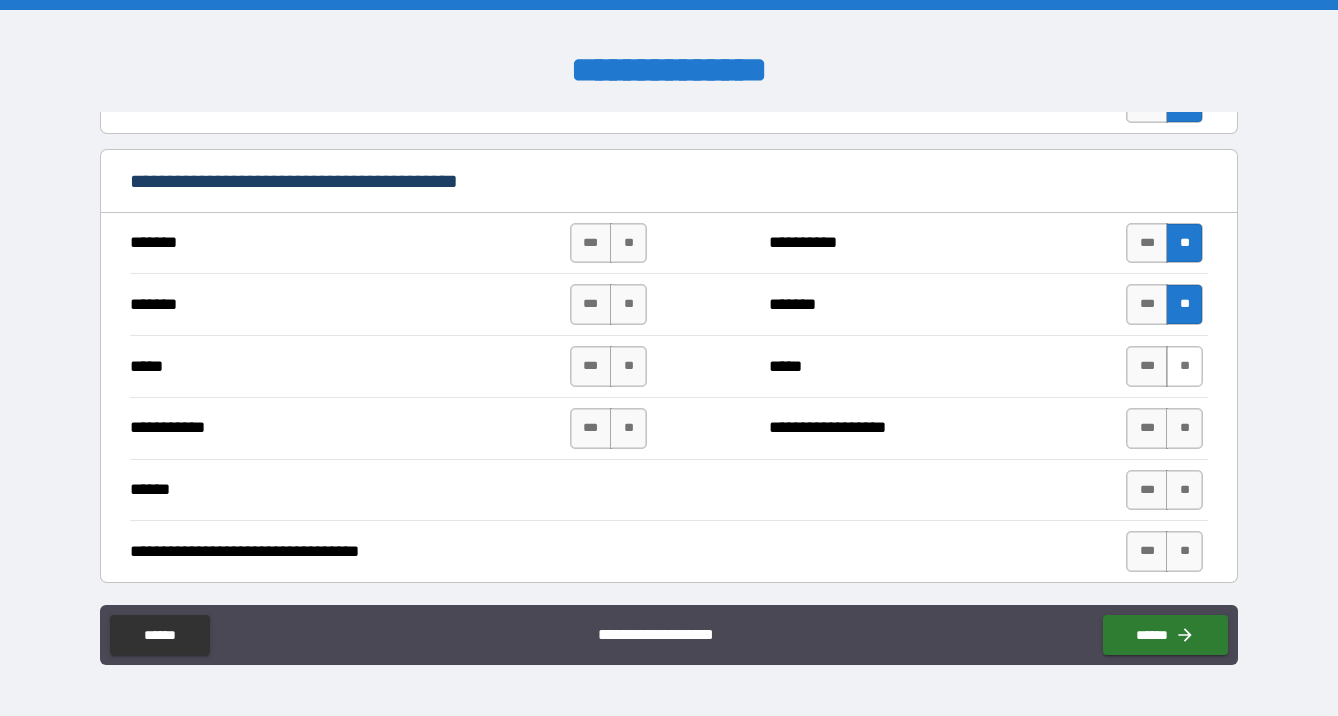 click on "**" at bounding box center (1184, 366) 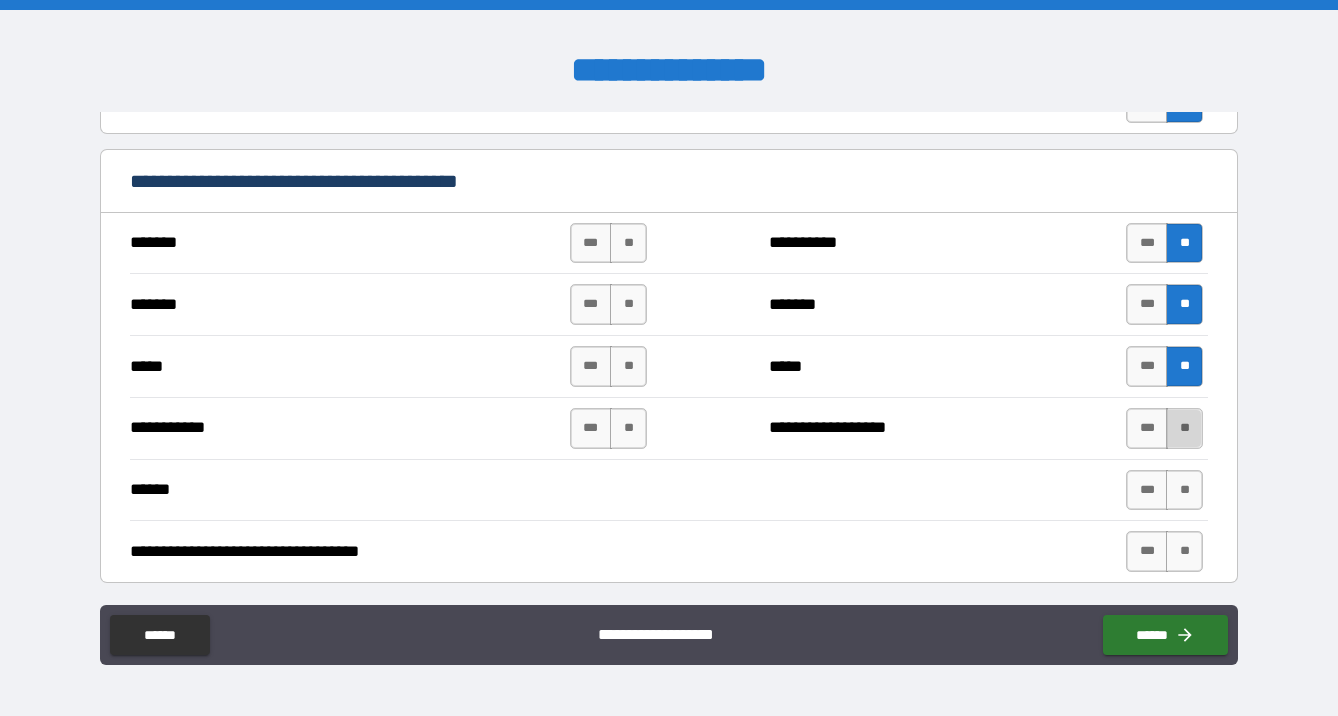 click on "**" at bounding box center [1184, 428] 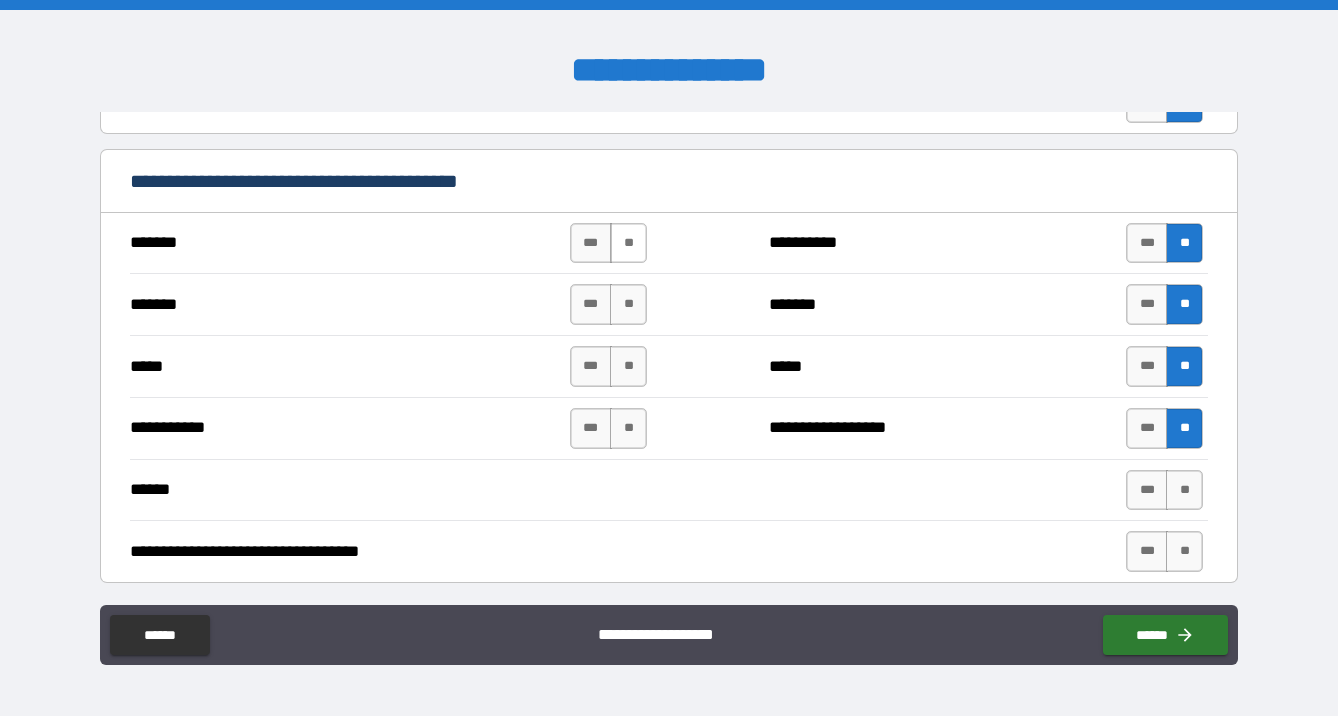 click on "**" at bounding box center [628, 243] 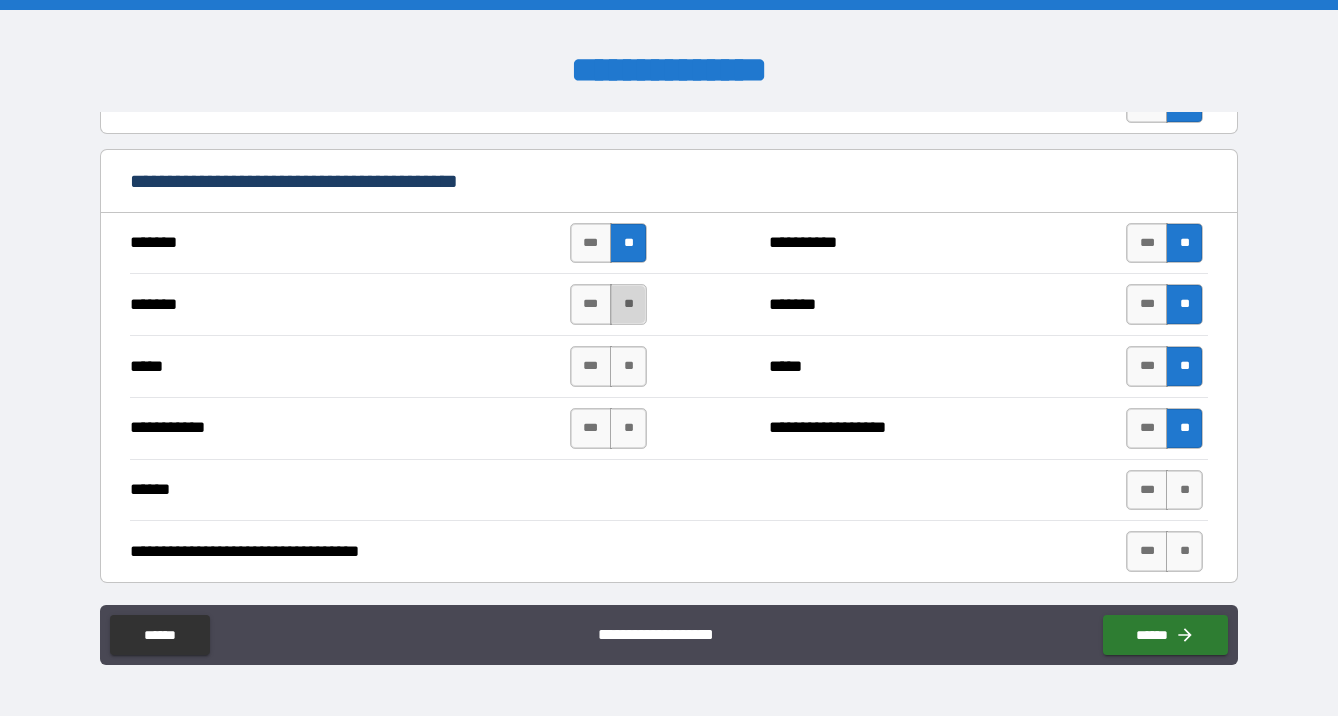 click on "**" at bounding box center [628, 304] 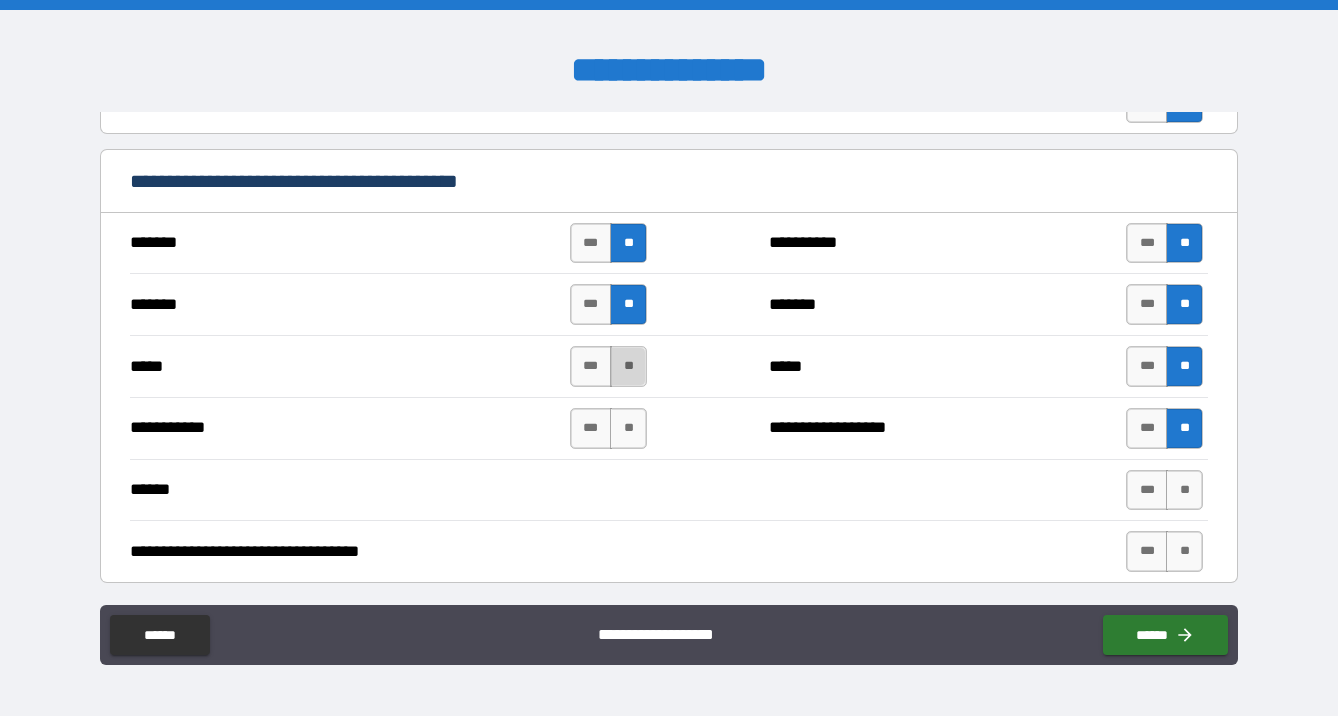 click on "**" at bounding box center (628, 366) 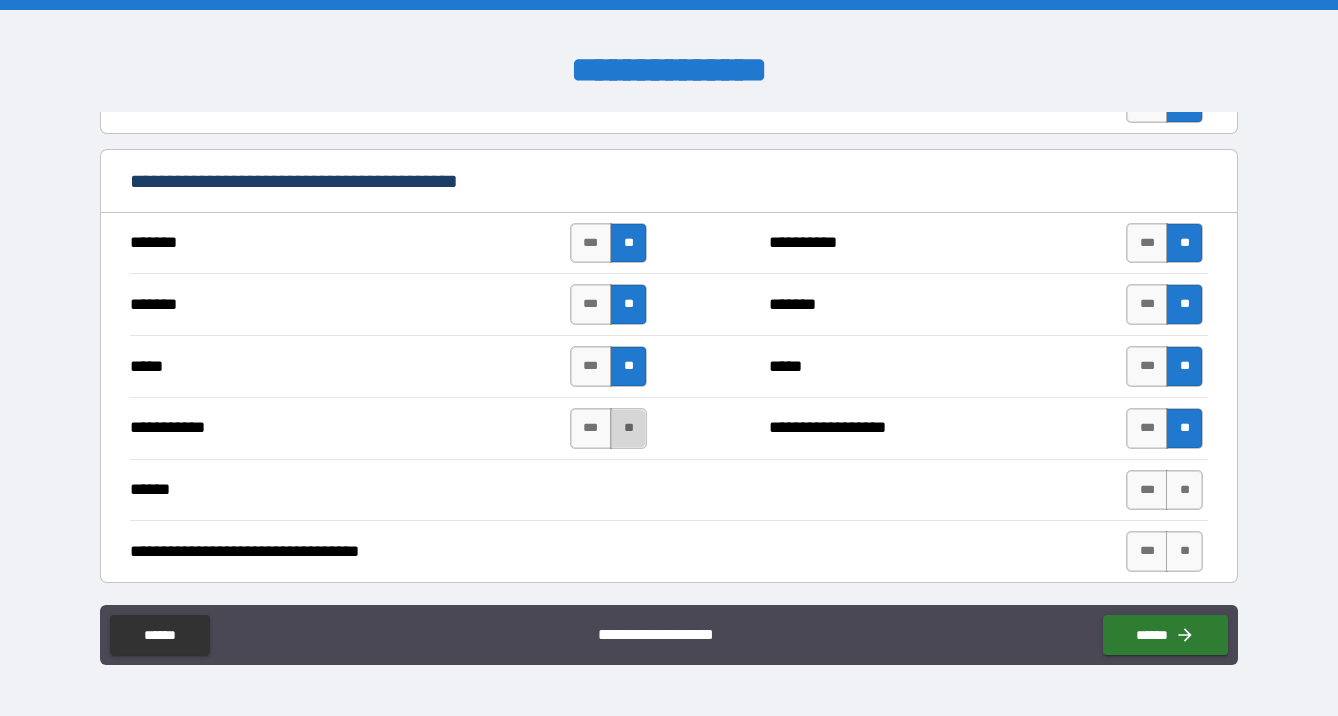 click on "**" at bounding box center (628, 428) 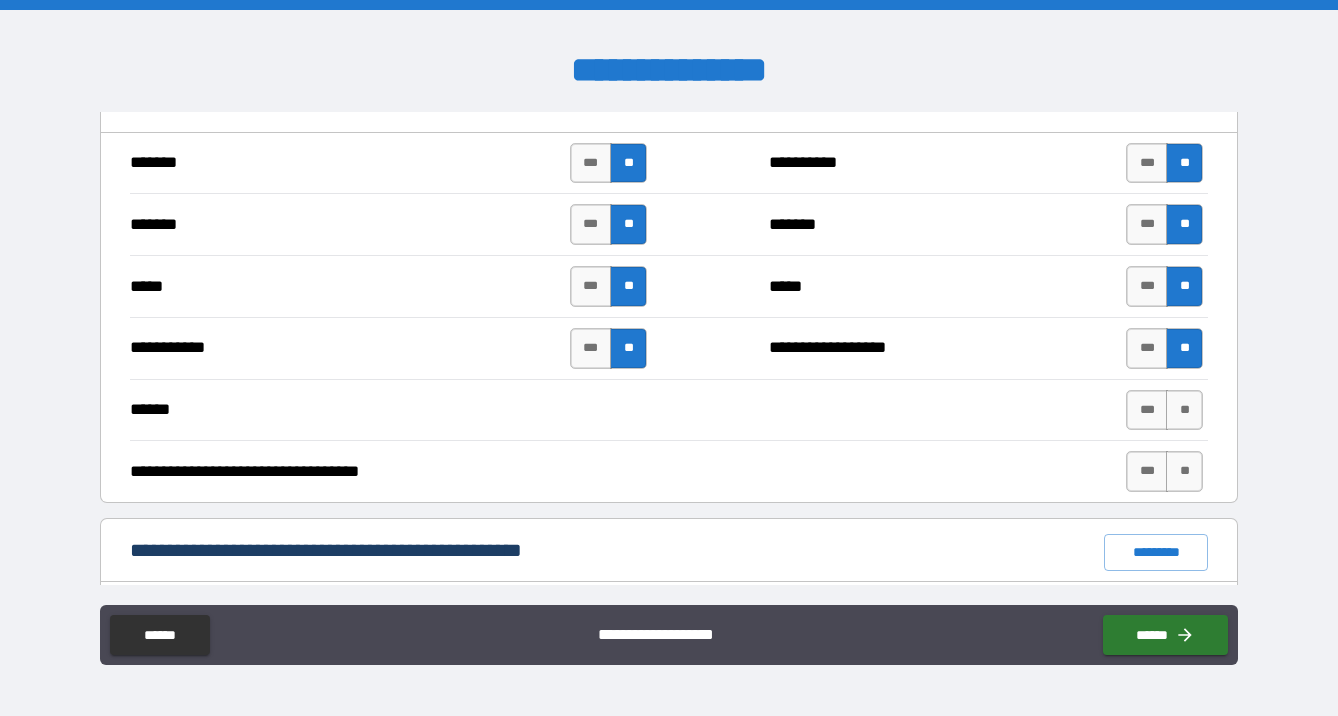 scroll, scrollTop: 1100, scrollLeft: 0, axis: vertical 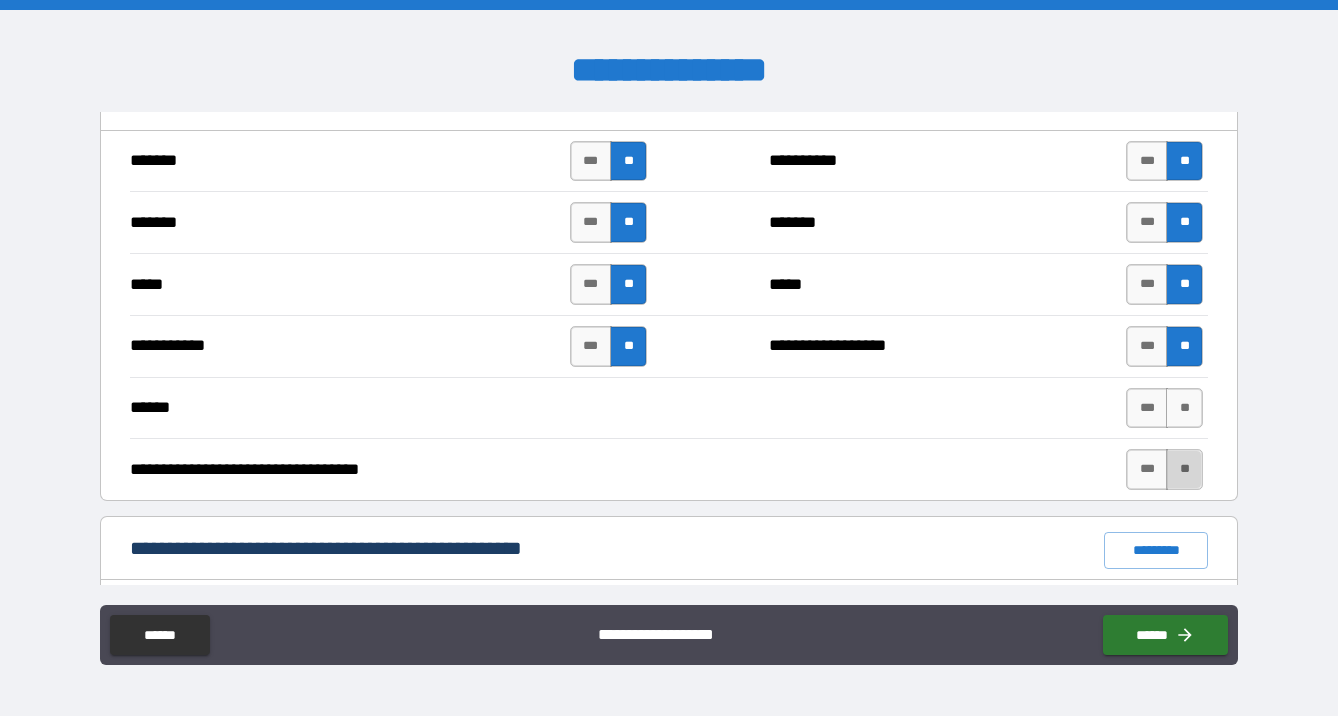 click on "**" at bounding box center (1184, 469) 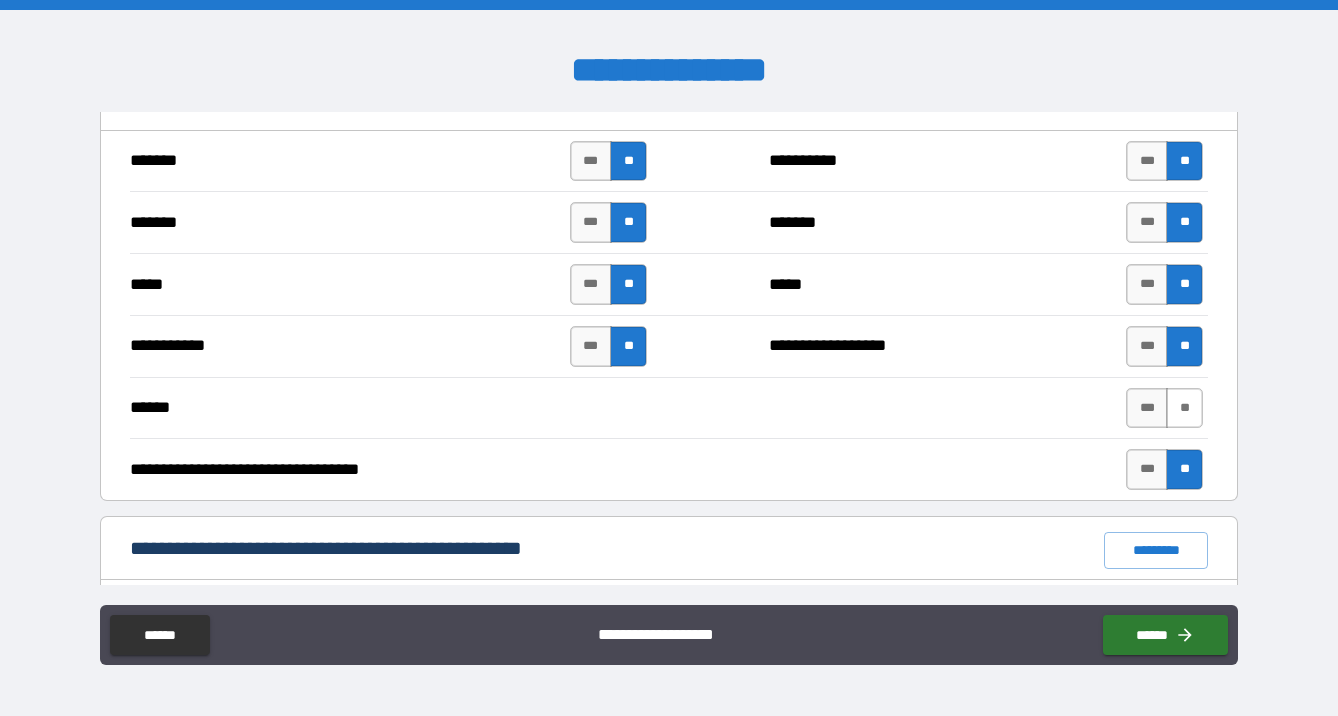 click on "**" at bounding box center [1184, 408] 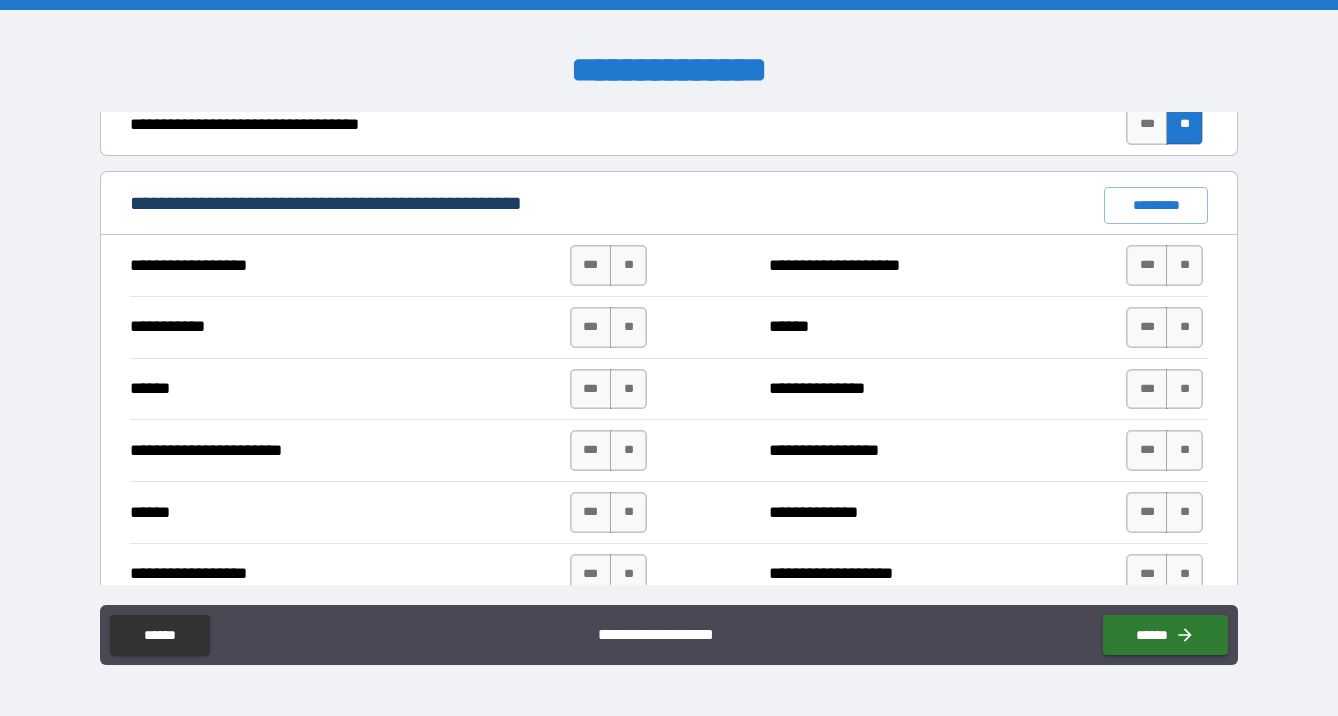 scroll, scrollTop: 1450, scrollLeft: 0, axis: vertical 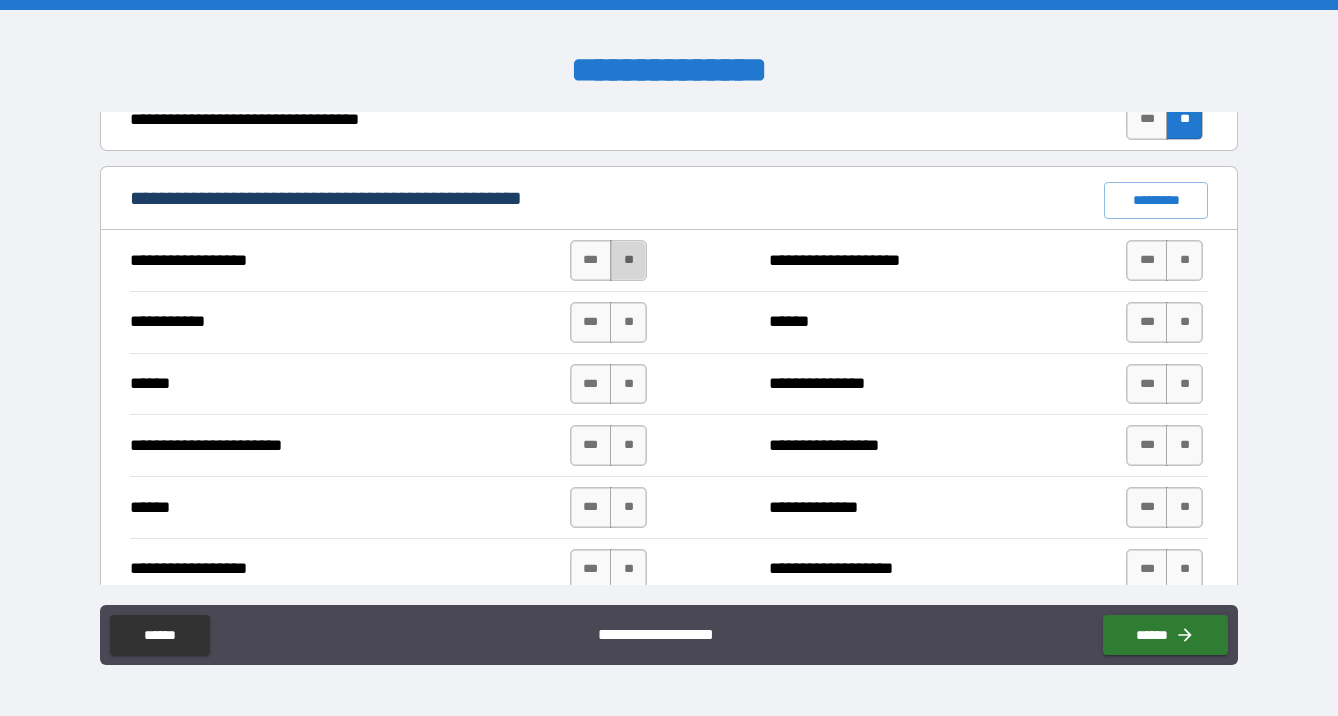 click on "**" at bounding box center [628, 260] 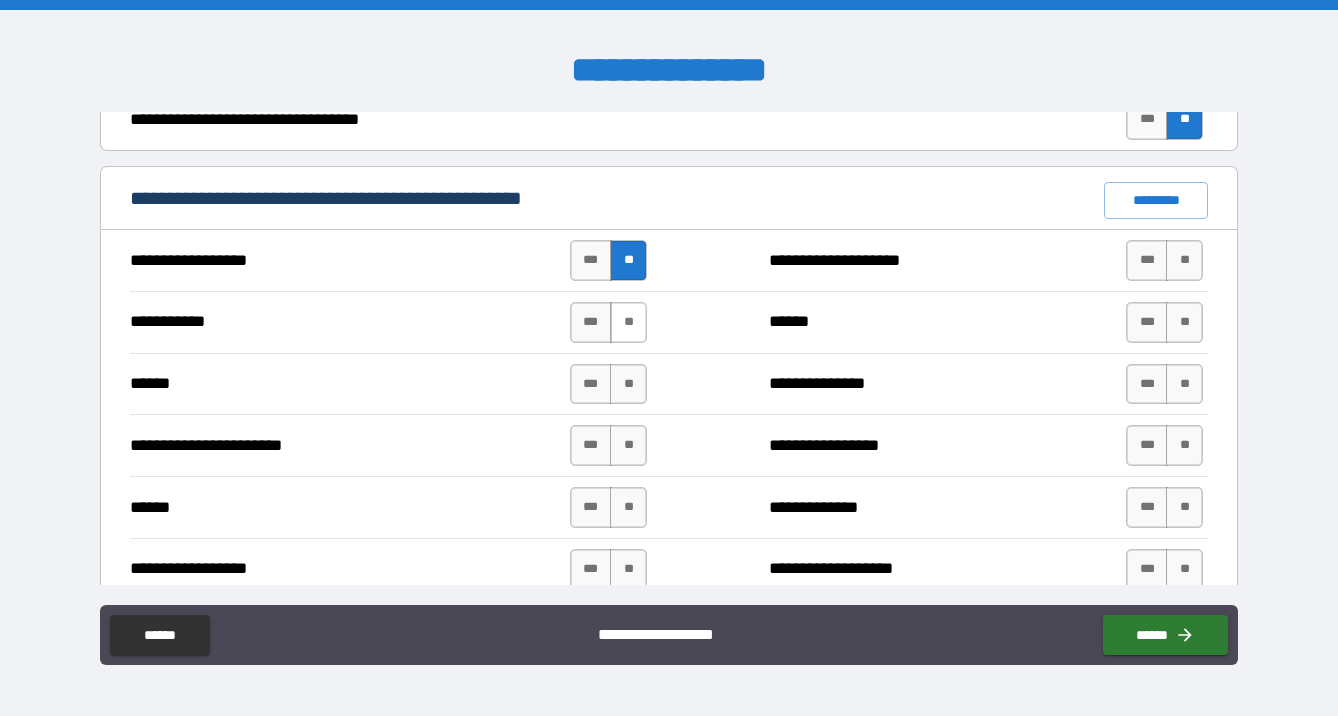 click on "**" at bounding box center [628, 322] 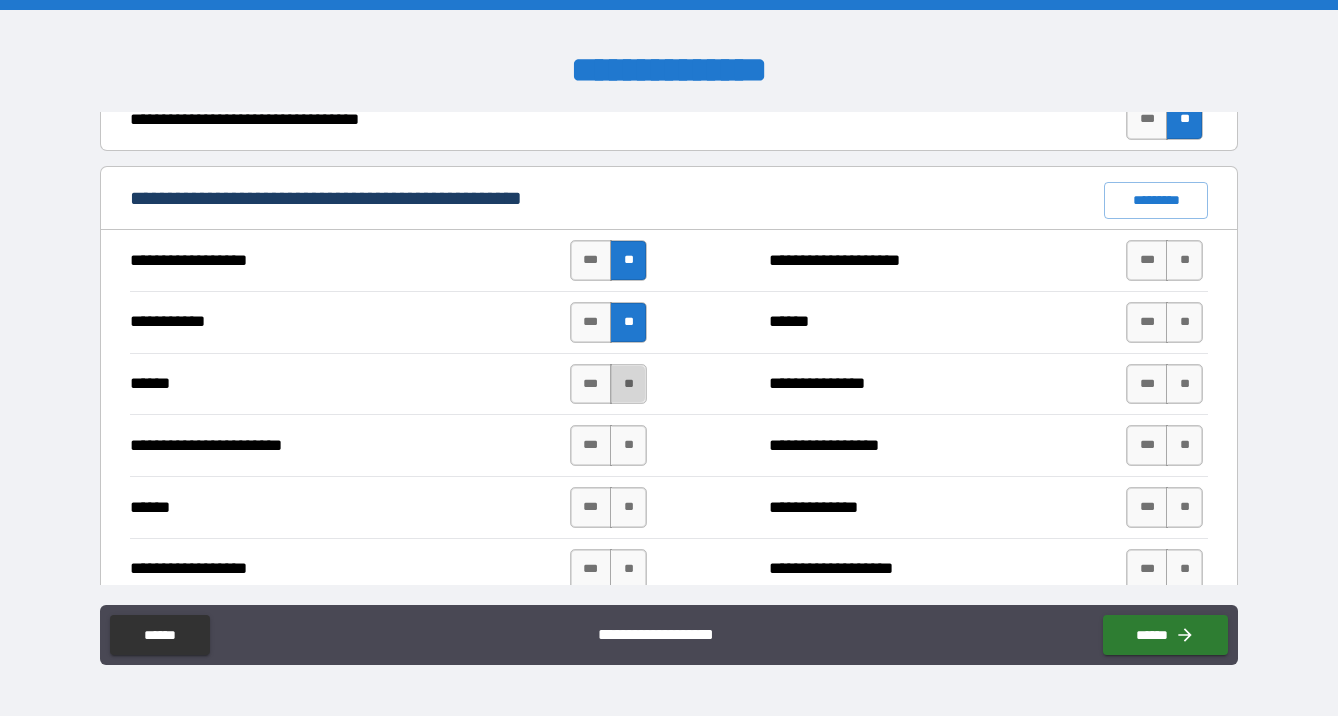 click on "**" at bounding box center (628, 384) 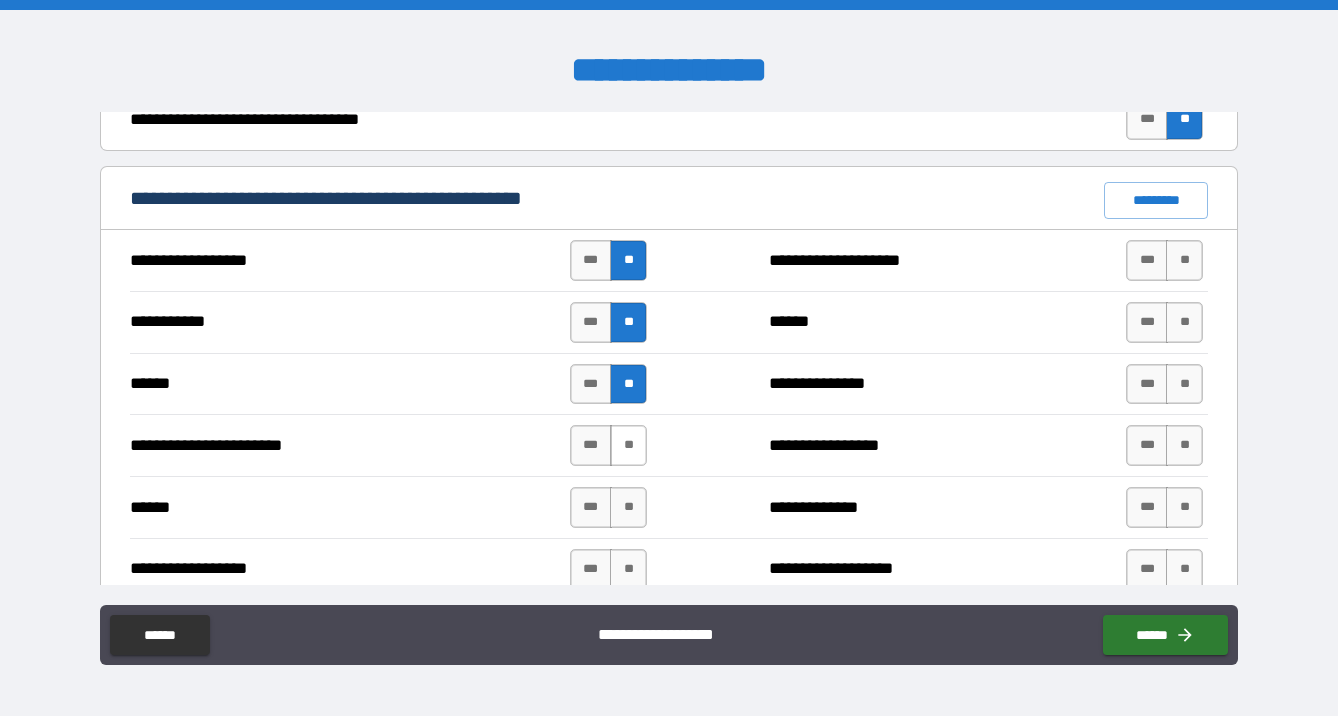 click on "**" at bounding box center [628, 445] 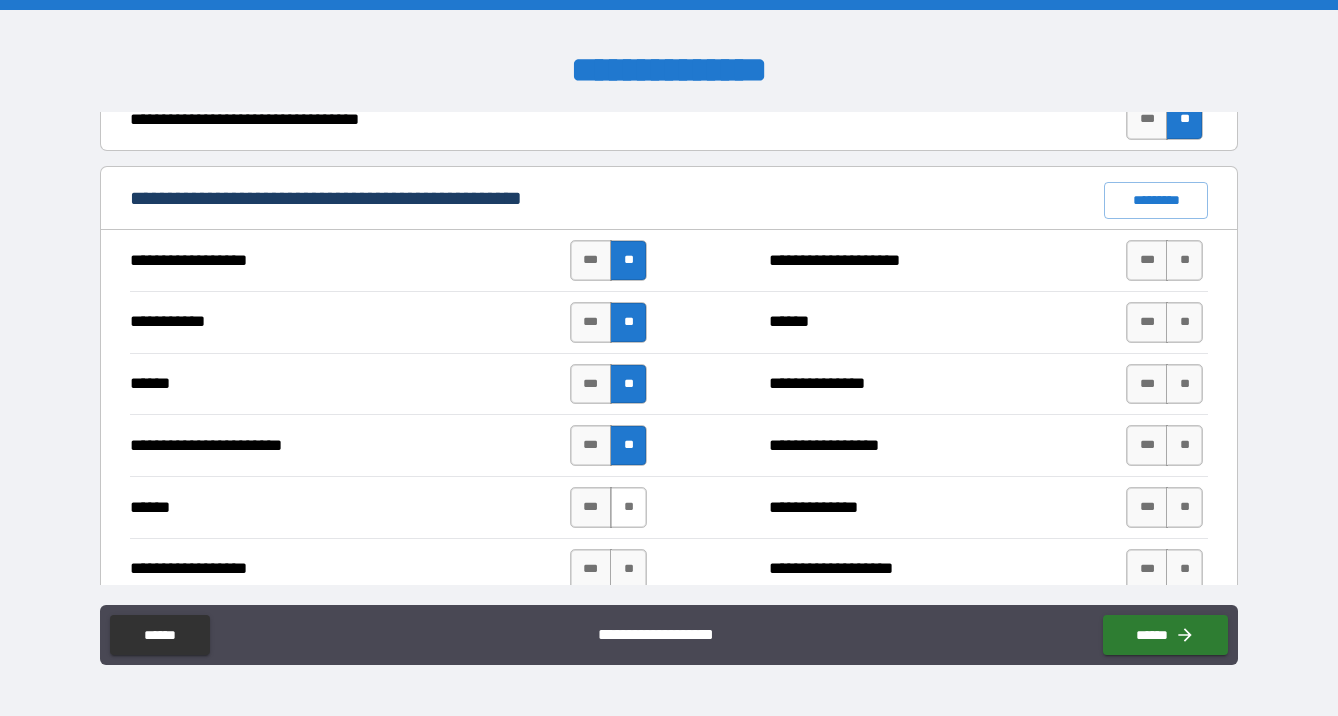 click on "**" at bounding box center (628, 507) 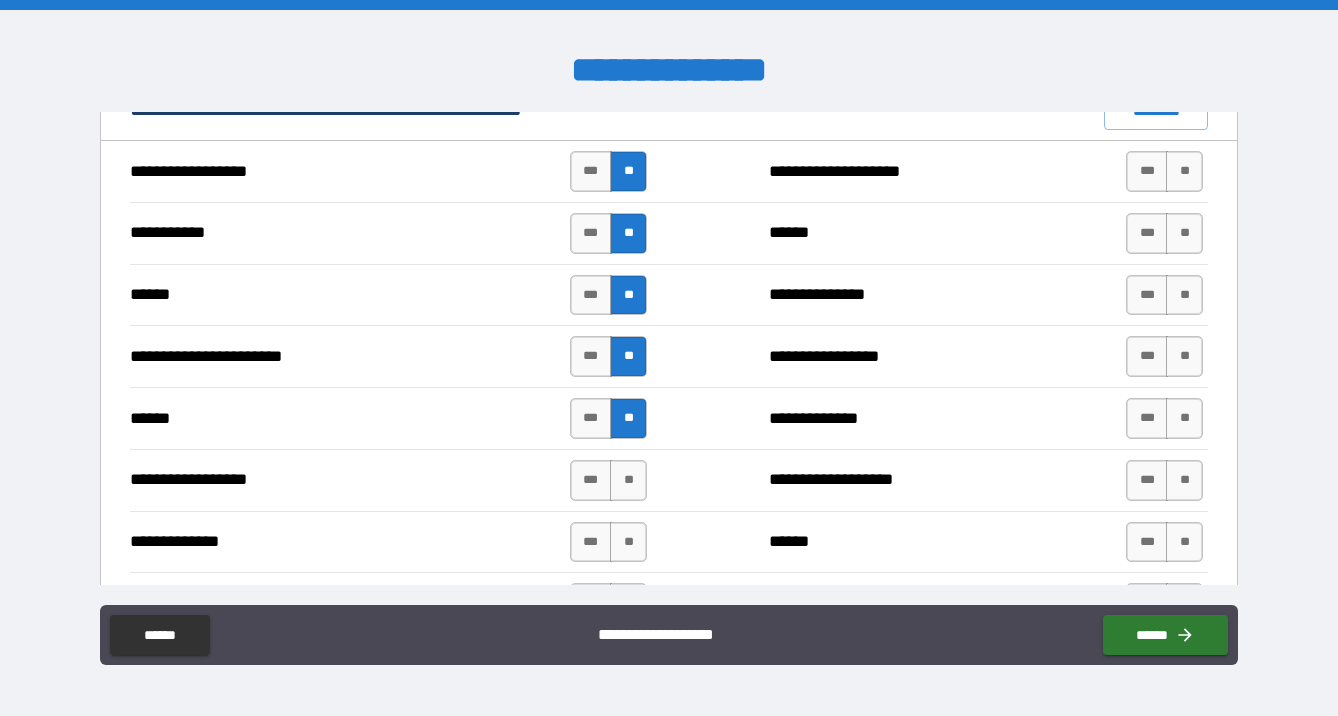 scroll, scrollTop: 1554, scrollLeft: 0, axis: vertical 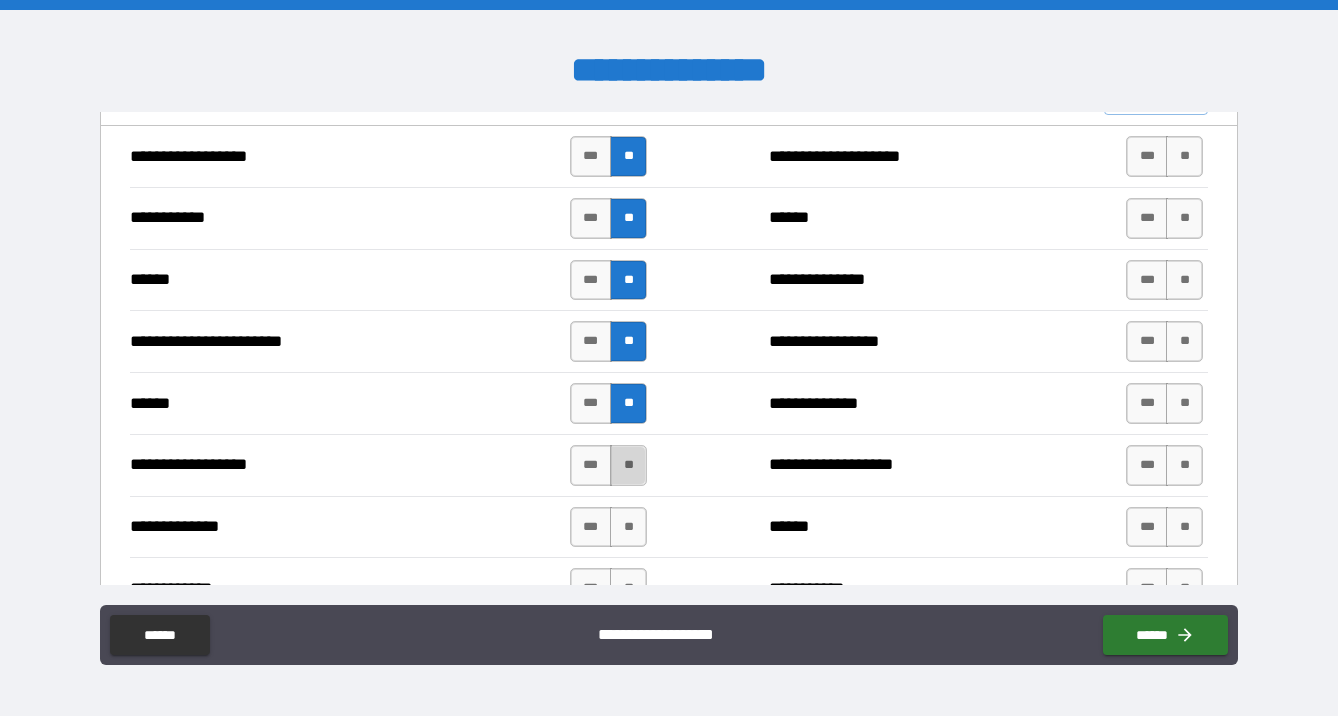 click on "**" at bounding box center (628, 465) 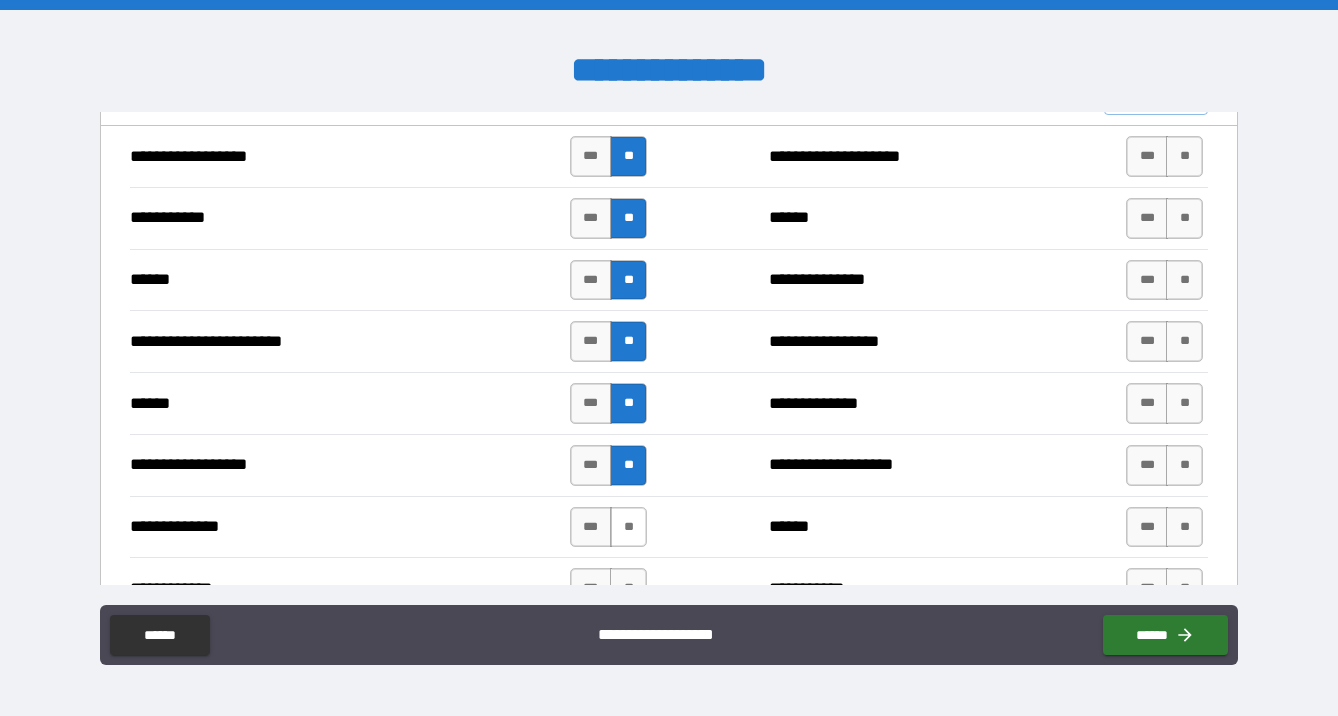 click on "**" at bounding box center (628, 527) 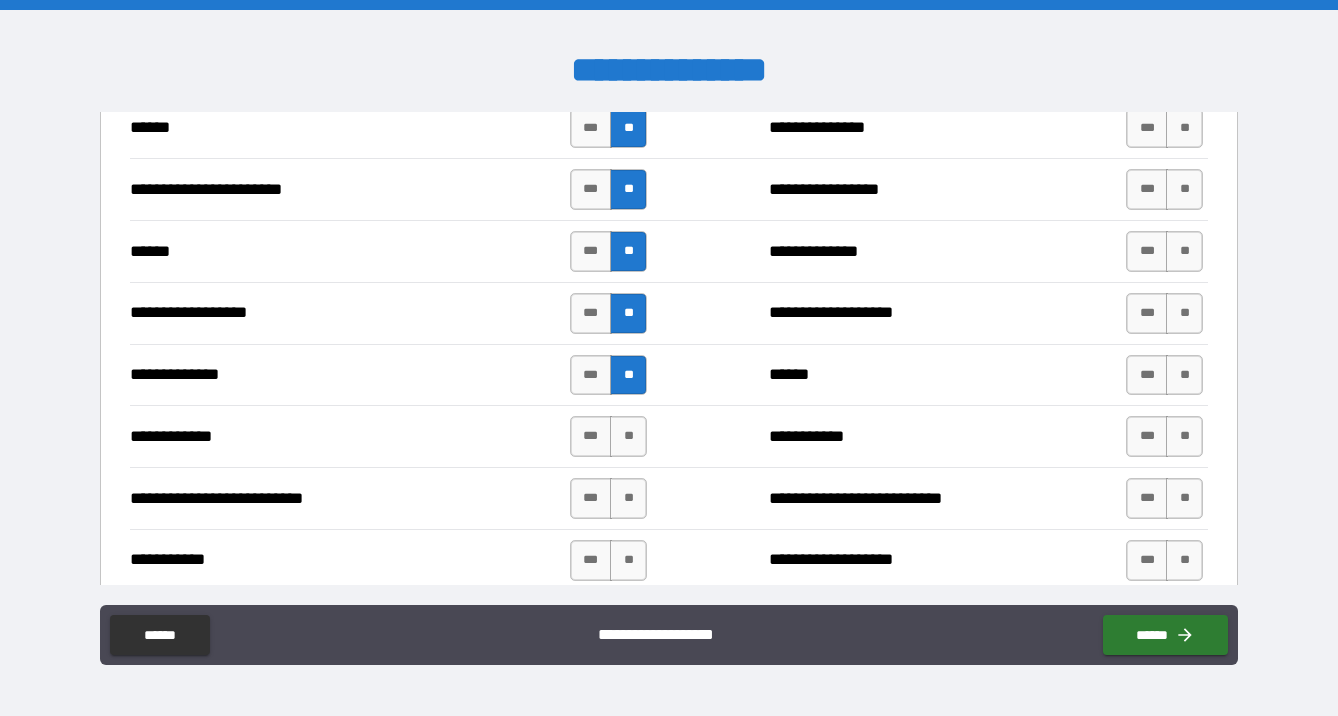 scroll, scrollTop: 1708, scrollLeft: 0, axis: vertical 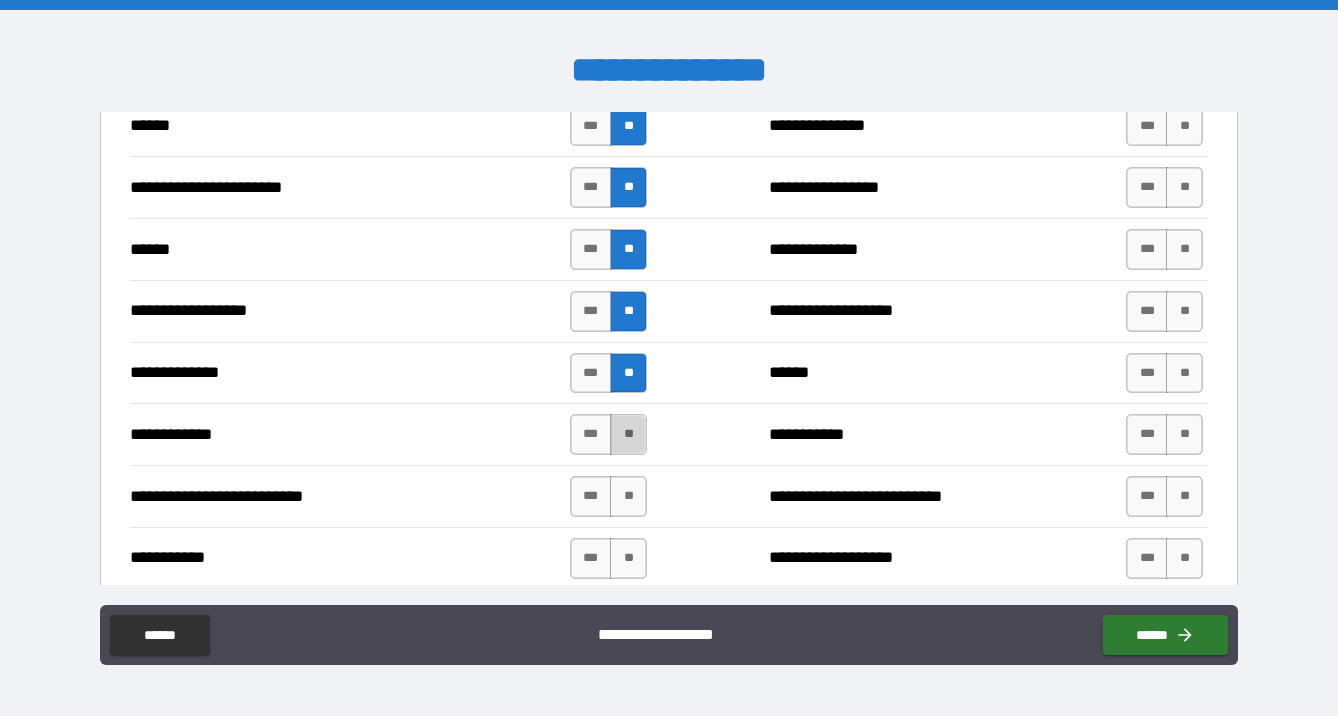click on "**" at bounding box center [628, 434] 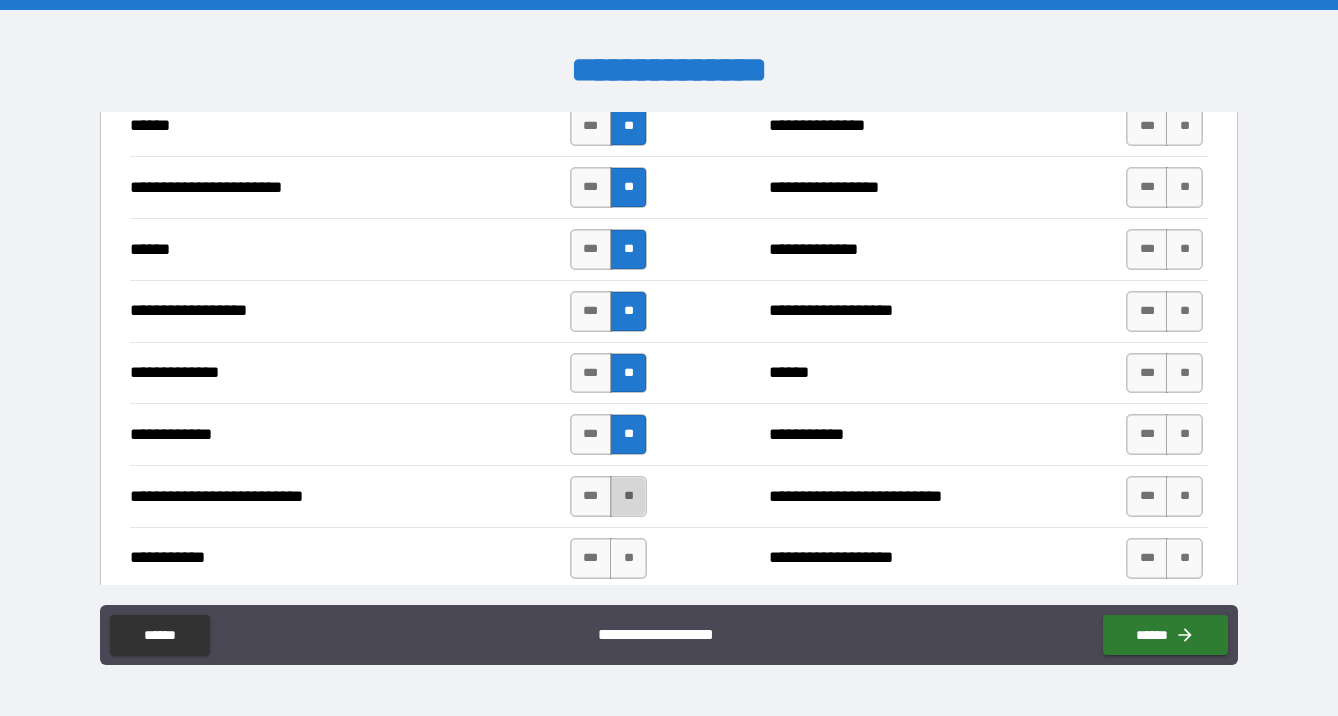 click on "**" at bounding box center [628, 496] 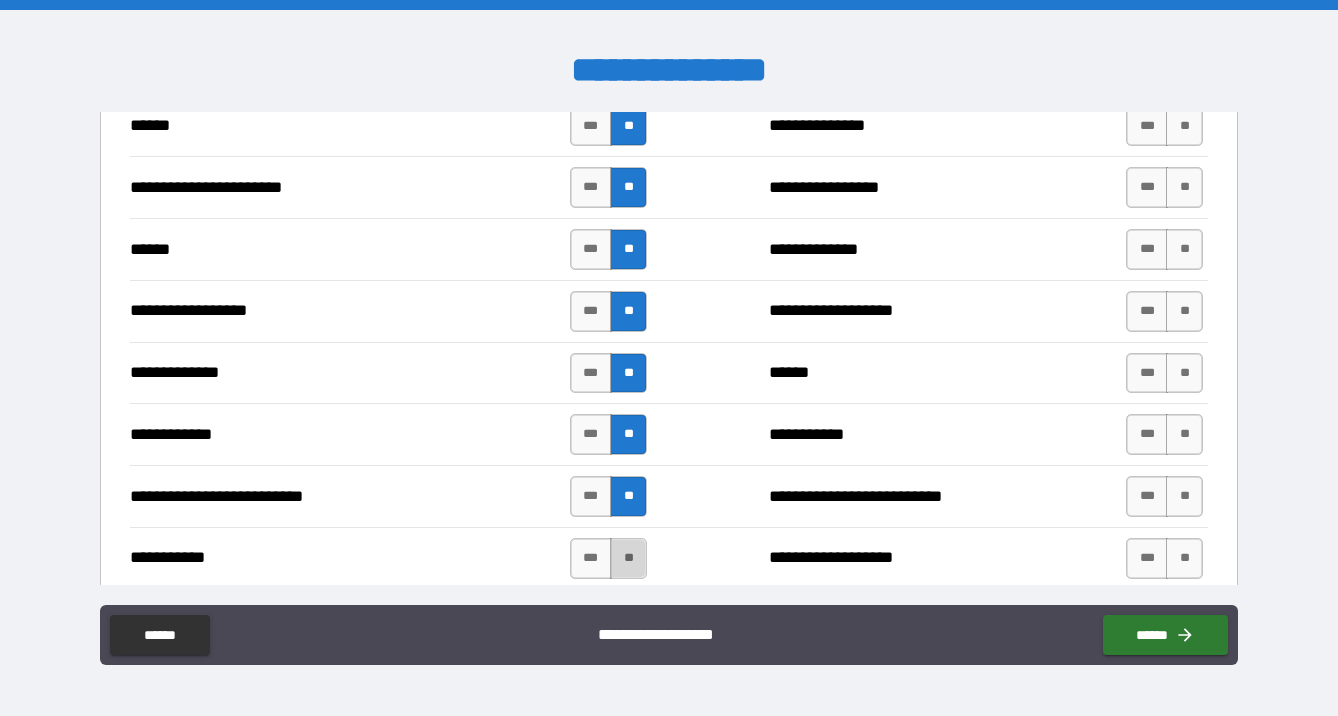 click on "**" at bounding box center (628, 558) 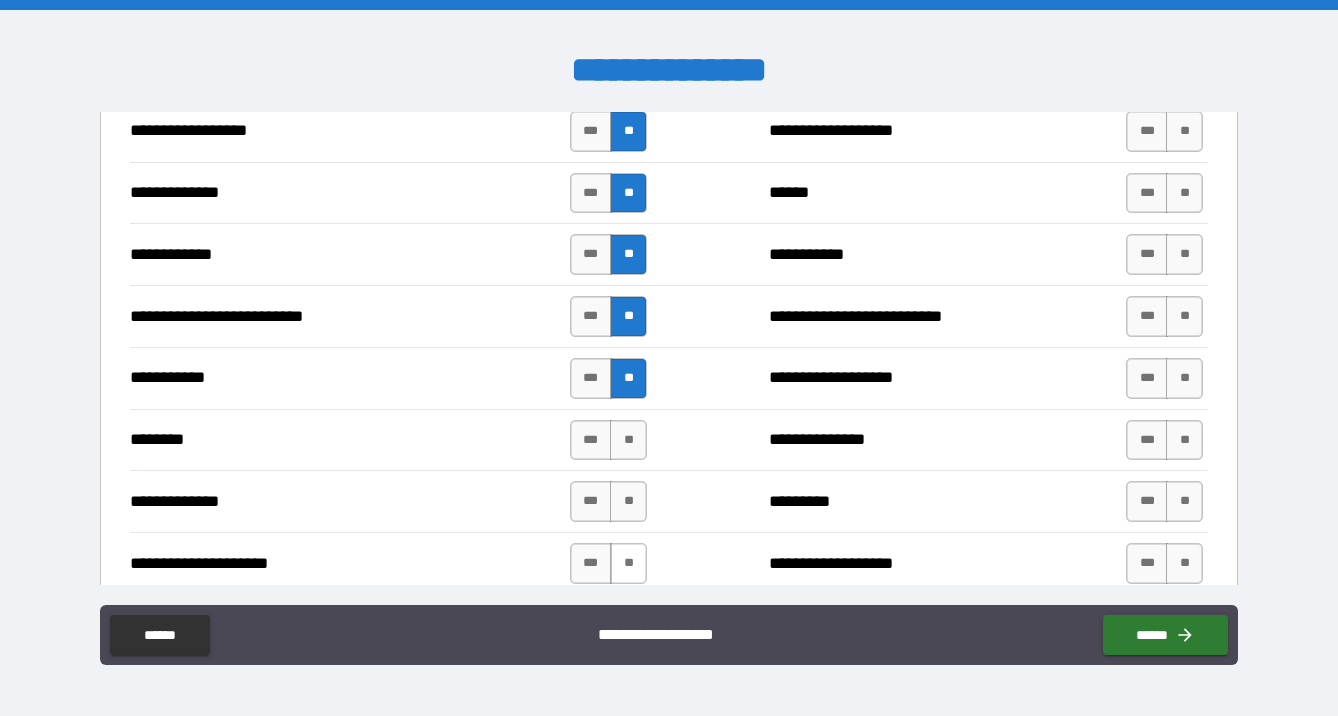 scroll, scrollTop: 1893, scrollLeft: 0, axis: vertical 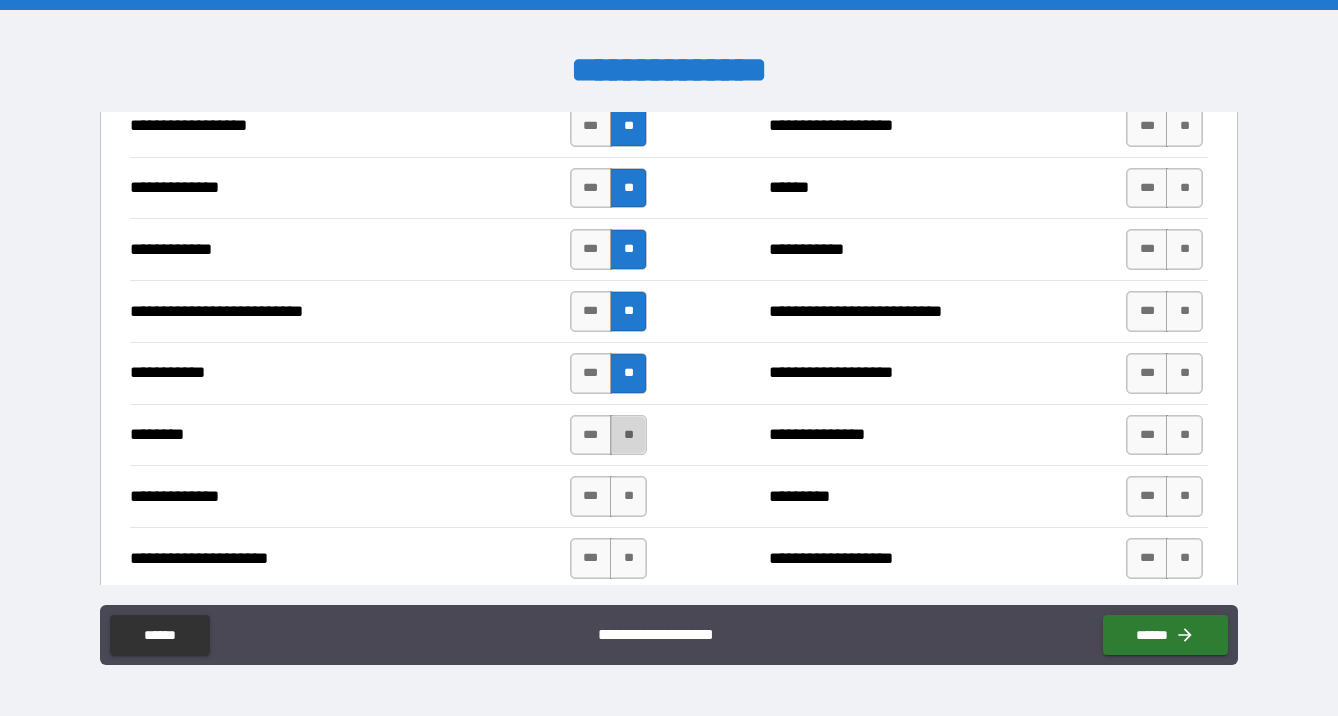 click on "**" at bounding box center [628, 435] 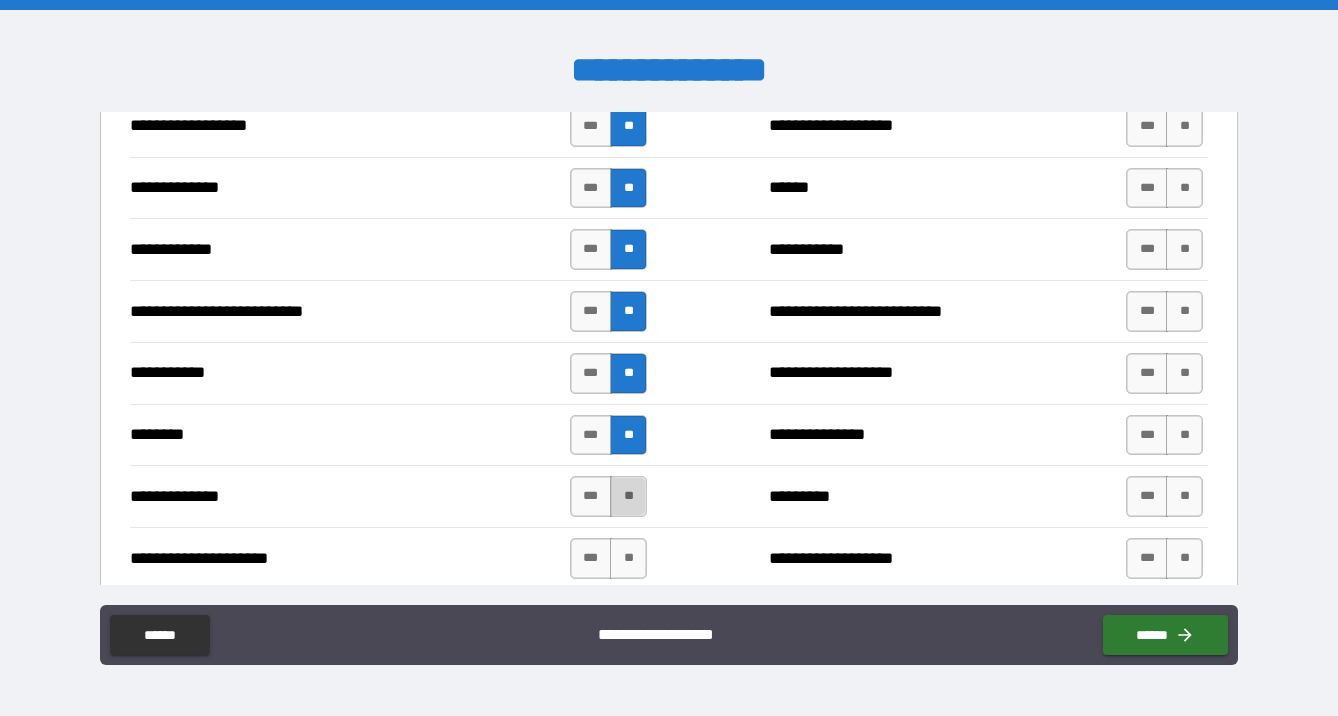 click on "**" at bounding box center (628, 496) 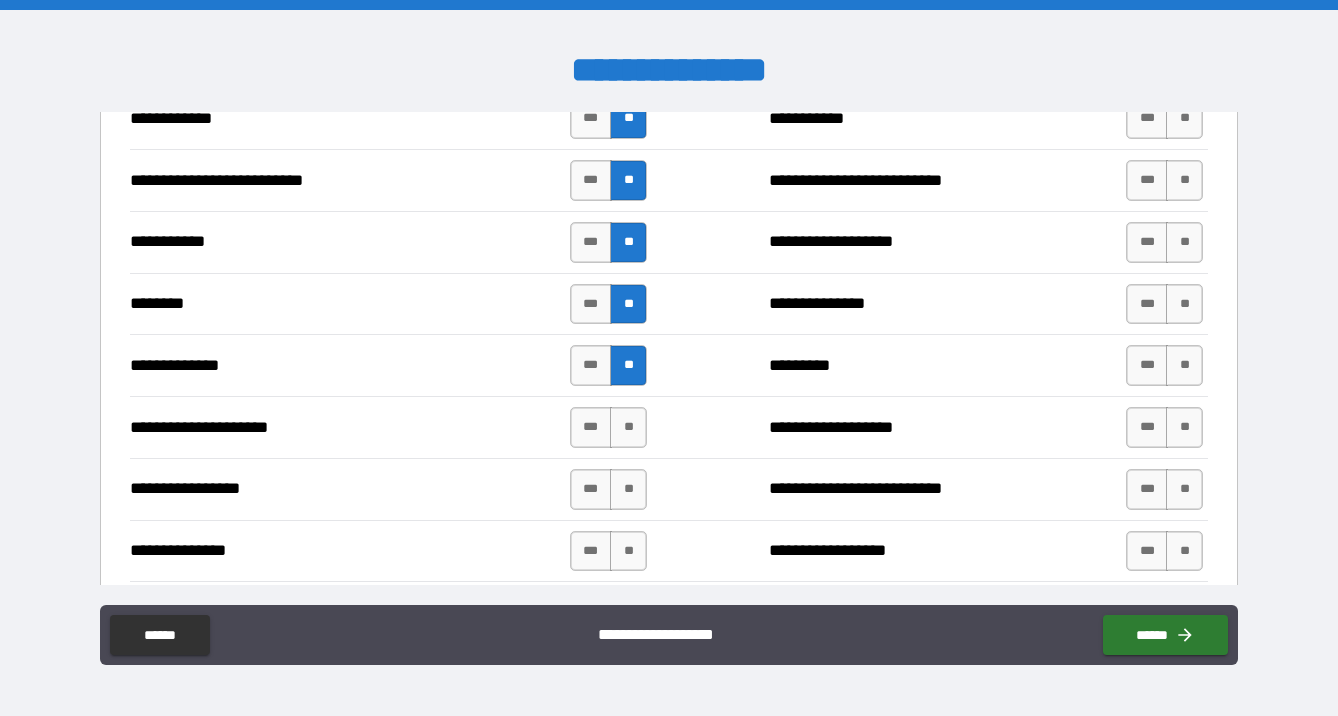scroll, scrollTop: 2029, scrollLeft: 0, axis: vertical 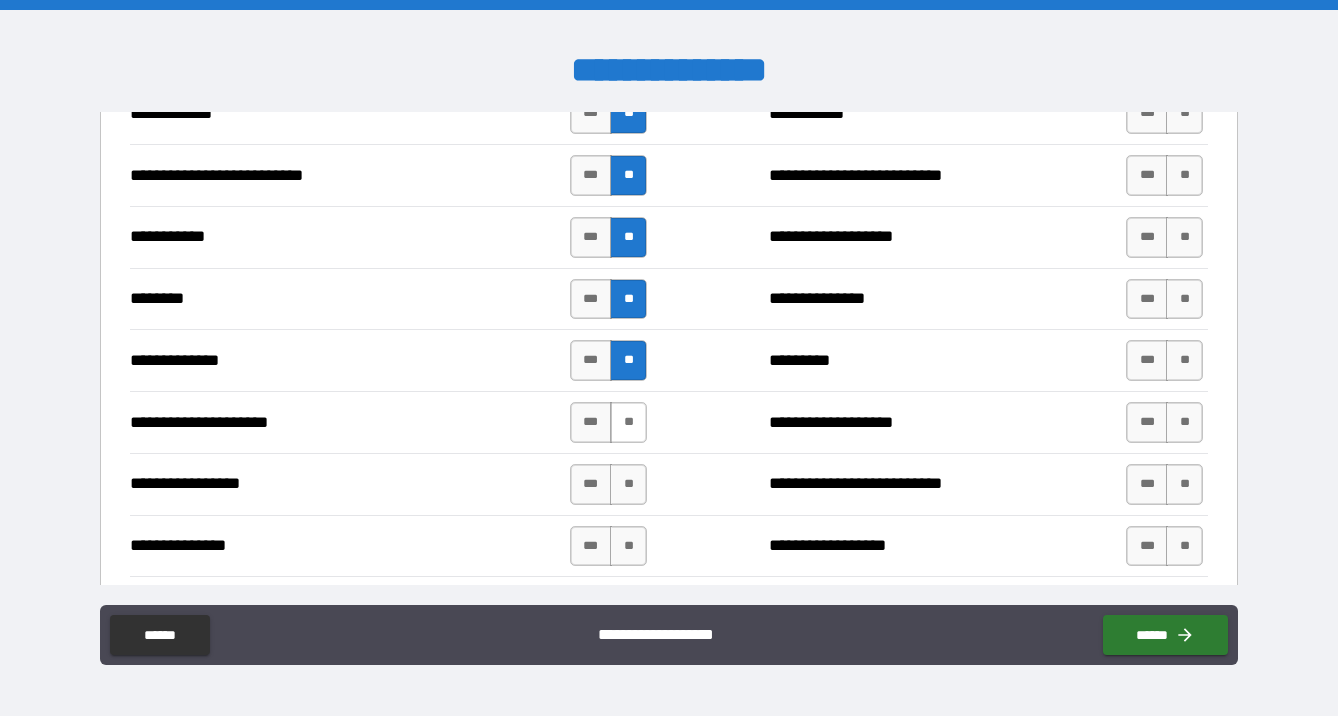 click on "**" at bounding box center (628, 422) 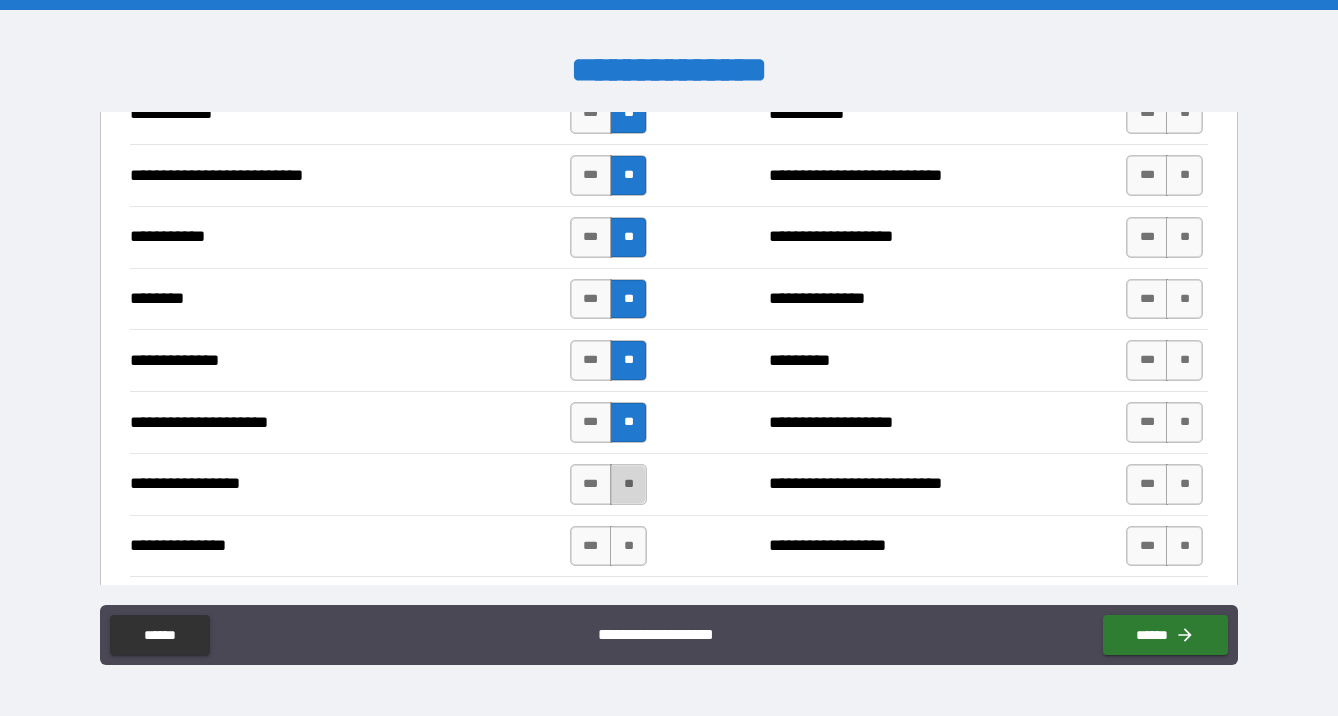 click on "**" at bounding box center [628, 484] 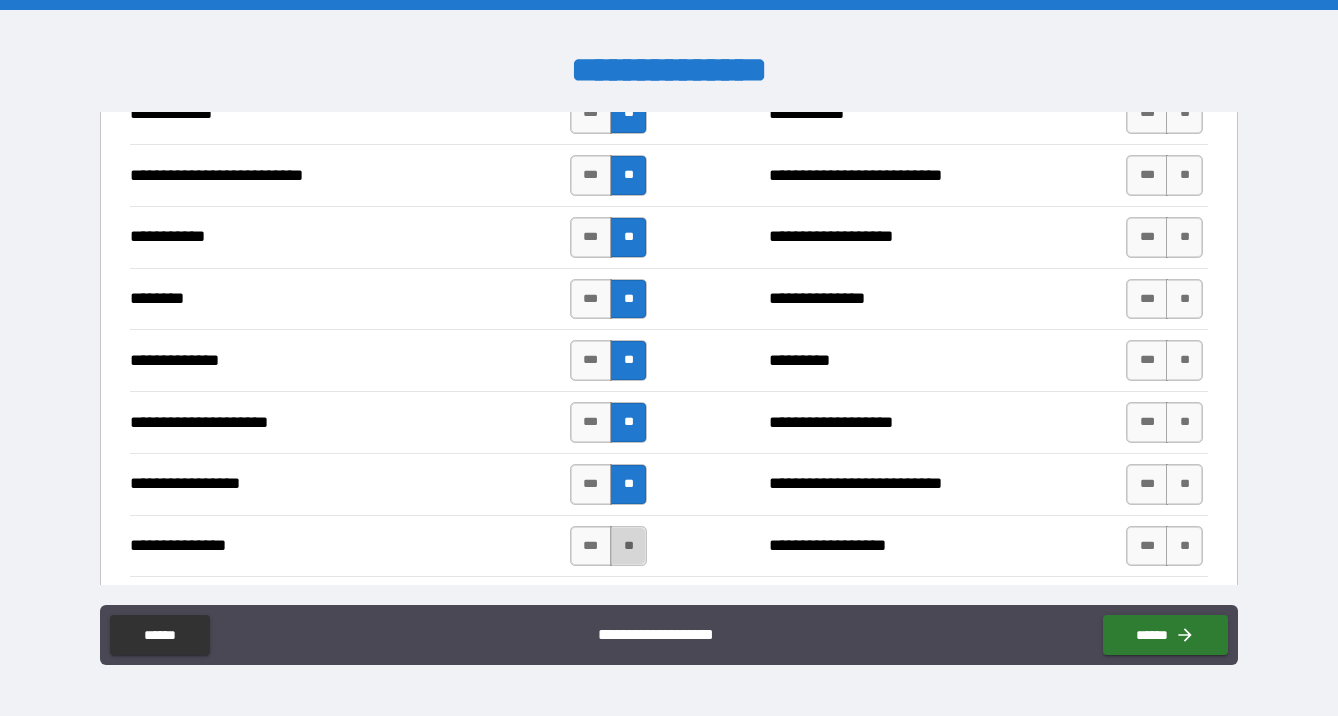 click on "**" at bounding box center (628, 546) 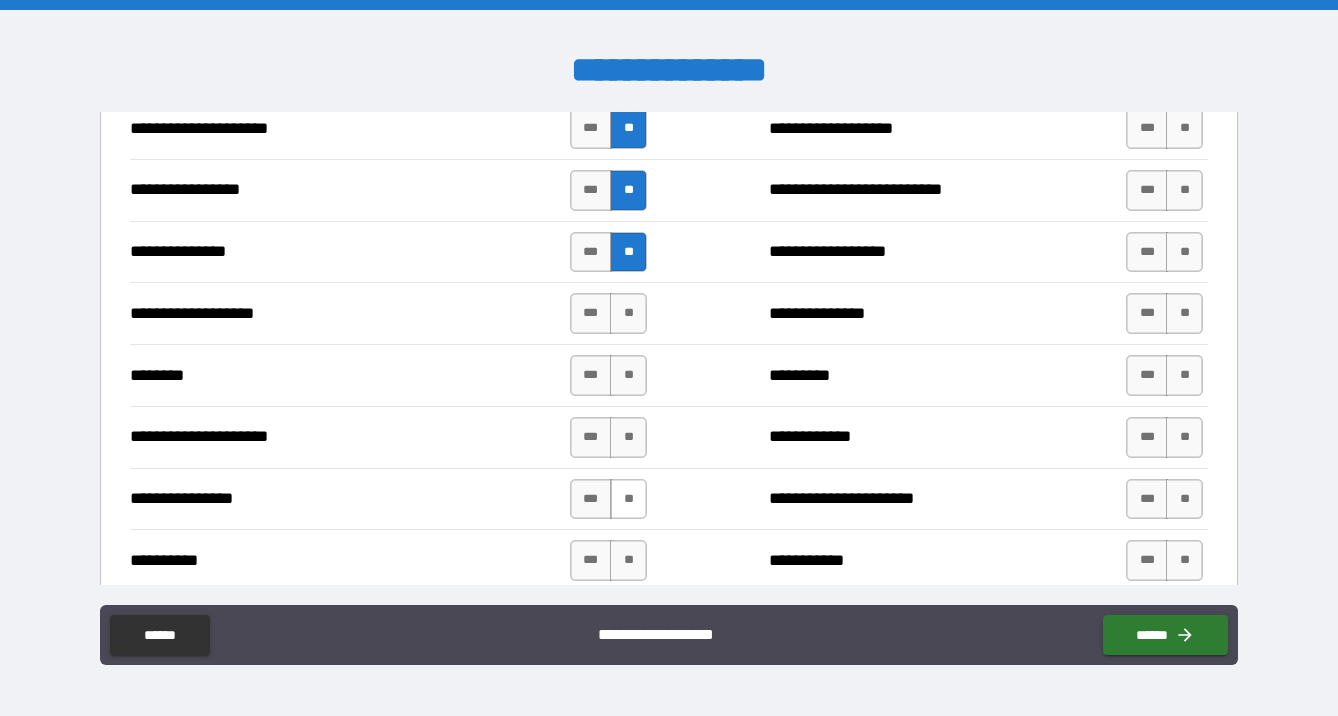 scroll, scrollTop: 2324, scrollLeft: 0, axis: vertical 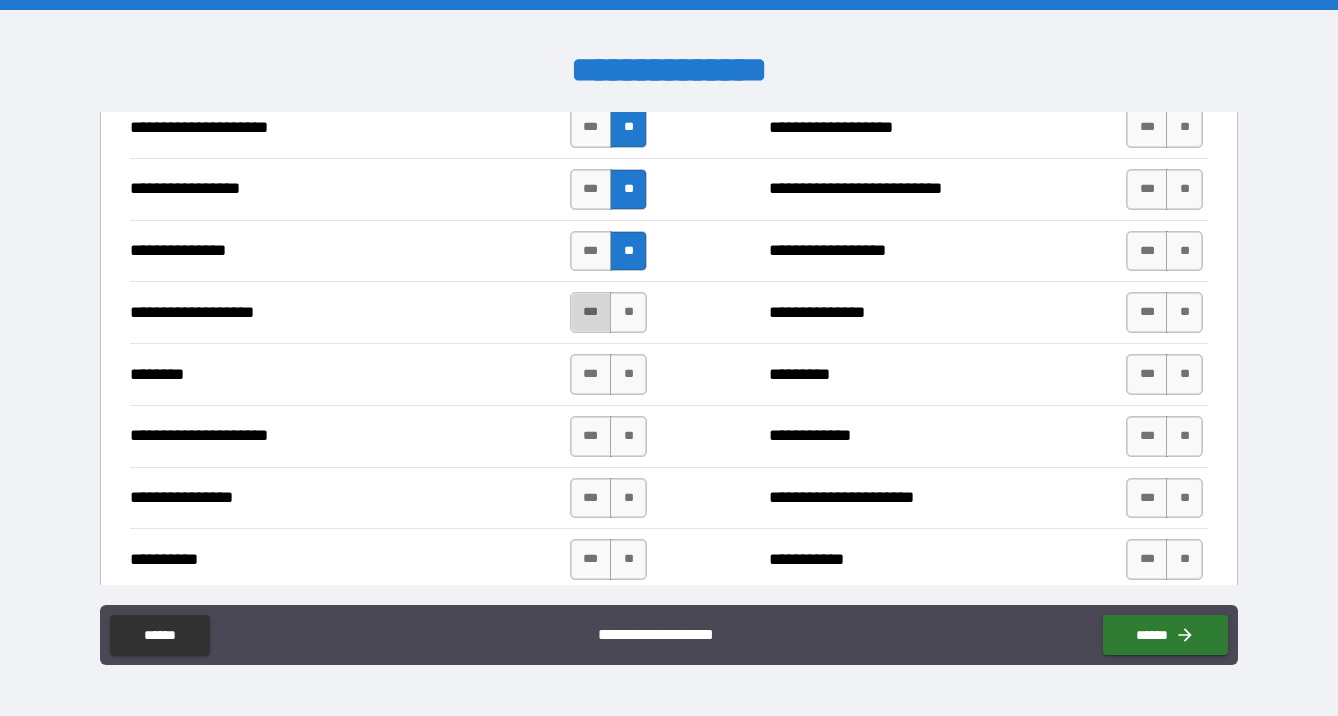 click on "***" at bounding box center [591, 312] 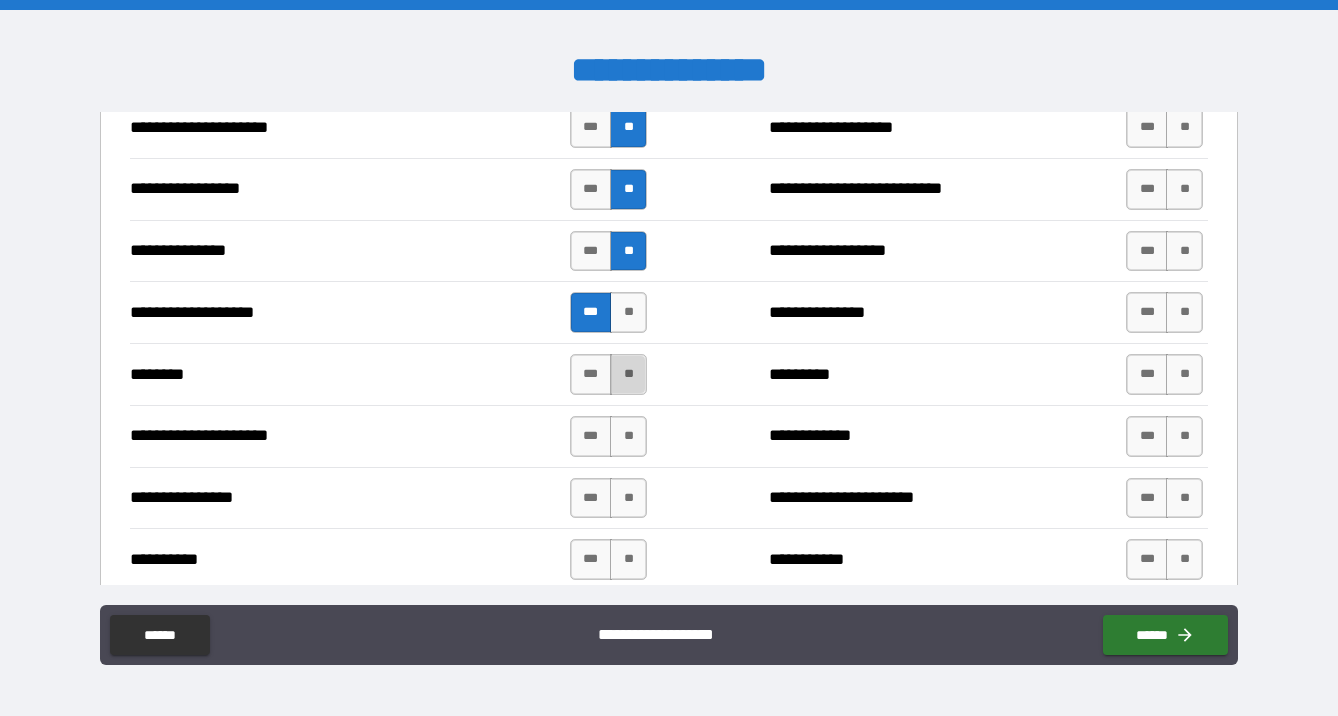 click on "**" at bounding box center (628, 374) 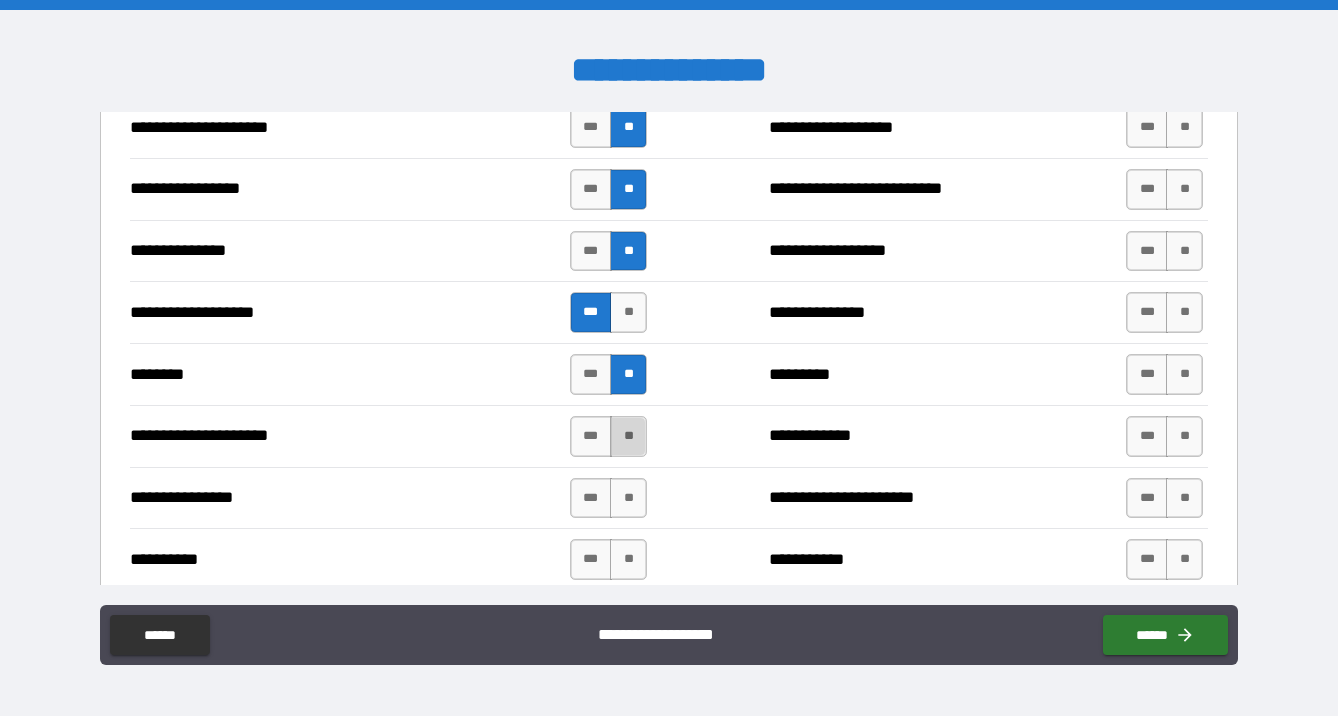 click on "**" at bounding box center (628, 436) 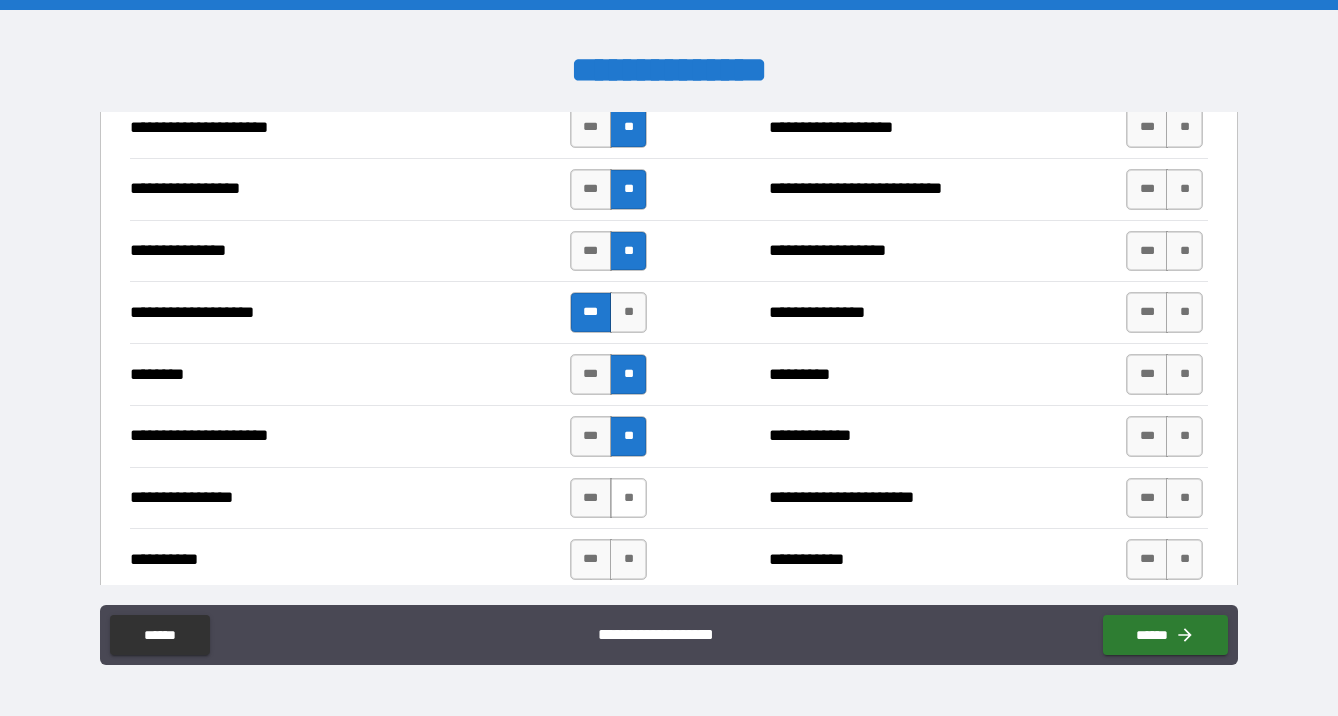 click on "**" at bounding box center [628, 498] 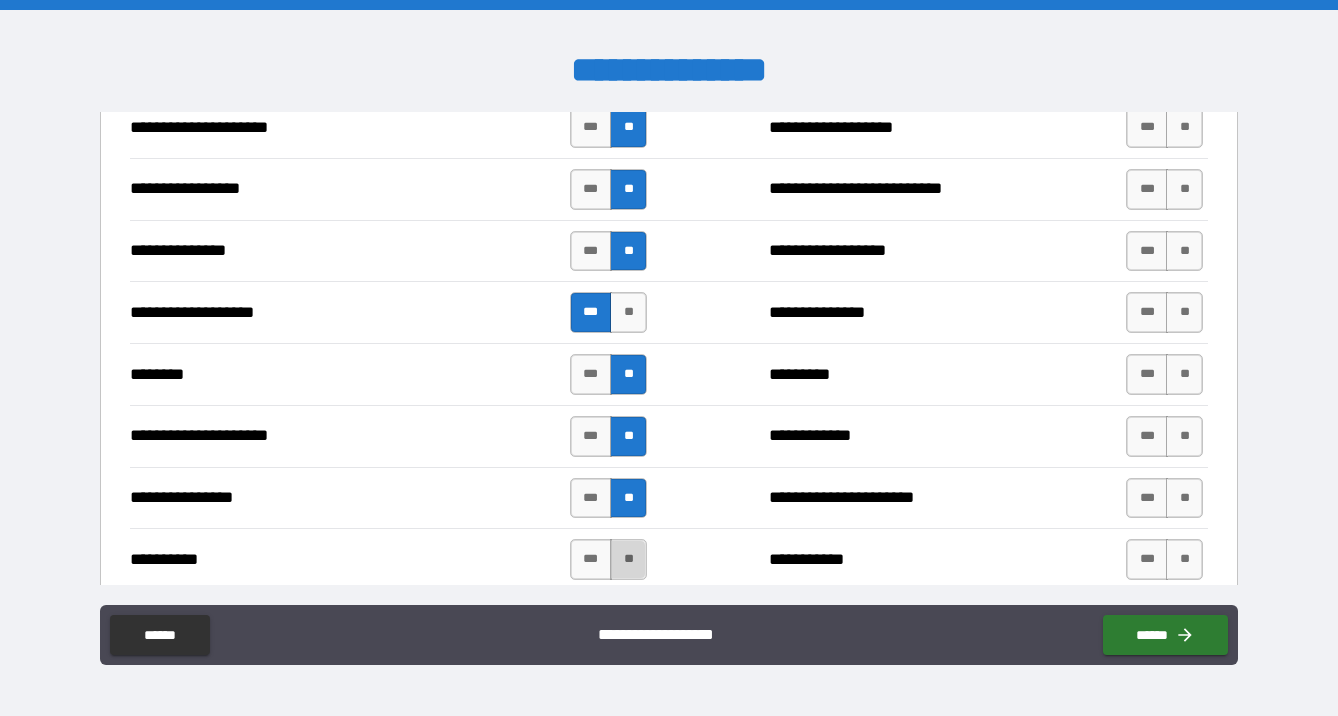 click on "**" at bounding box center (628, 559) 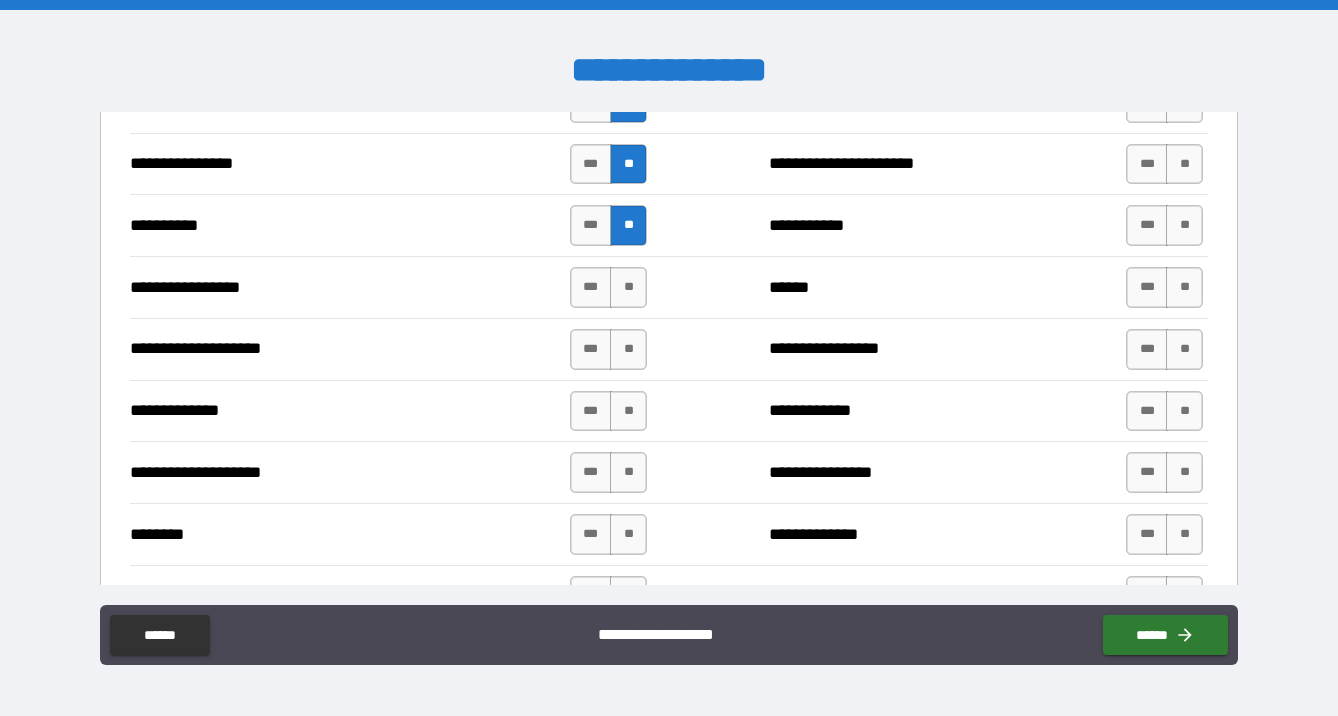 scroll, scrollTop: 2673, scrollLeft: 0, axis: vertical 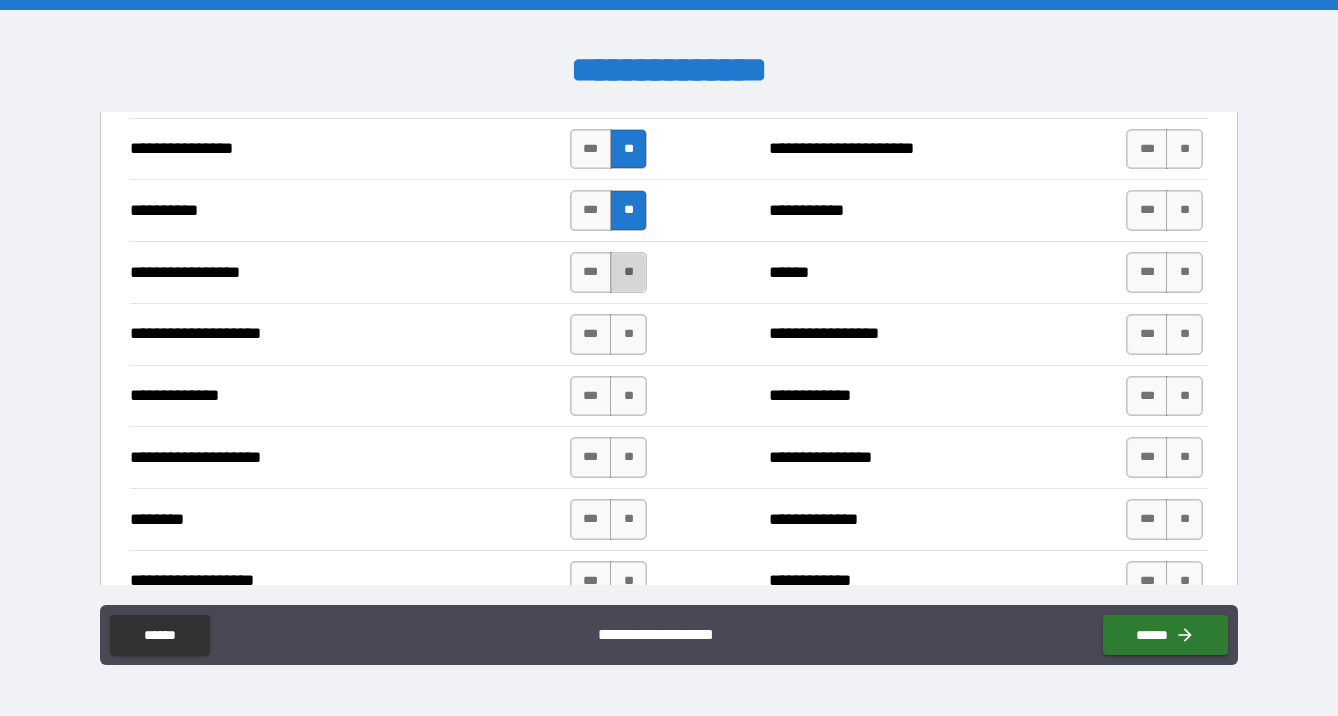 click on "**" at bounding box center (628, 272) 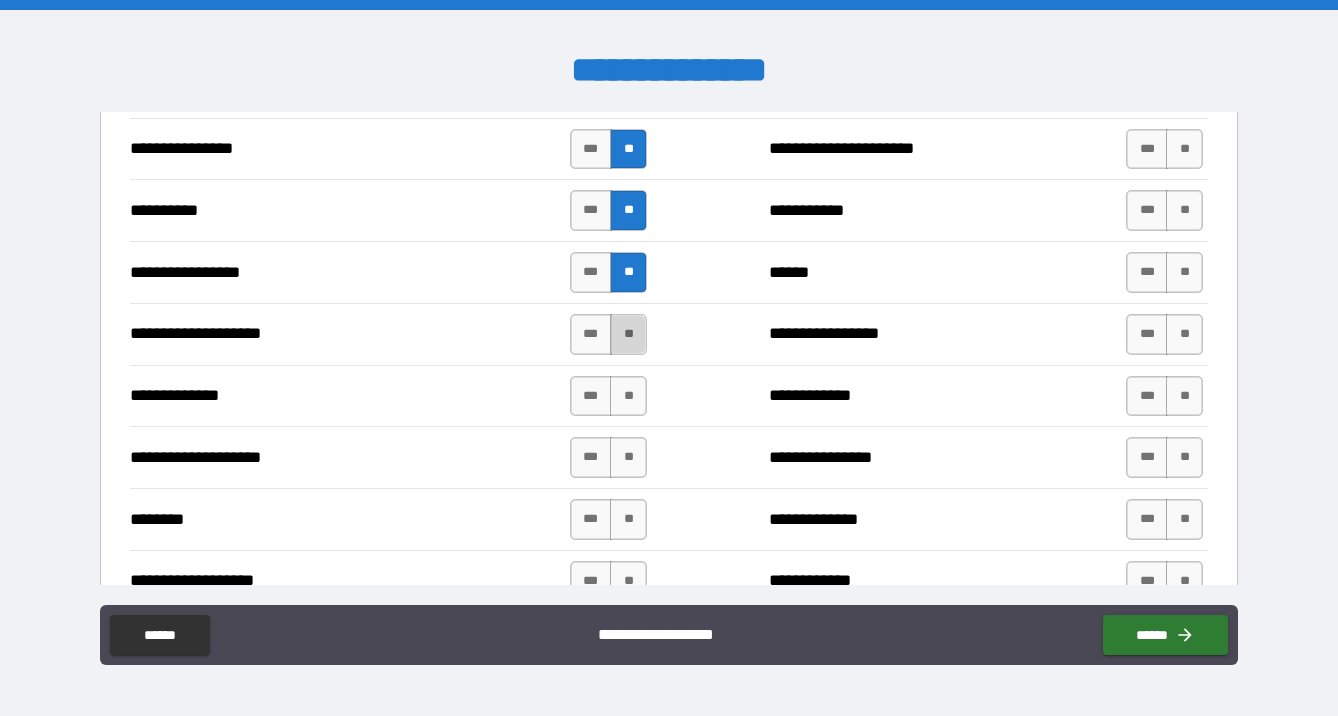 click on "**" at bounding box center [628, 334] 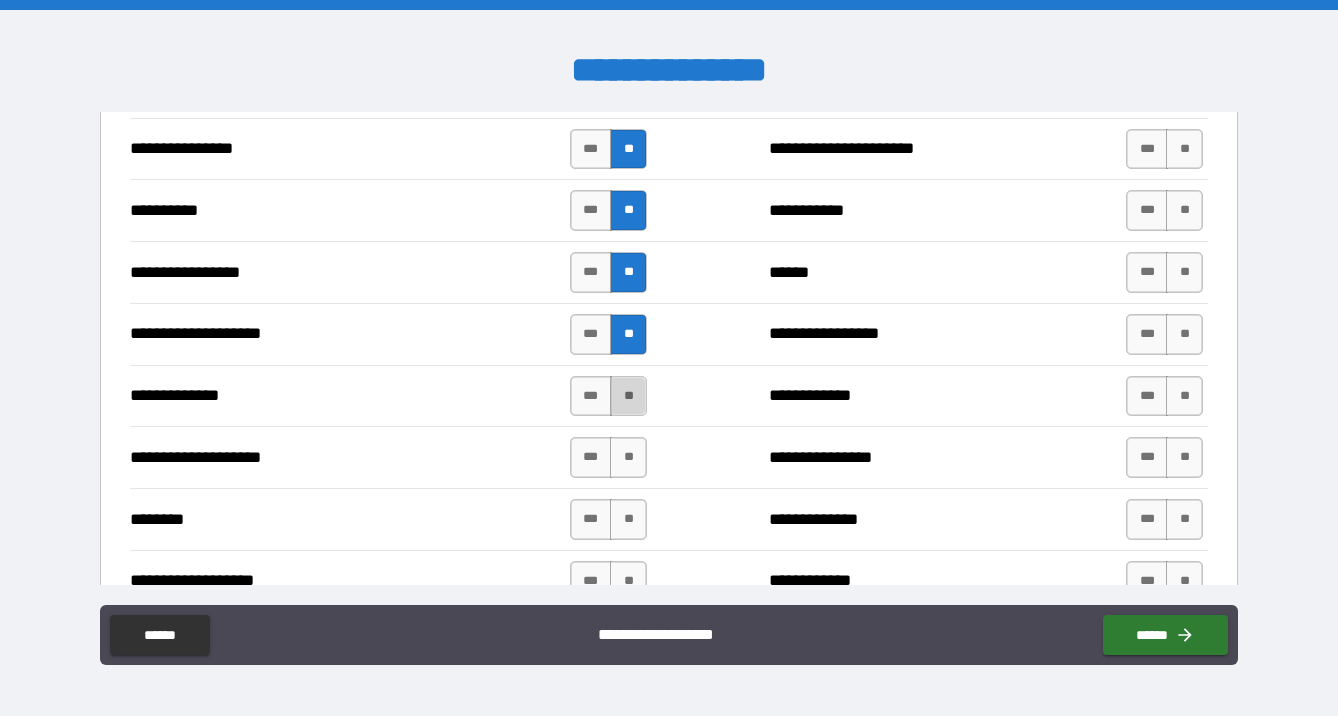 click on "**" at bounding box center [628, 396] 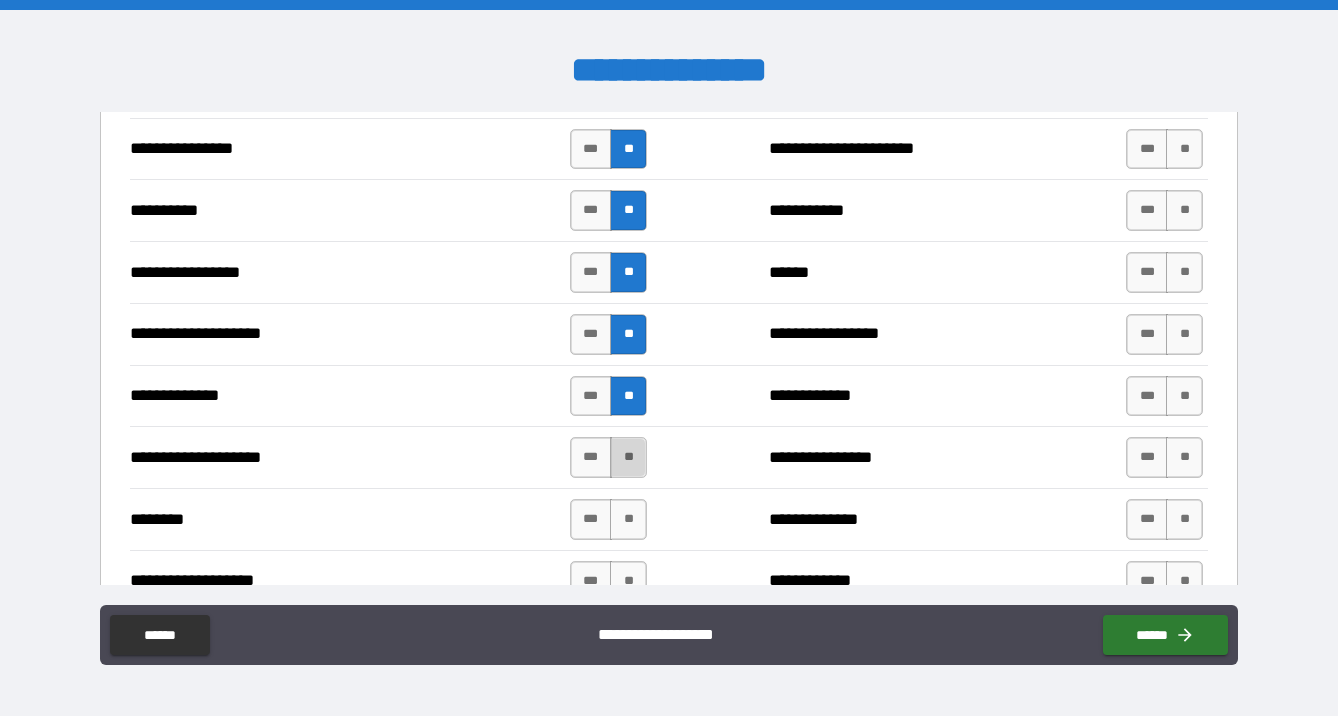click on "**" at bounding box center [628, 457] 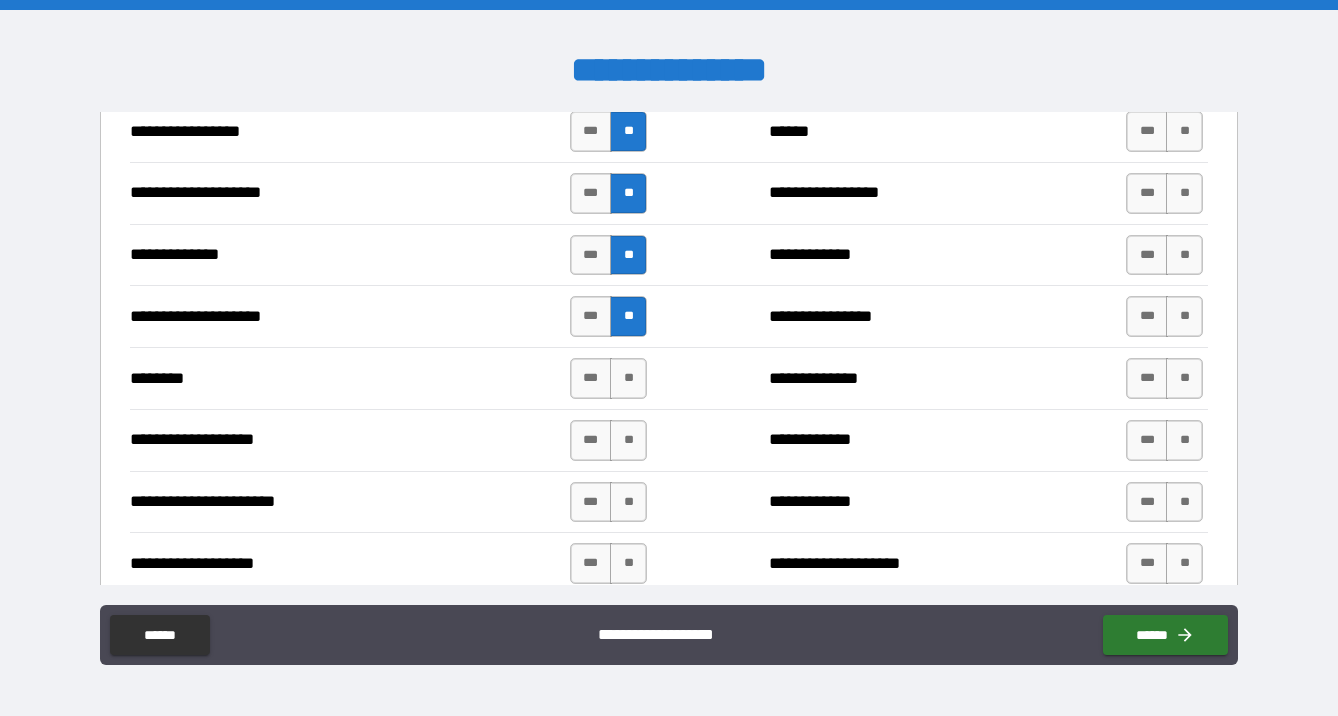 scroll, scrollTop: 2817, scrollLeft: 0, axis: vertical 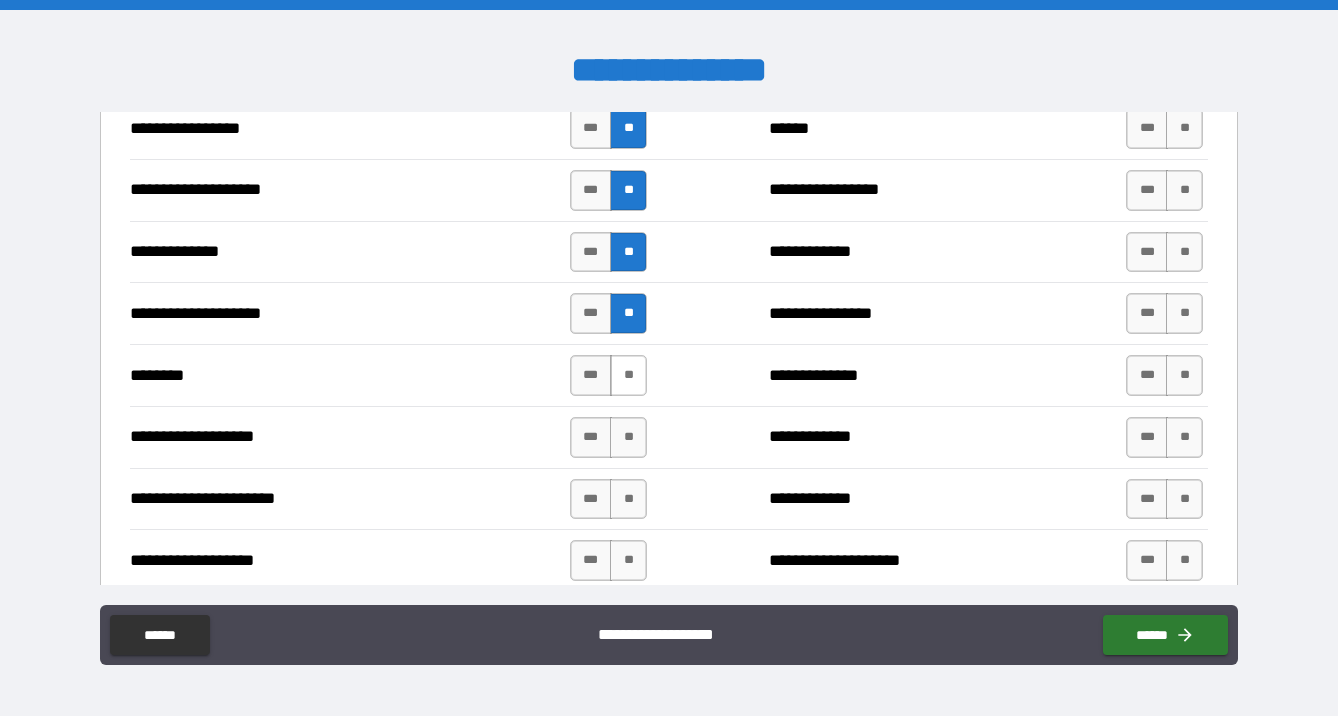 click on "**" at bounding box center [628, 375] 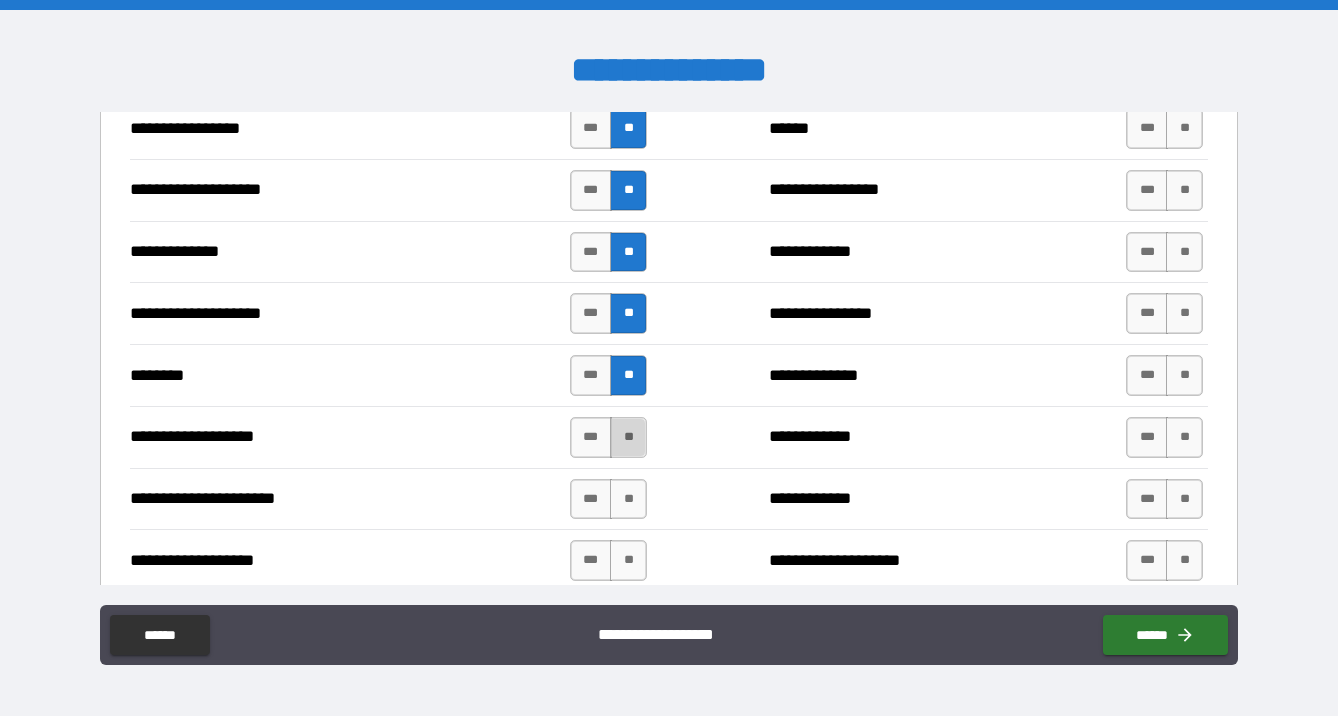 click on "**" at bounding box center [628, 437] 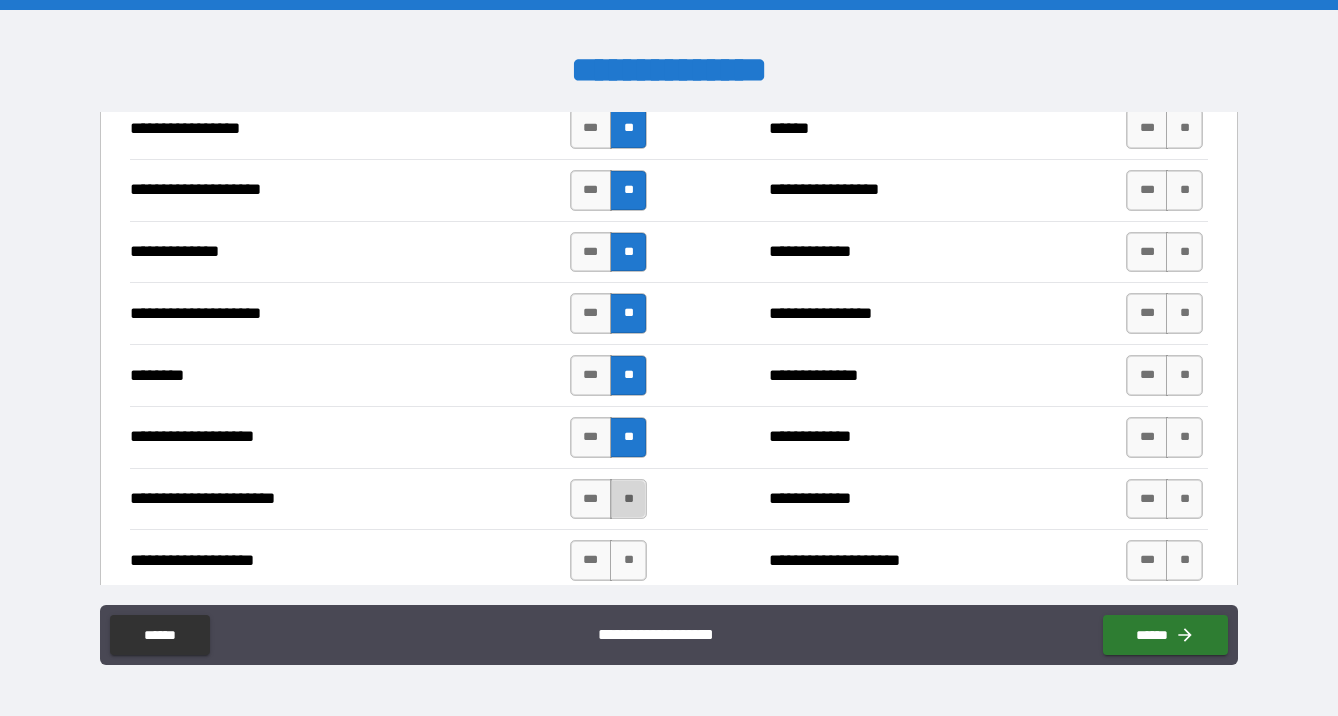 click on "**" at bounding box center (628, 499) 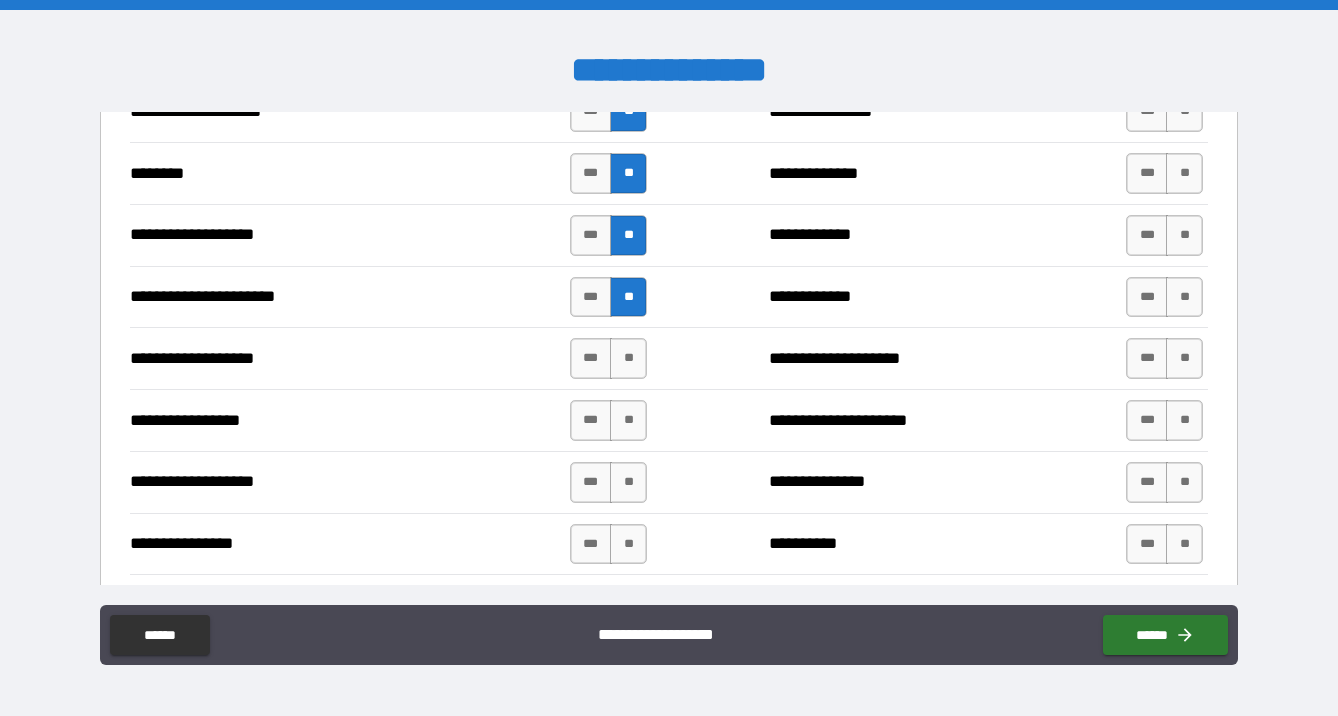 scroll, scrollTop: 3041, scrollLeft: 0, axis: vertical 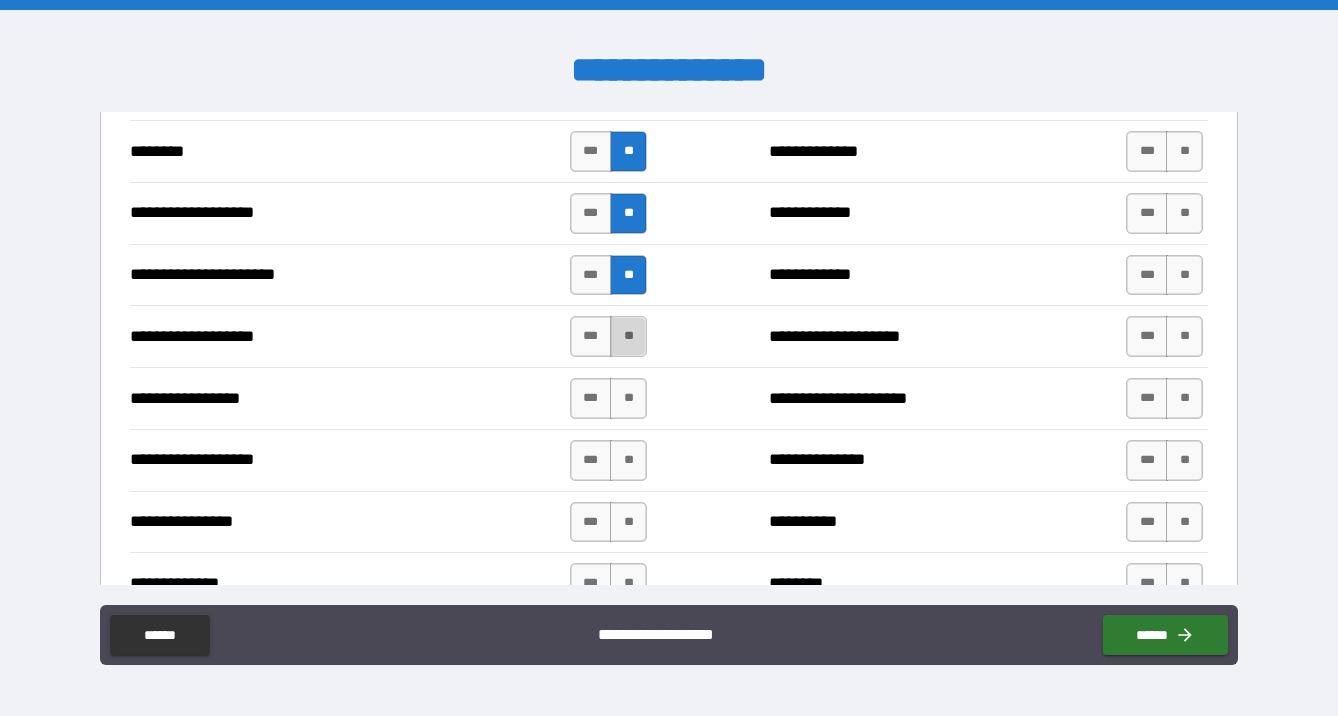 click on "**" at bounding box center [628, 336] 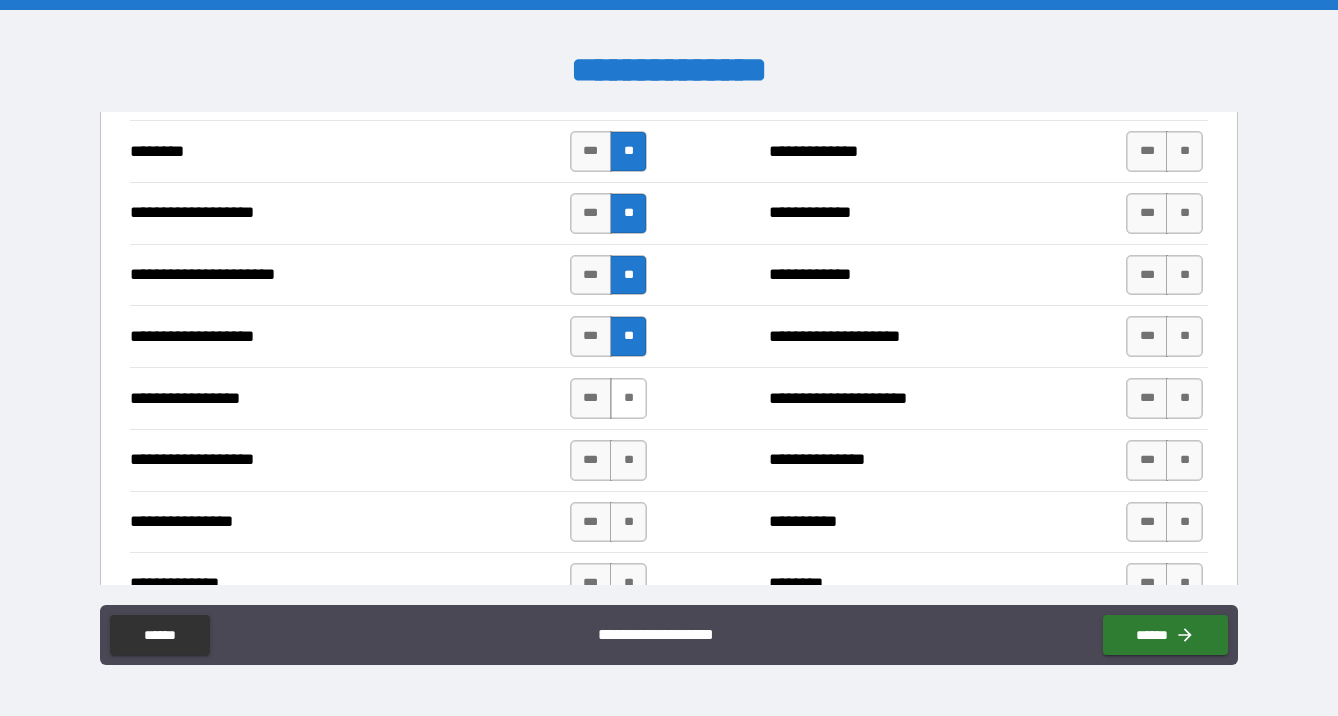 click on "**" at bounding box center [628, 398] 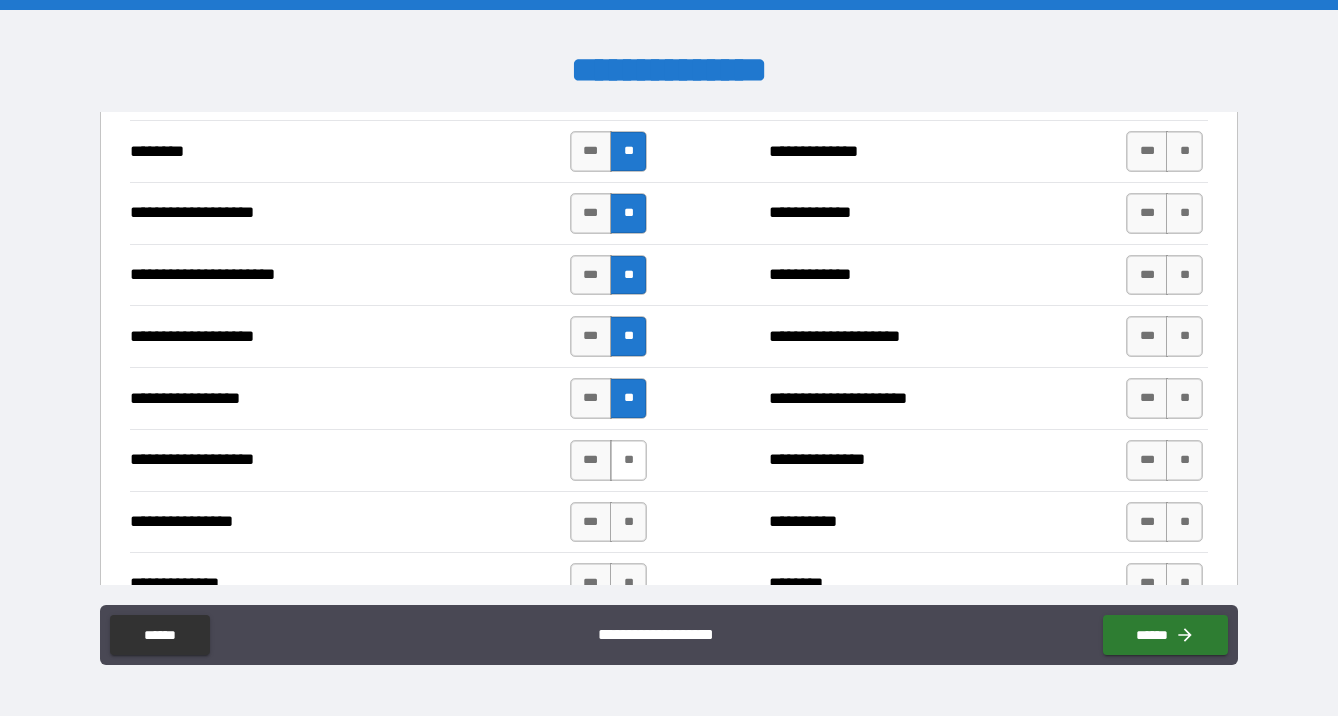 click on "**" at bounding box center [628, 460] 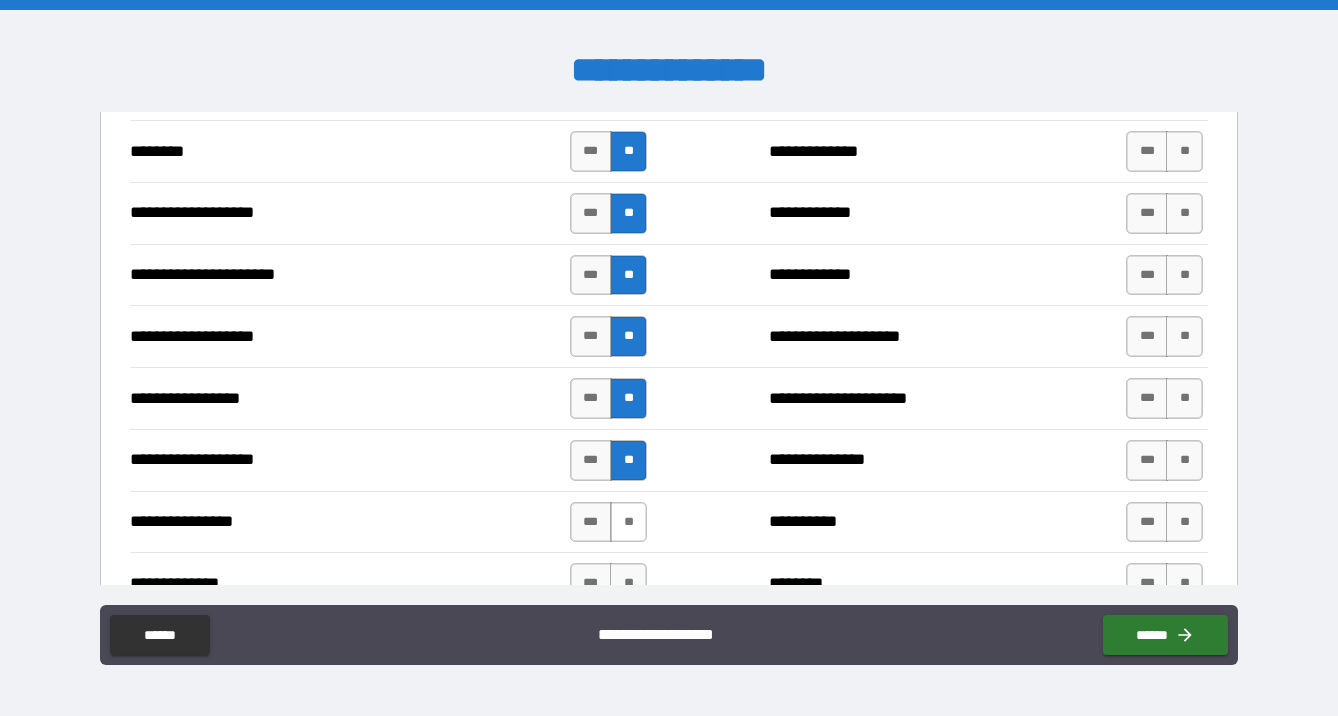 click on "**" at bounding box center (628, 522) 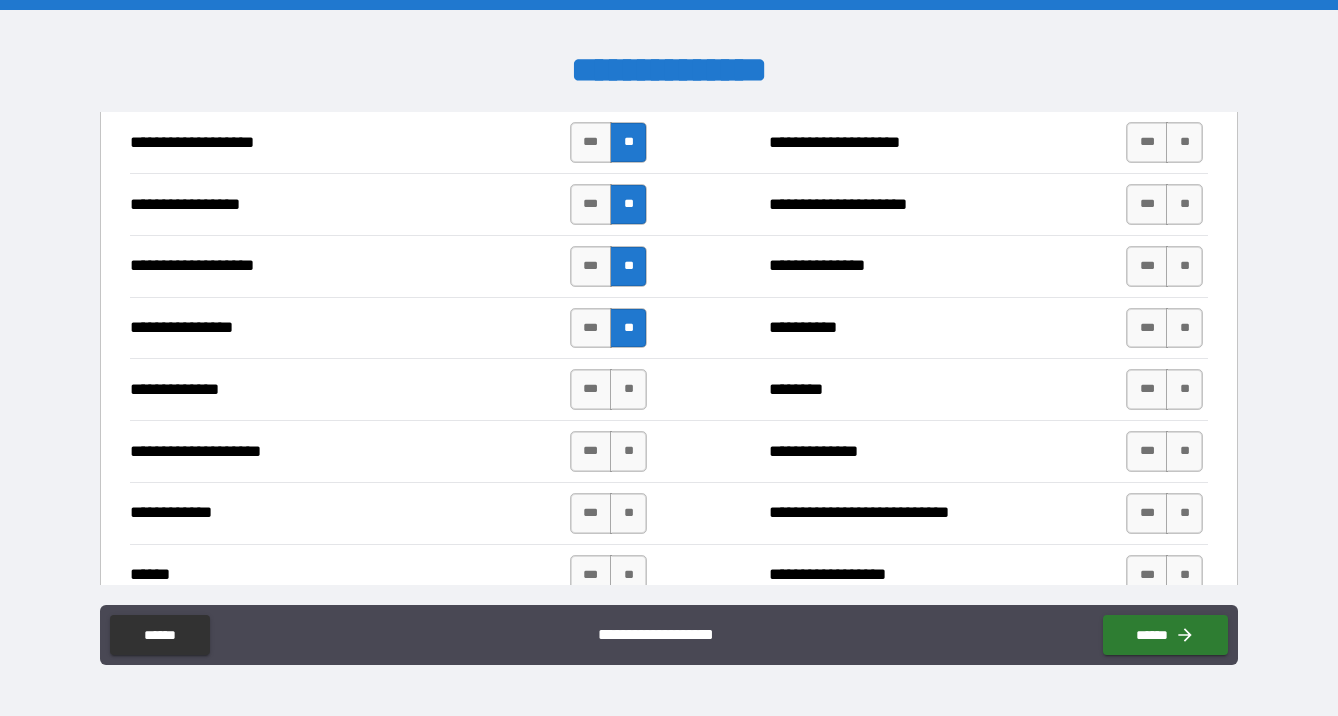 scroll, scrollTop: 3246, scrollLeft: 0, axis: vertical 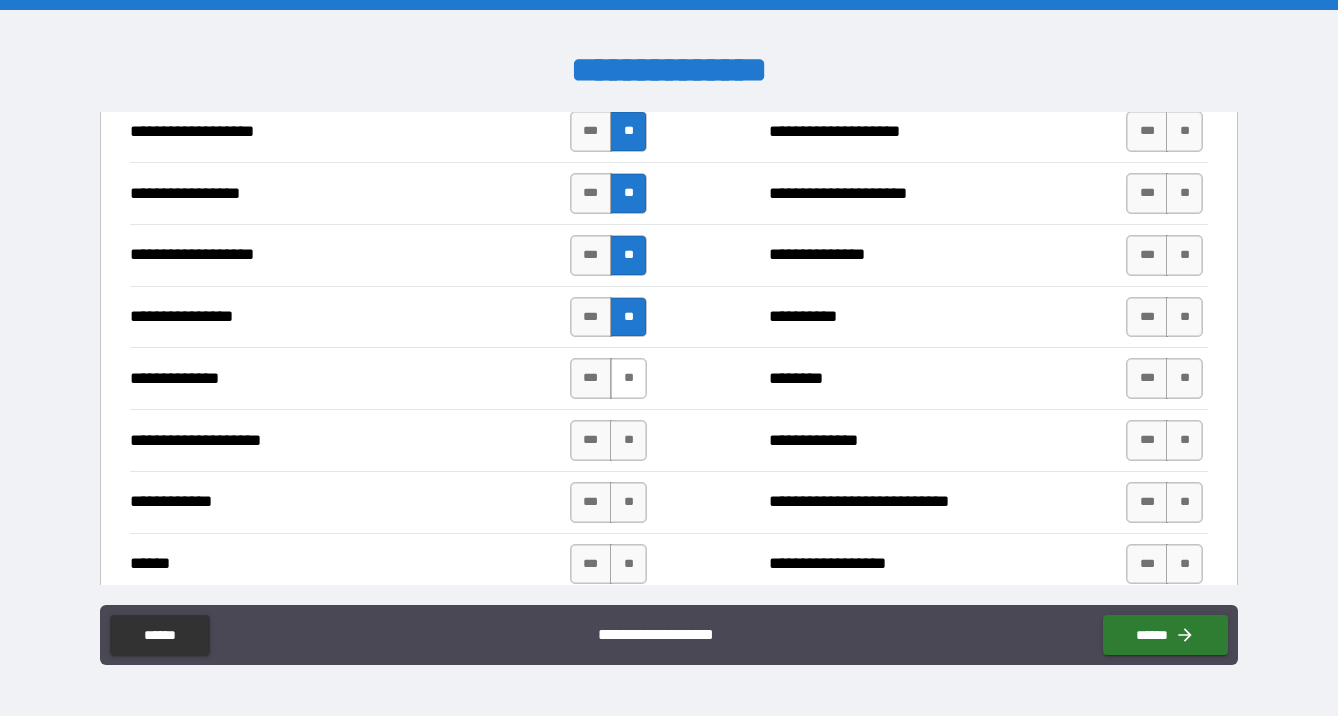 click on "**" at bounding box center [628, 378] 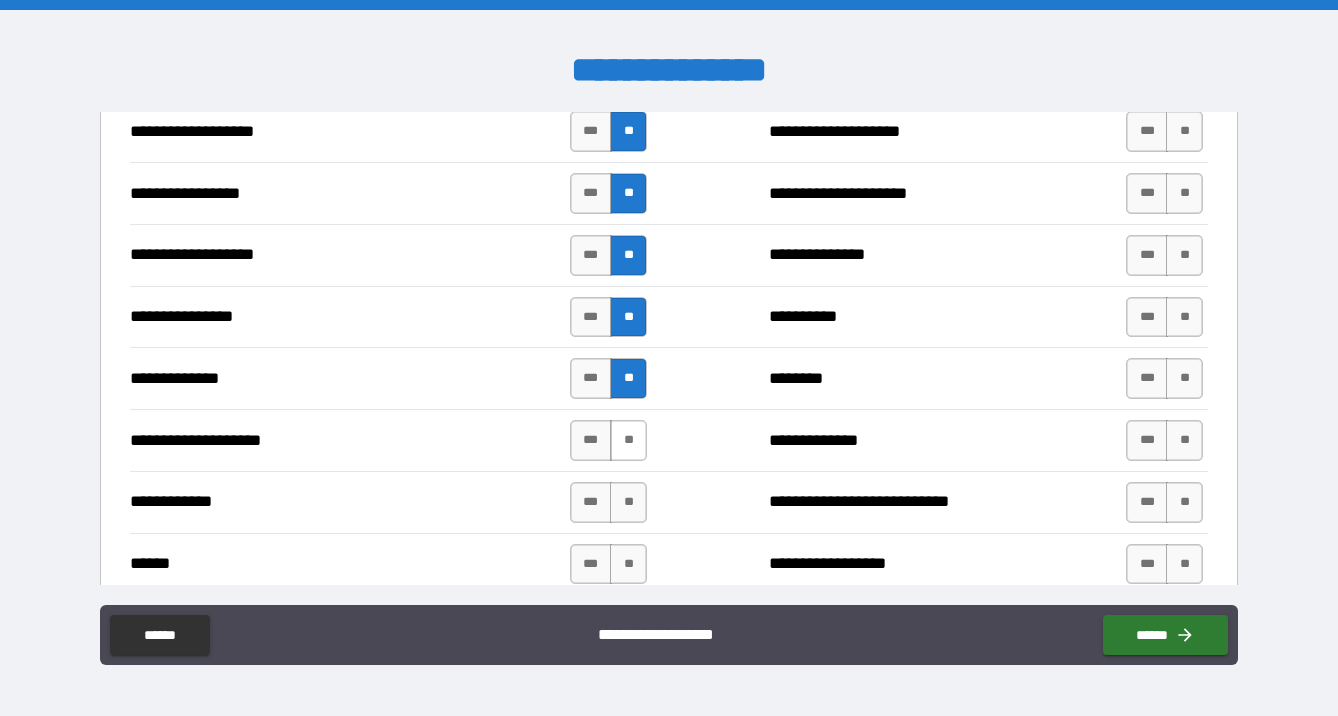 click on "**" at bounding box center [628, 440] 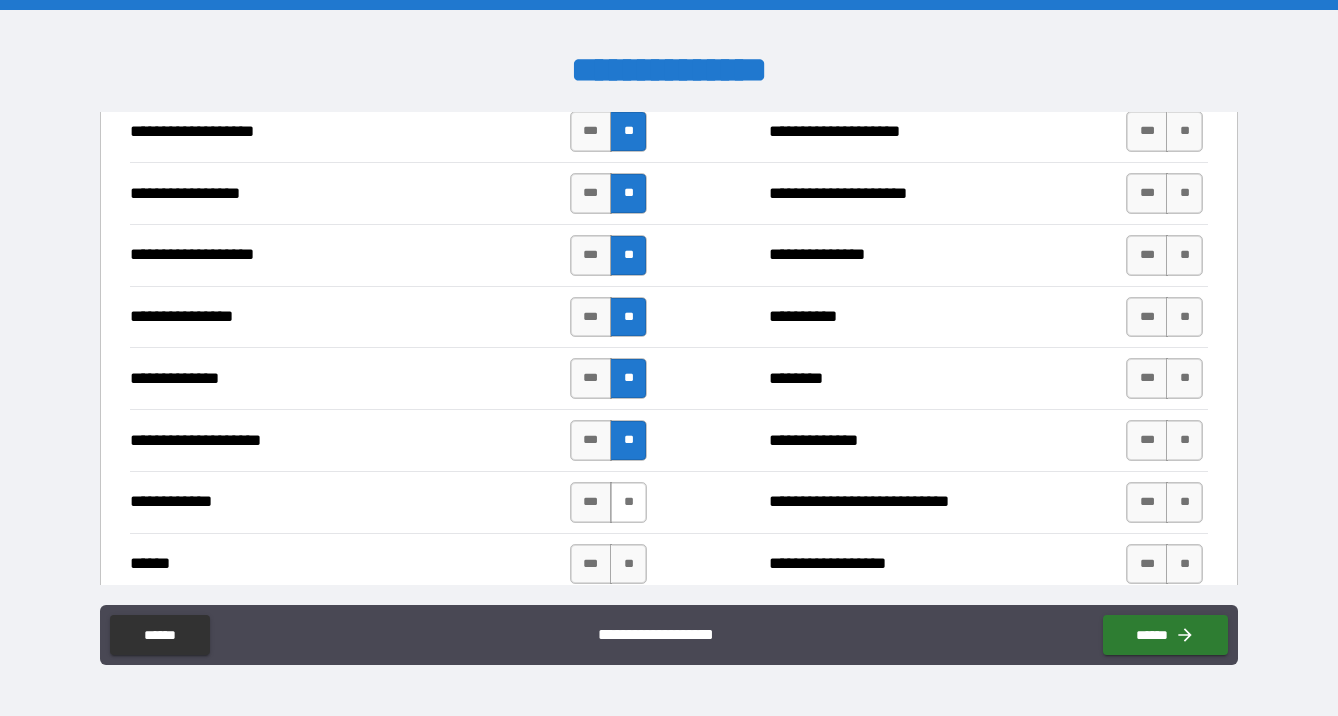 click on "**" at bounding box center (628, 502) 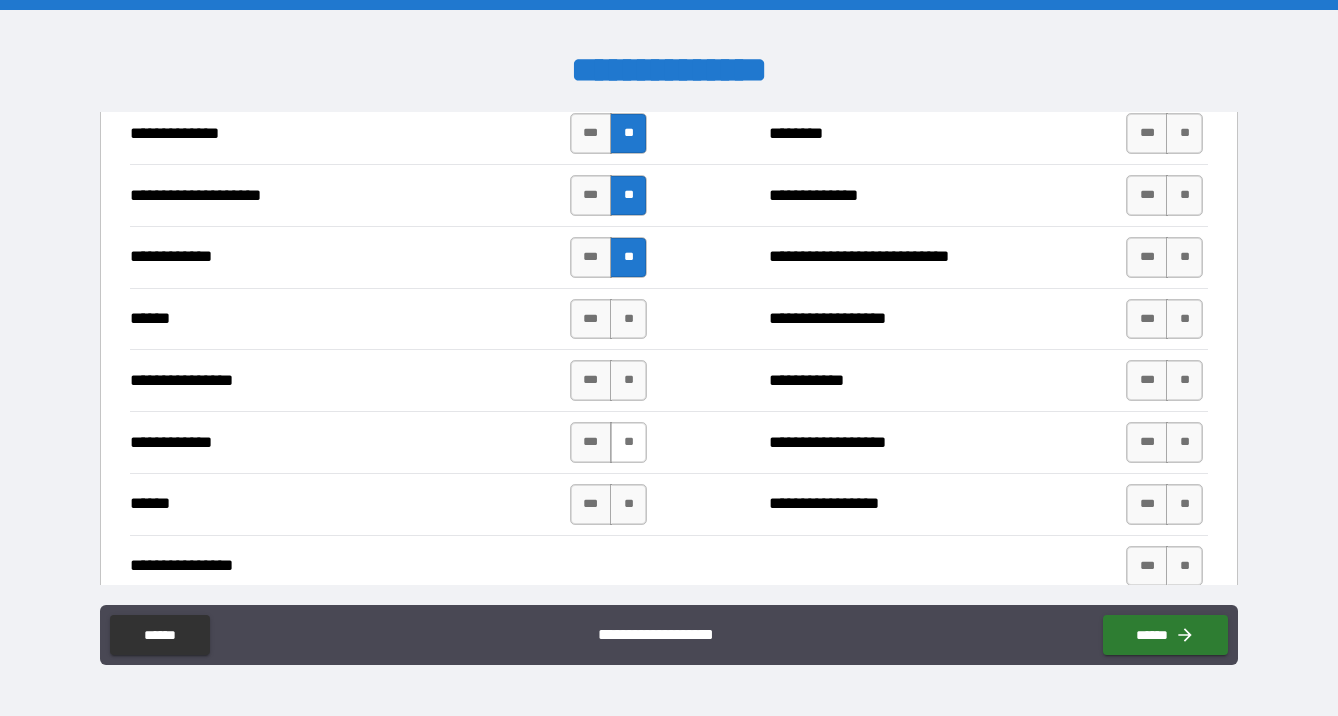 scroll, scrollTop: 3497, scrollLeft: 0, axis: vertical 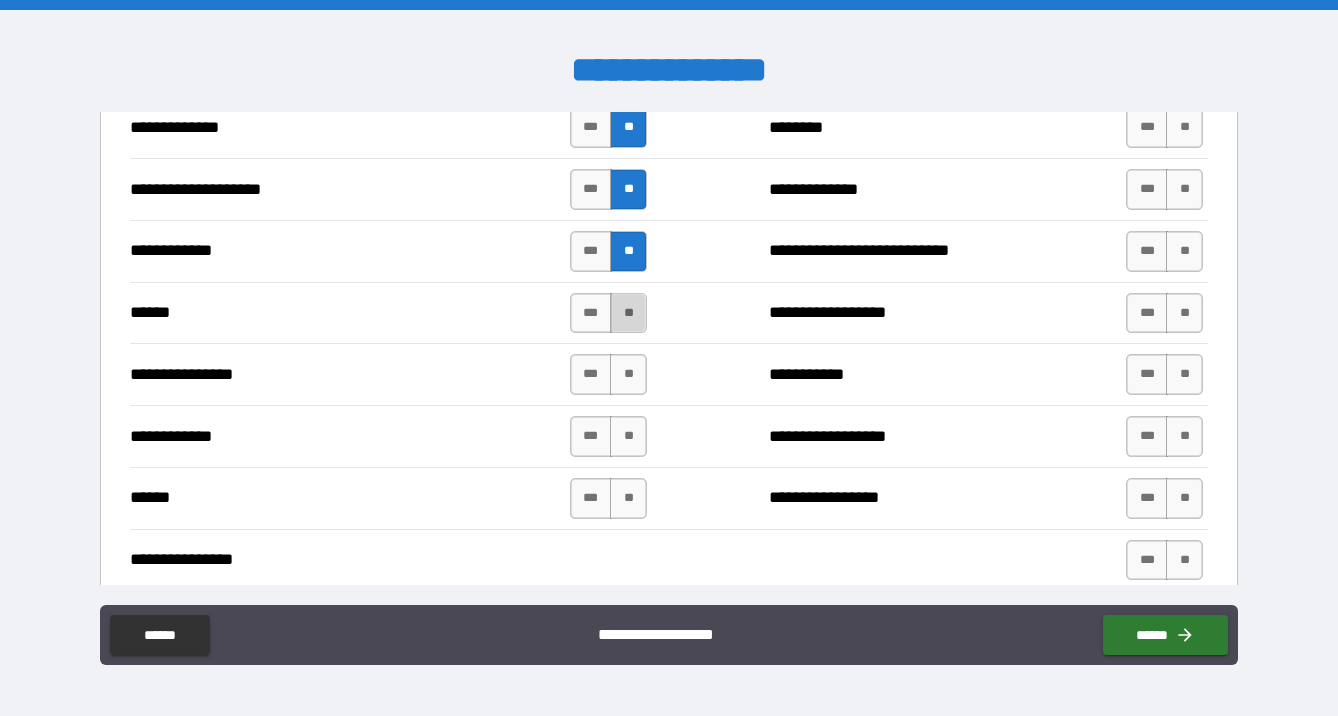 click on "**" at bounding box center (628, 313) 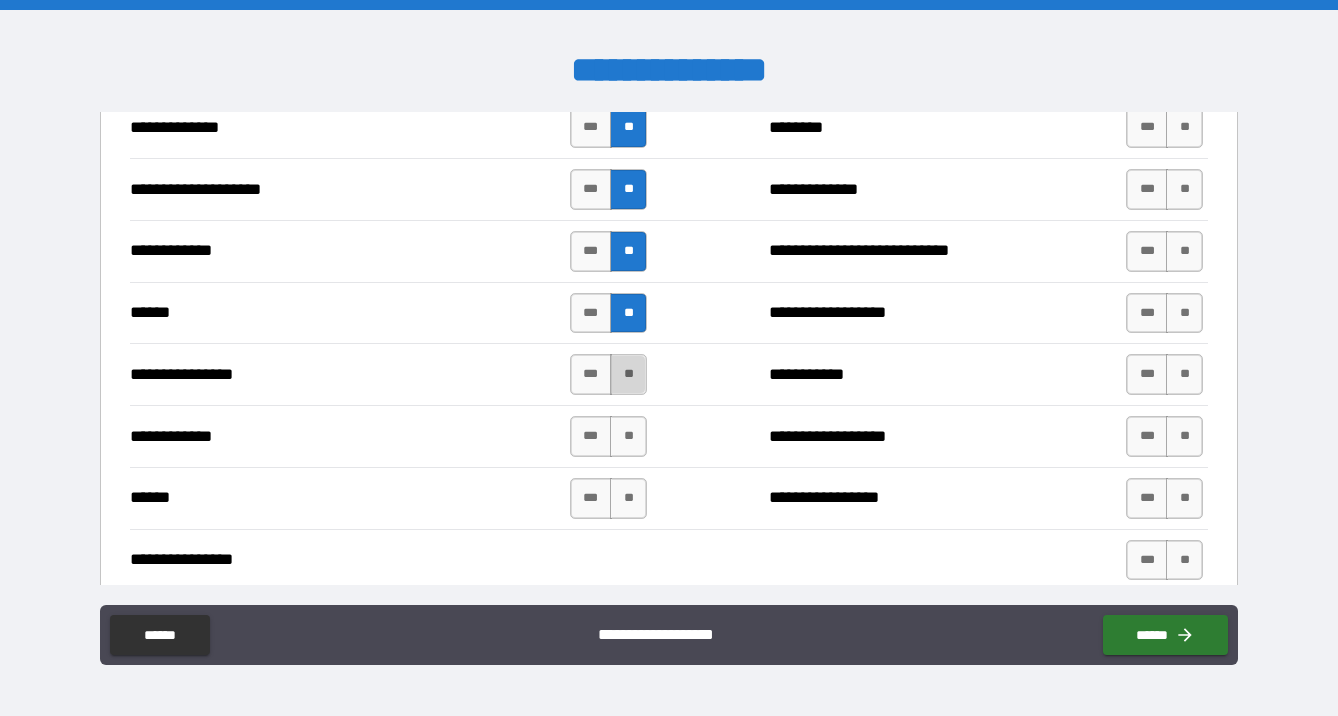 click on "**" at bounding box center [628, 374] 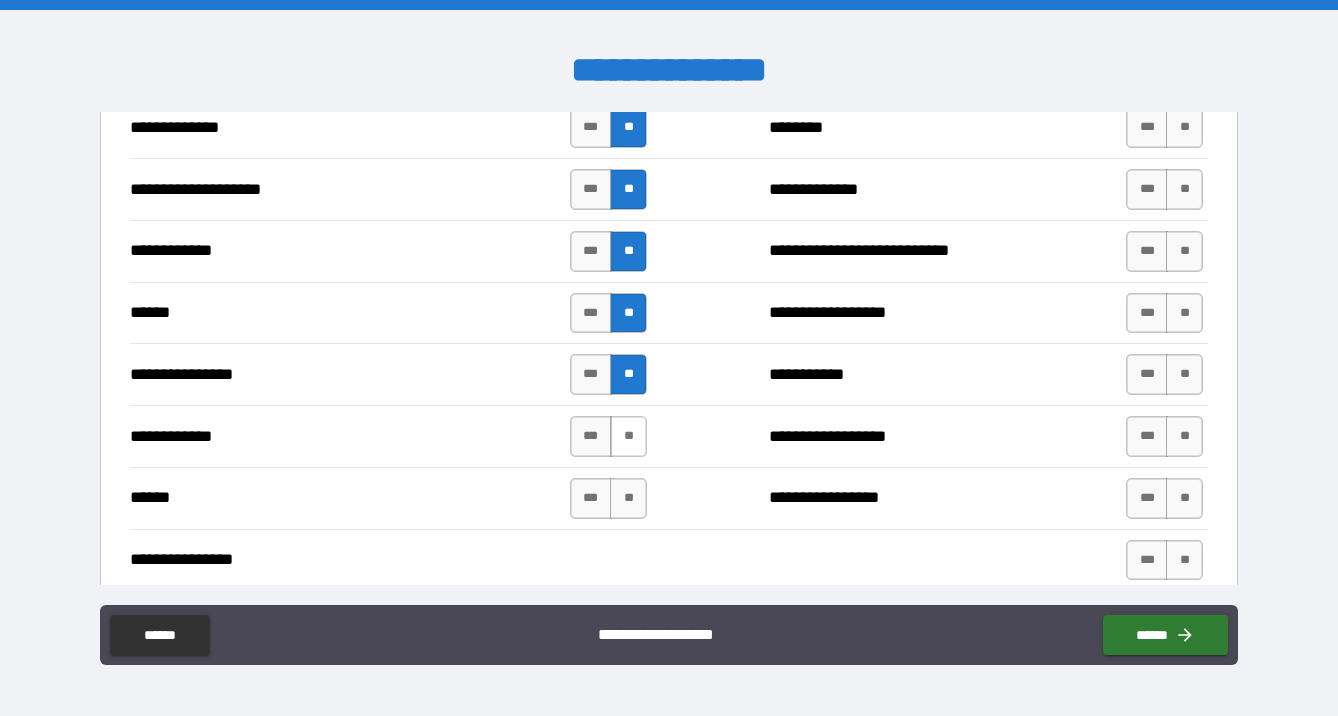 click on "**" at bounding box center (628, 436) 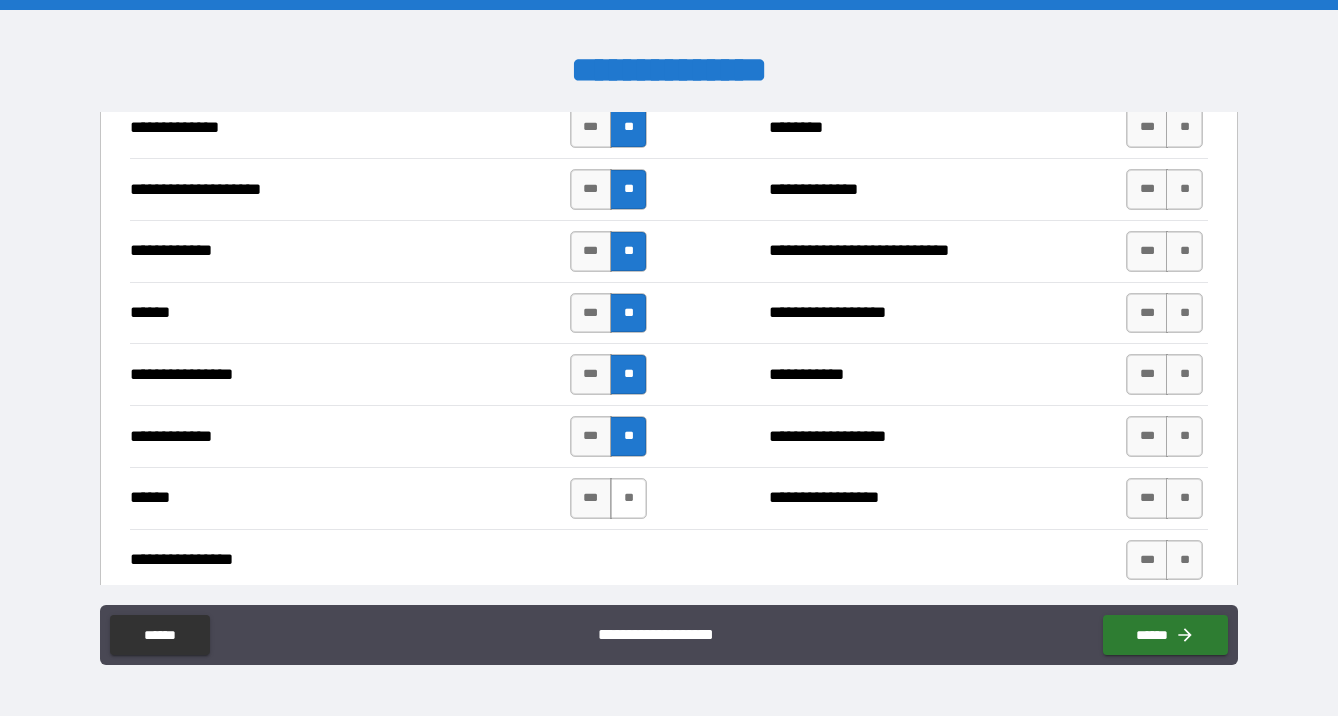 click on "**" at bounding box center [628, 498] 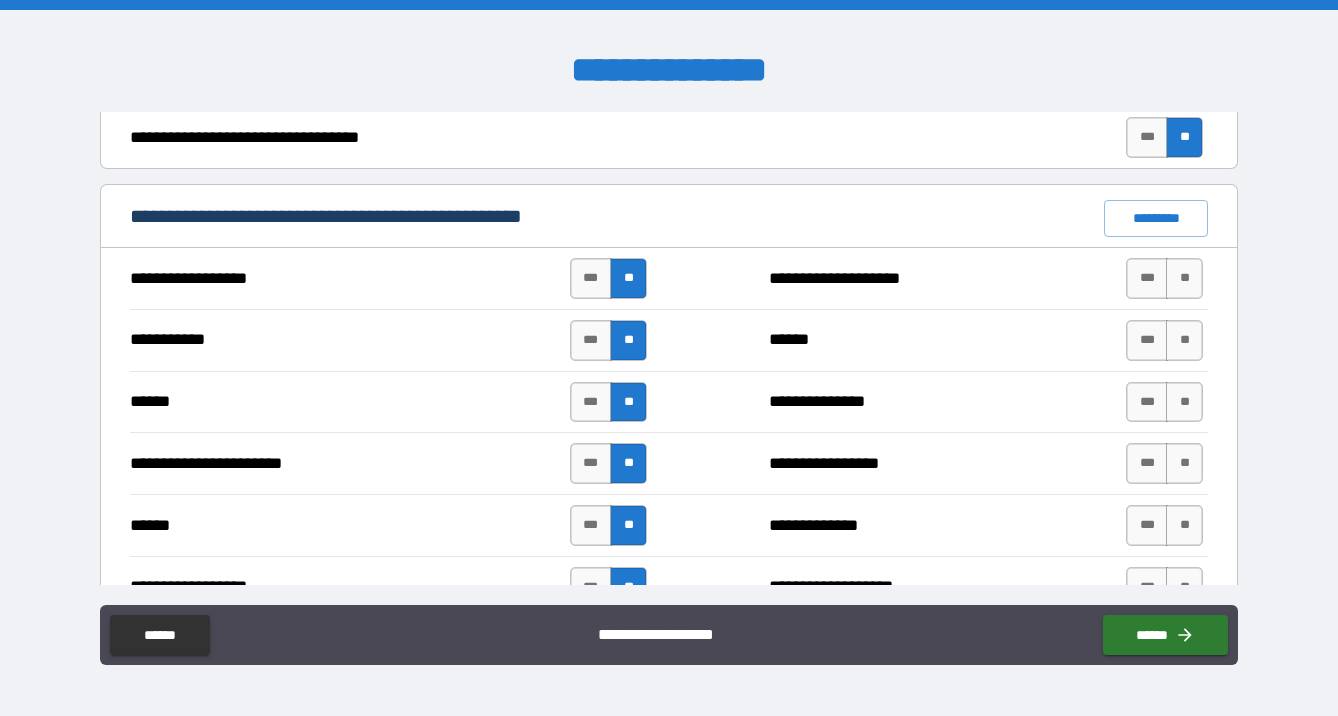 scroll, scrollTop: 1387, scrollLeft: 0, axis: vertical 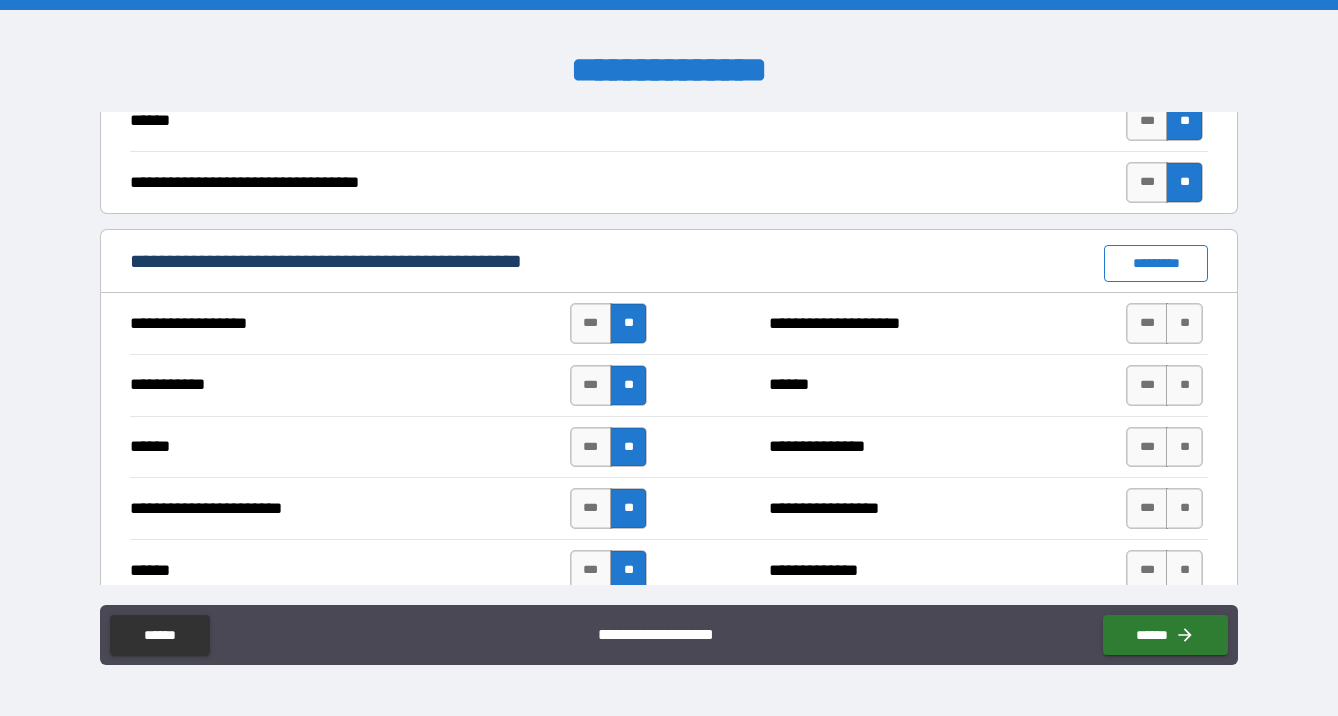 click on "*********" at bounding box center [1156, 263] 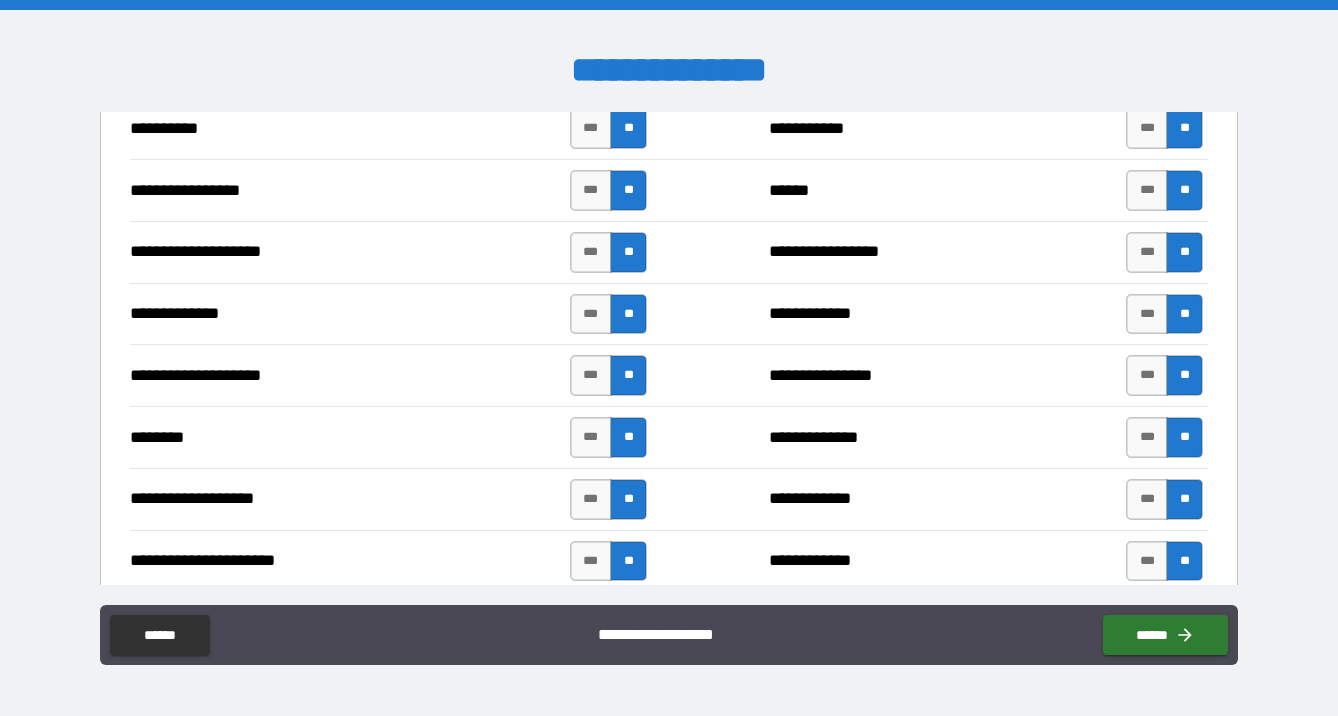 scroll, scrollTop: 2754, scrollLeft: 0, axis: vertical 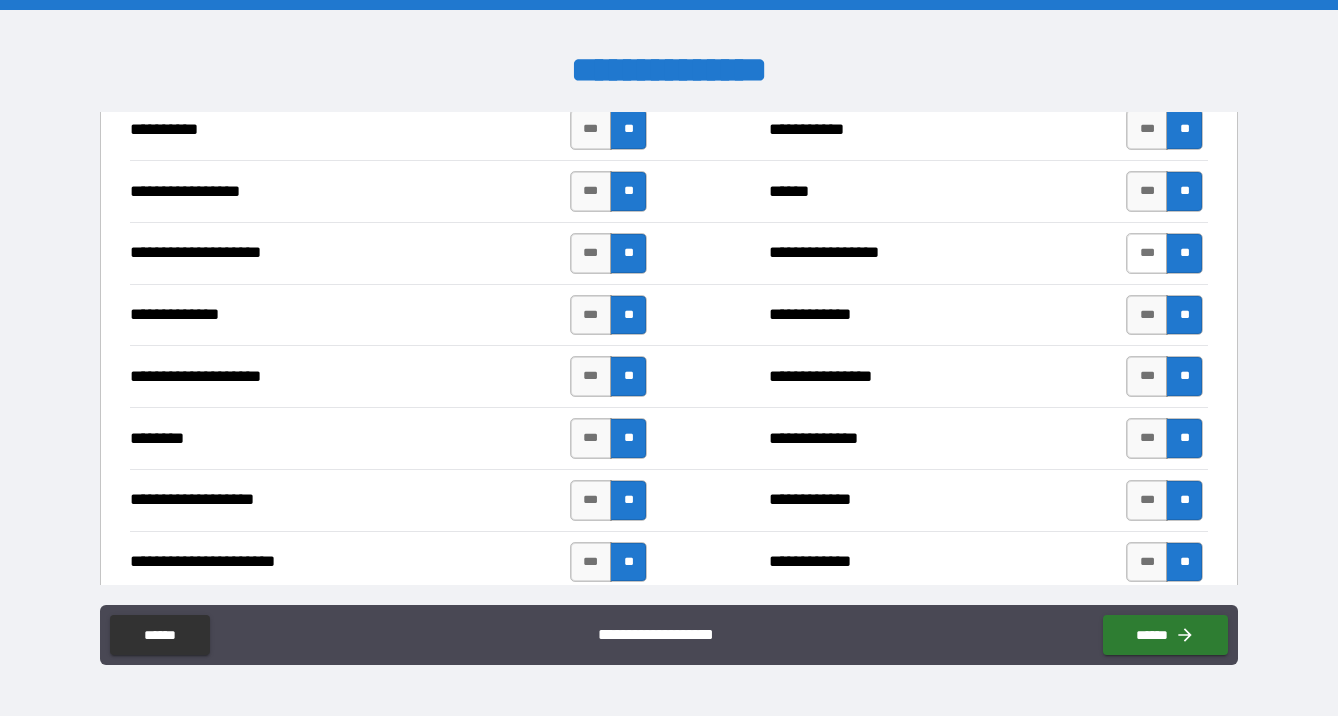 click on "***" at bounding box center (1147, 253) 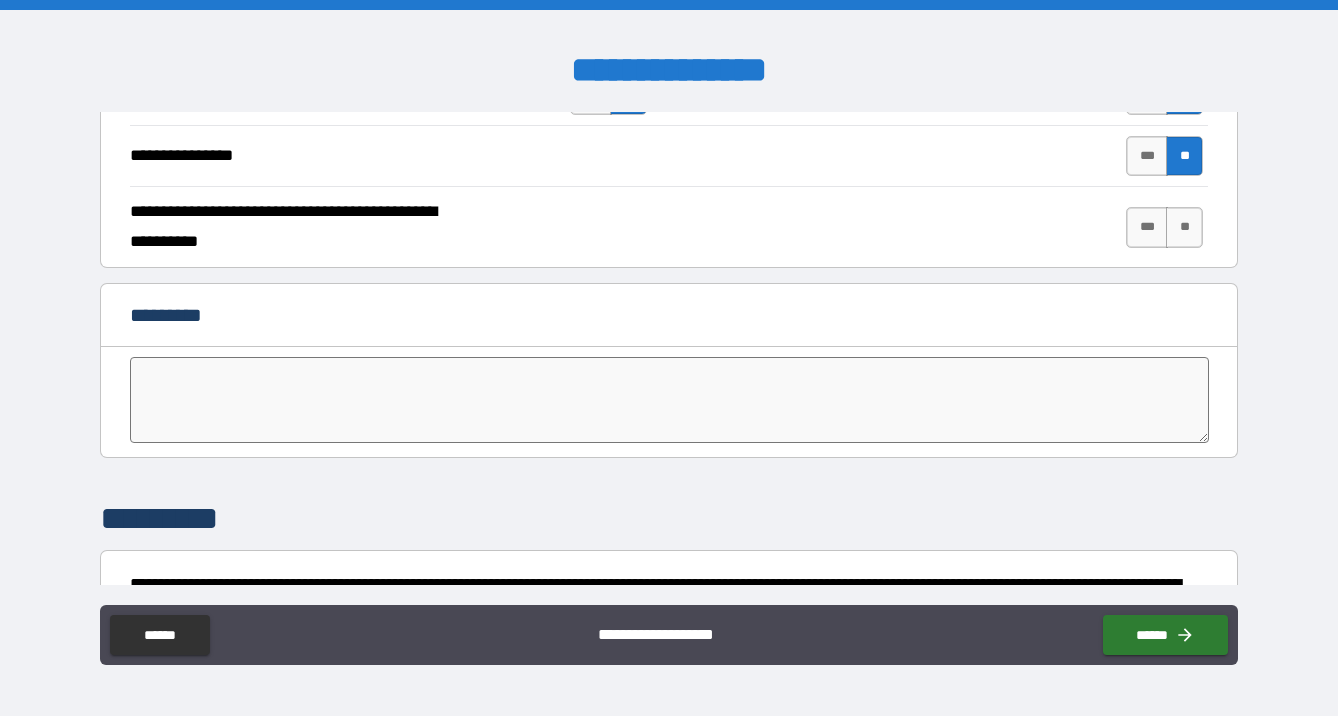 scroll, scrollTop: 3908, scrollLeft: 0, axis: vertical 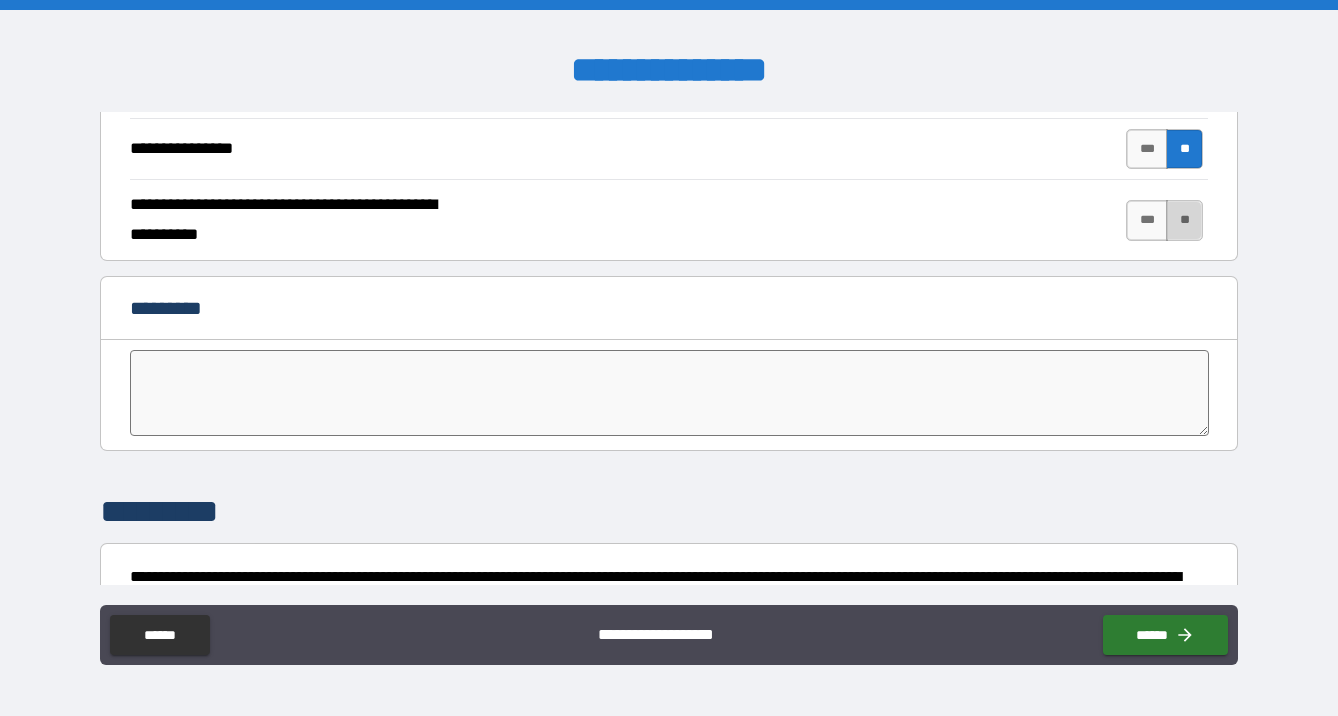 click on "**" at bounding box center (1184, 220) 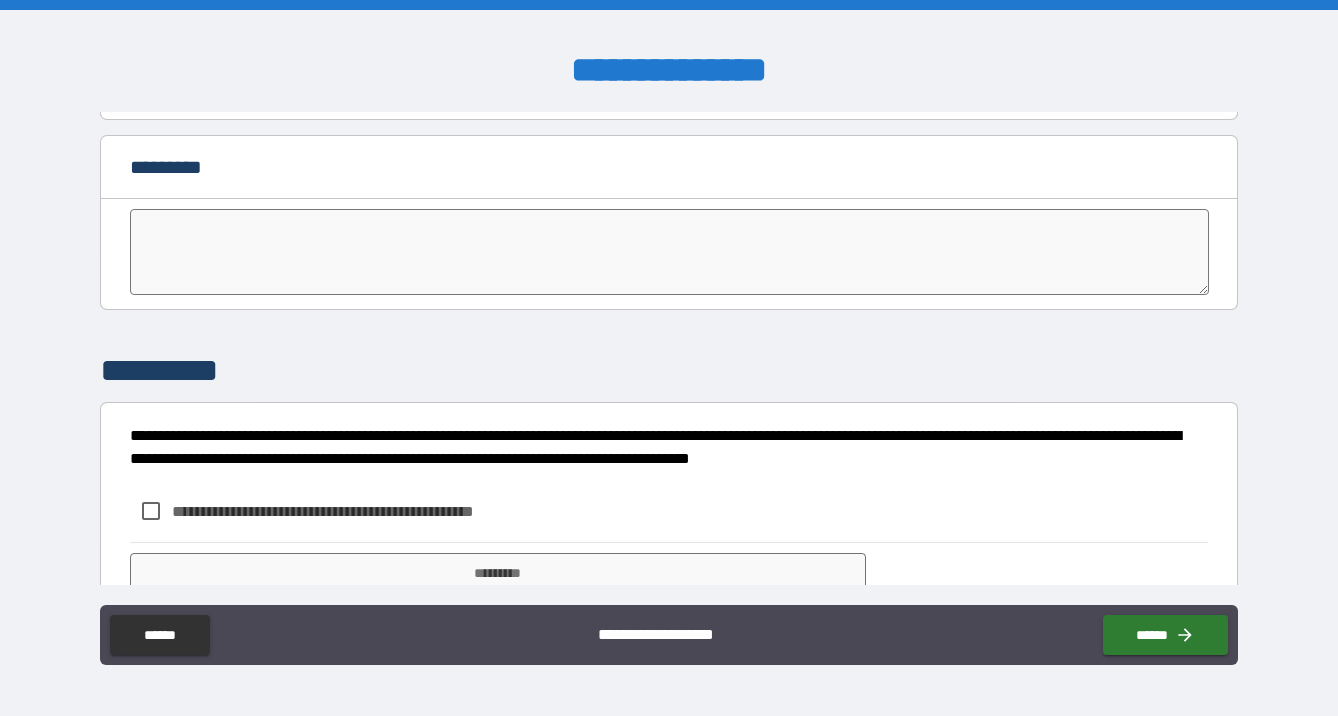 scroll, scrollTop: 4128, scrollLeft: 0, axis: vertical 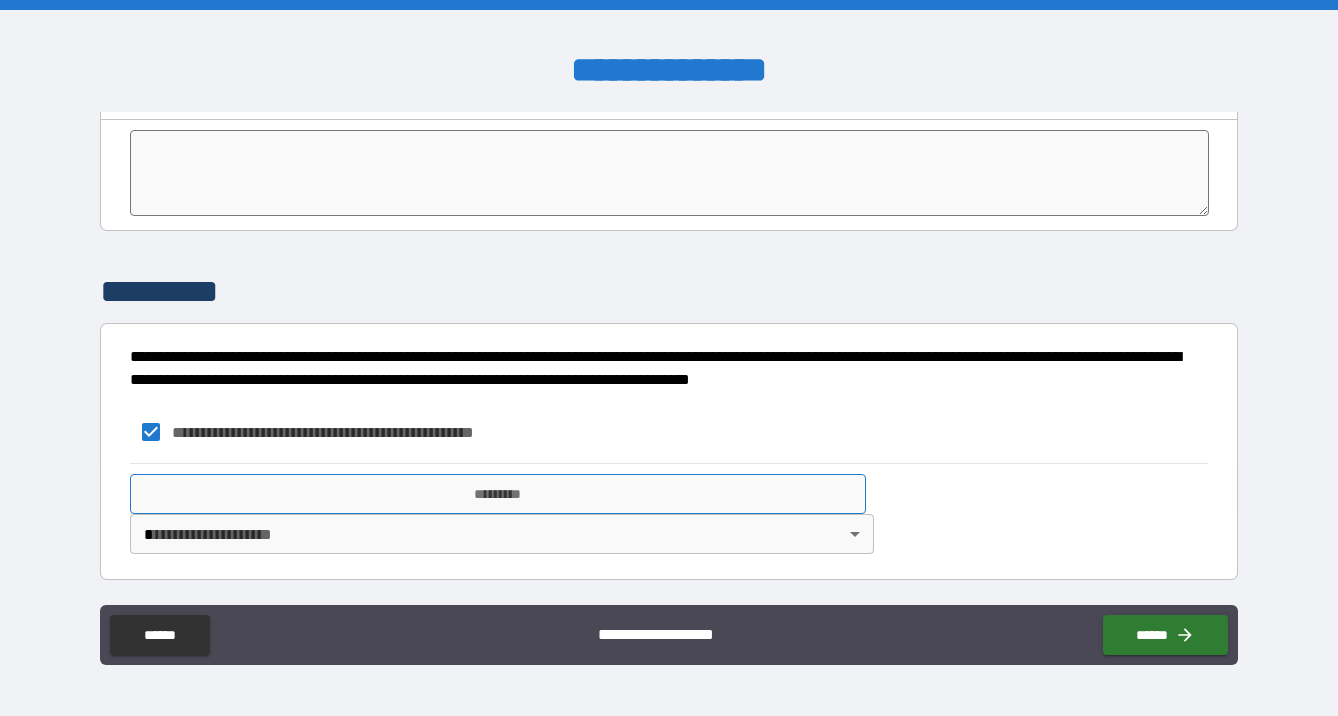 click on "*********" at bounding box center [498, 494] 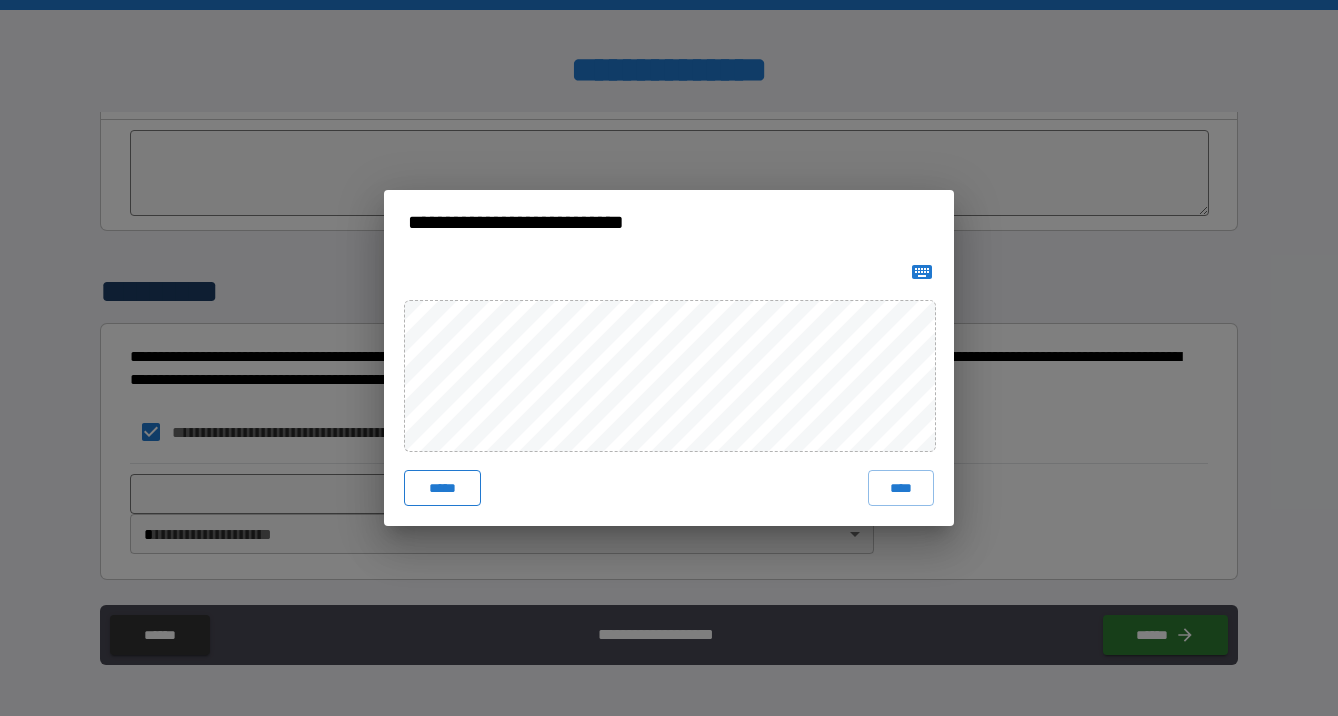 click on "*****" at bounding box center [442, 488] 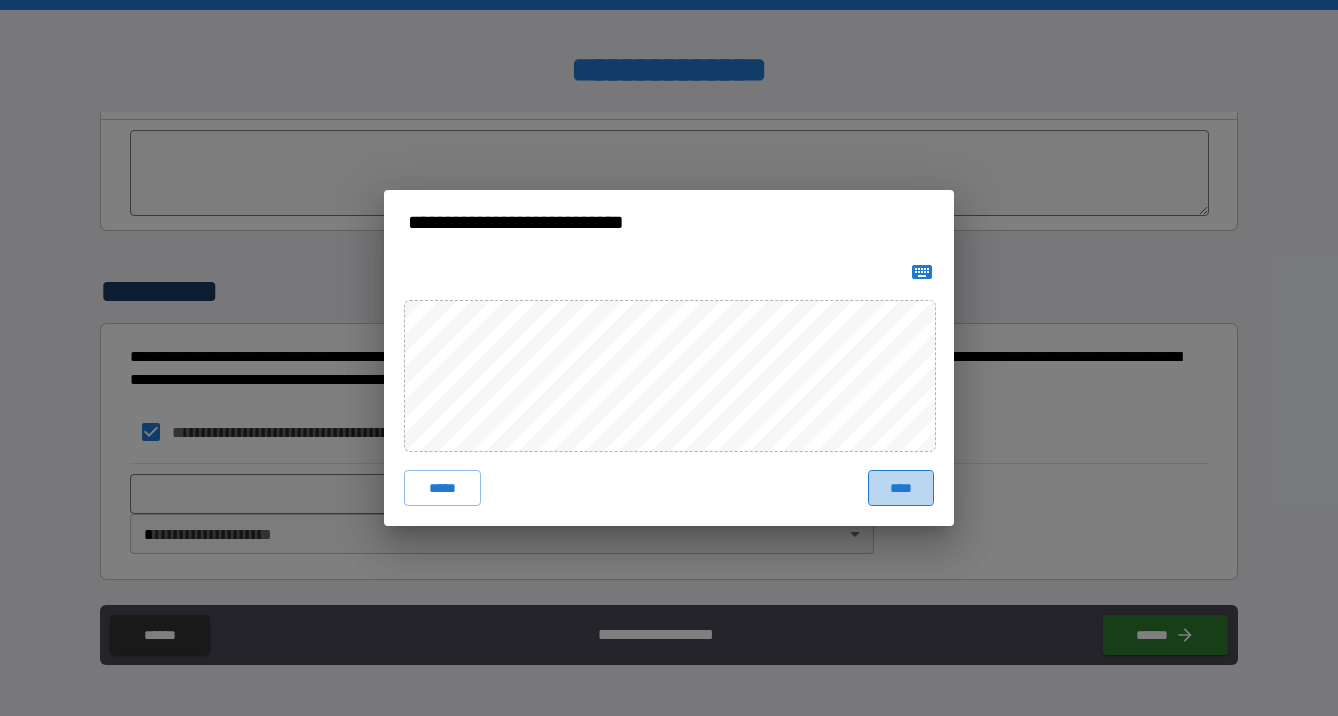 click on "****" at bounding box center (901, 488) 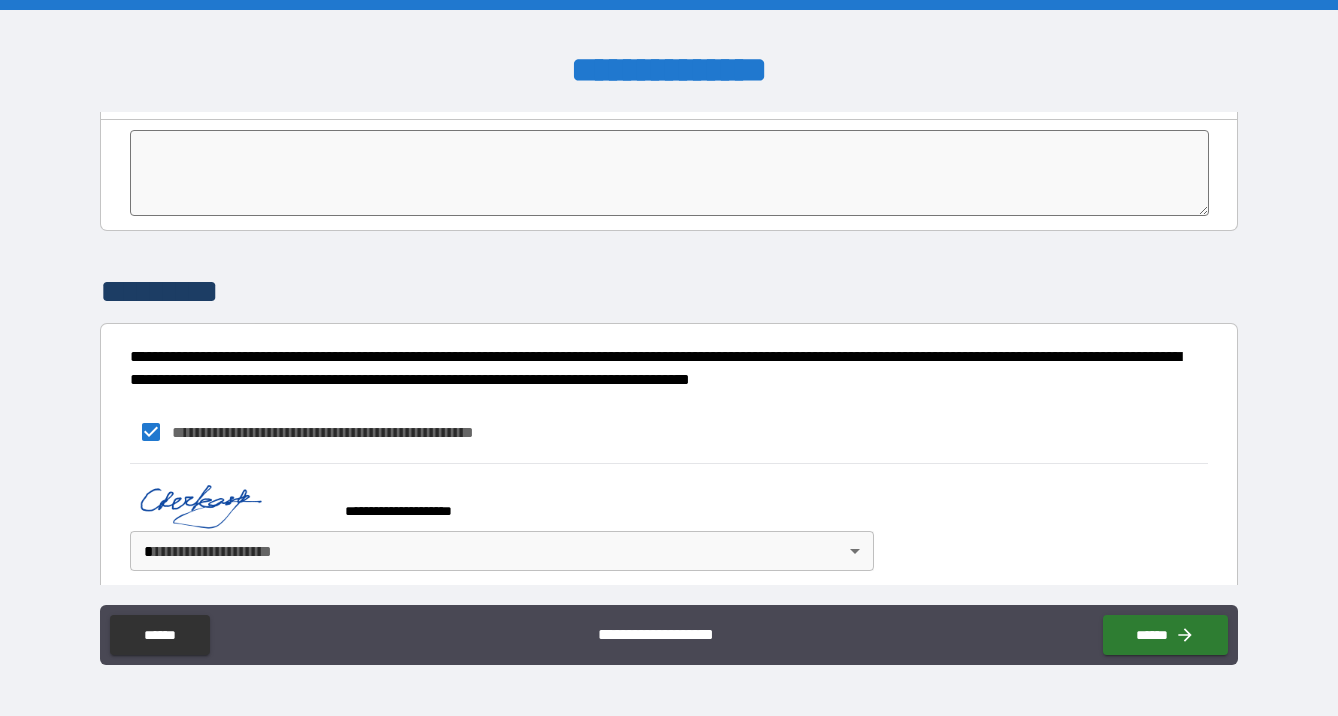 scroll, scrollTop: 4145, scrollLeft: 0, axis: vertical 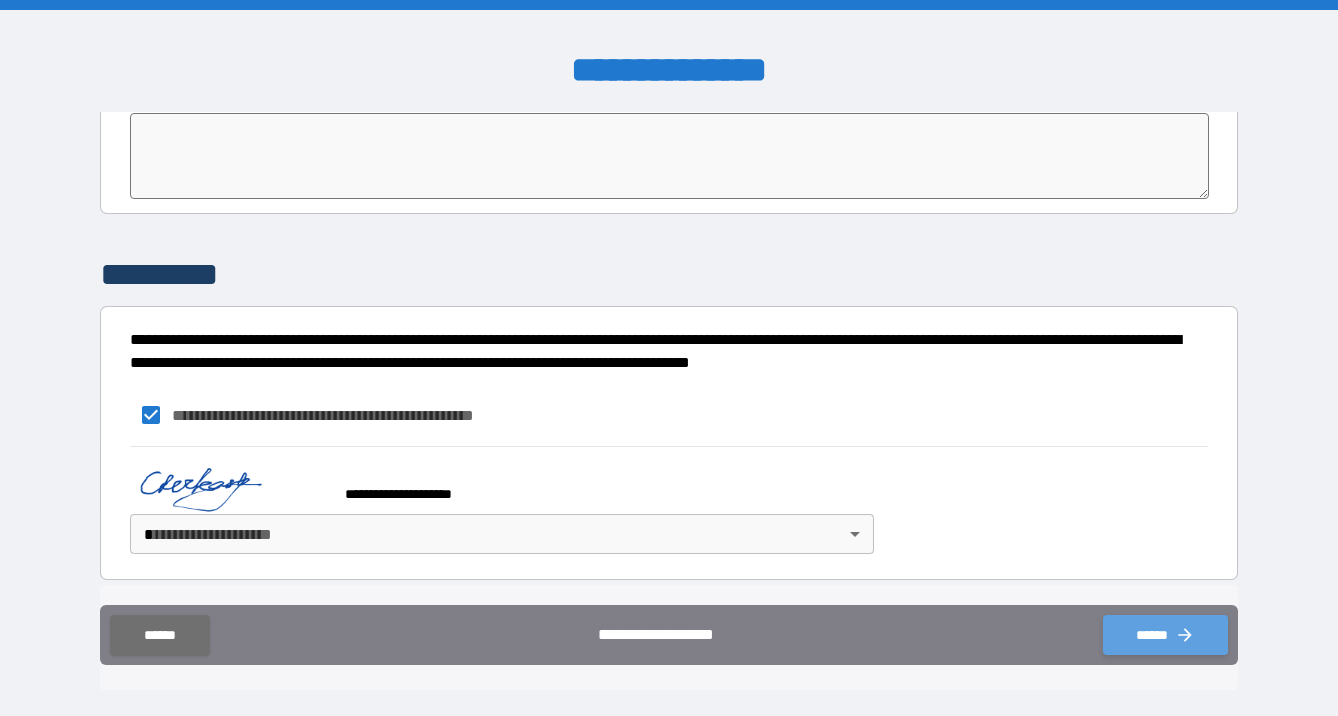click on "******" at bounding box center [1165, 635] 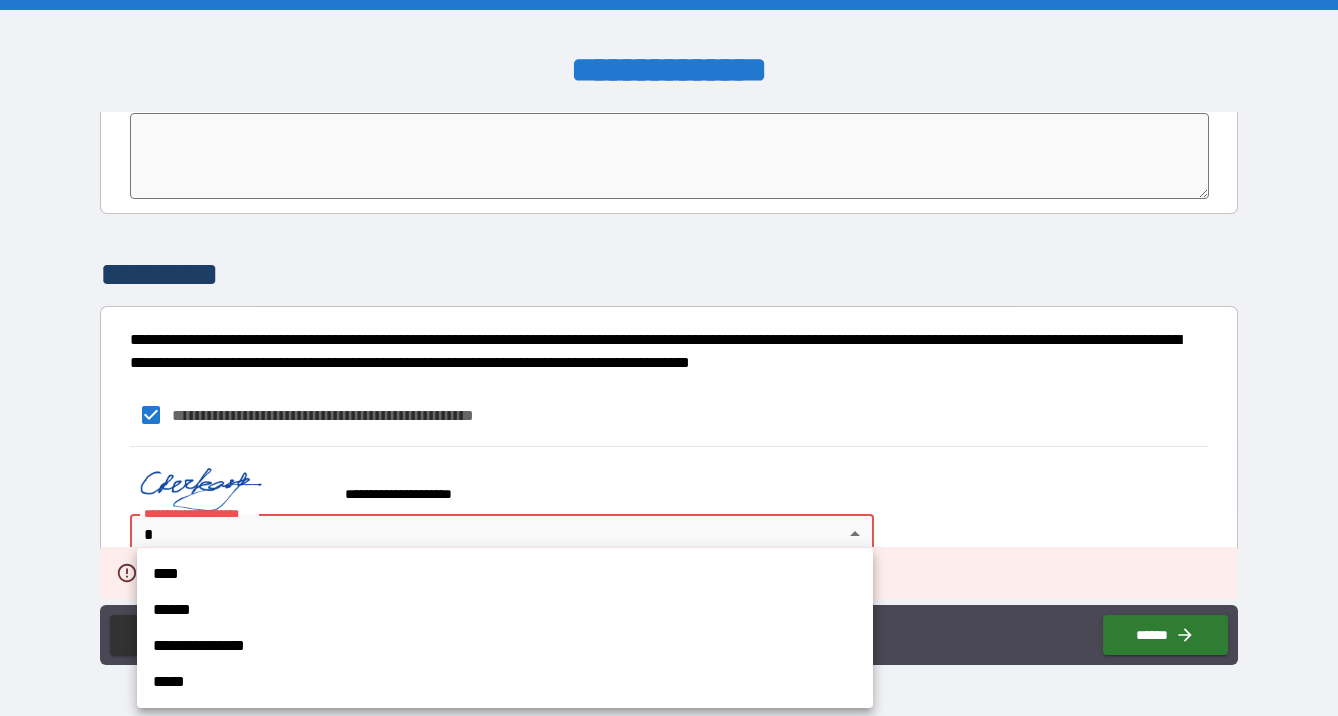 click on "**********" at bounding box center [669, 358] 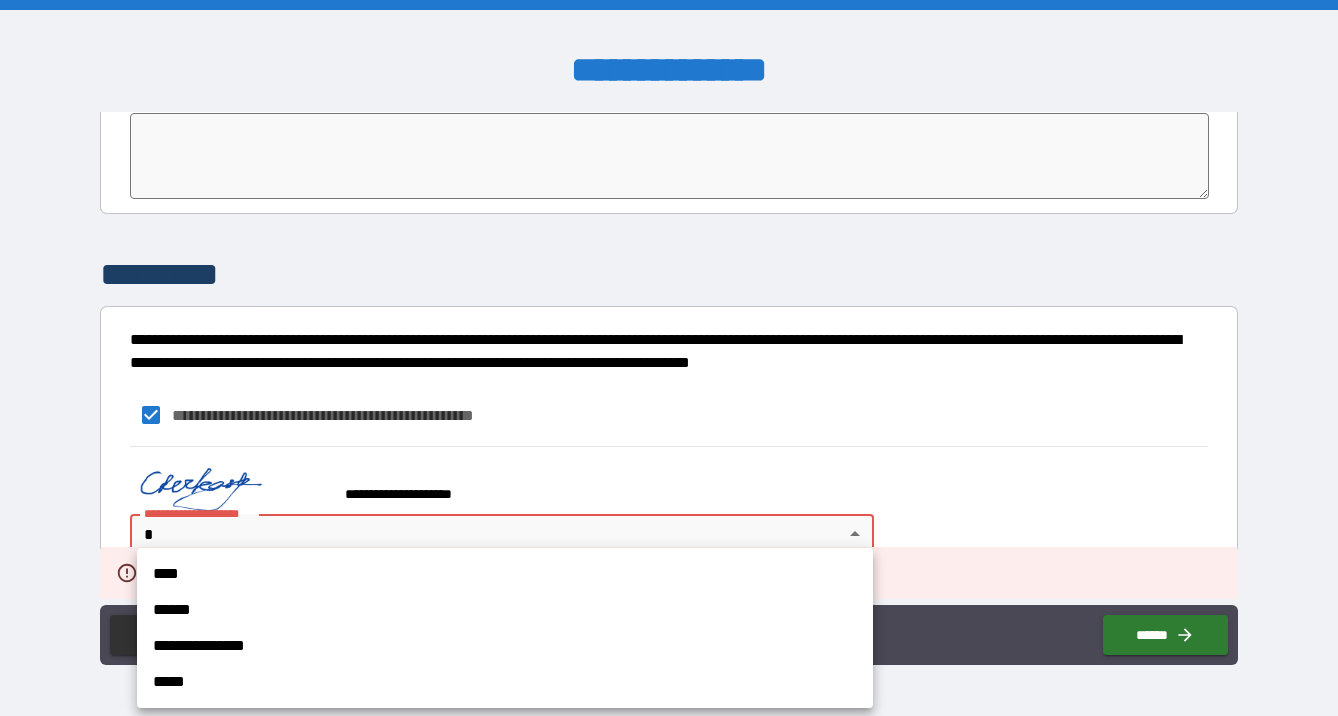 click on "****" at bounding box center (505, 574) 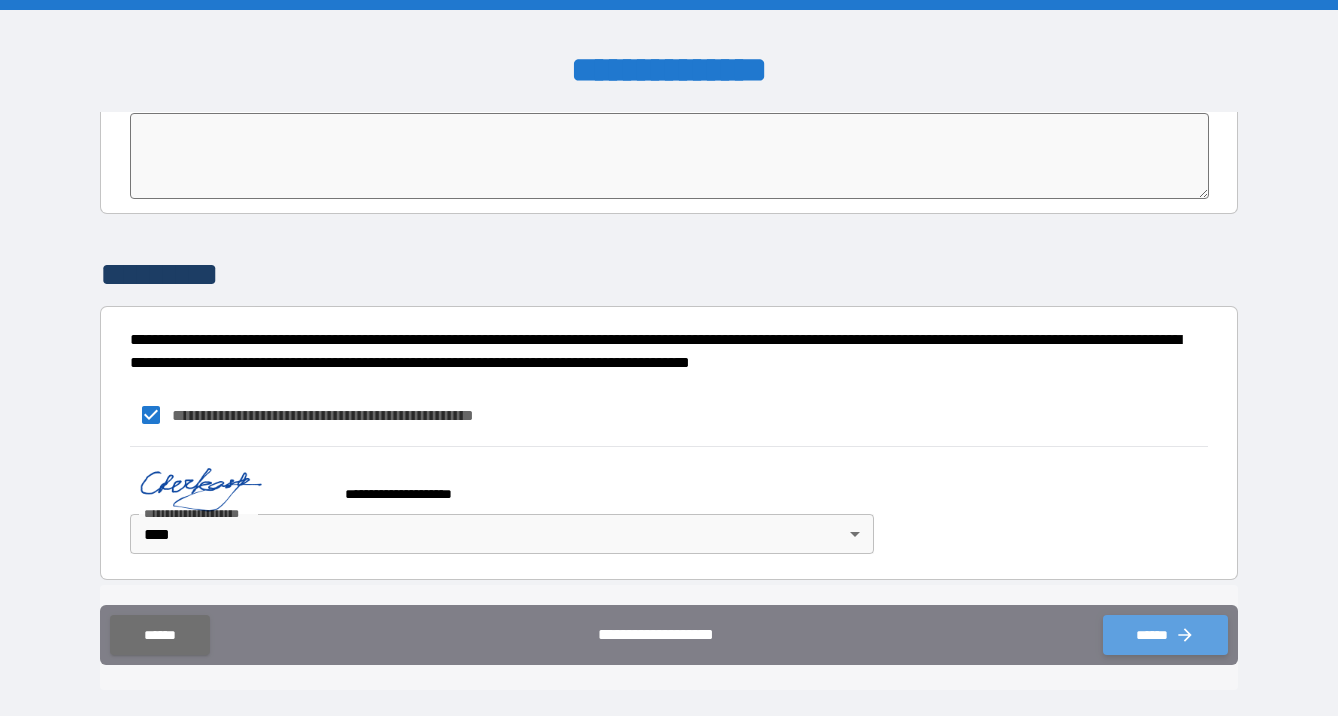 click on "******" at bounding box center [1165, 635] 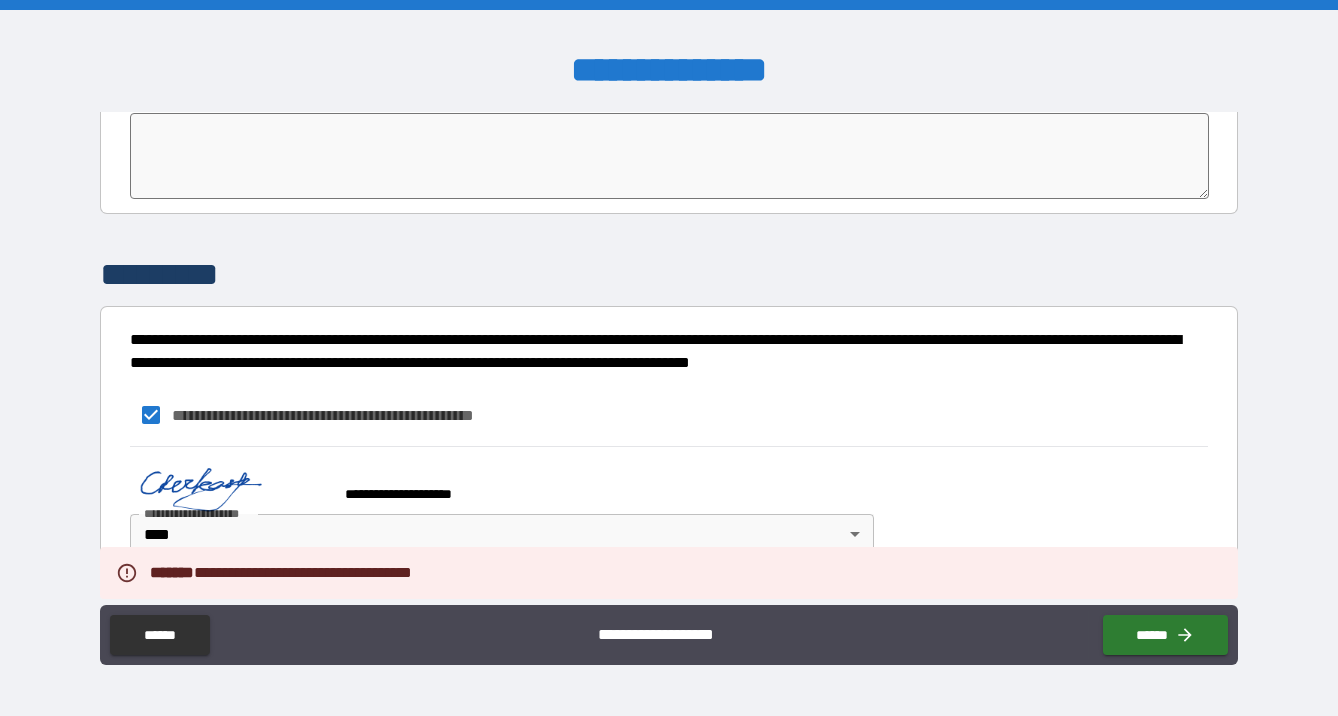 click on "**********" at bounding box center [669, 505] 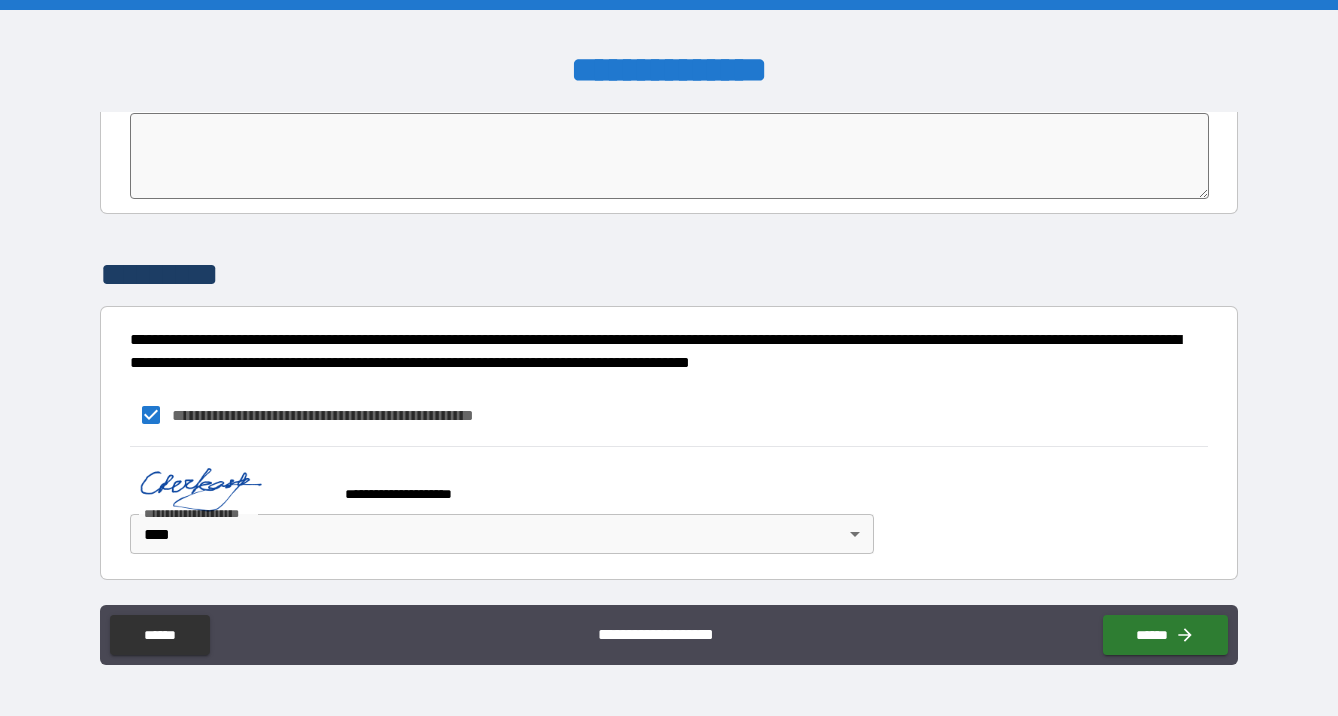 click on "**********" at bounding box center (669, 505) 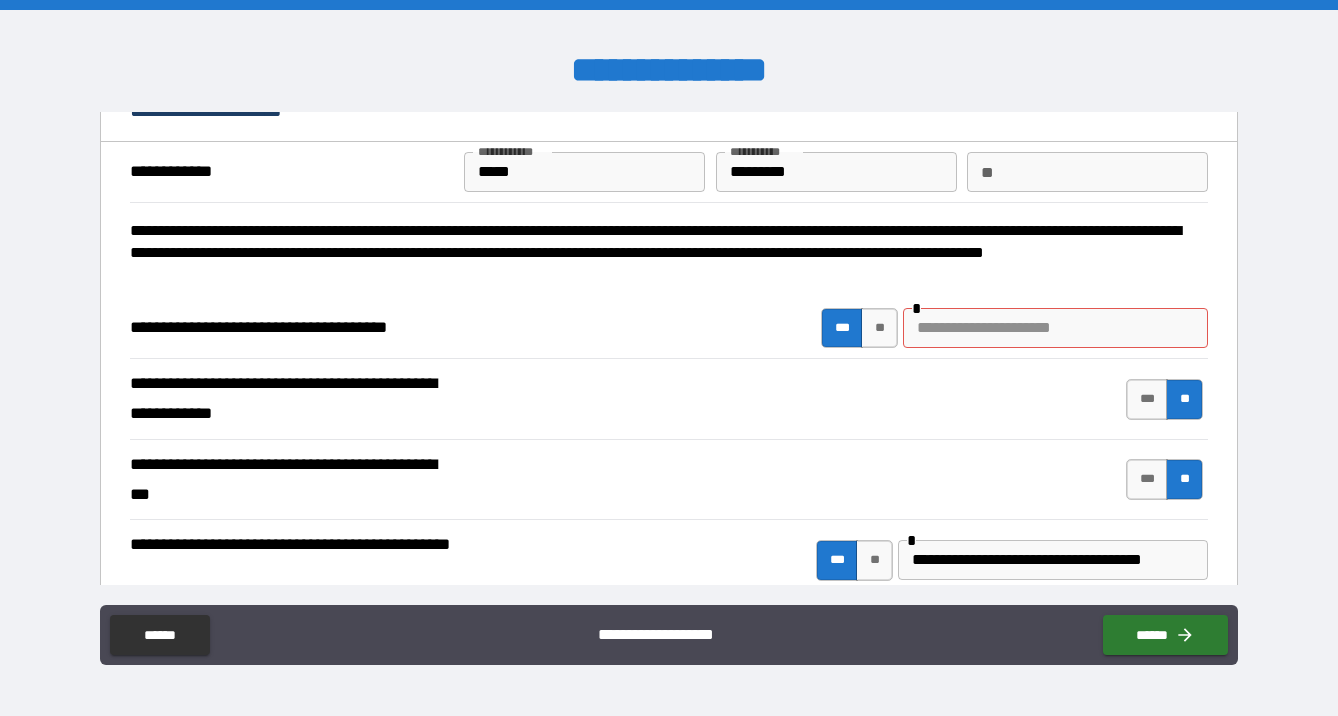 scroll, scrollTop: 0, scrollLeft: 0, axis: both 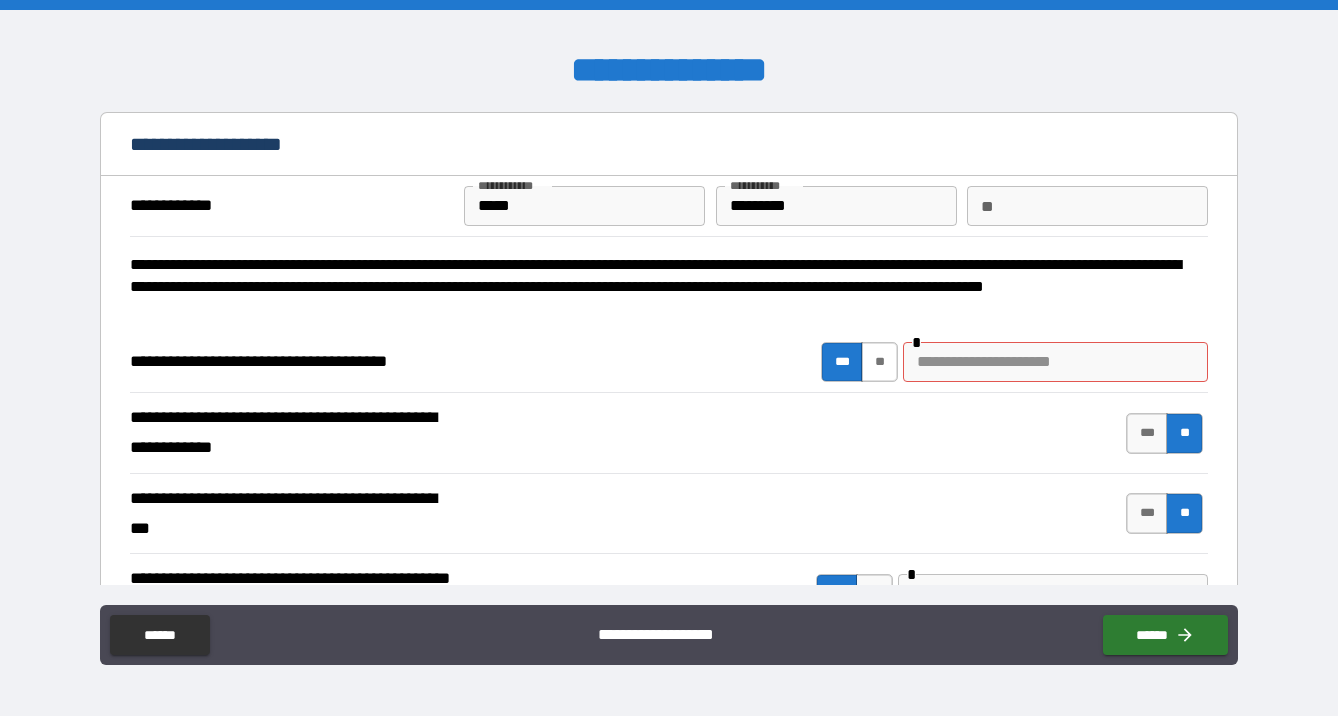 click on "**" at bounding box center (879, 362) 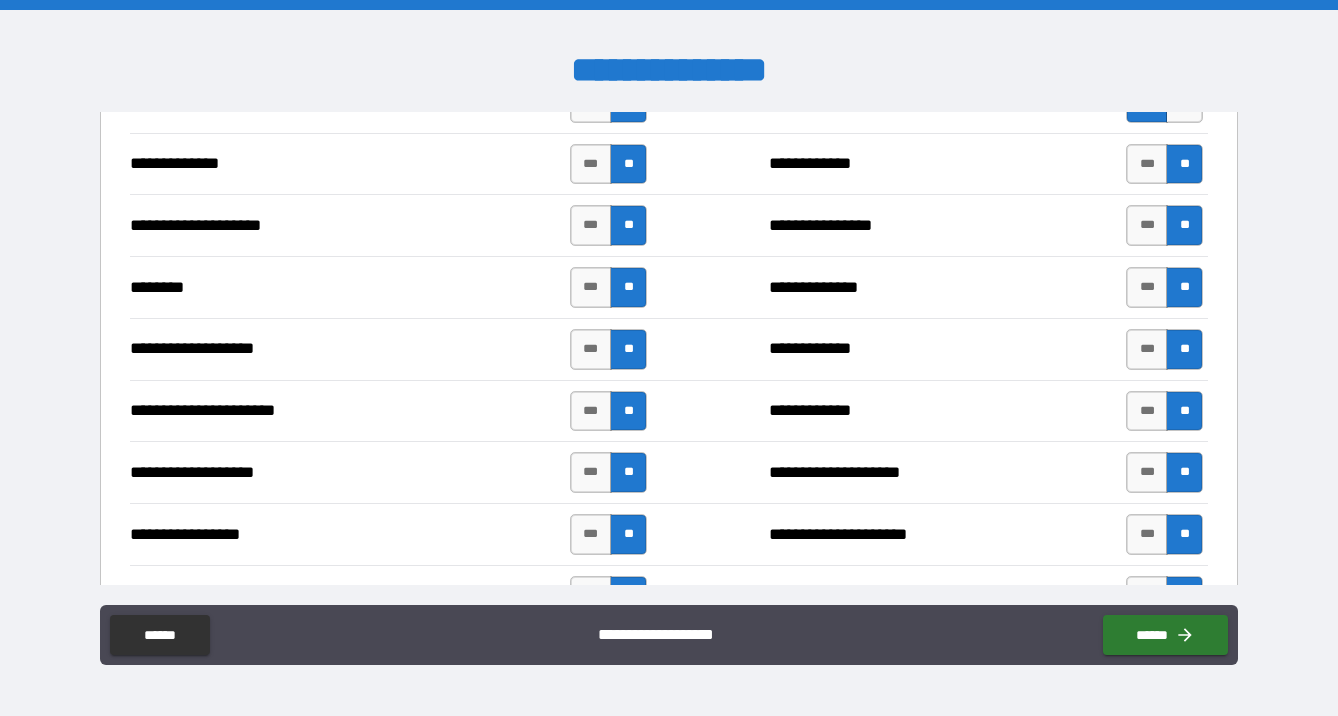 scroll, scrollTop: 4145, scrollLeft: 0, axis: vertical 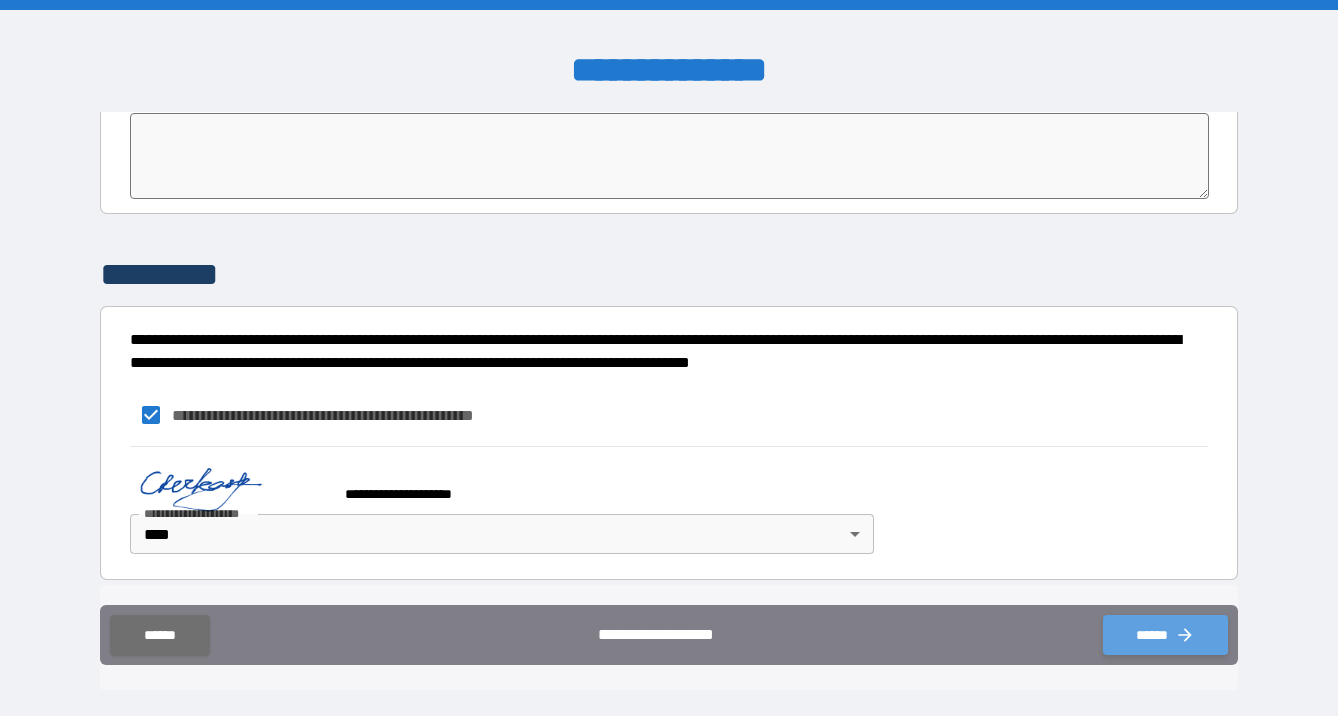 click on "******" at bounding box center (1165, 635) 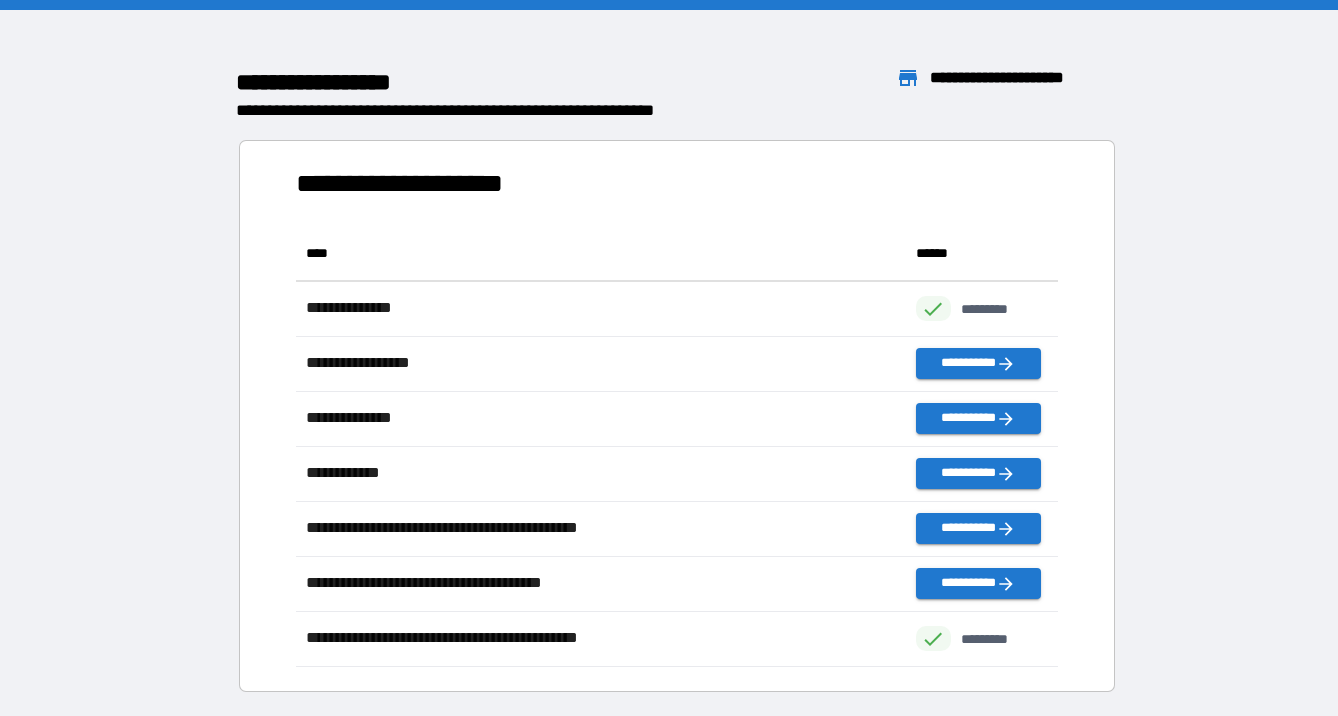 scroll, scrollTop: 1, scrollLeft: 1, axis: both 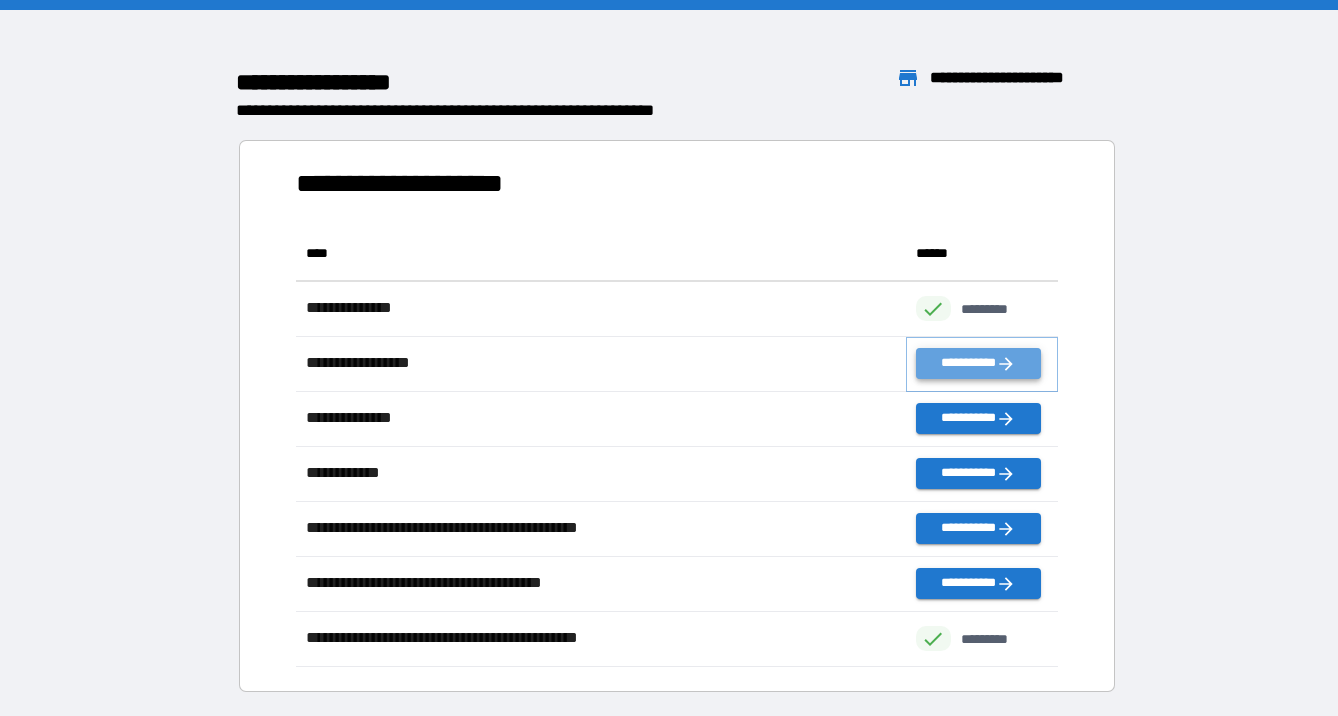 click on "**********" at bounding box center [978, 363] 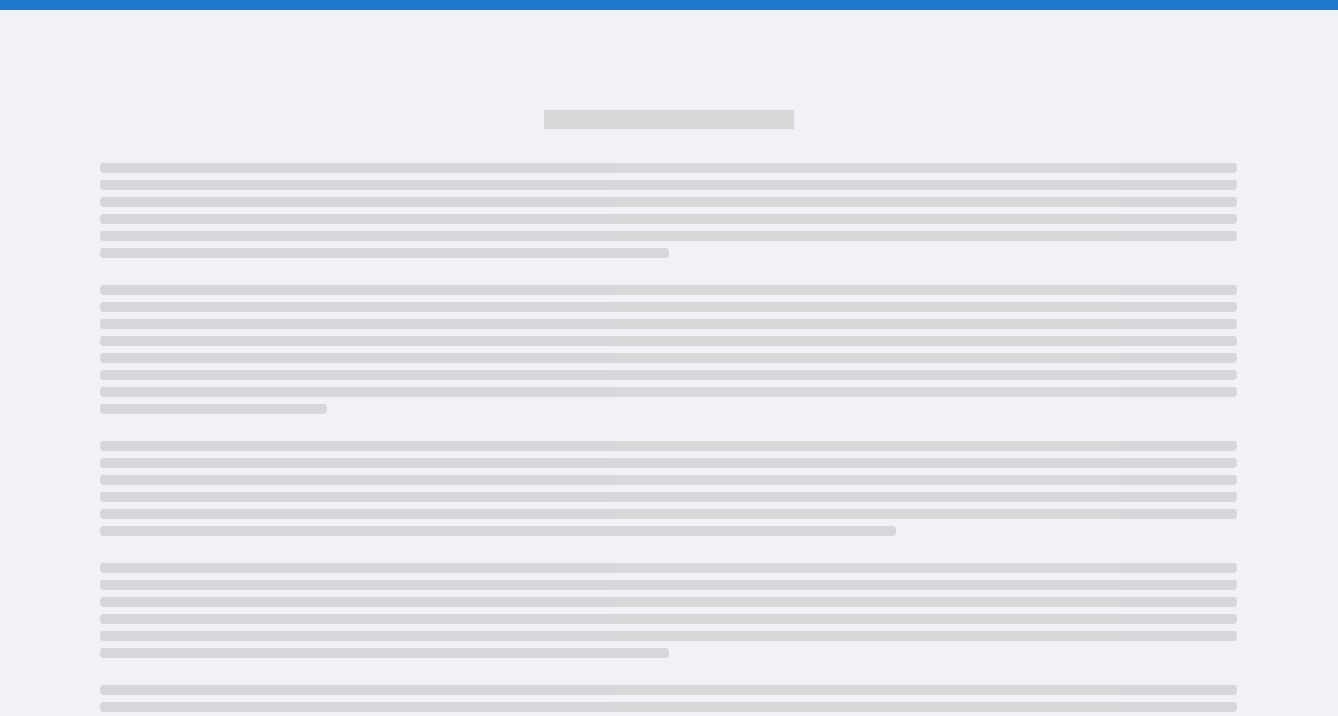 click at bounding box center [668, 446] 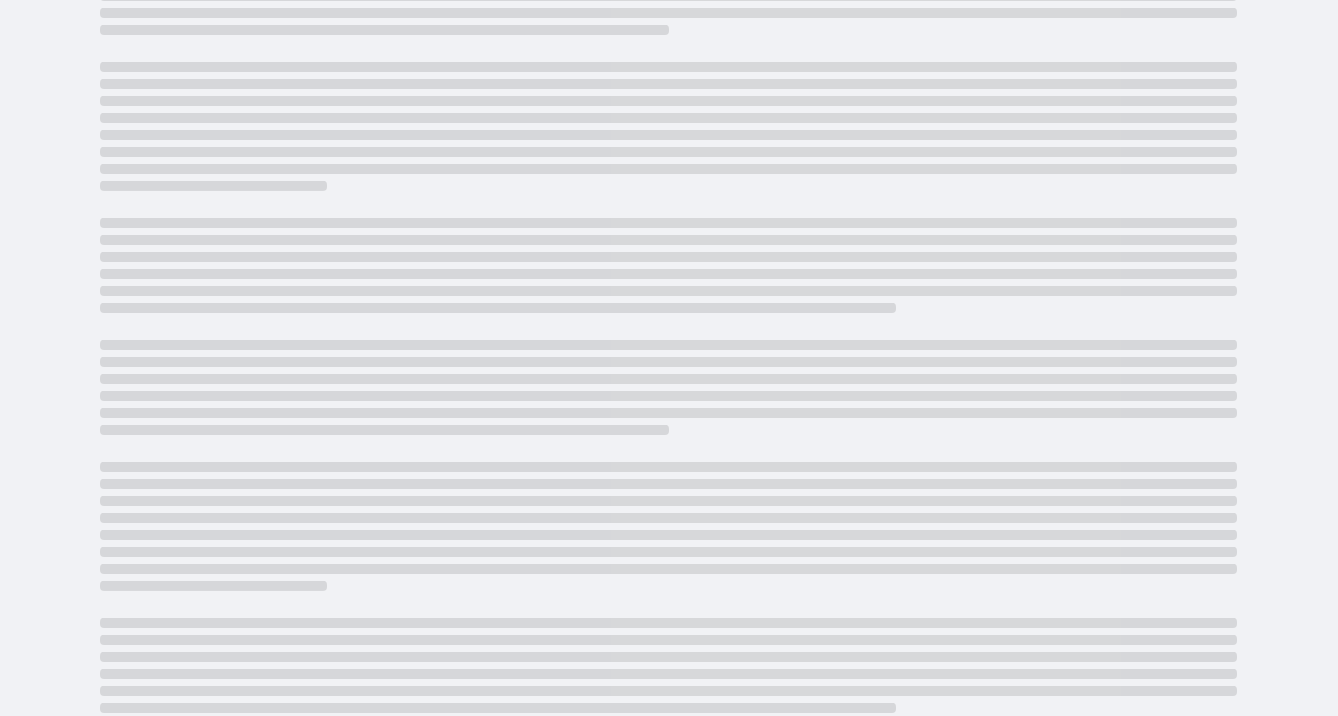 scroll, scrollTop: 0, scrollLeft: 0, axis: both 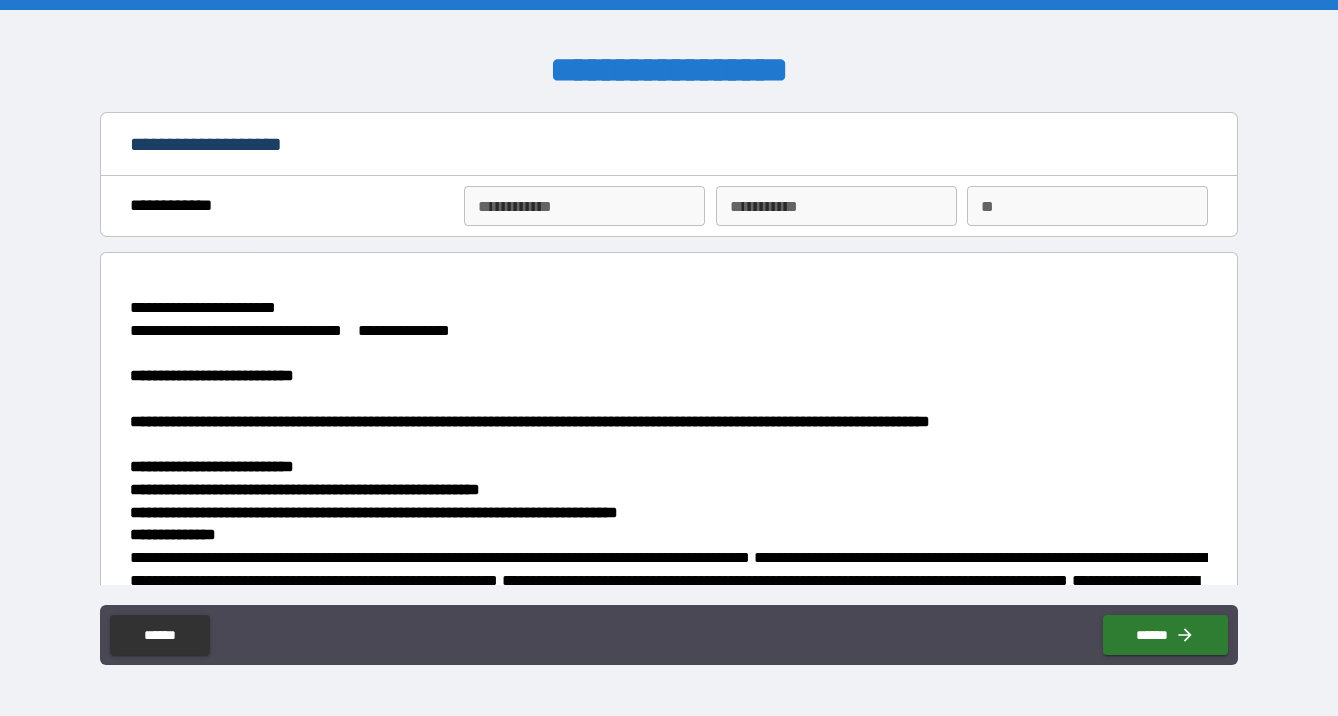click on "**********" at bounding box center (584, 206) 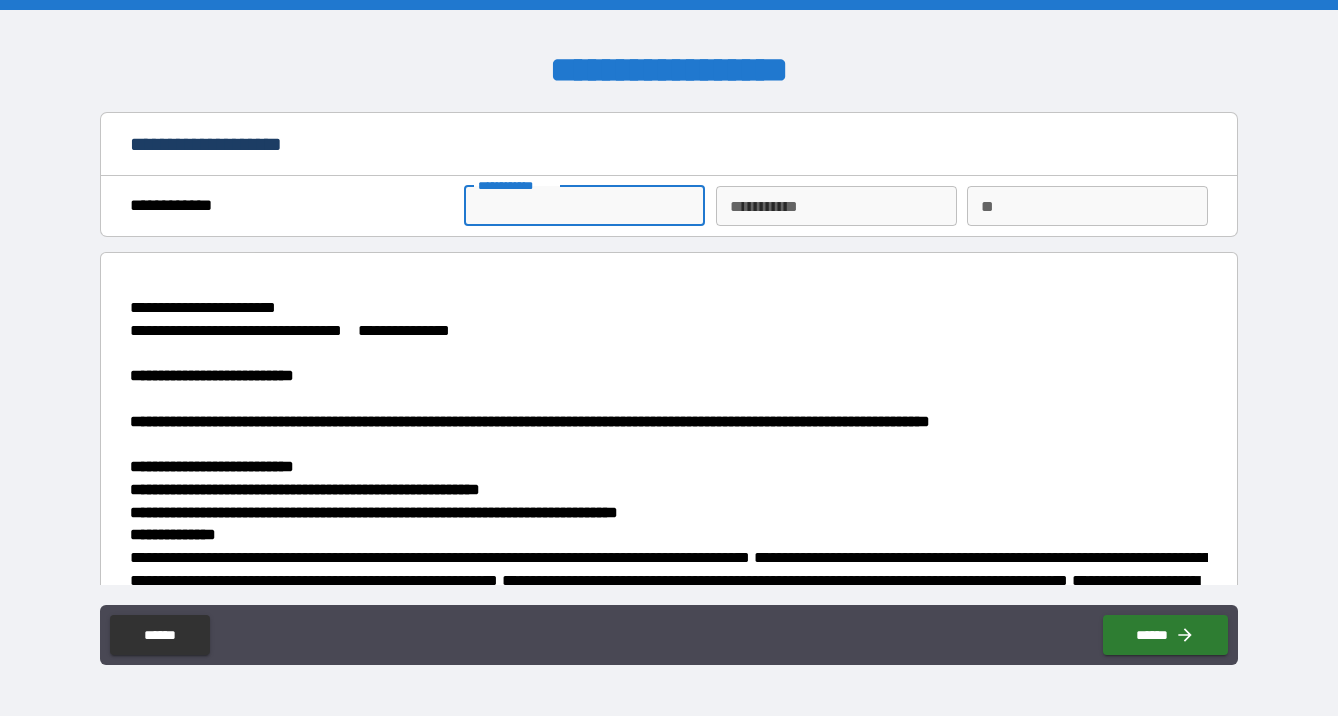 type on "*********" 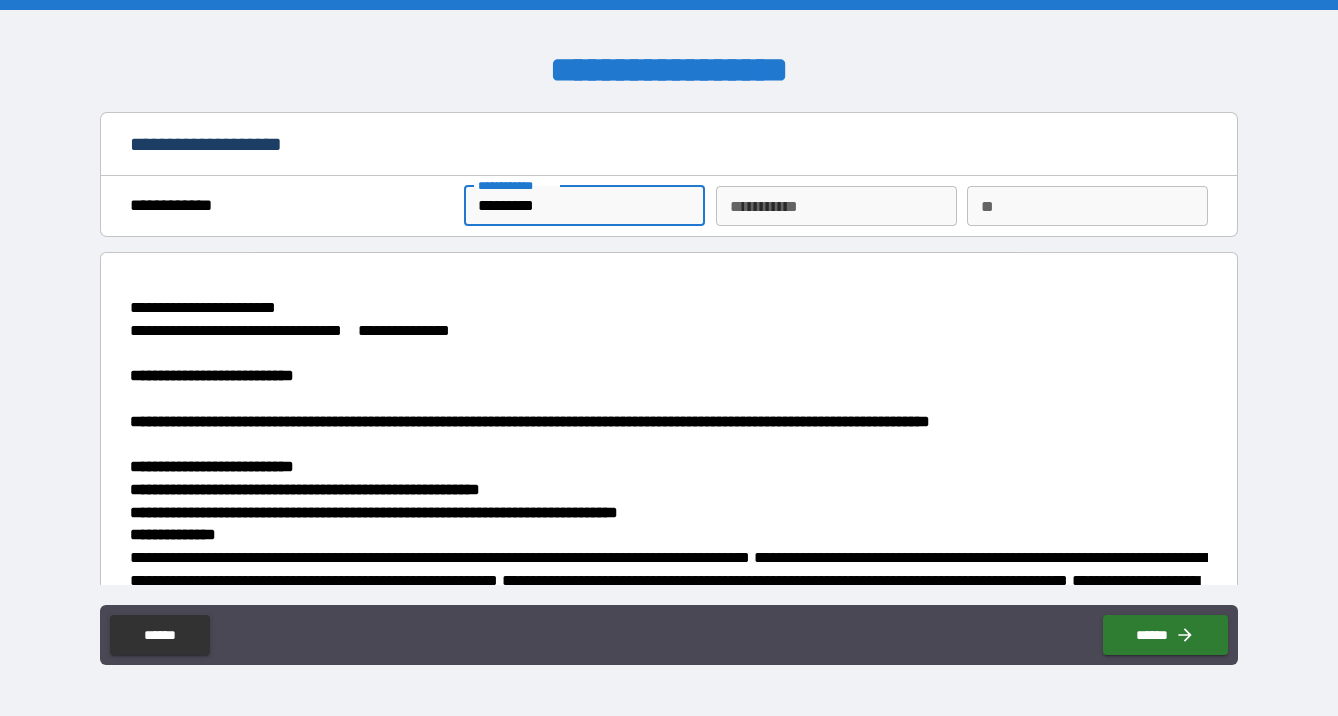 type on "*********" 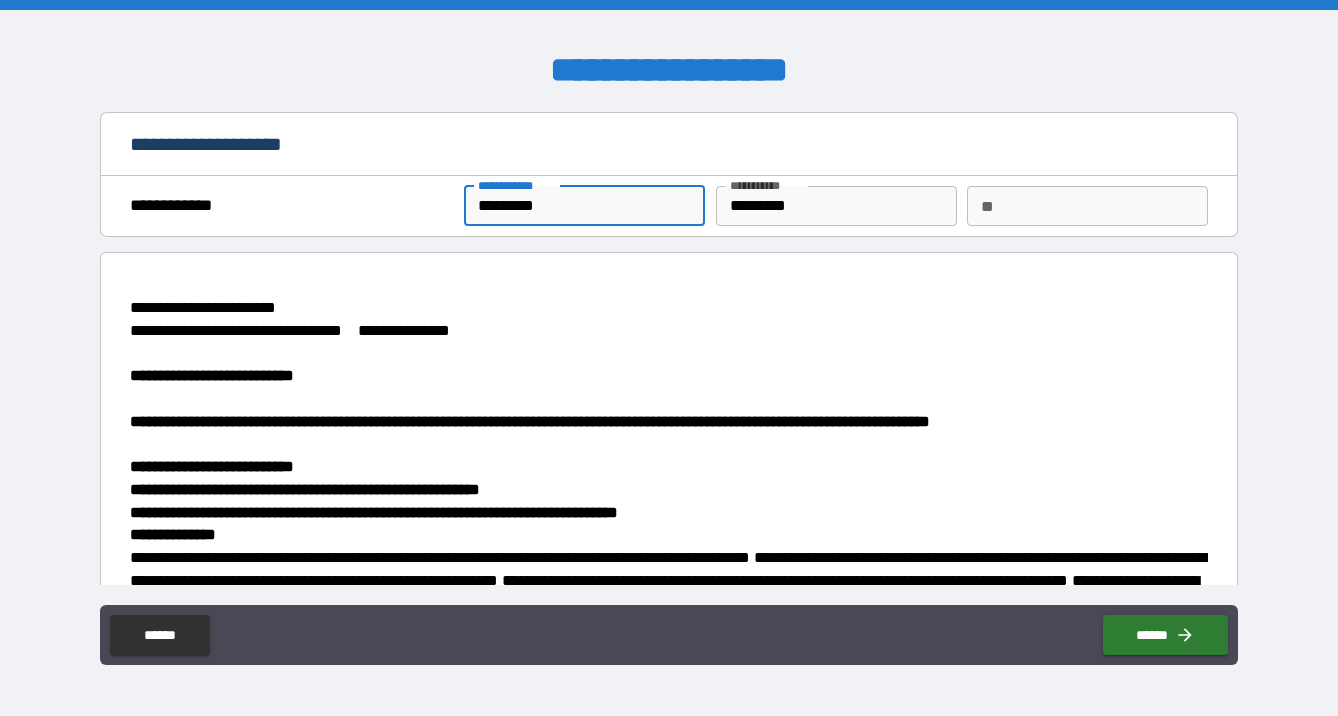 drag, startPoint x: 576, startPoint y: 212, endPoint x: 437, endPoint y: 188, distance: 141.05673 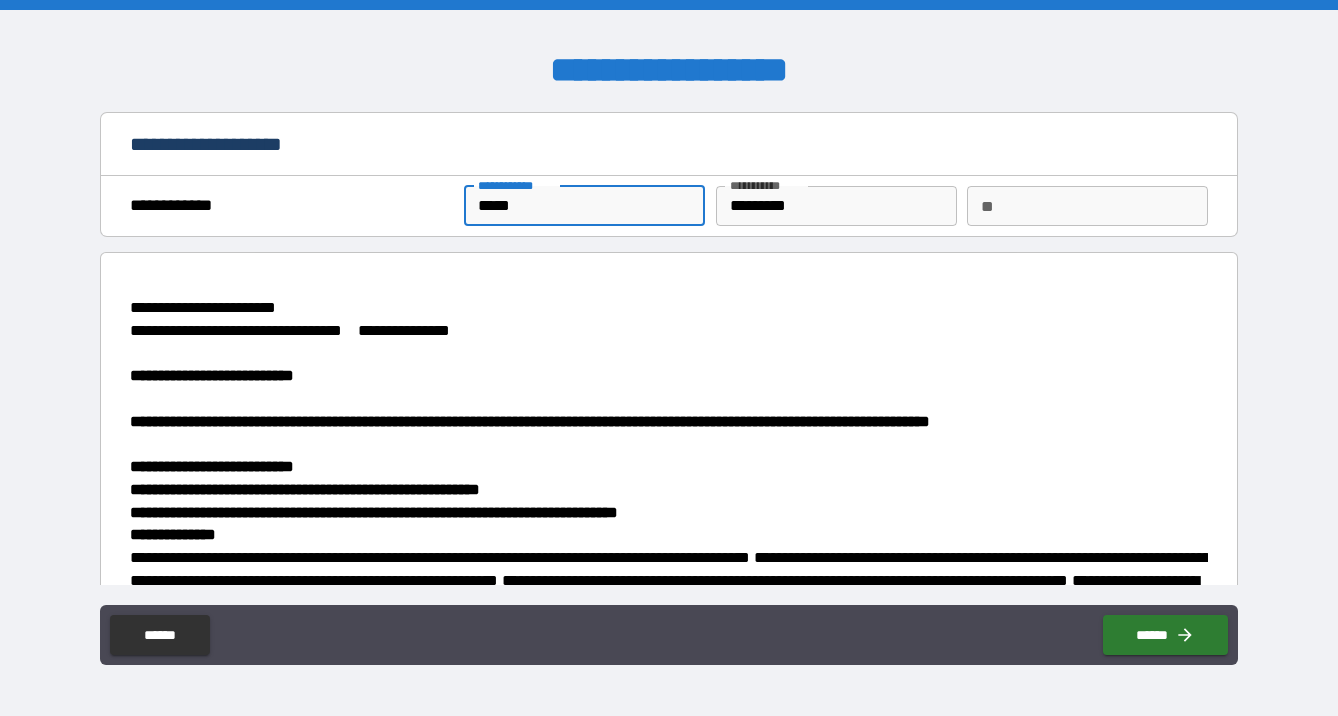 type on "*****" 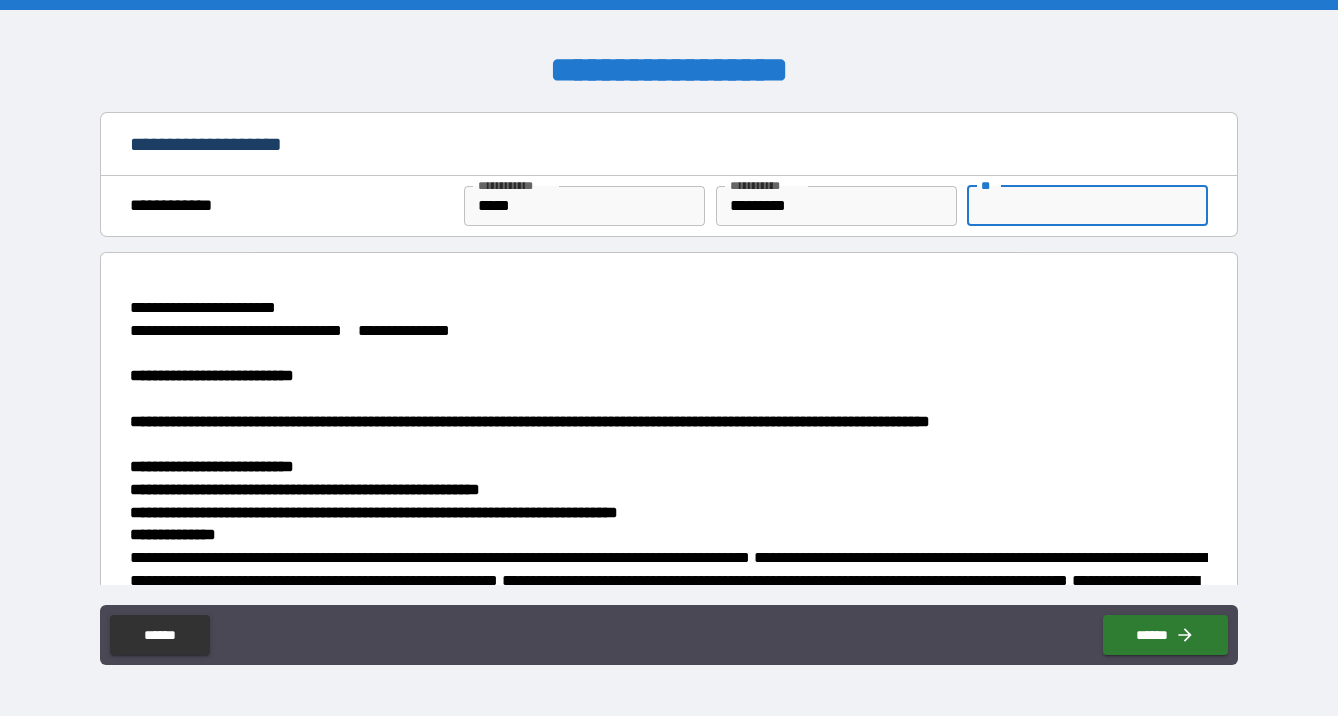 click on "**" at bounding box center [1087, 206] 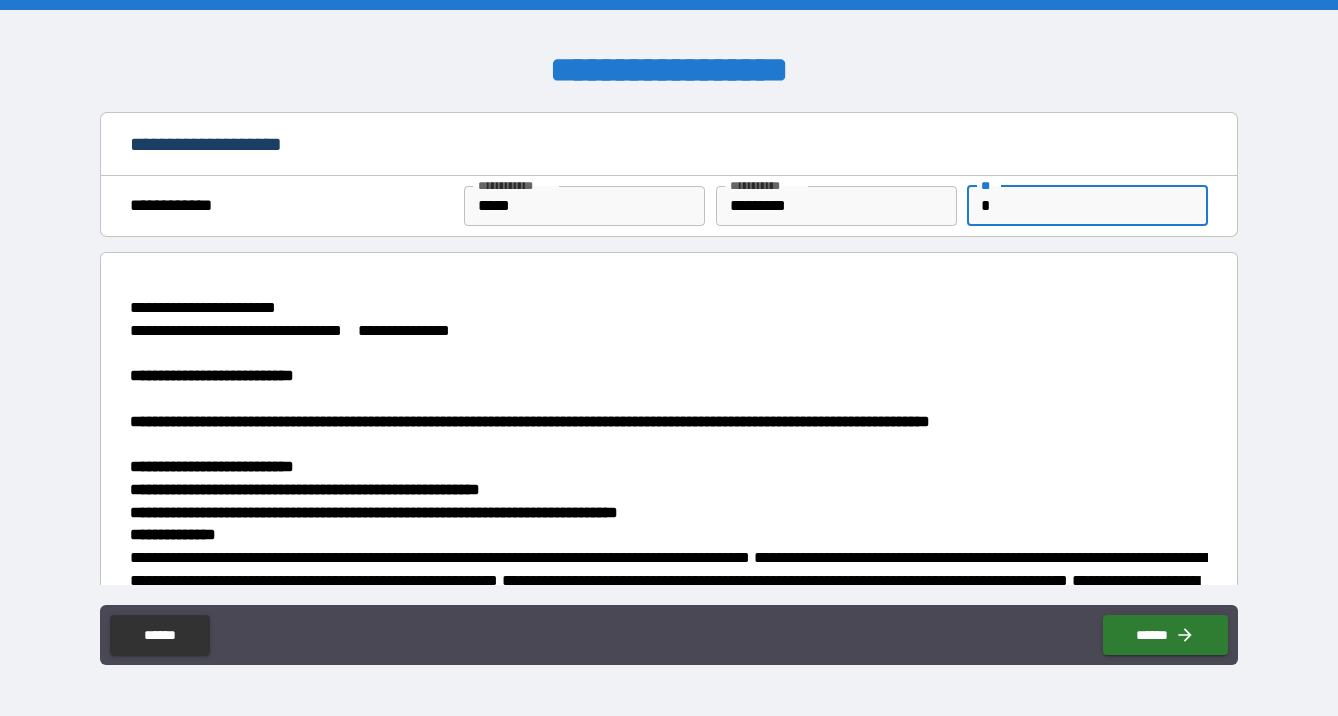 type on "*" 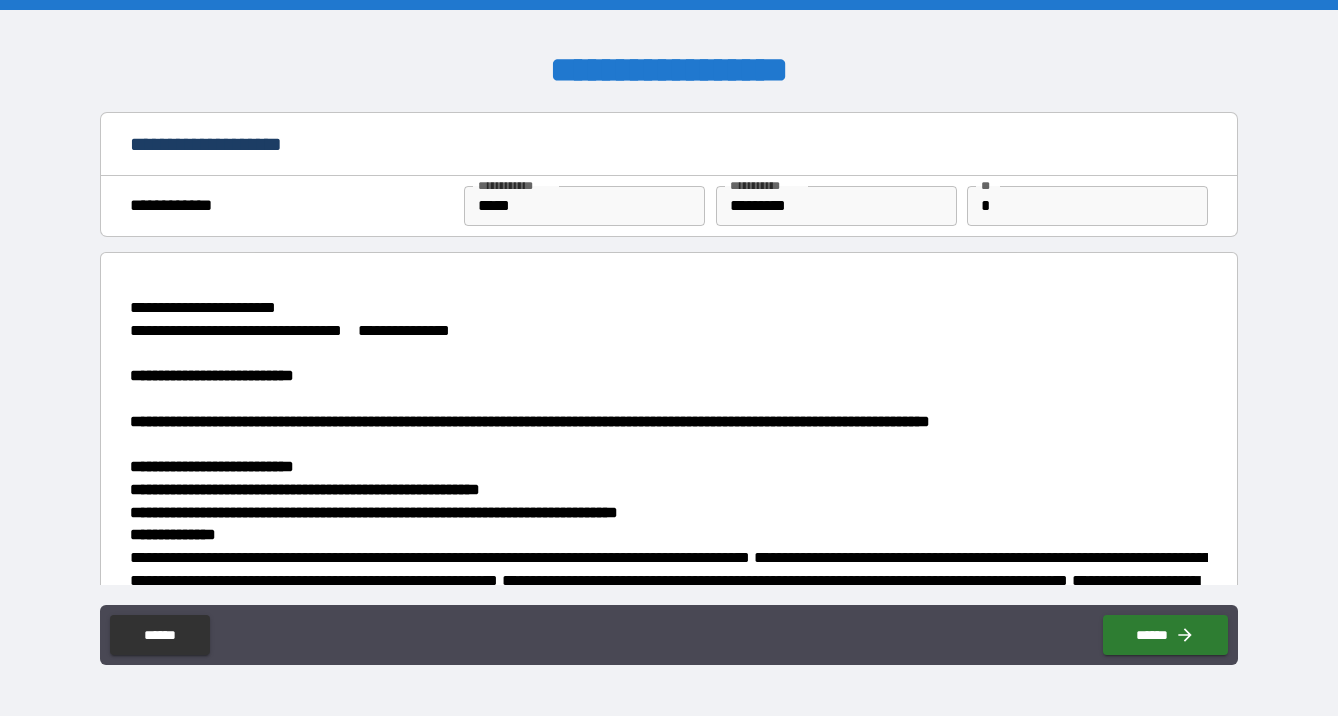 click at bounding box center [669, 354] 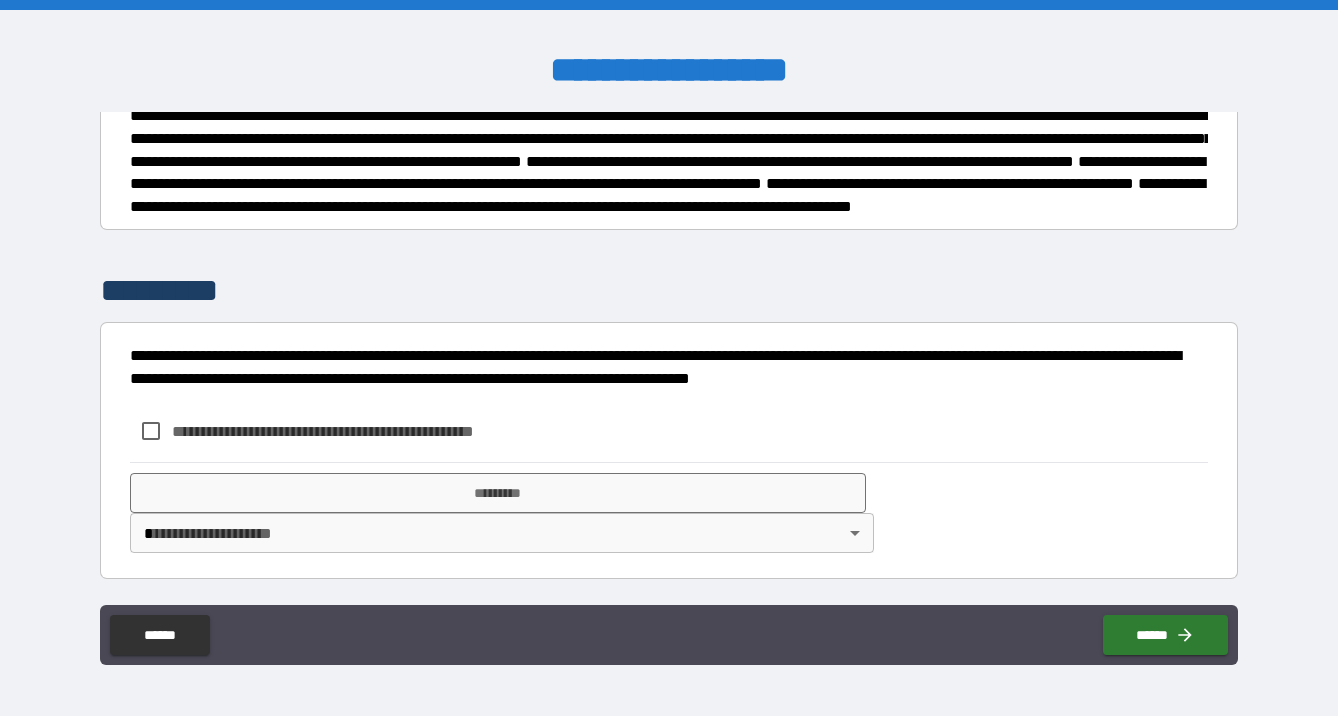 scroll, scrollTop: 2168, scrollLeft: 0, axis: vertical 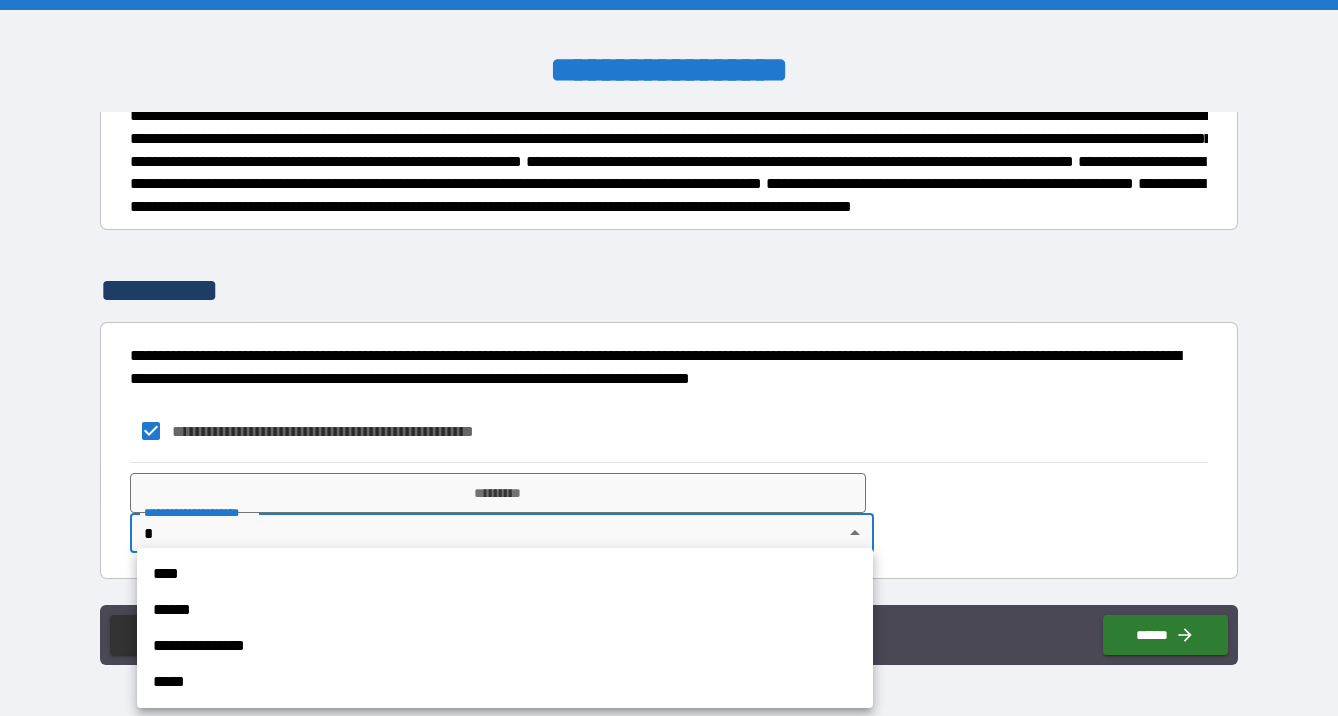 click on "**********" at bounding box center (669, 358) 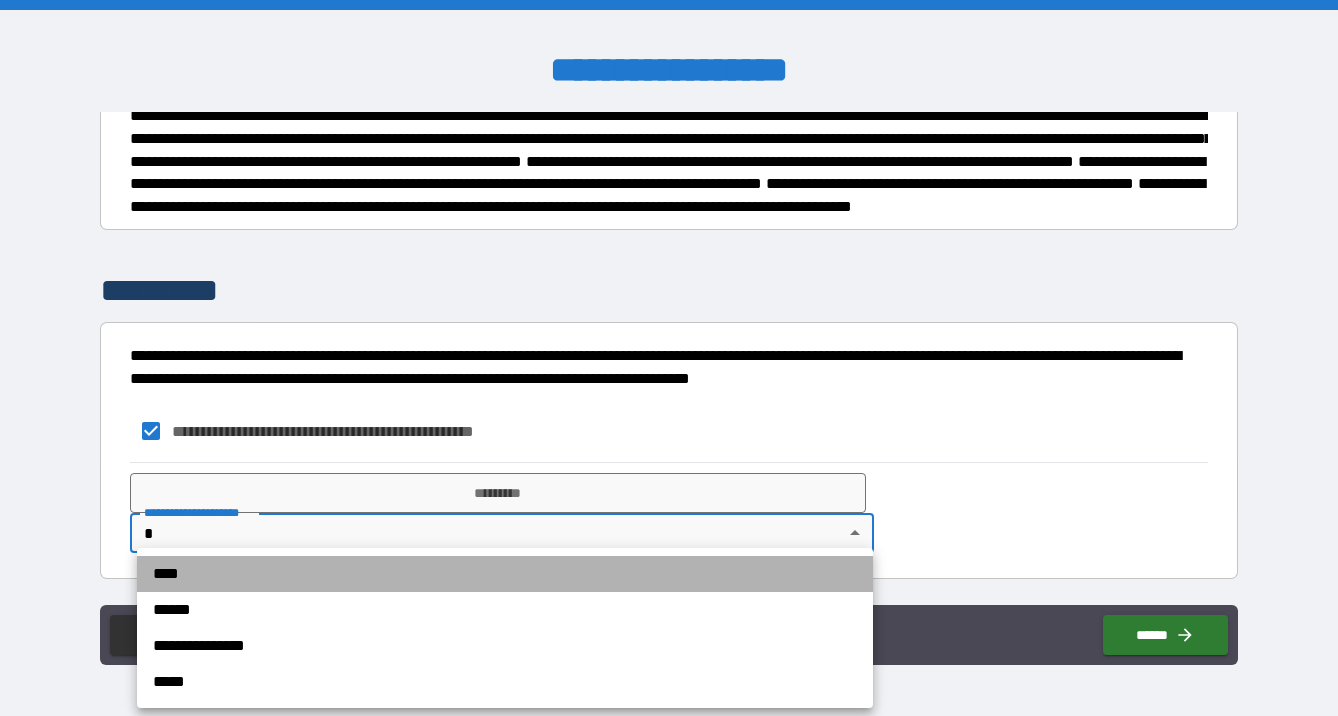 click on "****" at bounding box center [505, 574] 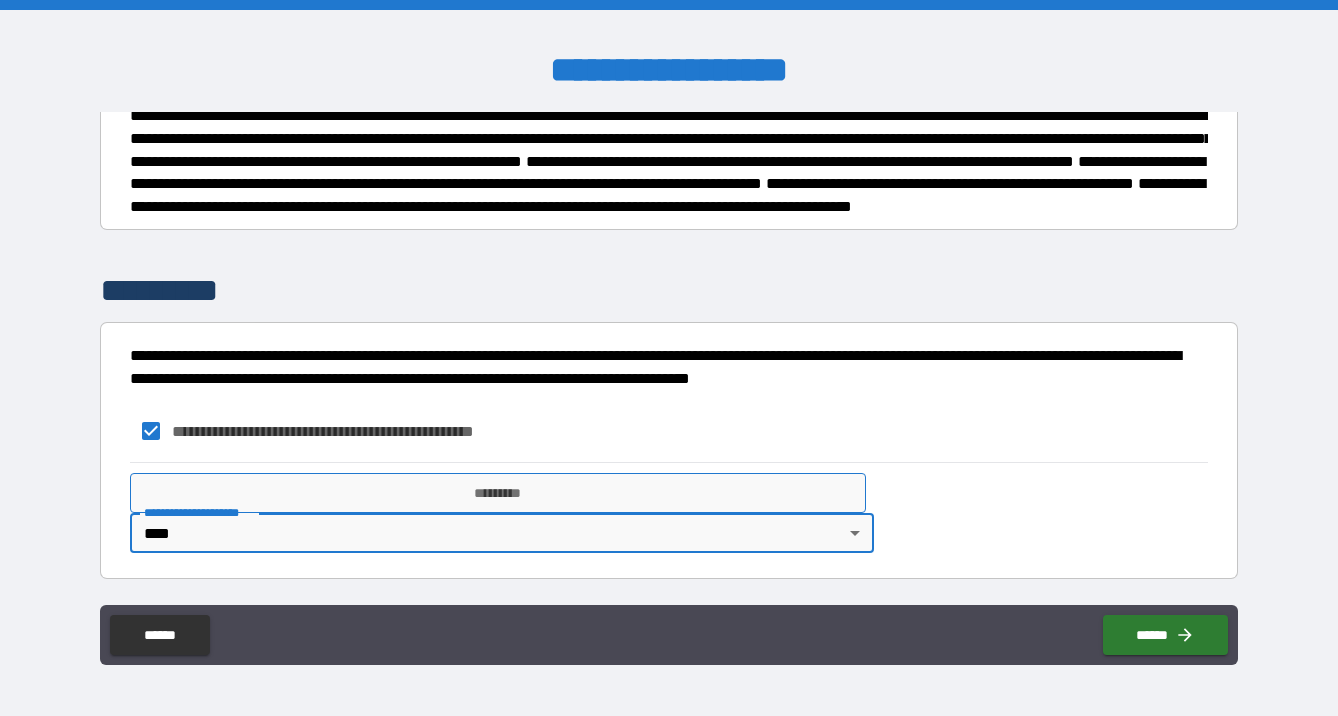 click on "*********" at bounding box center (498, 493) 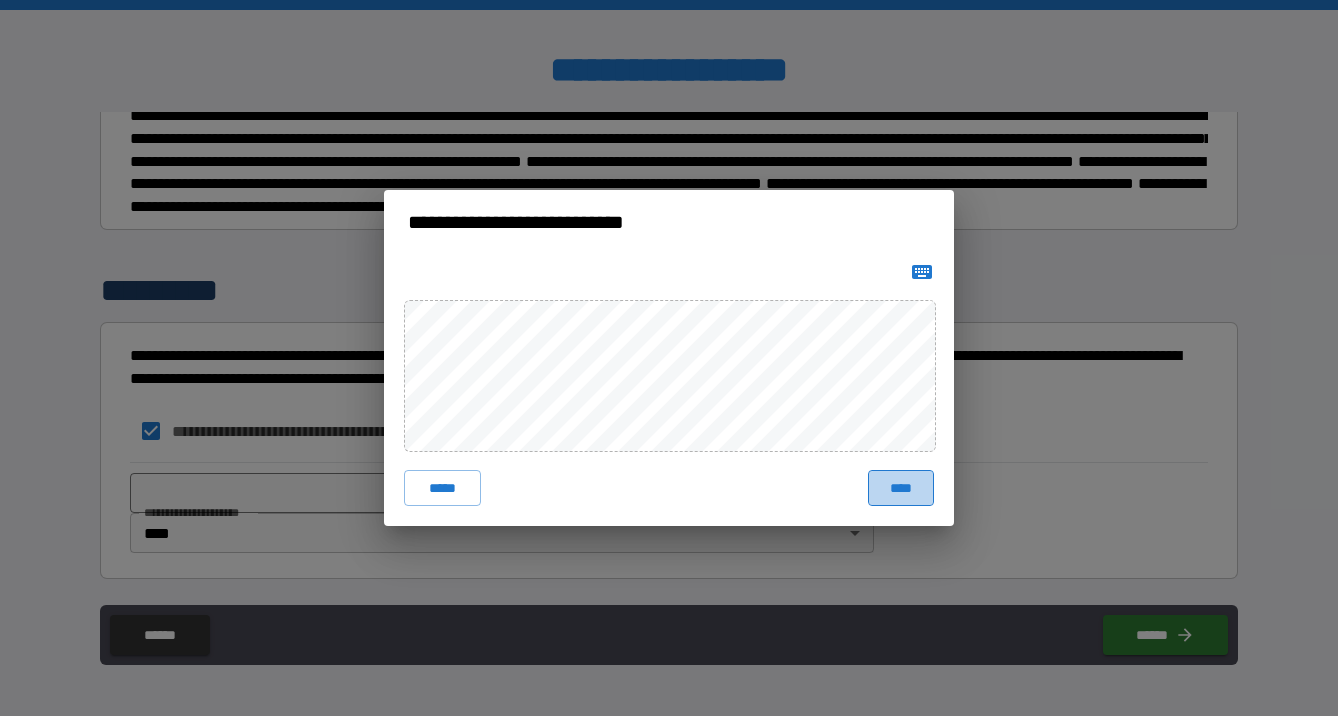 click on "****" at bounding box center [901, 488] 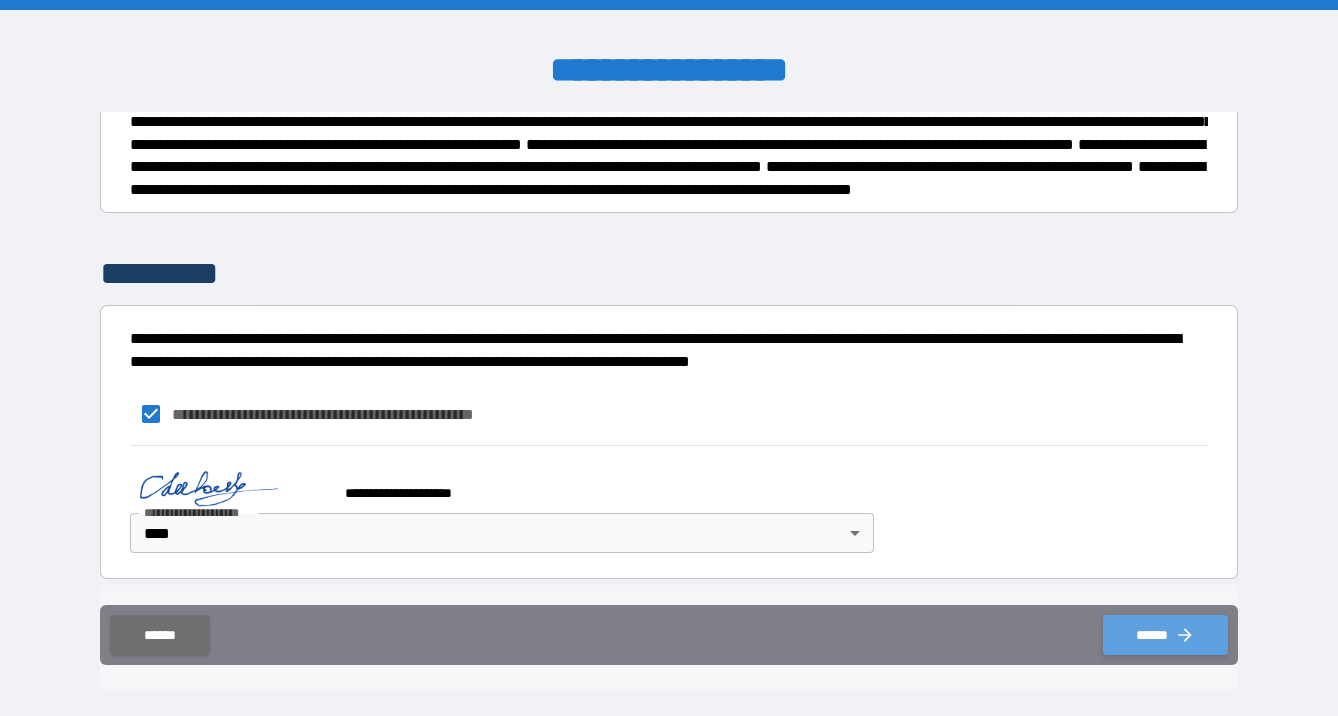 click on "******" at bounding box center [1165, 635] 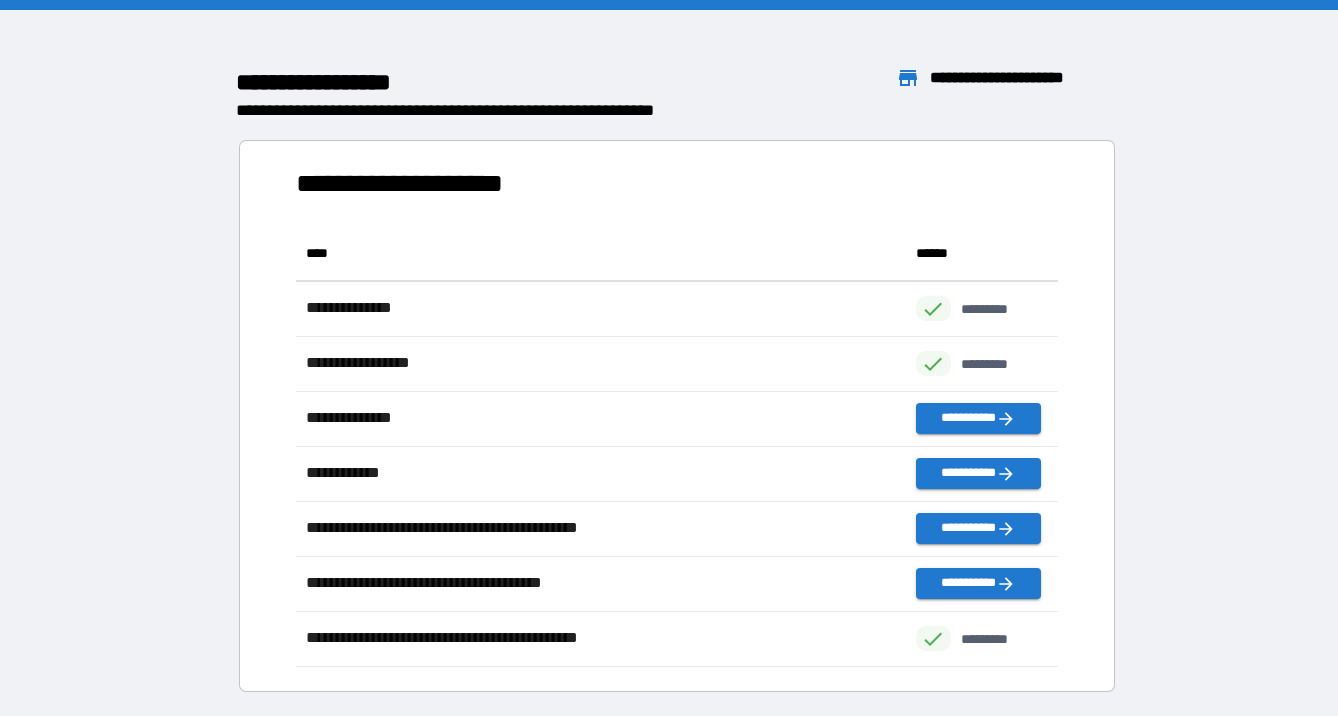 scroll, scrollTop: 1, scrollLeft: 1, axis: both 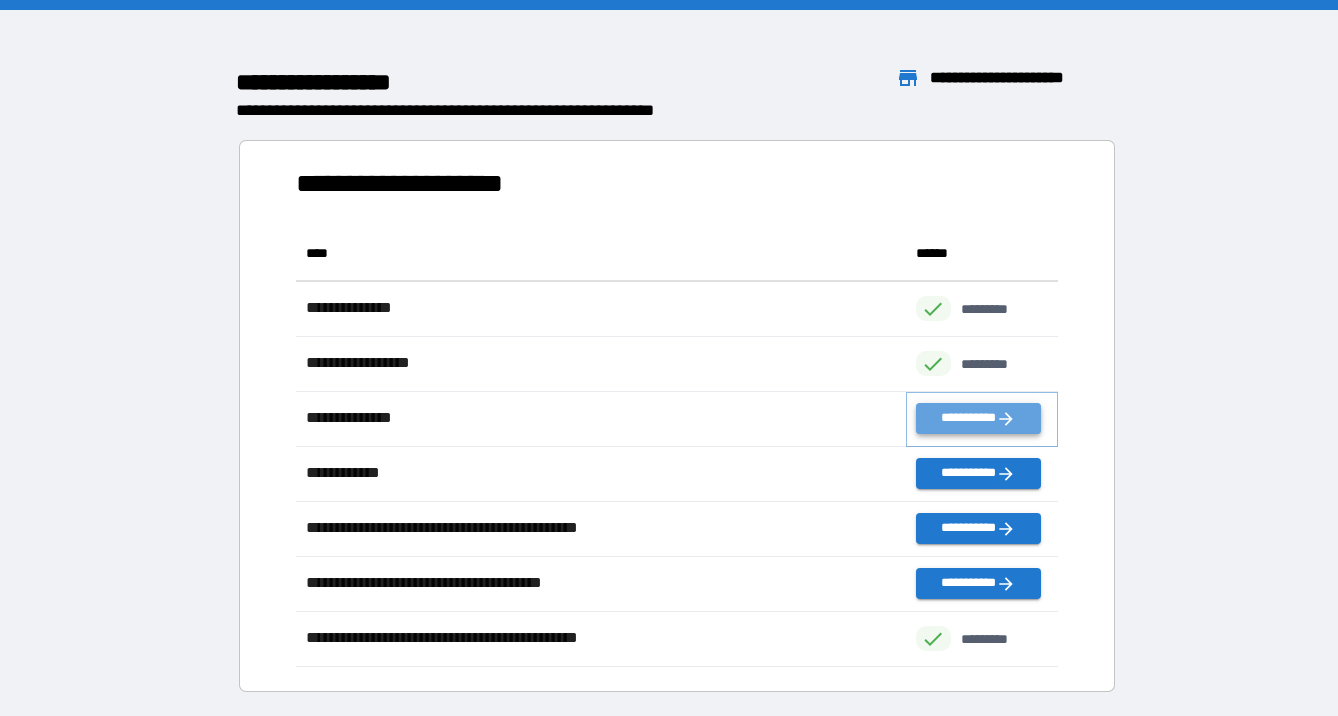 click on "**********" at bounding box center [978, 418] 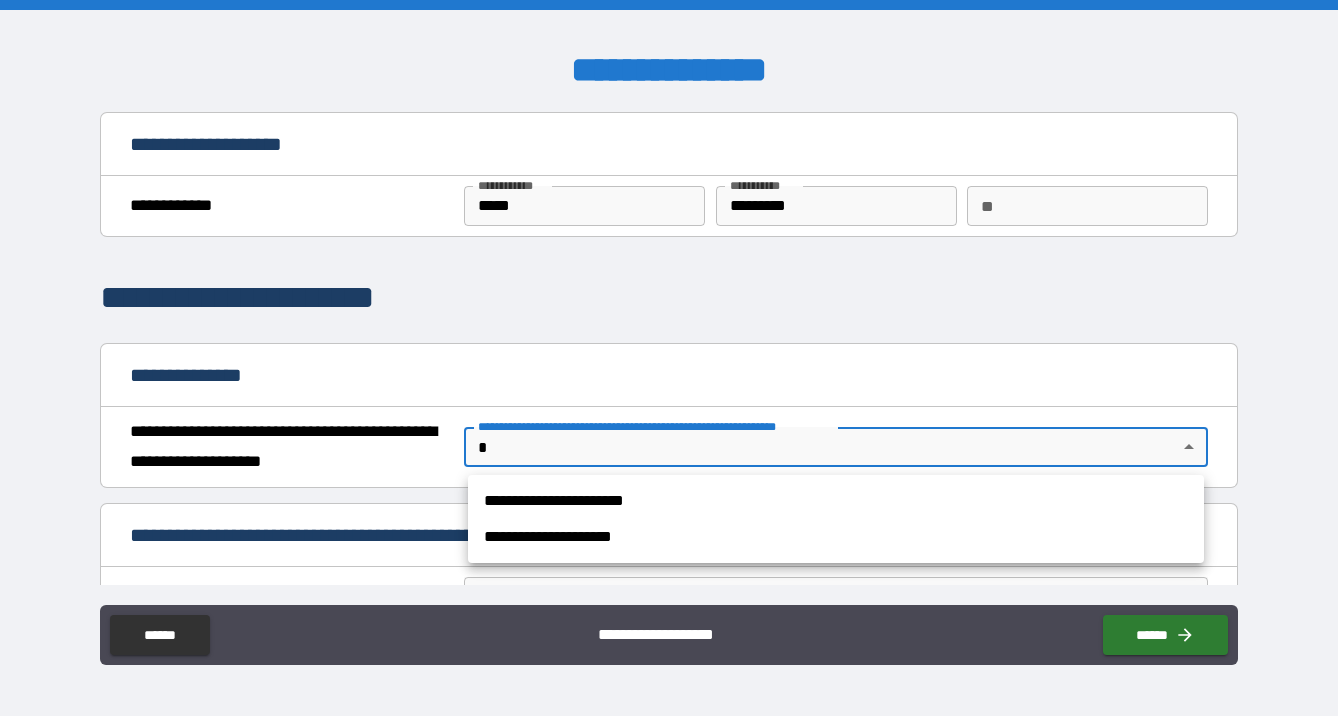 click on "**********" at bounding box center [669, 358] 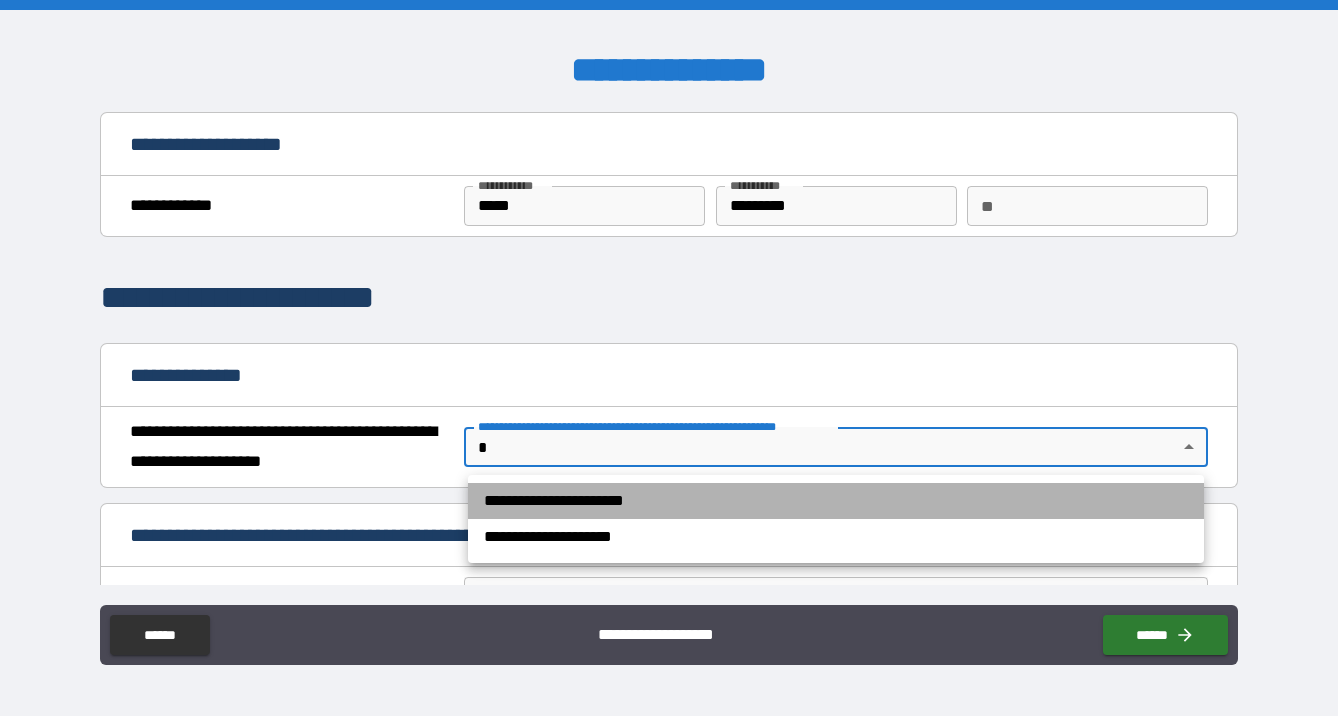 click on "**********" at bounding box center [836, 501] 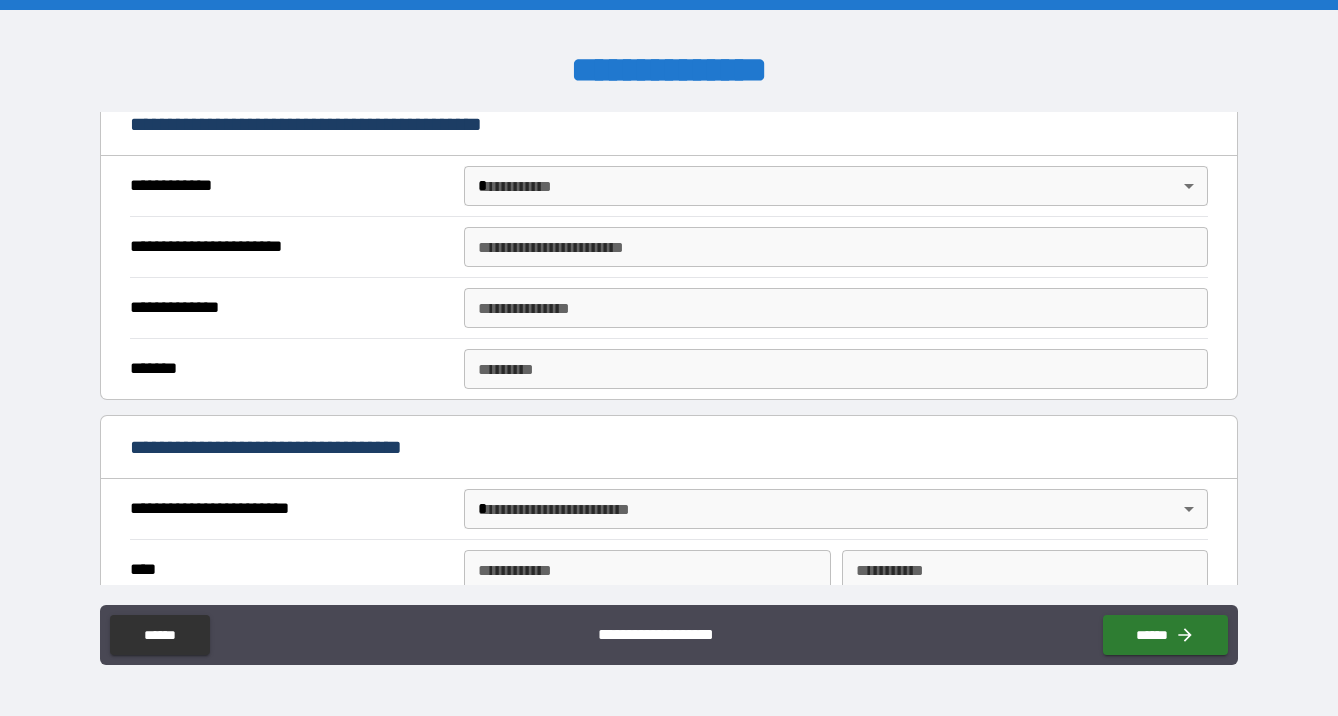 scroll, scrollTop: 388, scrollLeft: 0, axis: vertical 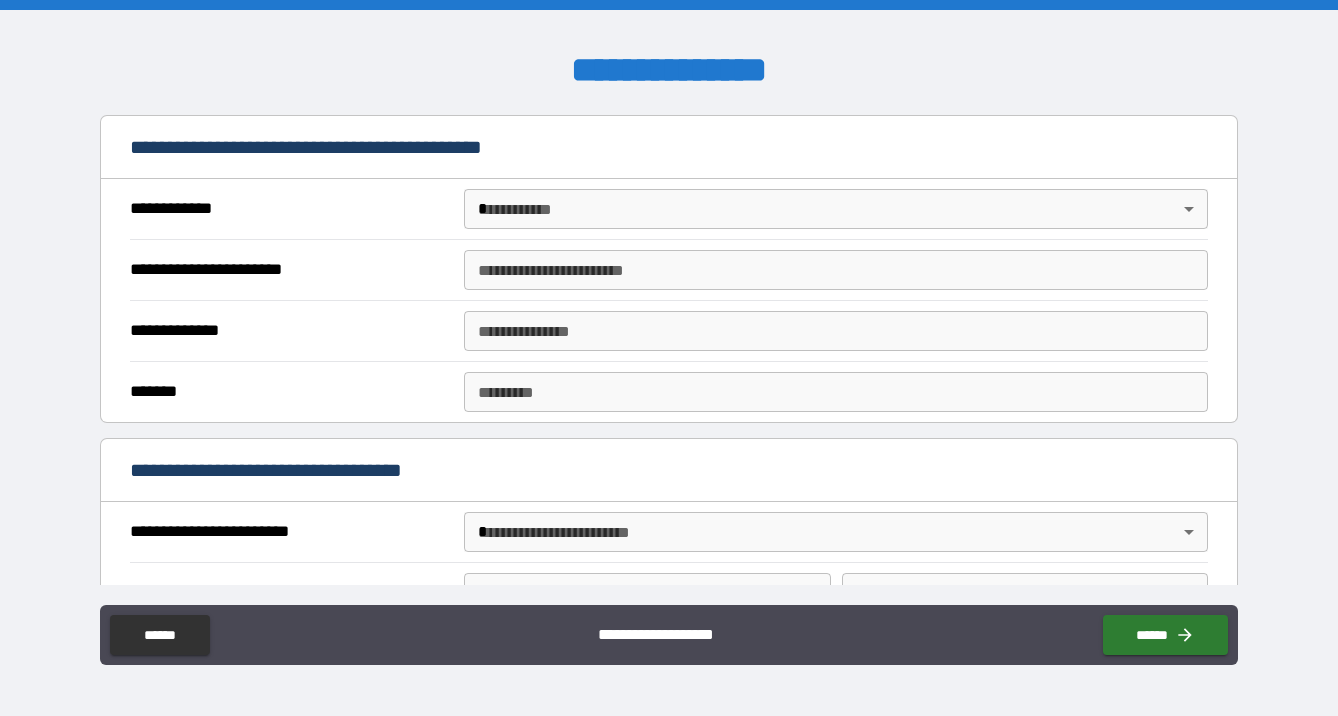 click on "**********" at bounding box center [669, 358] 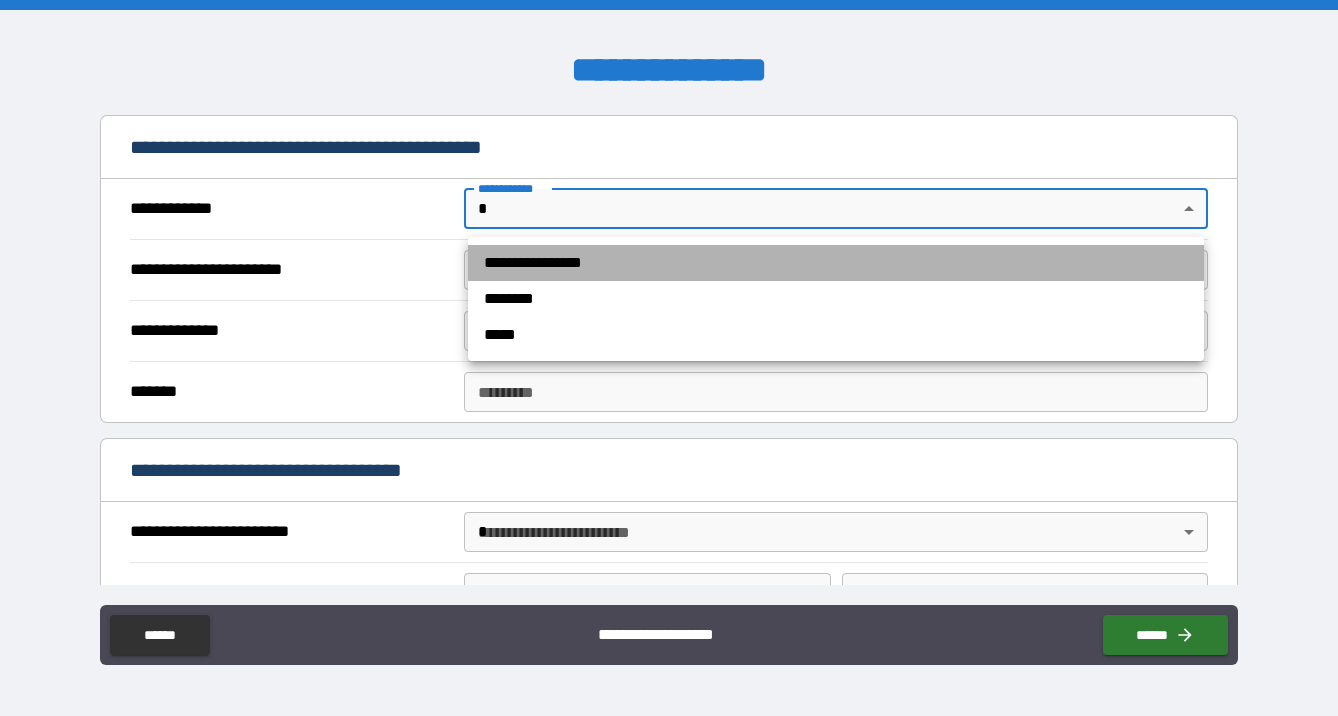 click on "**********" at bounding box center (836, 263) 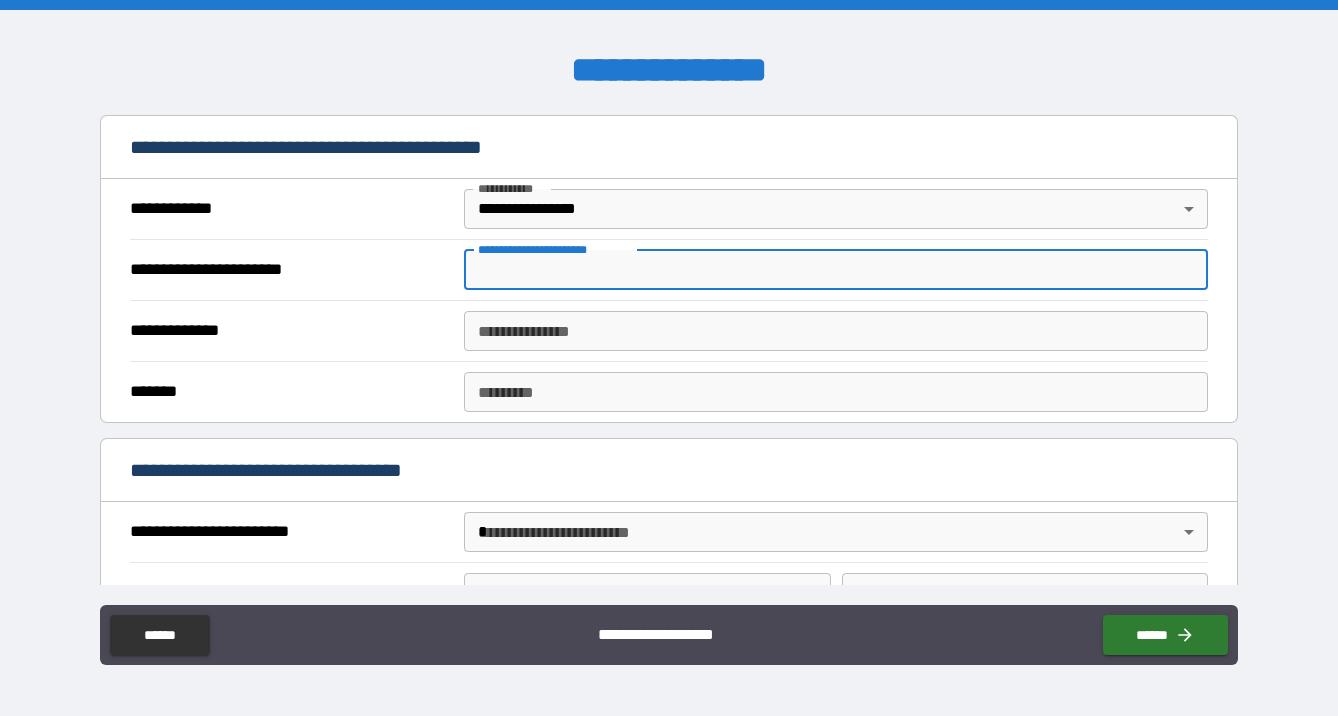 click on "**********" at bounding box center [836, 270] 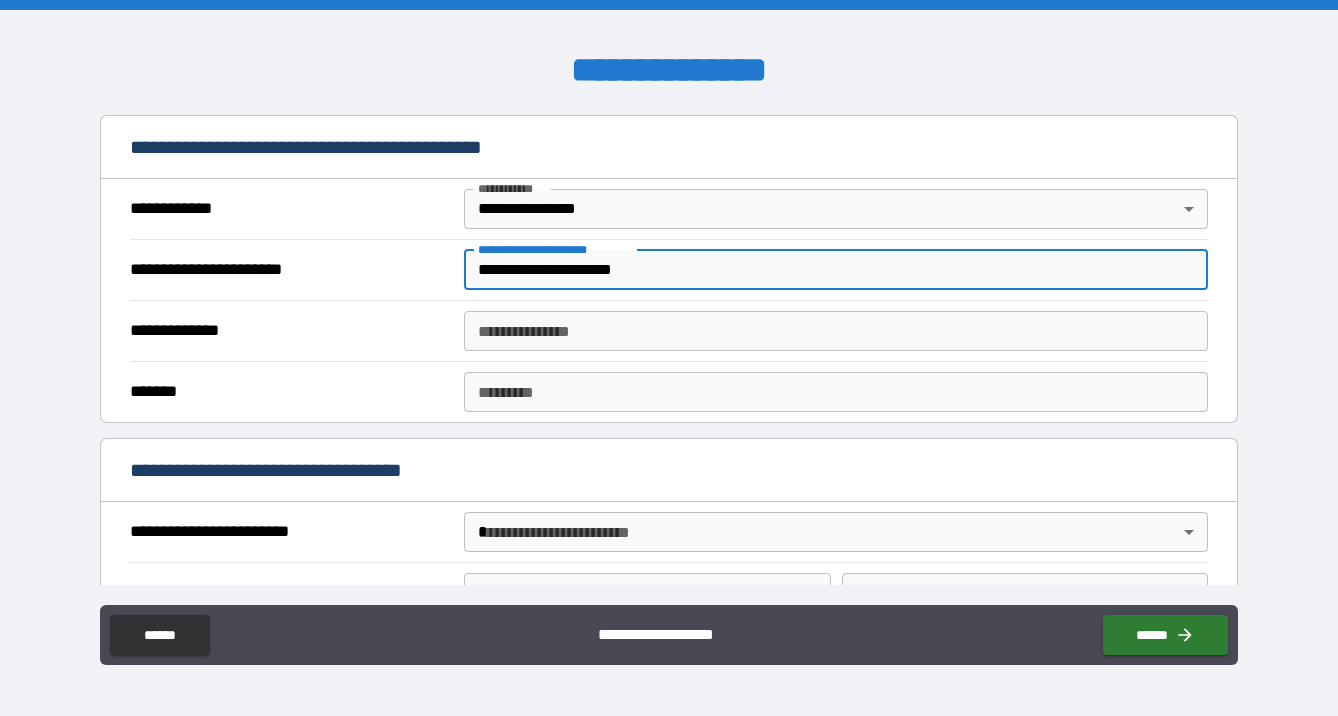 type on "**********" 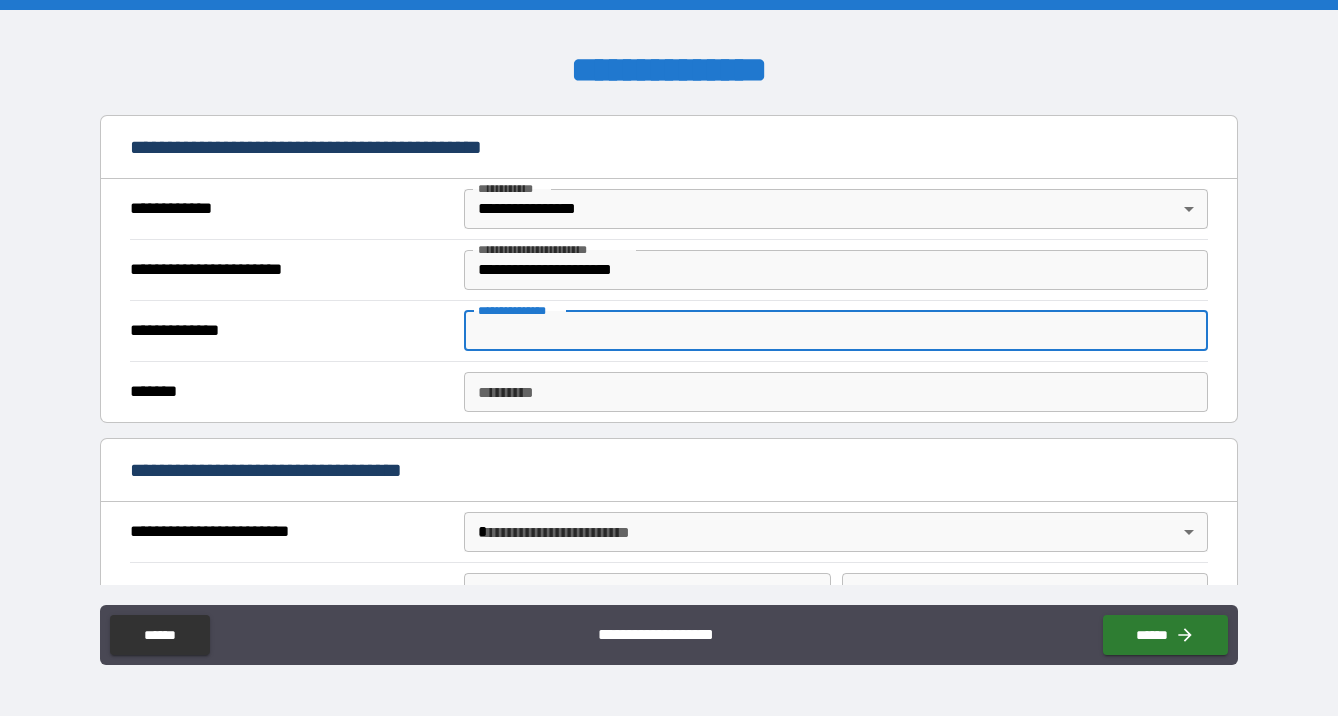 click on "**********" at bounding box center [836, 331] 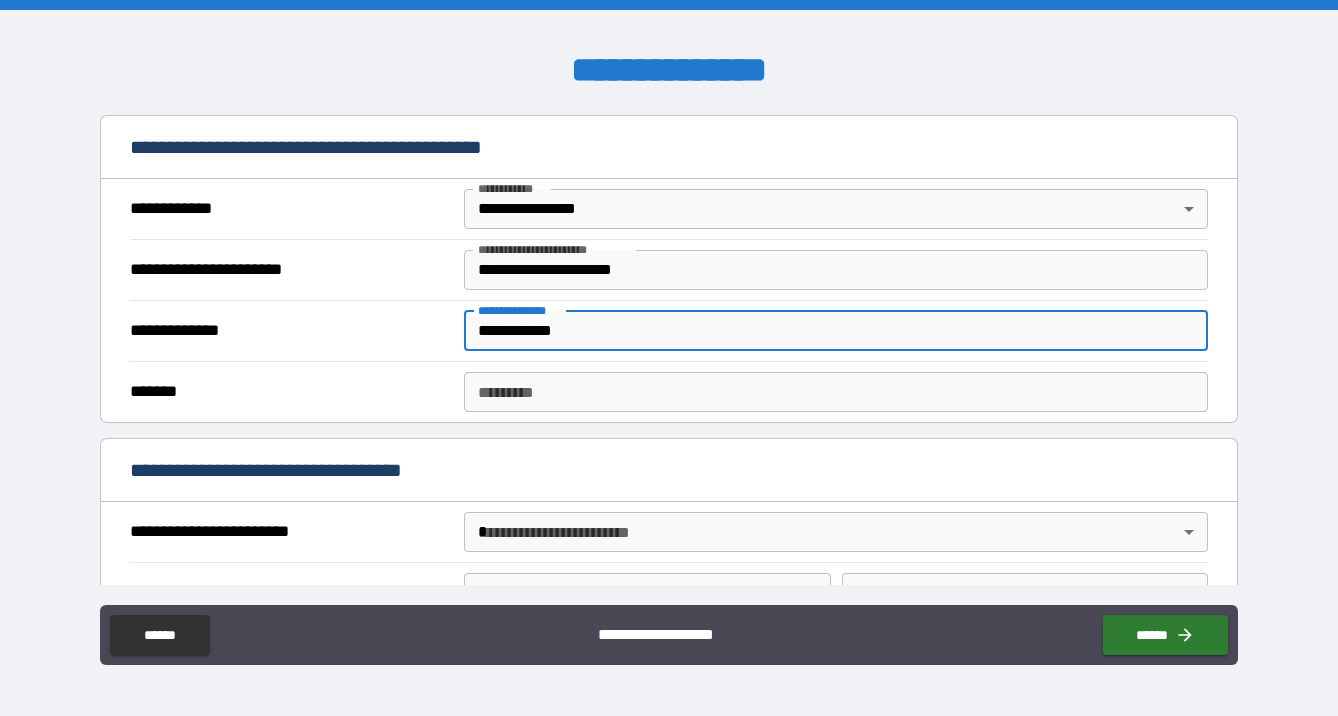 type on "**********" 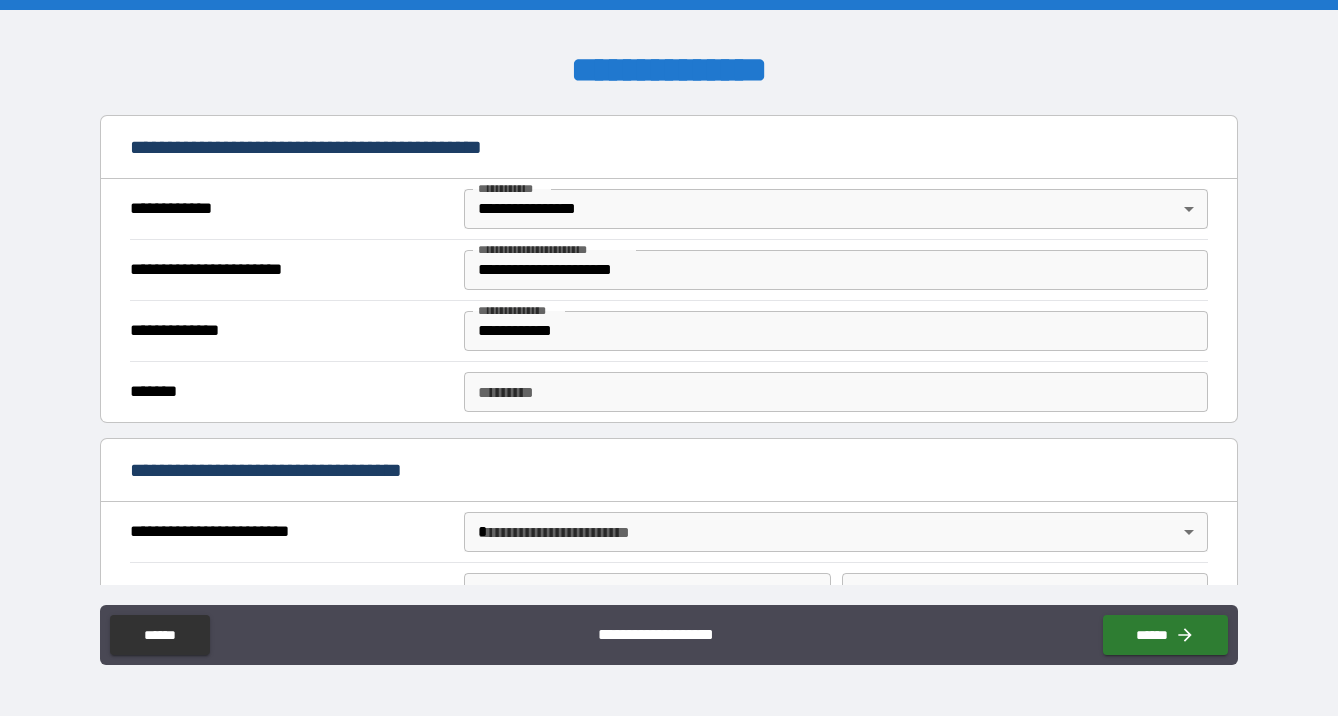 click on "**********" at bounding box center [669, 472] 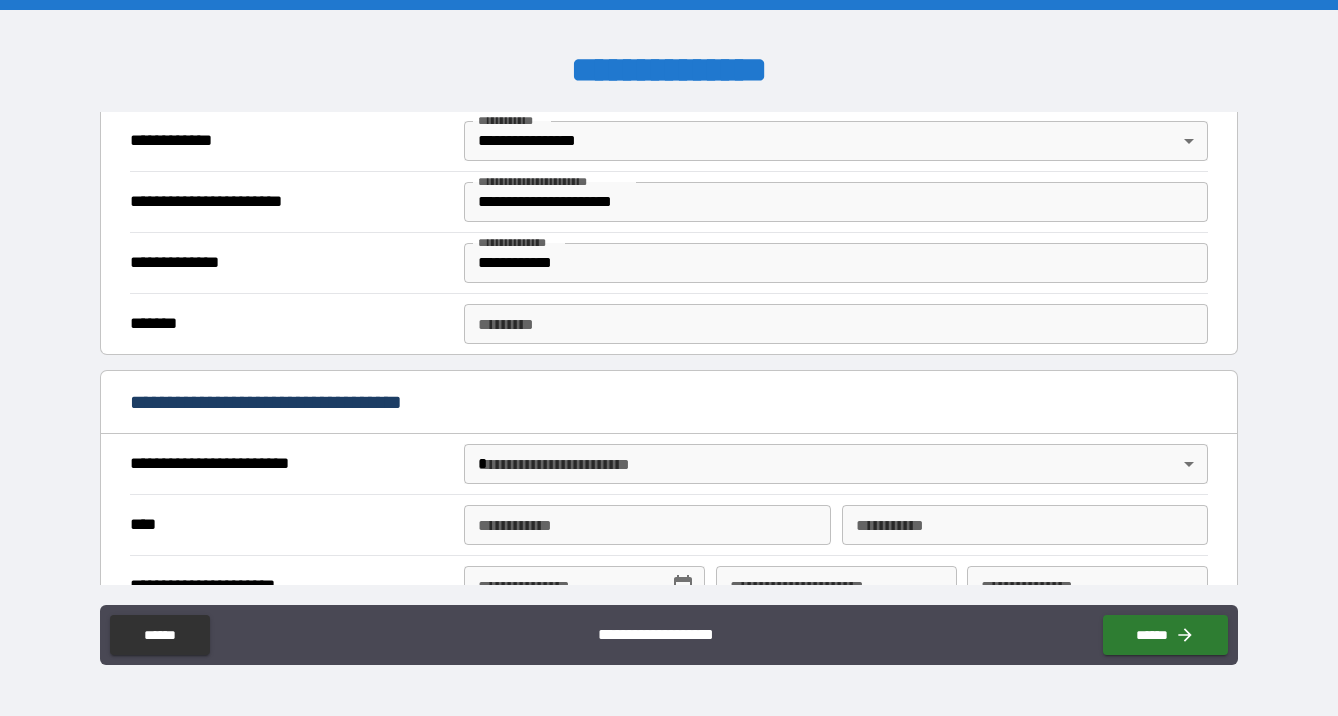 scroll, scrollTop: 459, scrollLeft: 0, axis: vertical 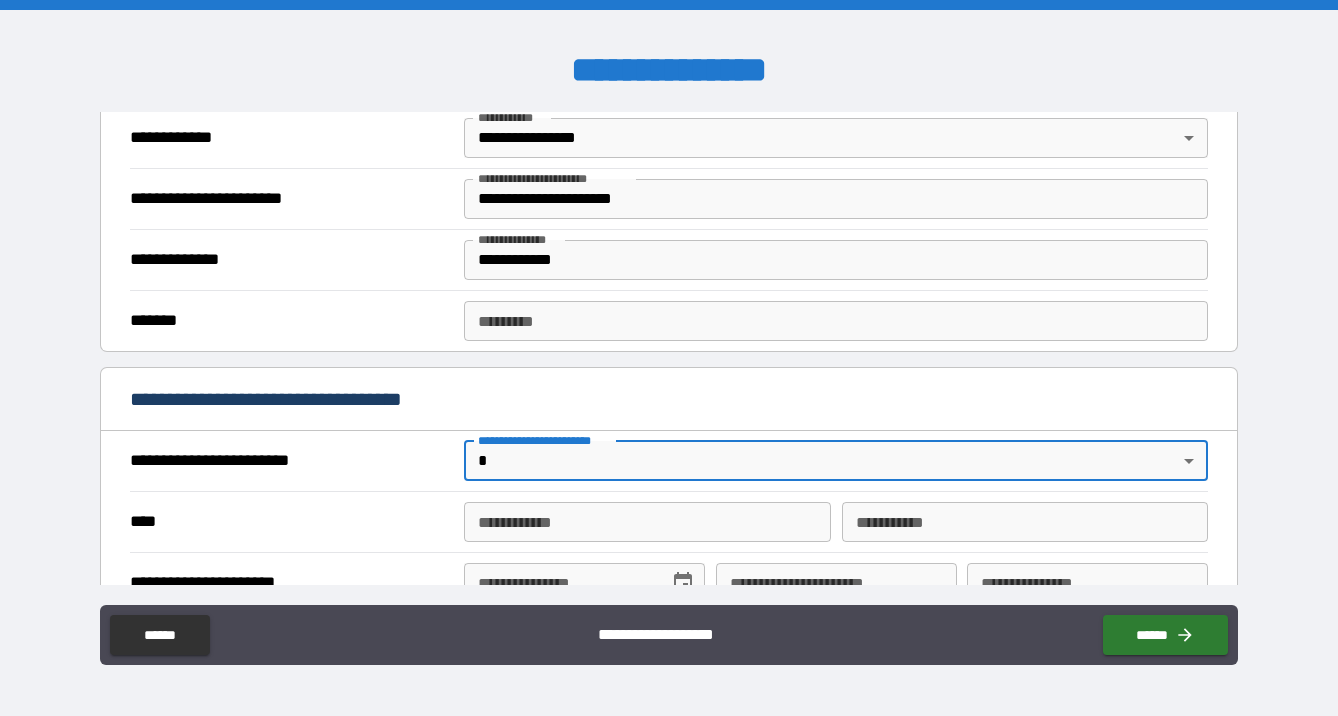 click on "**********" at bounding box center [669, 358] 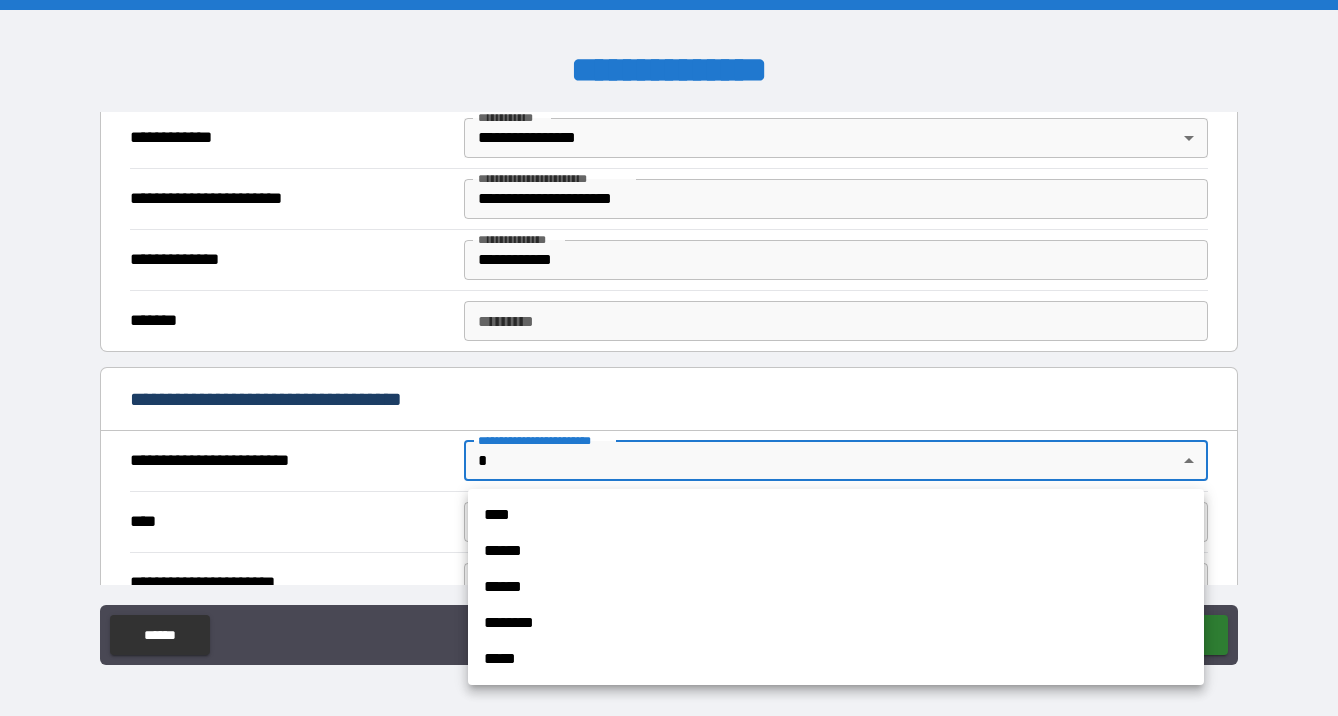 click on "****" at bounding box center [836, 515] 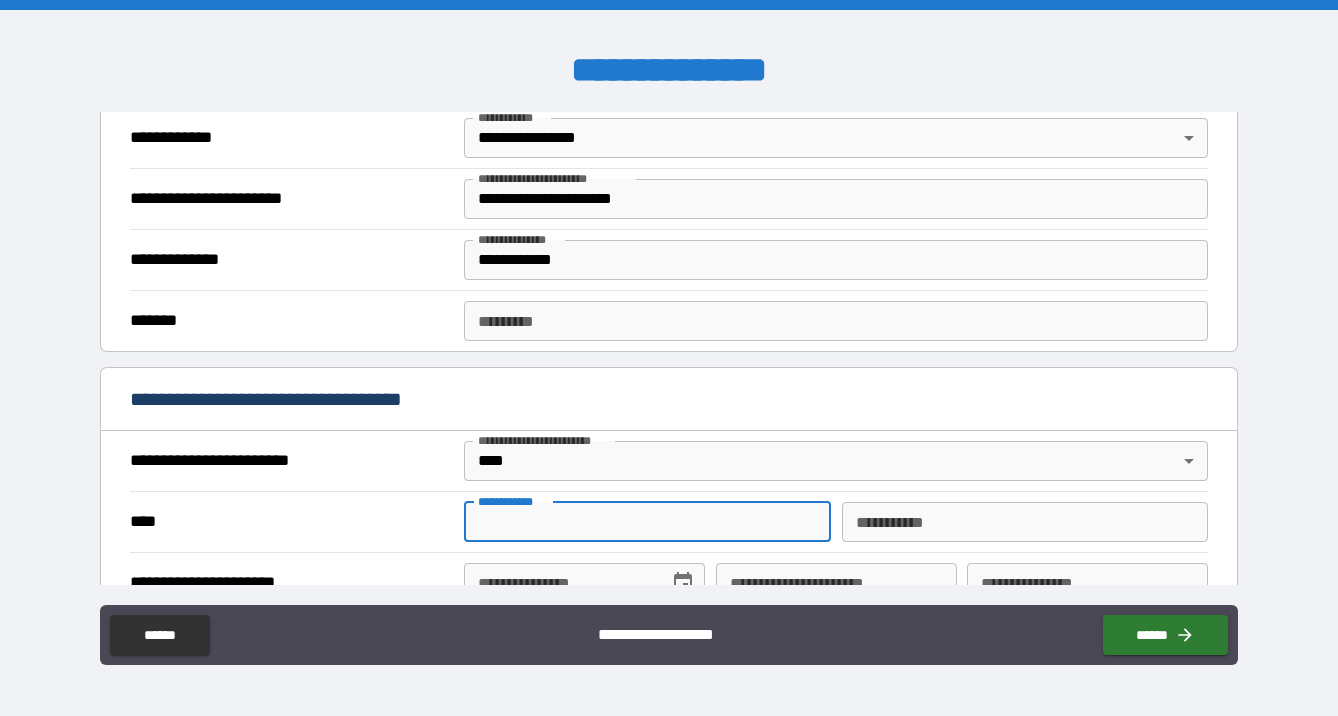 click on "**********" at bounding box center (647, 522) 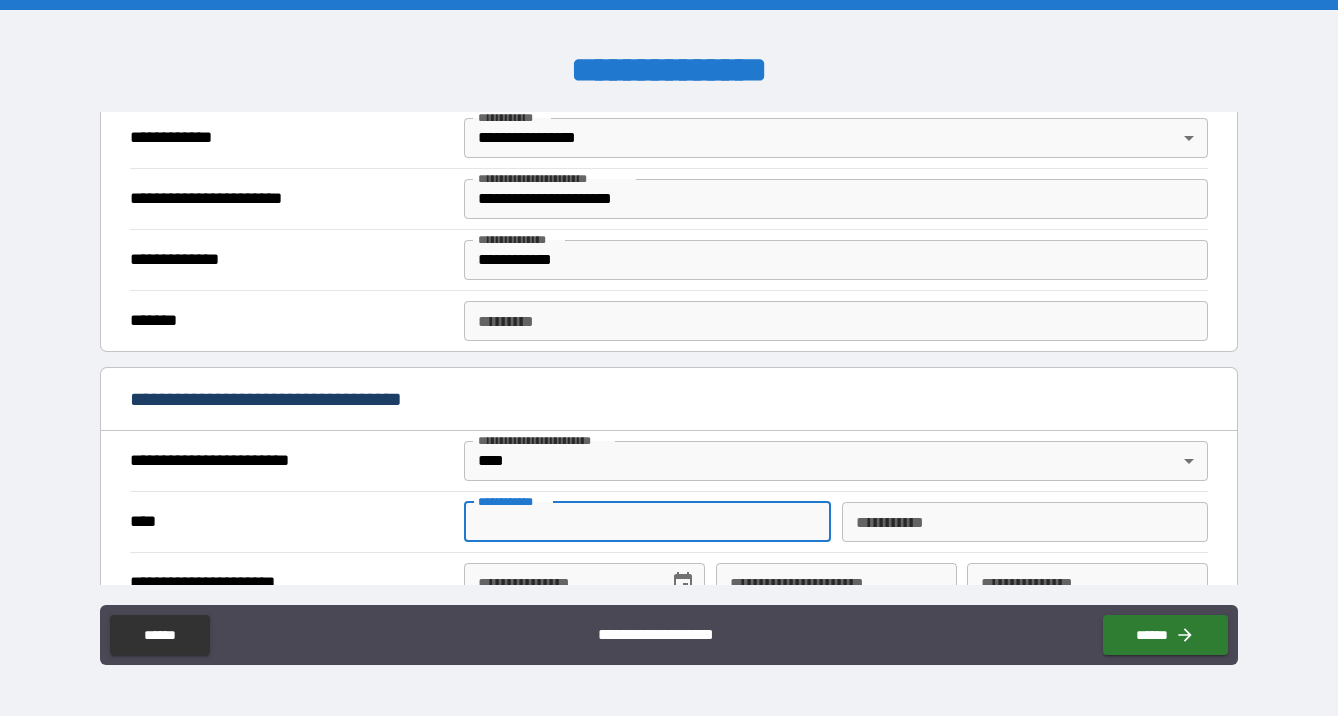type on "*********" 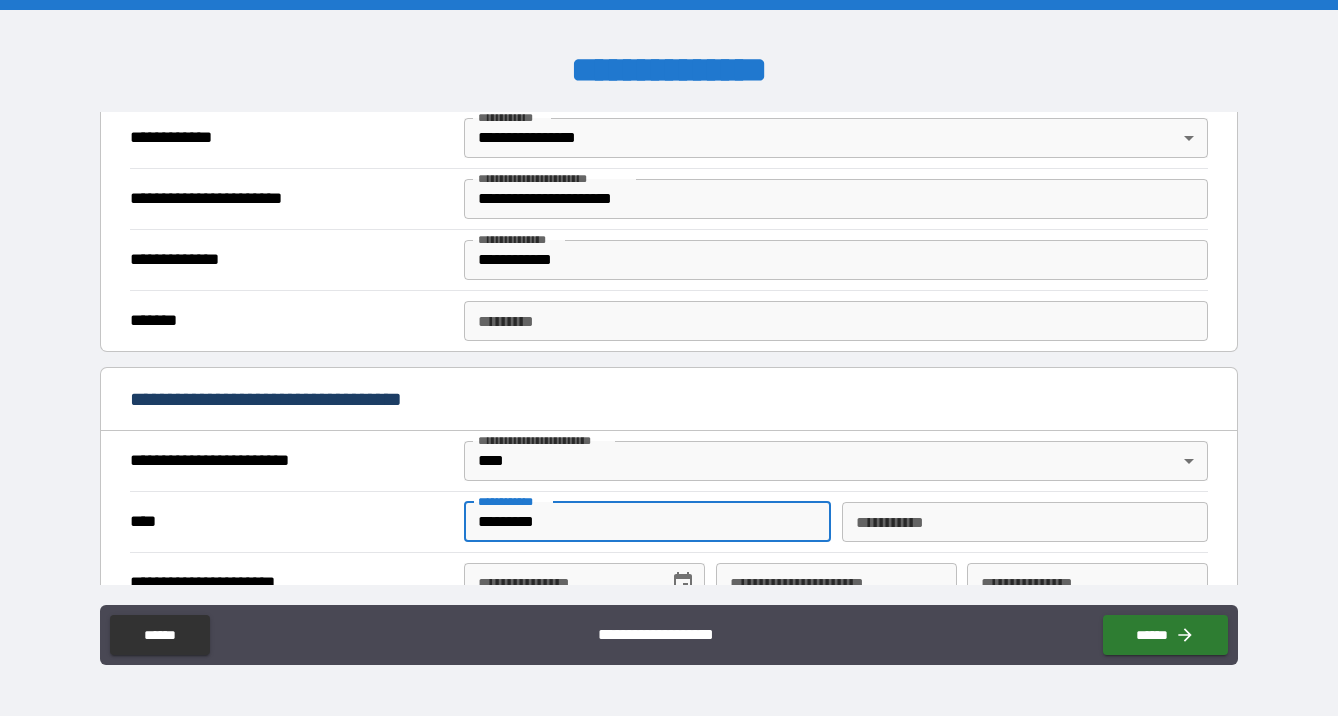 type on "*********" 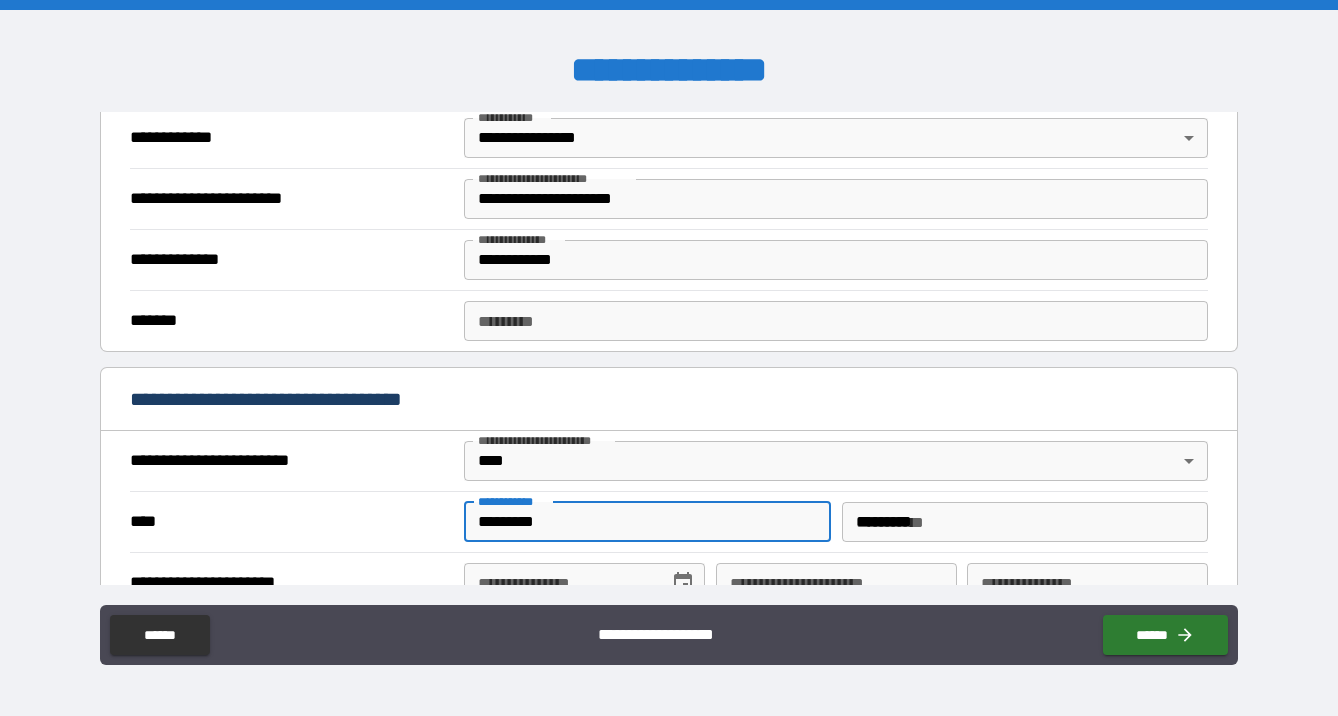 type on "**********" 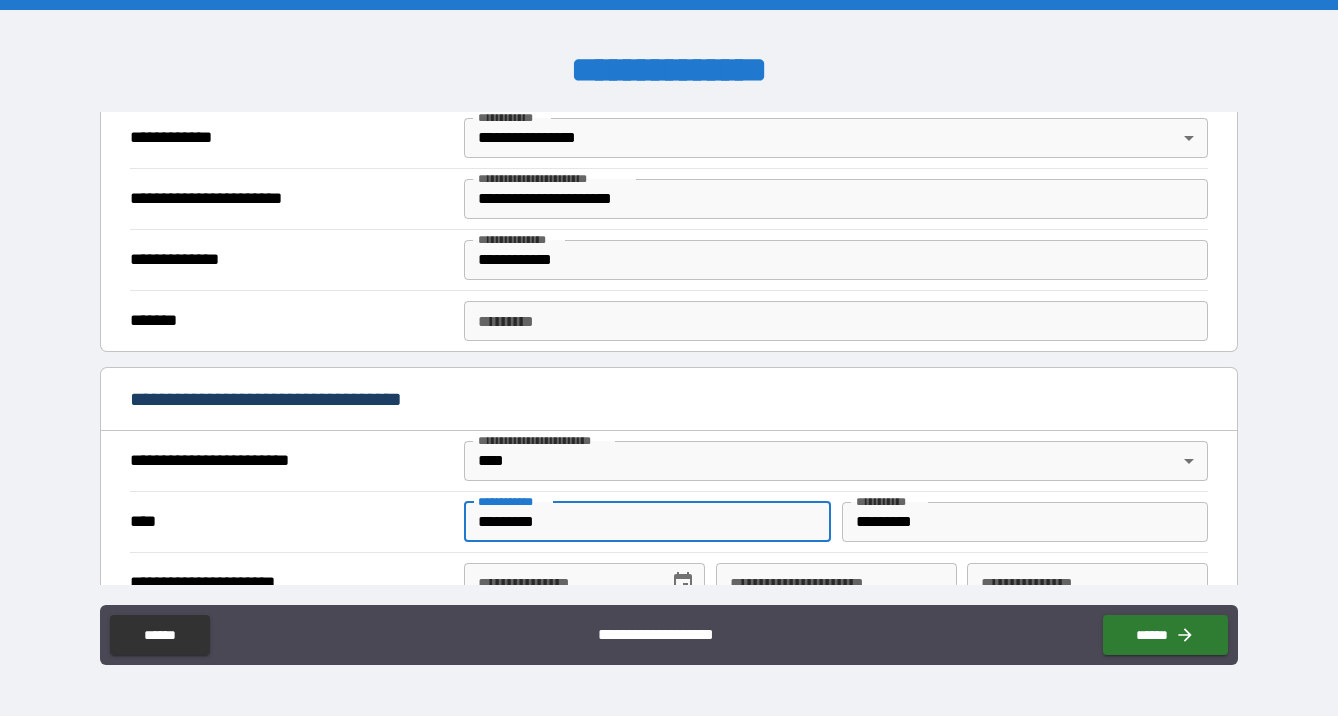 drag, startPoint x: 563, startPoint y: 522, endPoint x: 450, endPoint y: 512, distance: 113.44161 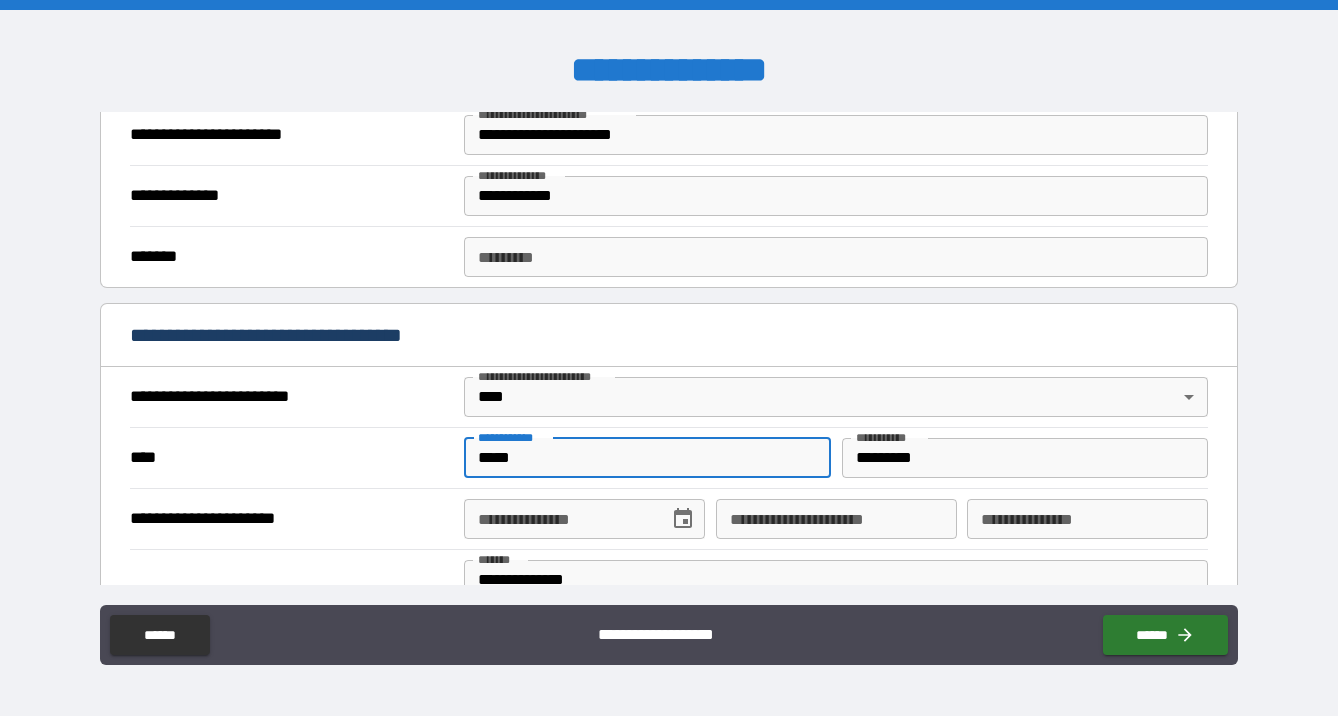 scroll, scrollTop: 556, scrollLeft: 0, axis: vertical 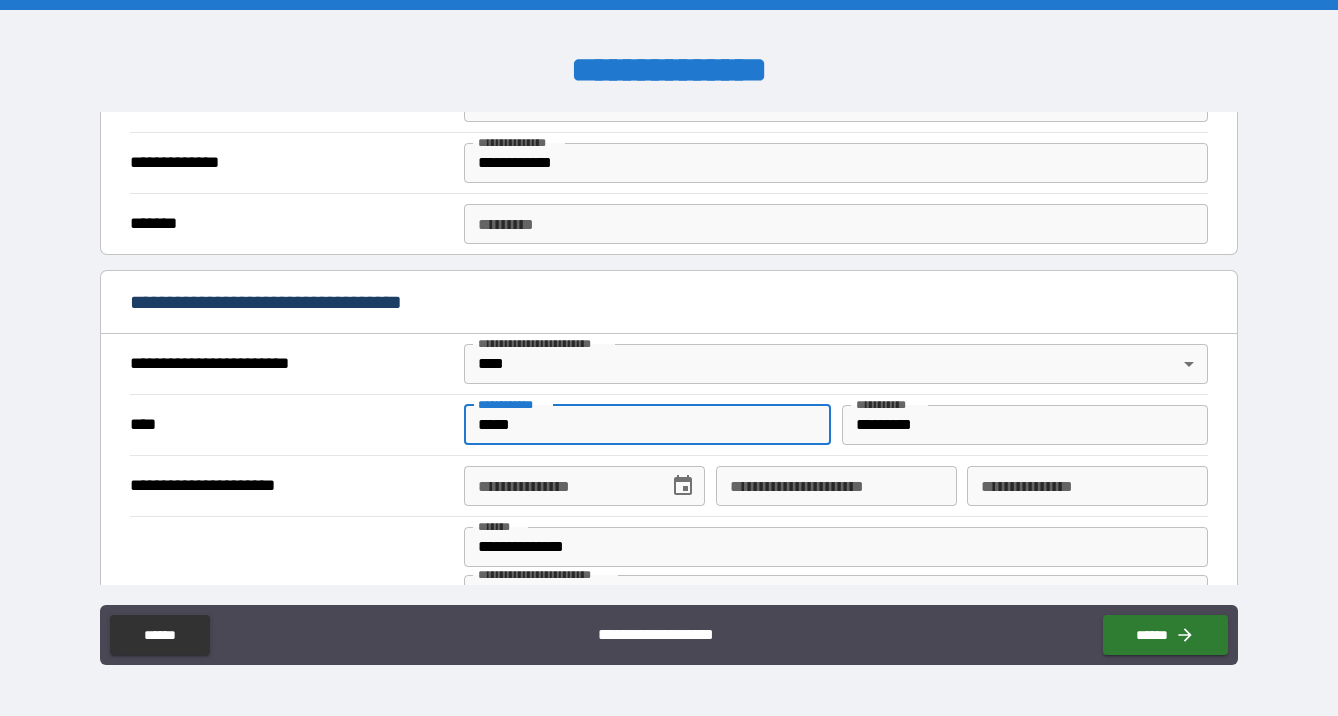 type on "*****" 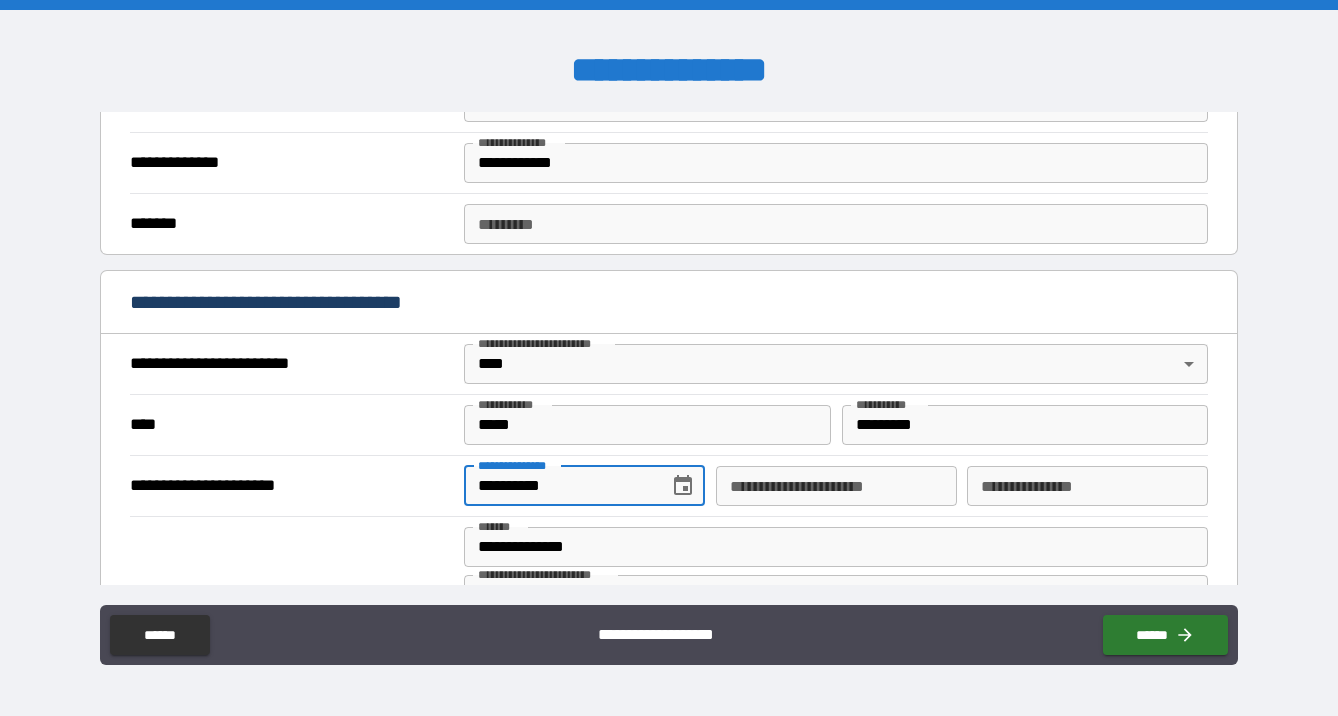 type on "**********" 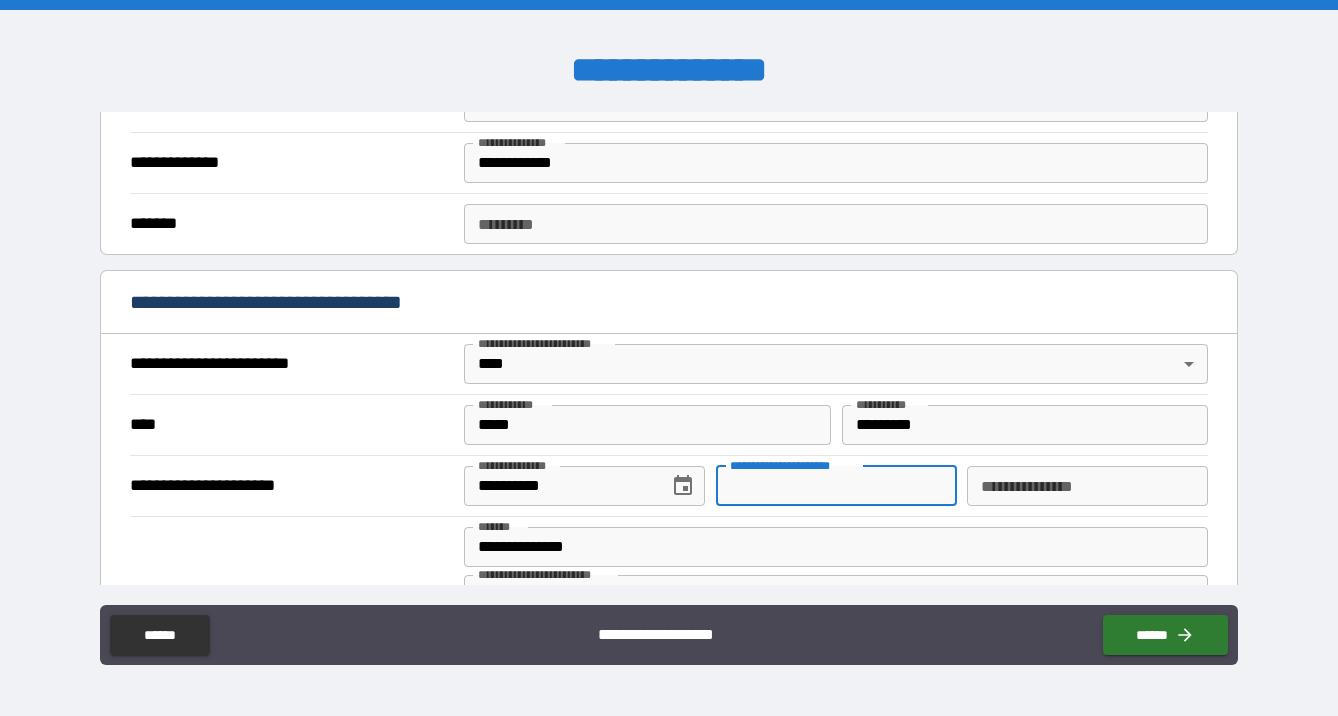 click on "**********" at bounding box center (836, 486) 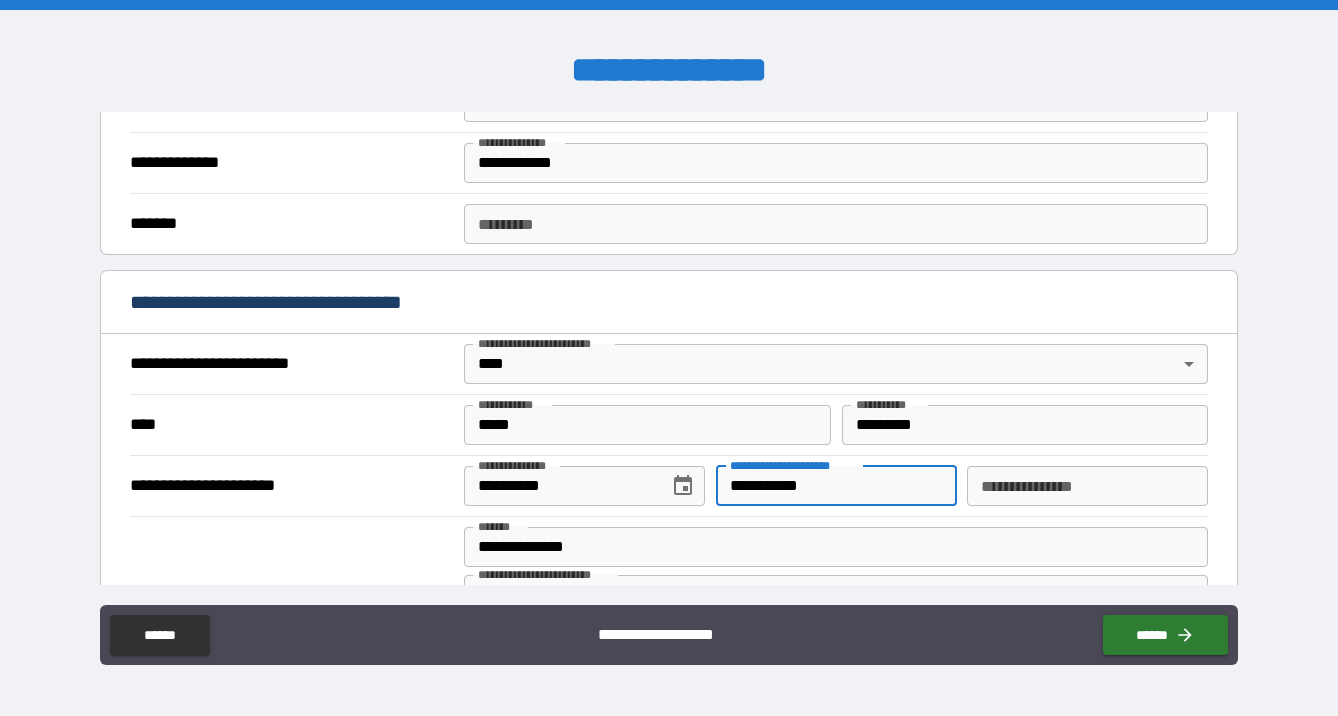 type on "**********" 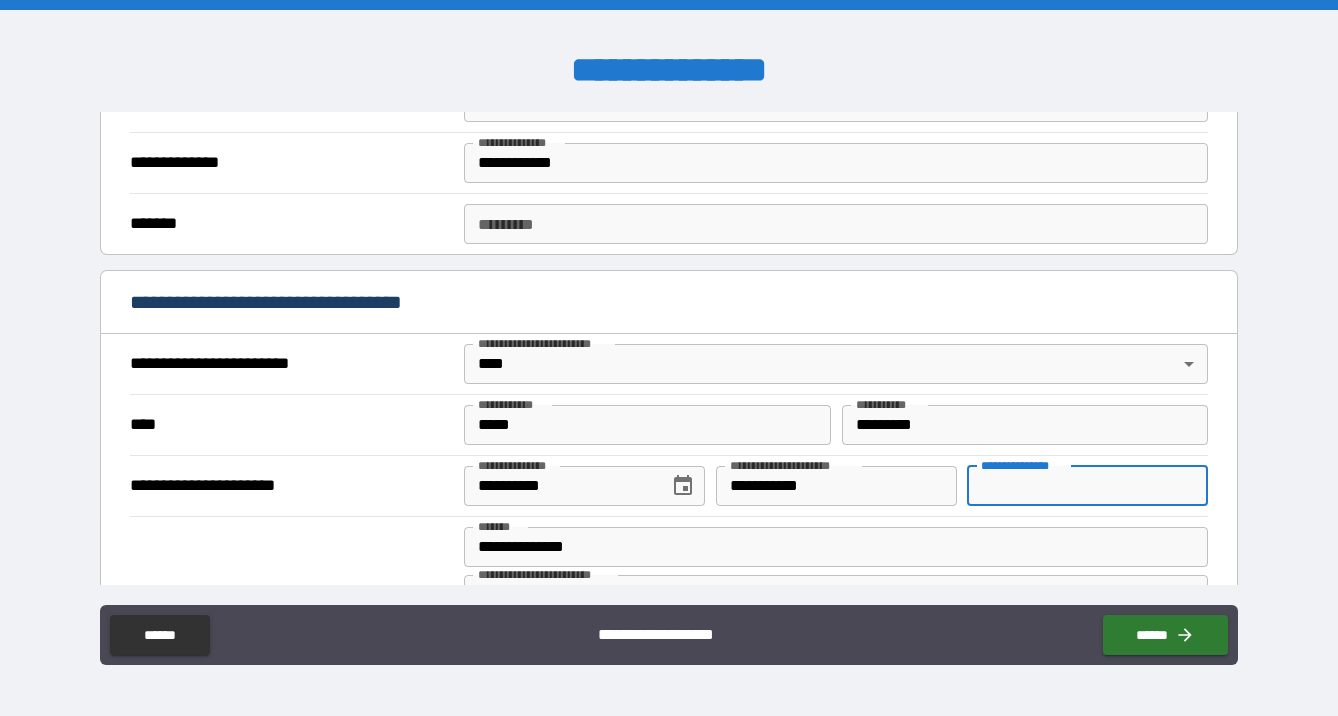 click on "**********" at bounding box center (1087, 486) 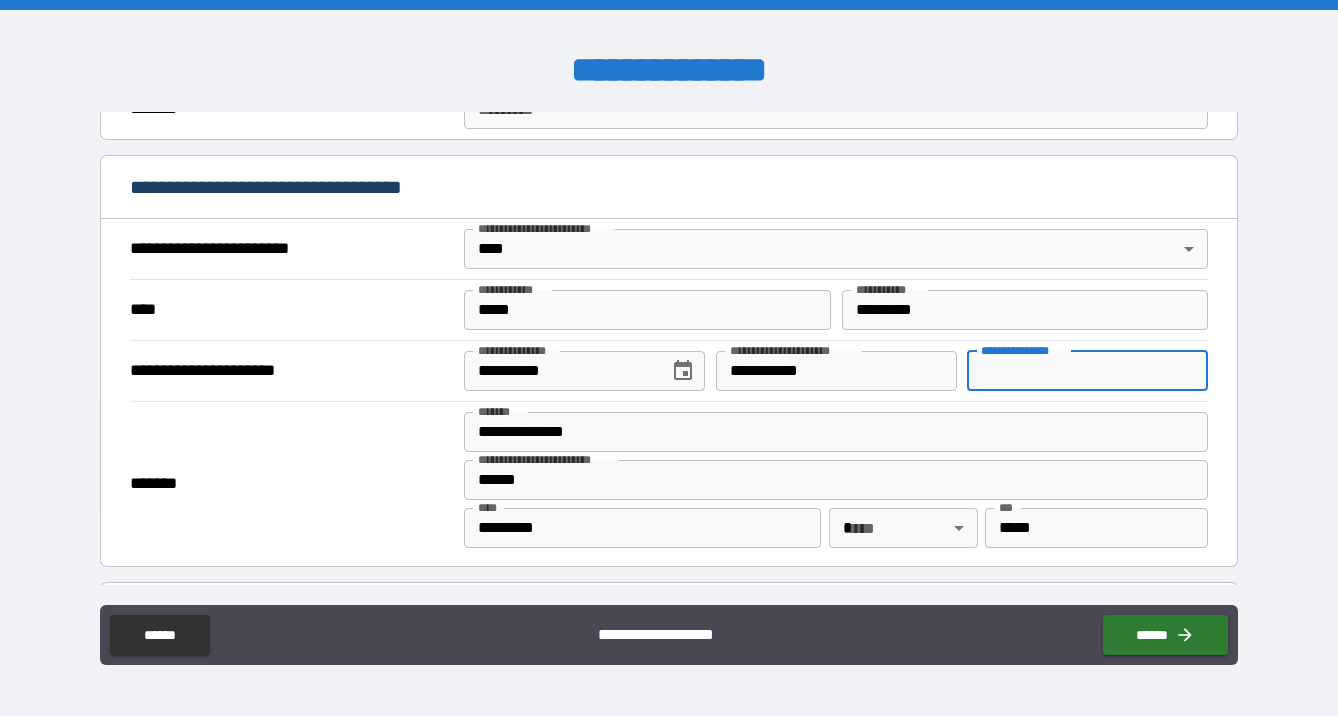 scroll, scrollTop: 670, scrollLeft: 0, axis: vertical 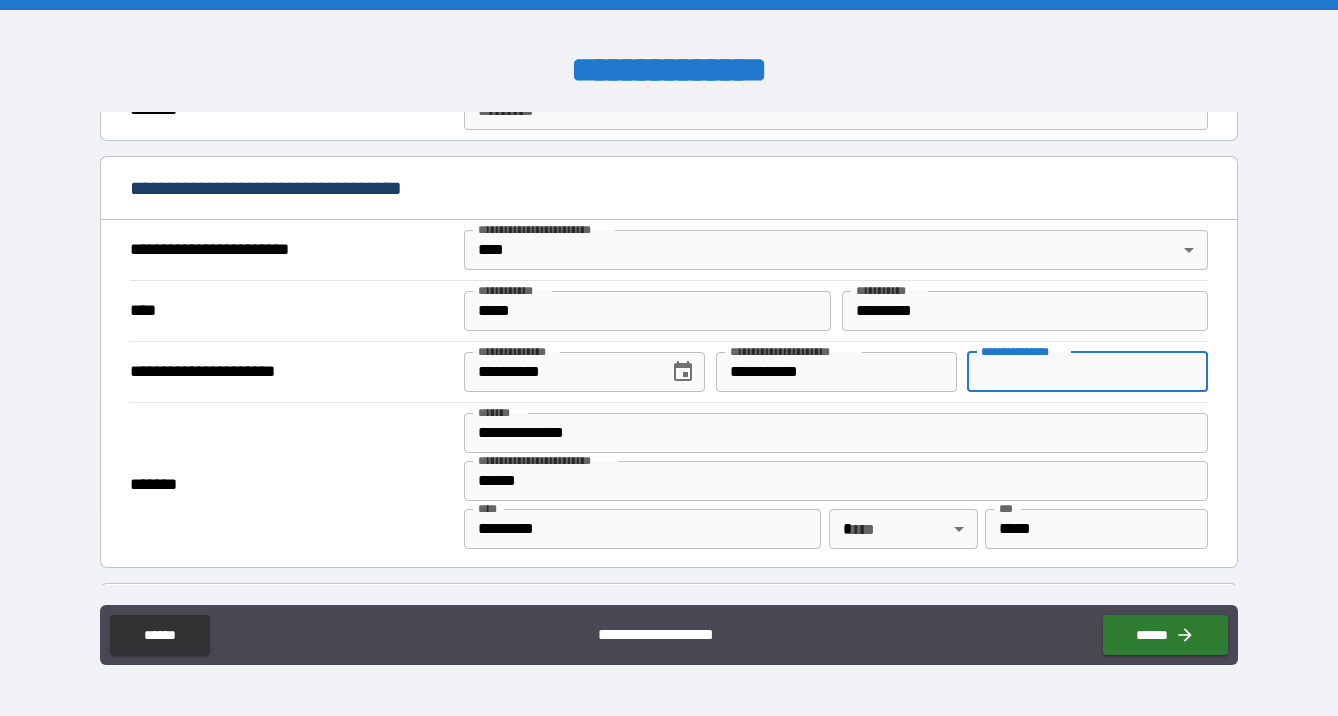 click on "**********" at bounding box center (669, 358) 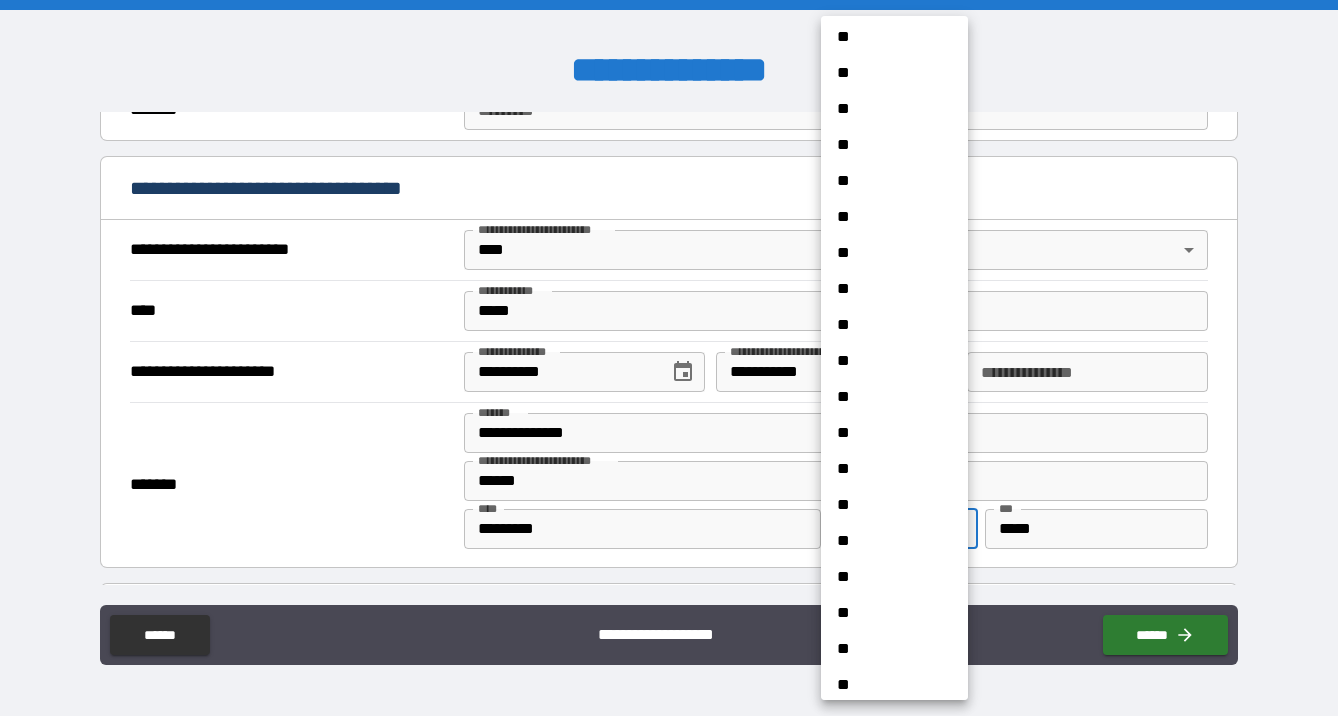 scroll, scrollTop: 369, scrollLeft: 0, axis: vertical 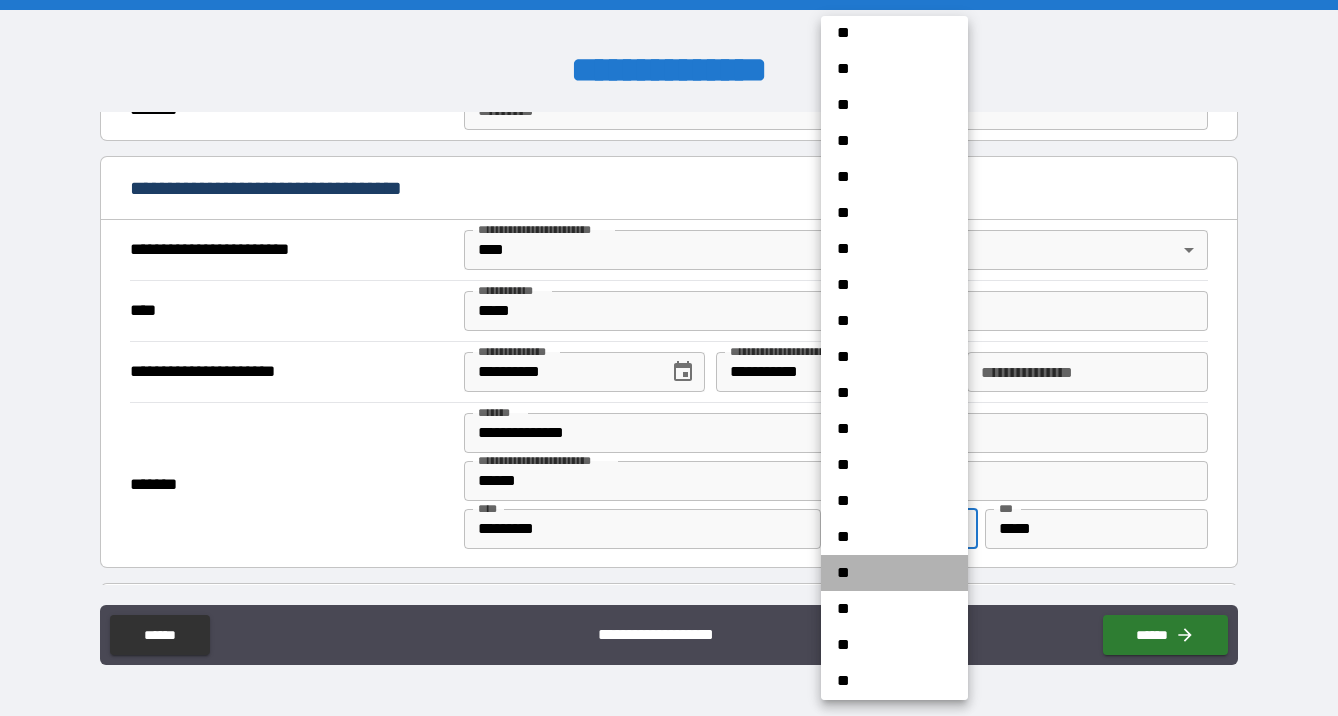 click on "**" at bounding box center [894, 573] 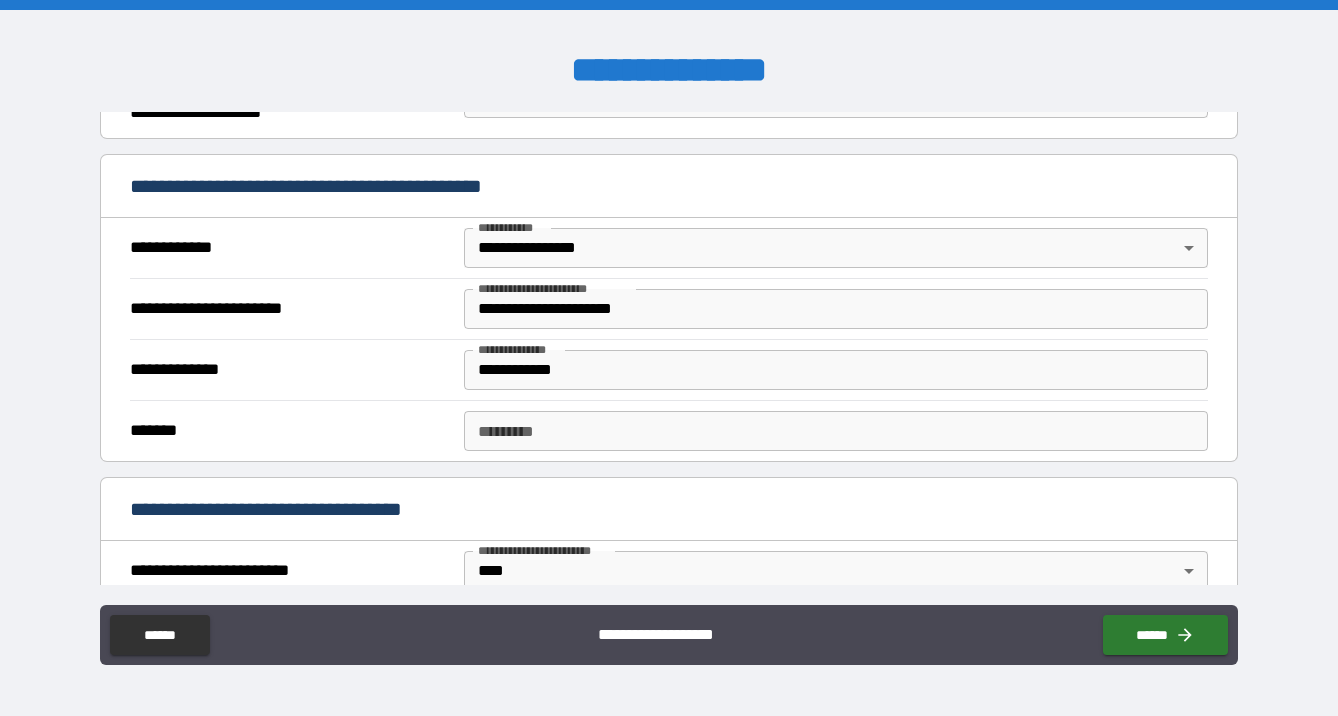 scroll, scrollTop: 346, scrollLeft: 0, axis: vertical 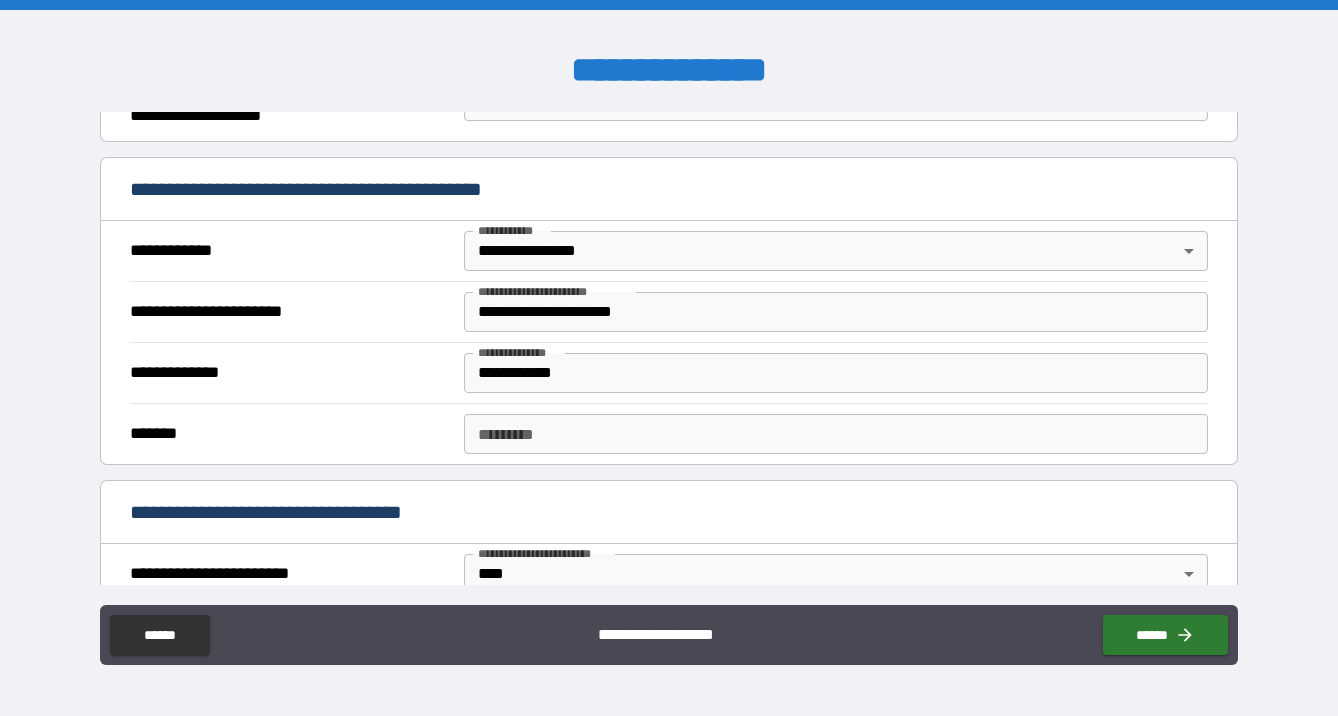 click on "*******   *" at bounding box center [836, 434] 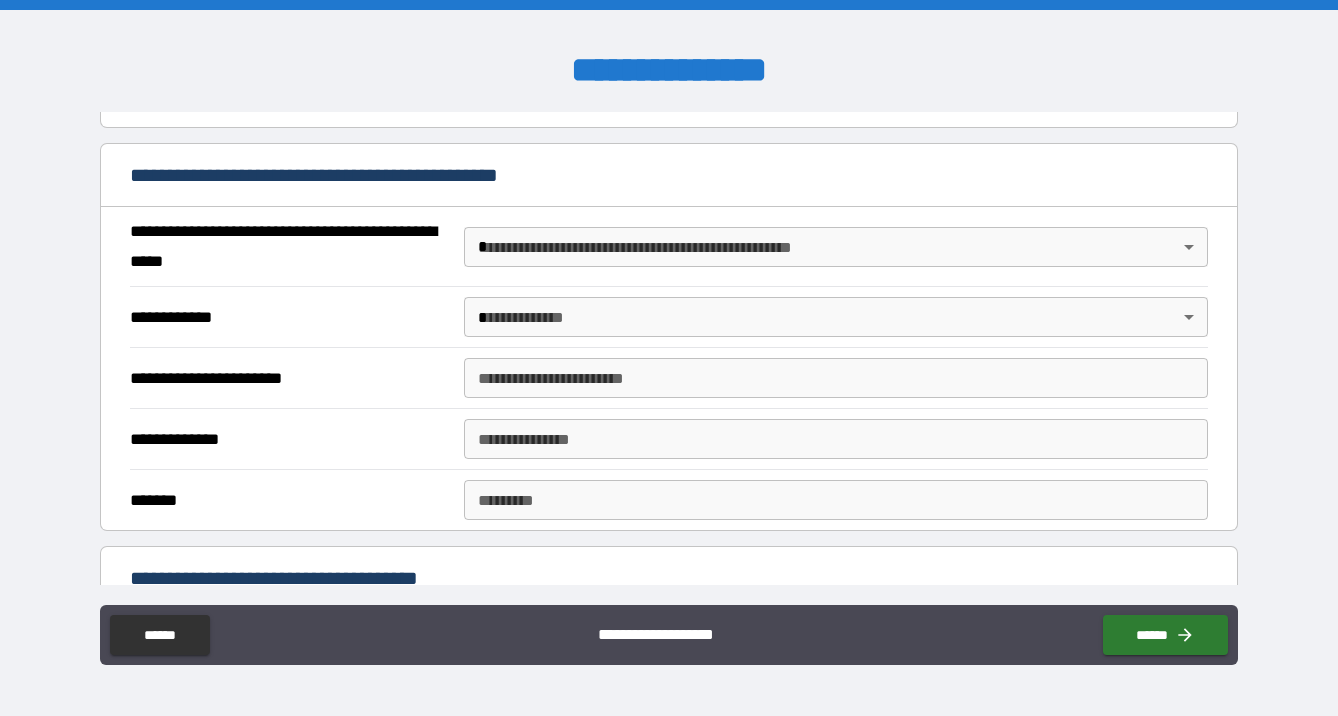 scroll, scrollTop: 1460, scrollLeft: 0, axis: vertical 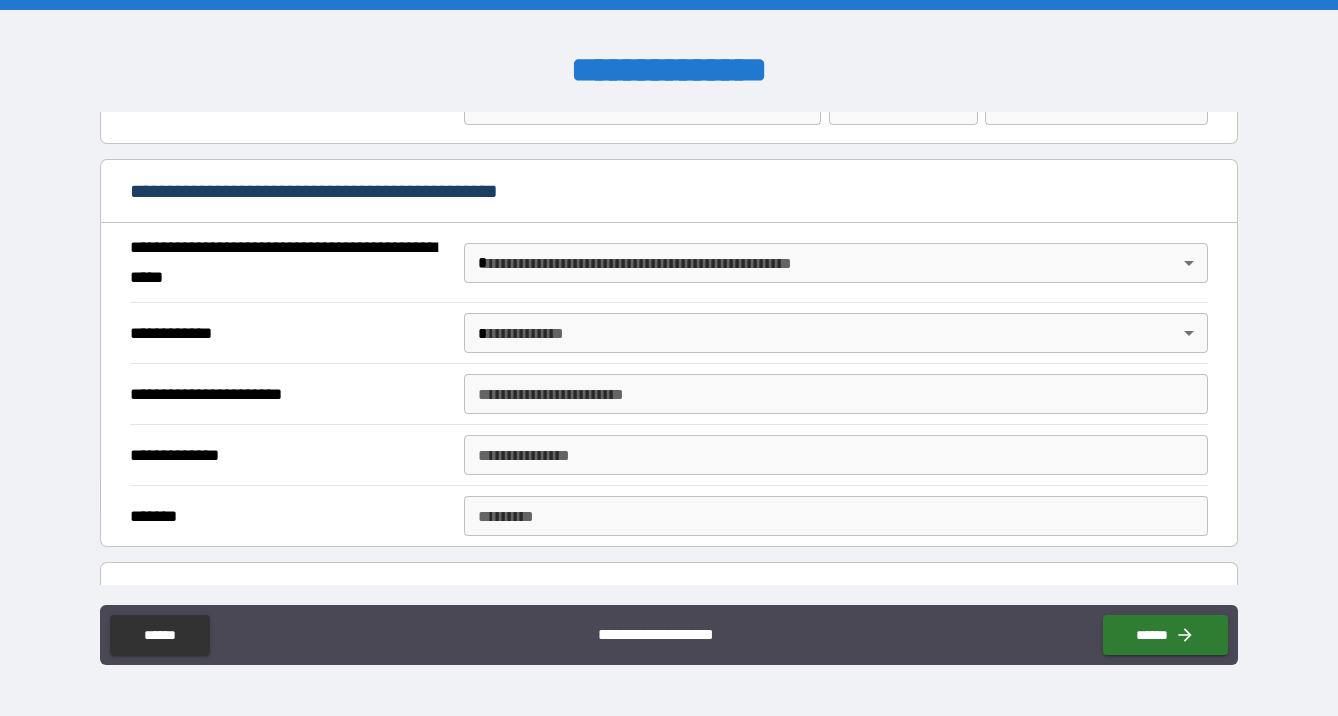 type on "**" 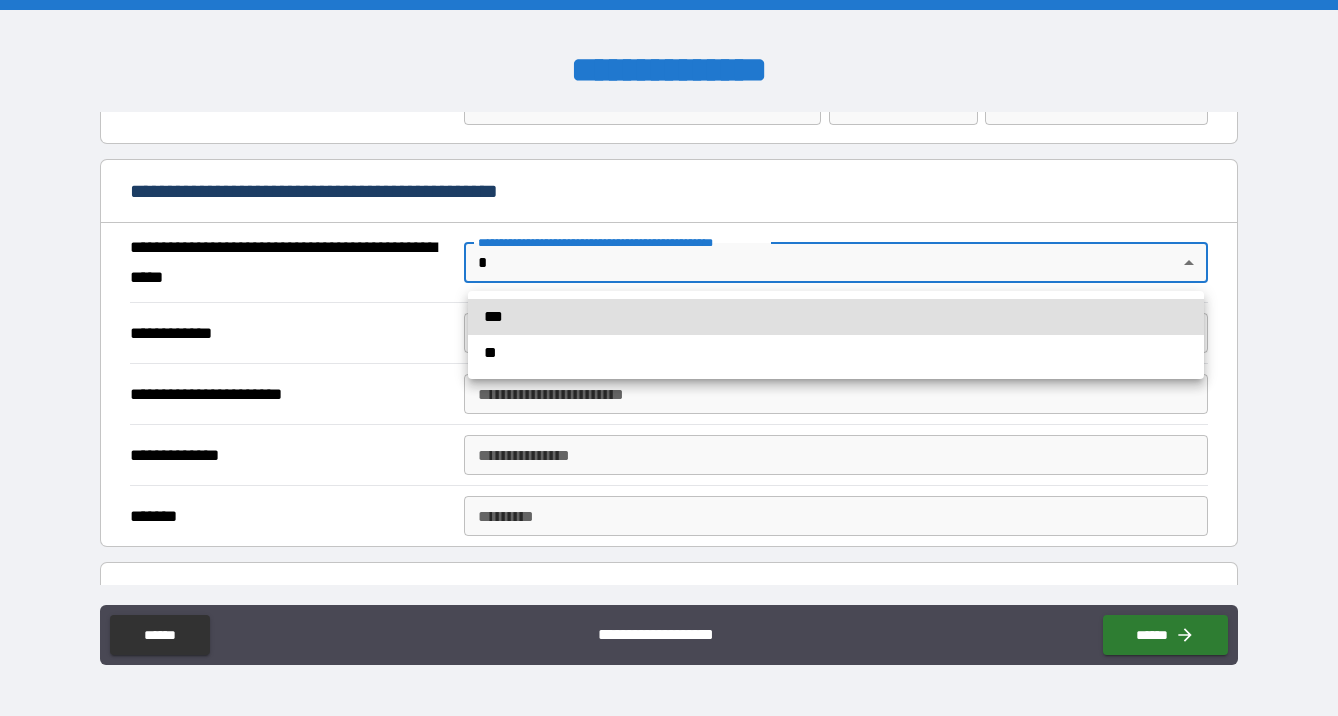 click on "***" at bounding box center [836, 317] 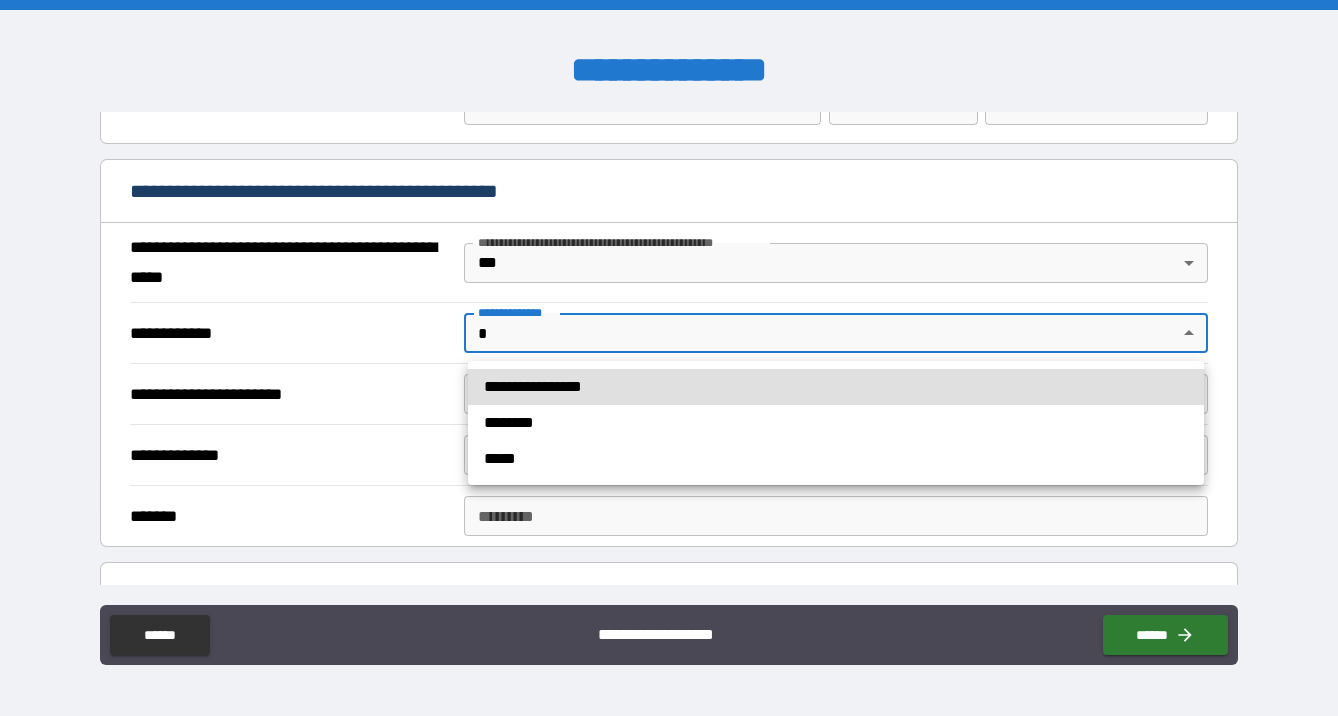 click on "**********" at bounding box center (669, 358) 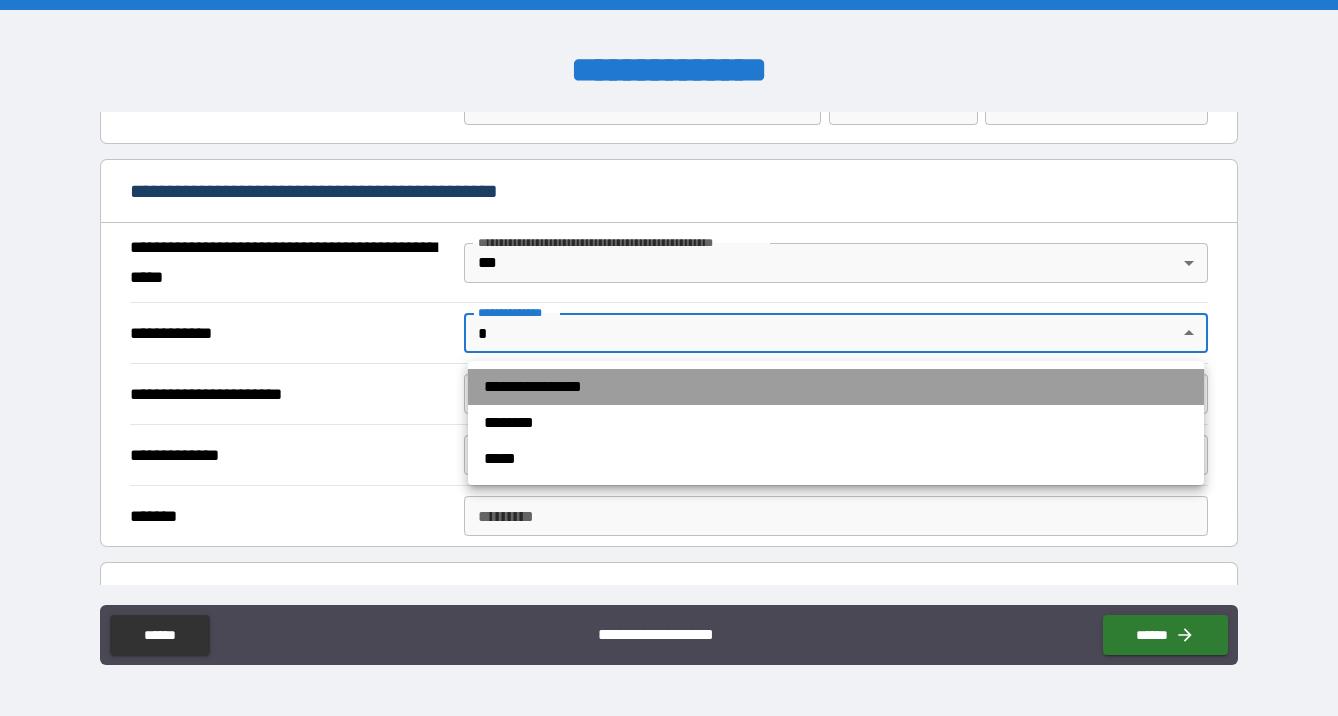 click on "**********" at bounding box center [836, 387] 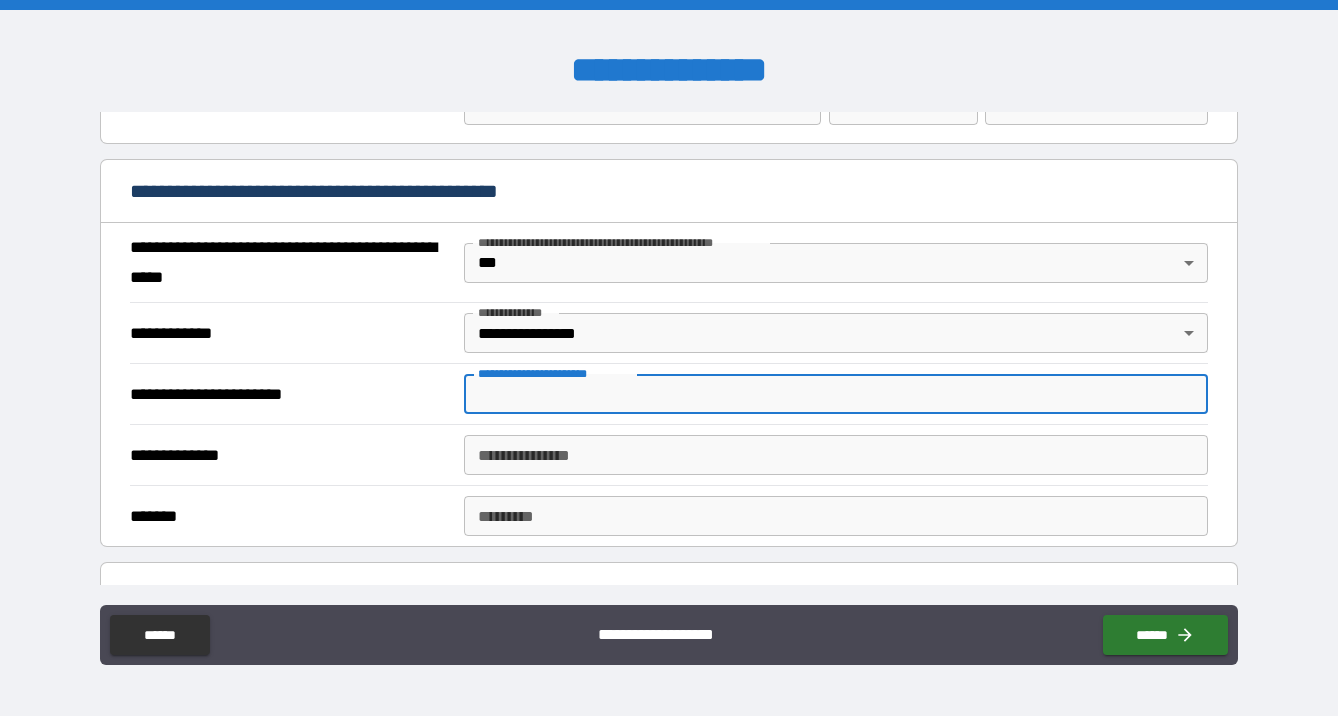 click on "**********" at bounding box center [836, 394] 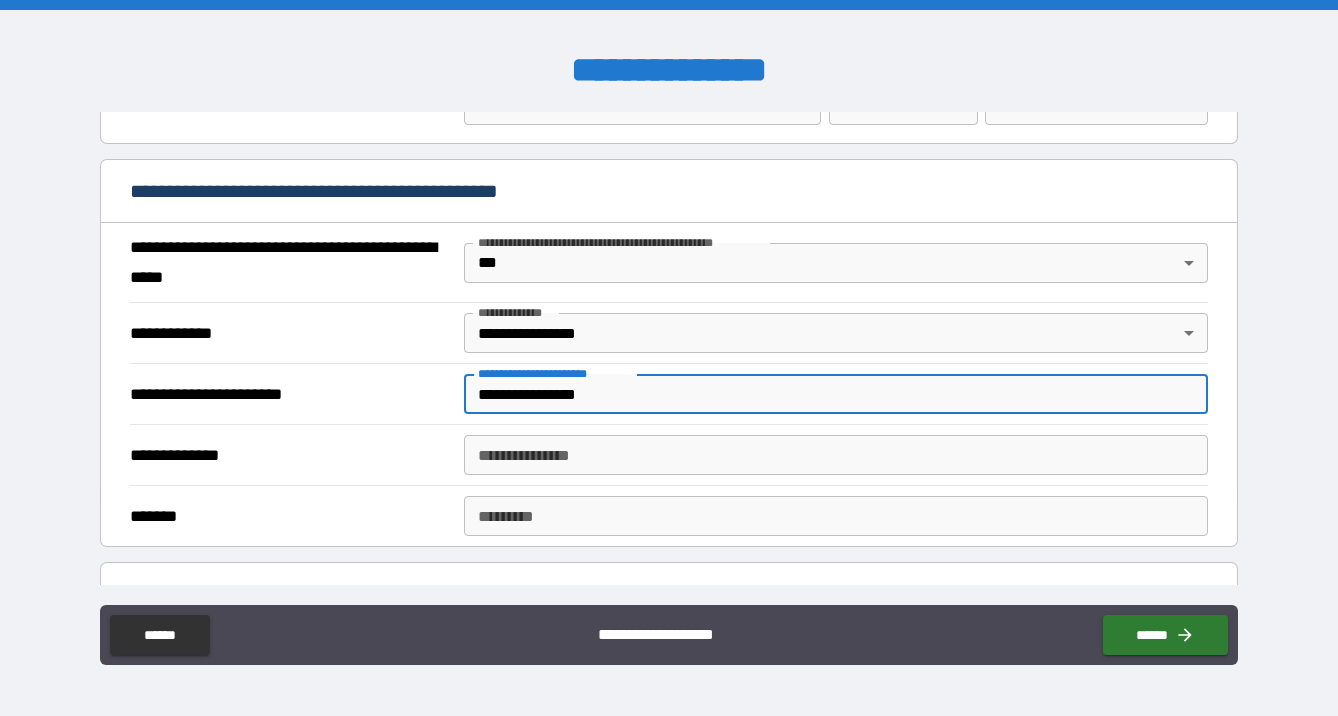 type on "**********" 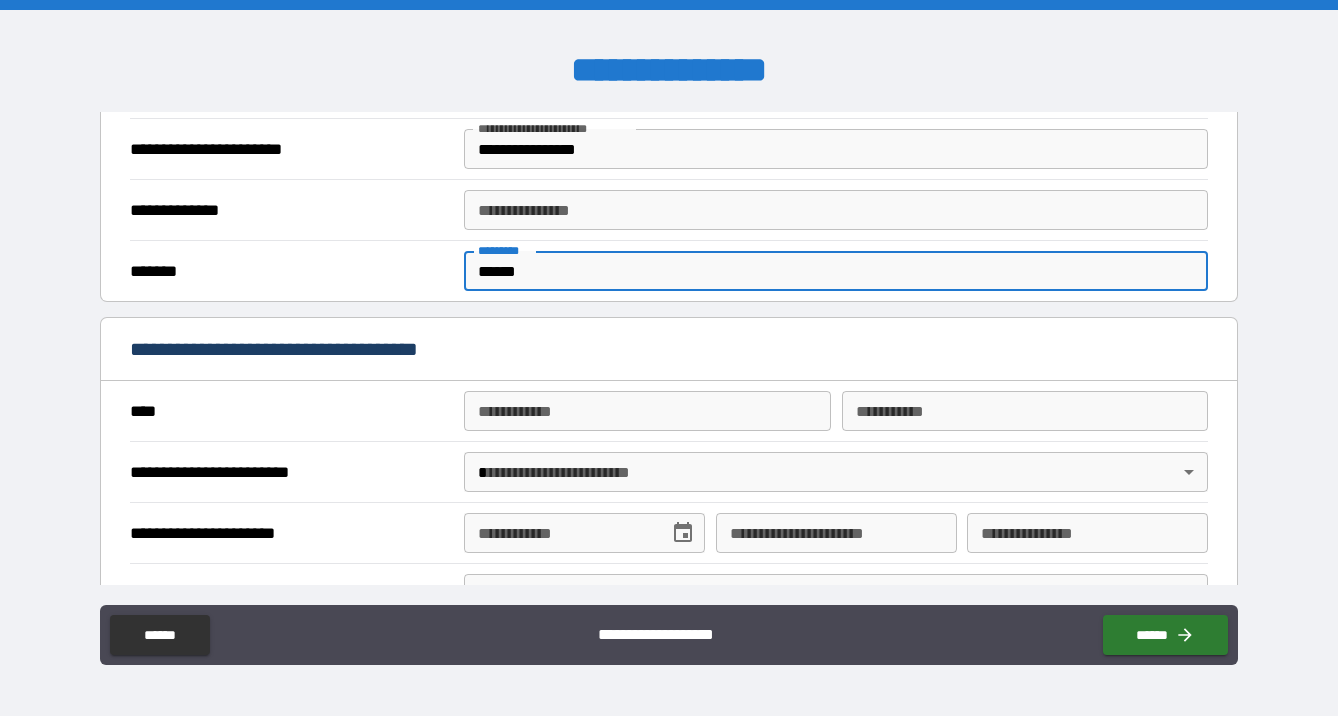 scroll, scrollTop: 1713, scrollLeft: 0, axis: vertical 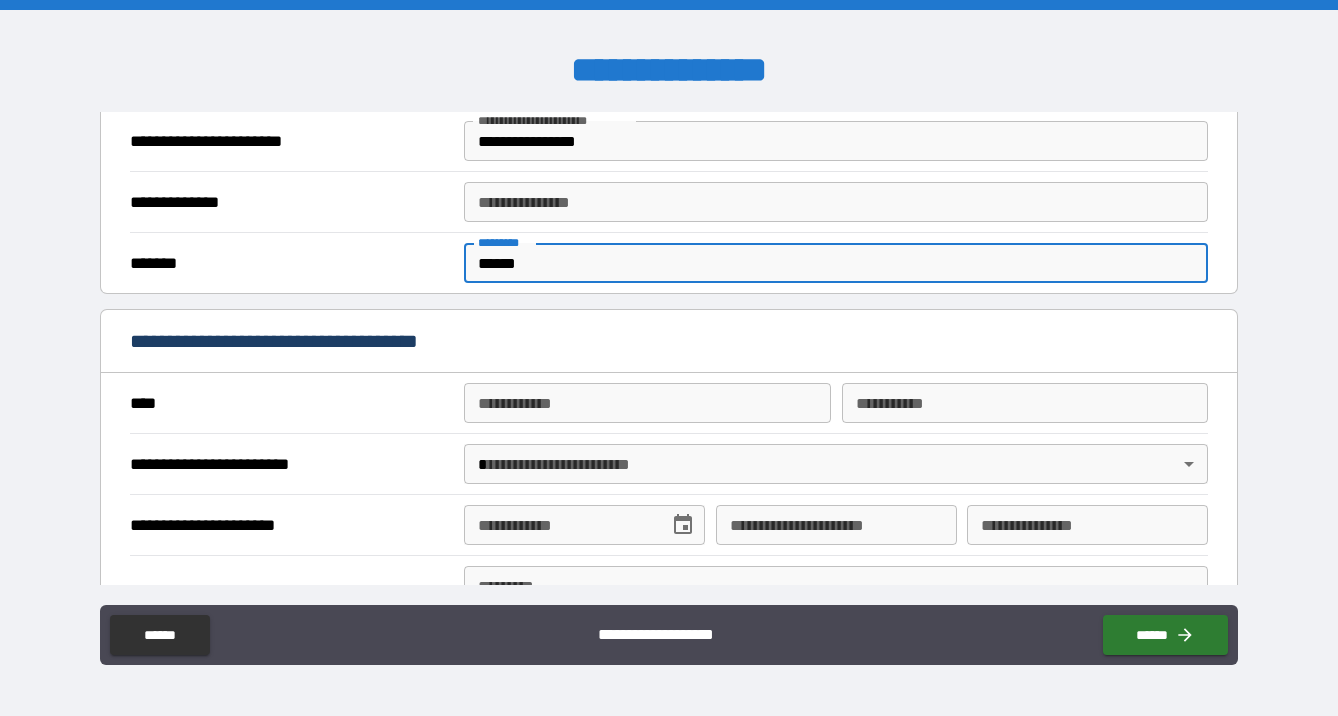 type on "******" 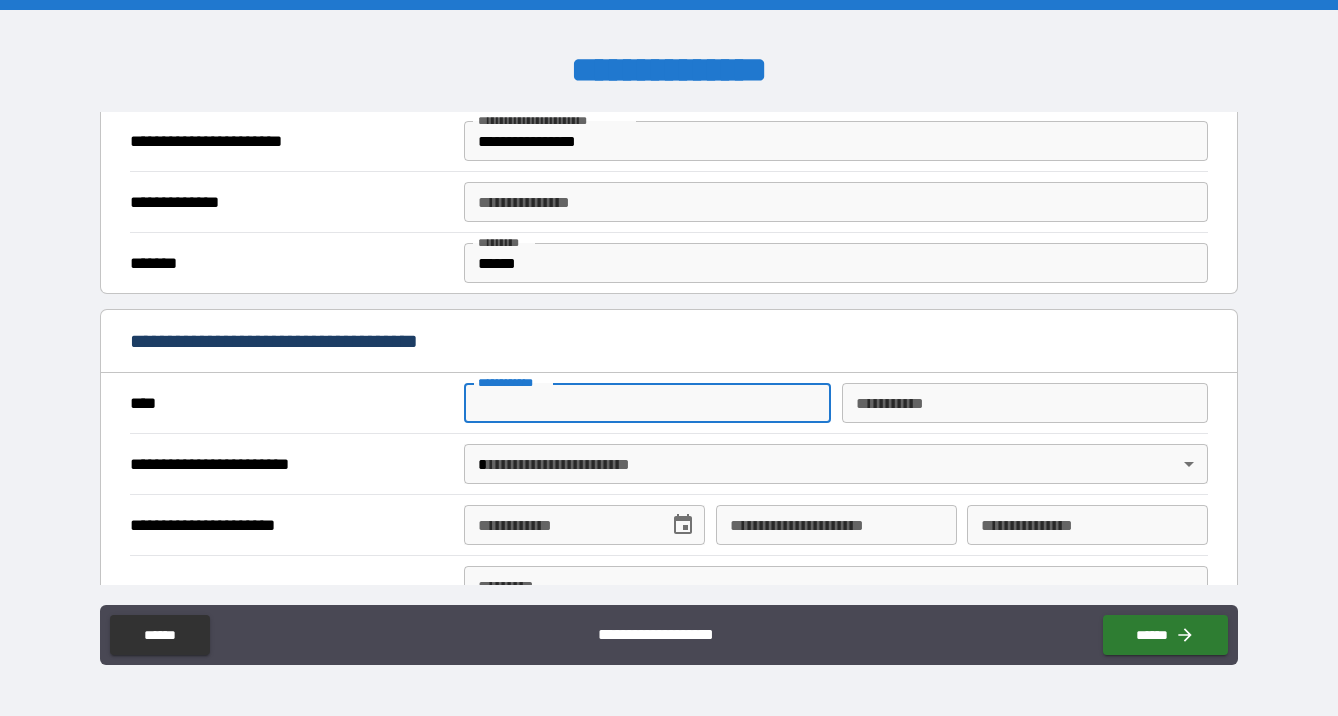 type on "*********" 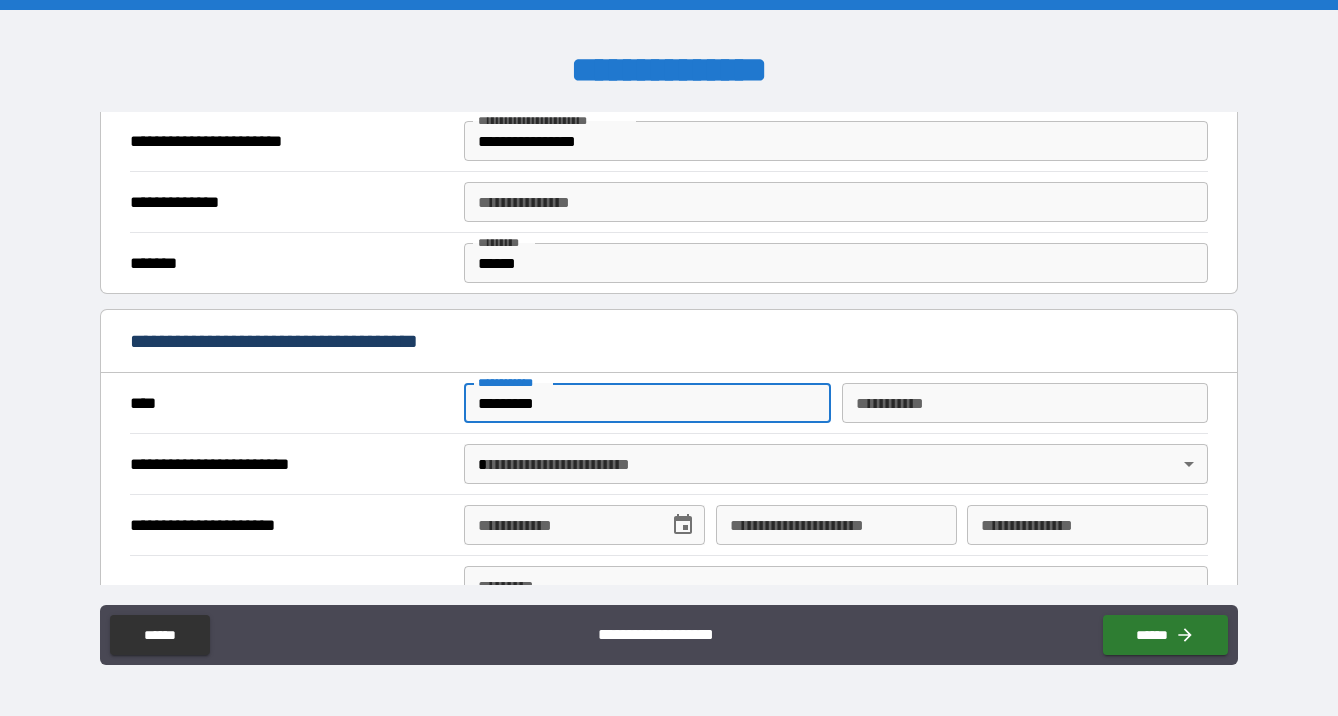 type on "**********" 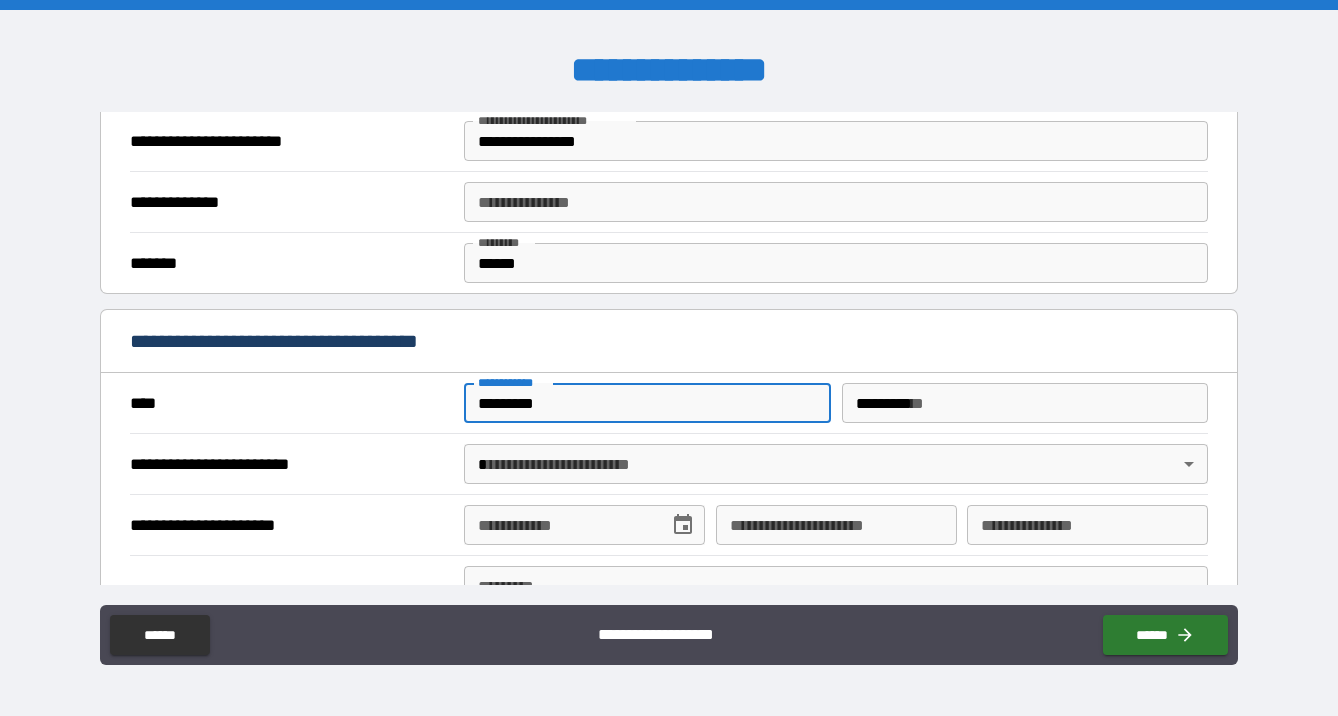 type 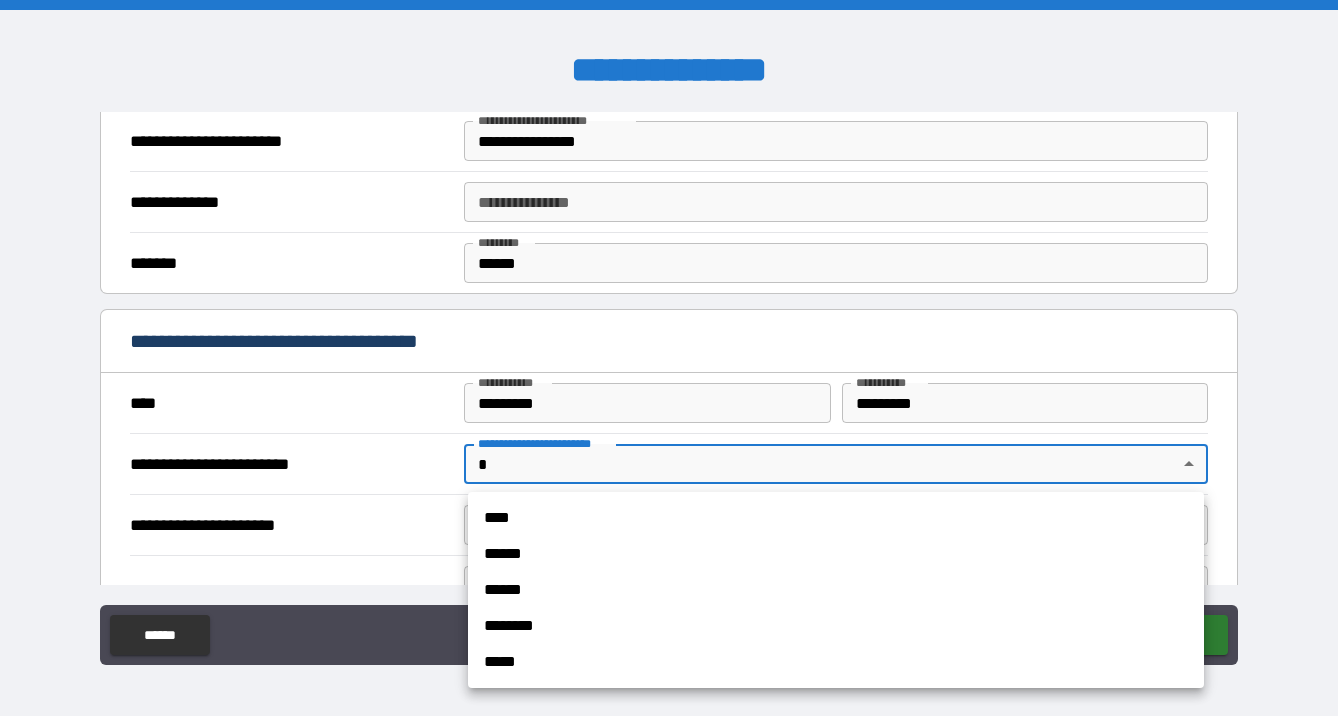 click on "**********" at bounding box center (669, 358) 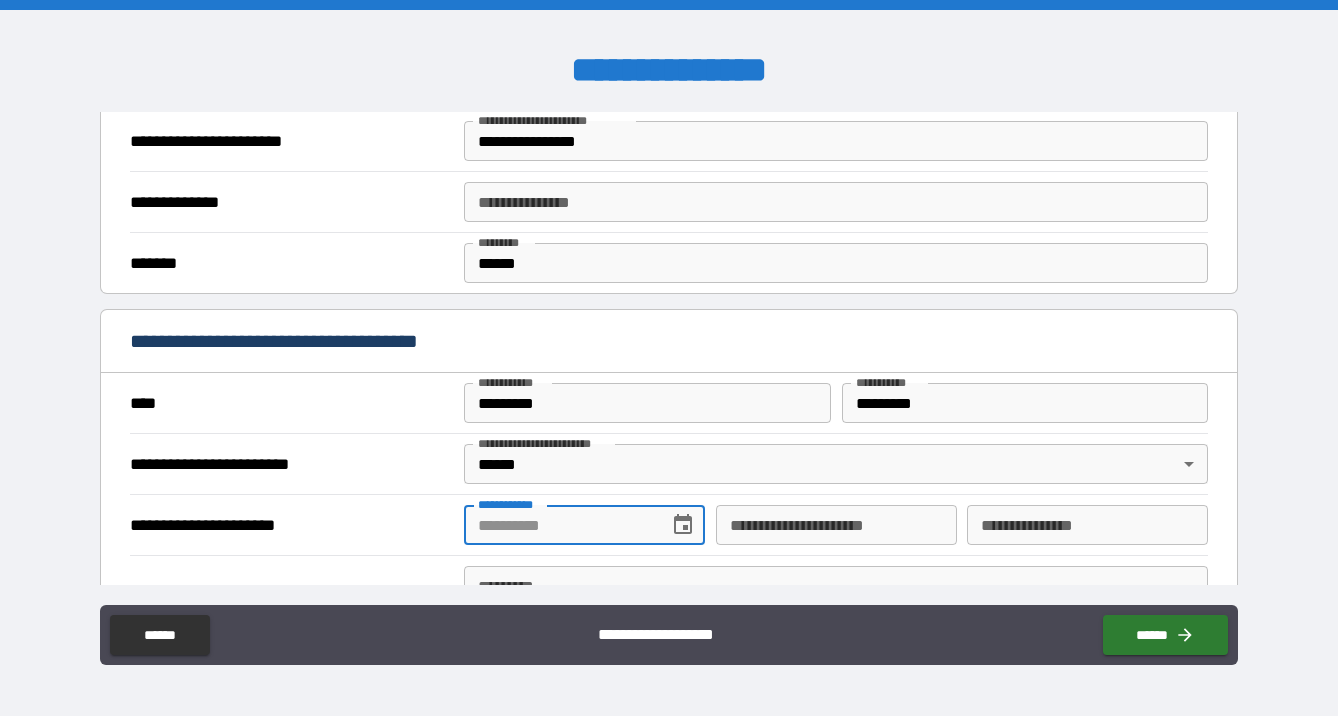 click on "**********" at bounding box center (559, 525) 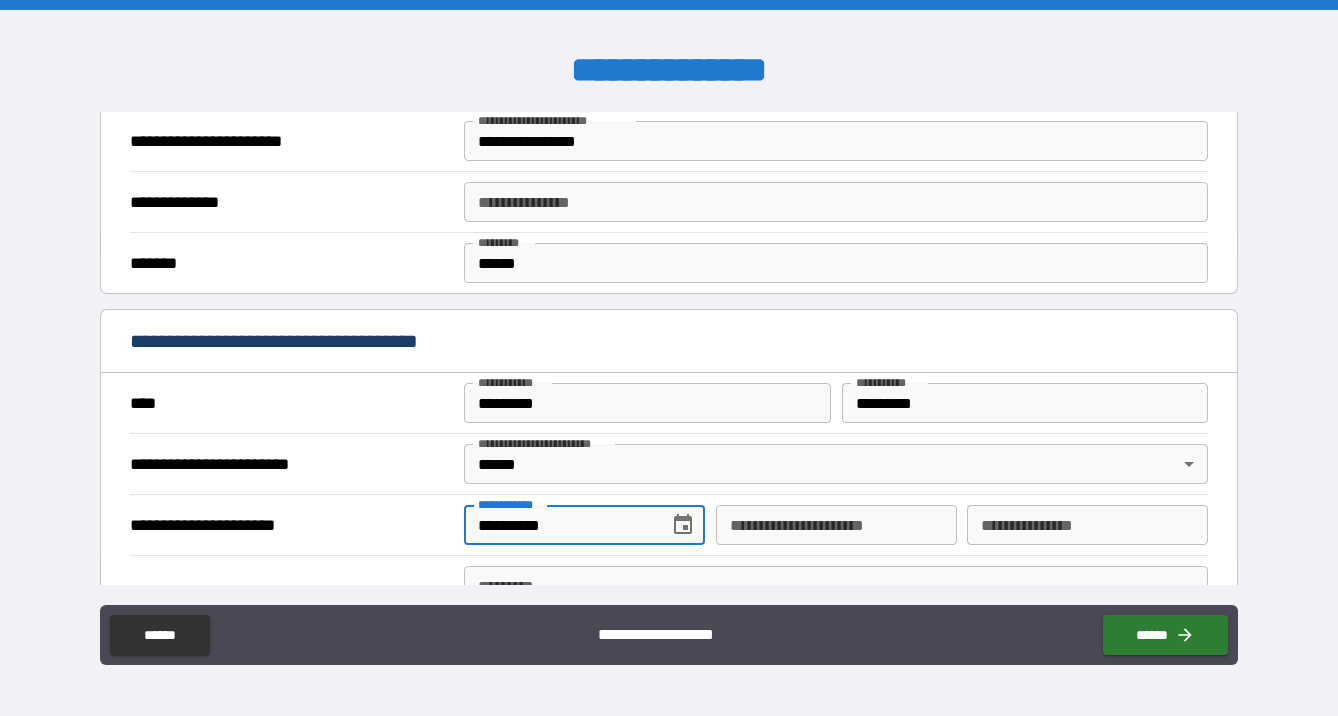 type on "**********" 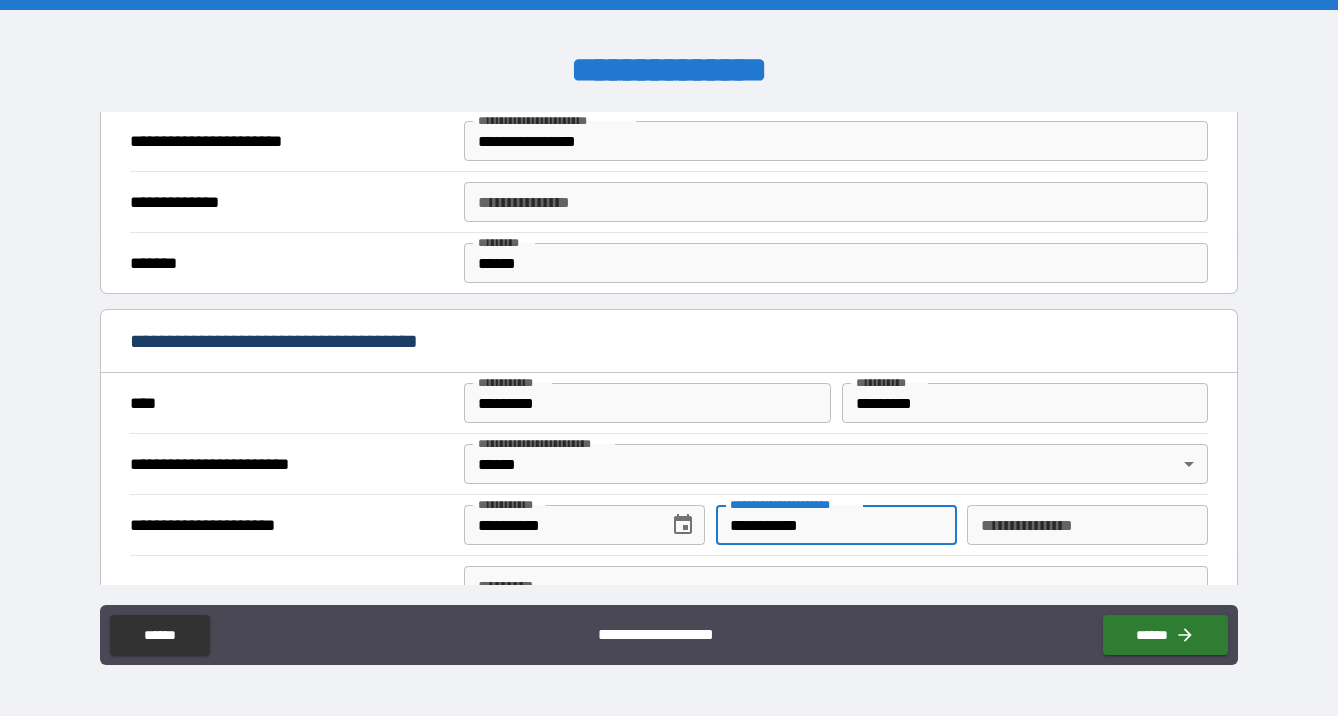 scroll, scrollTop: 1798, scrollLeft: 0, axis: vertical 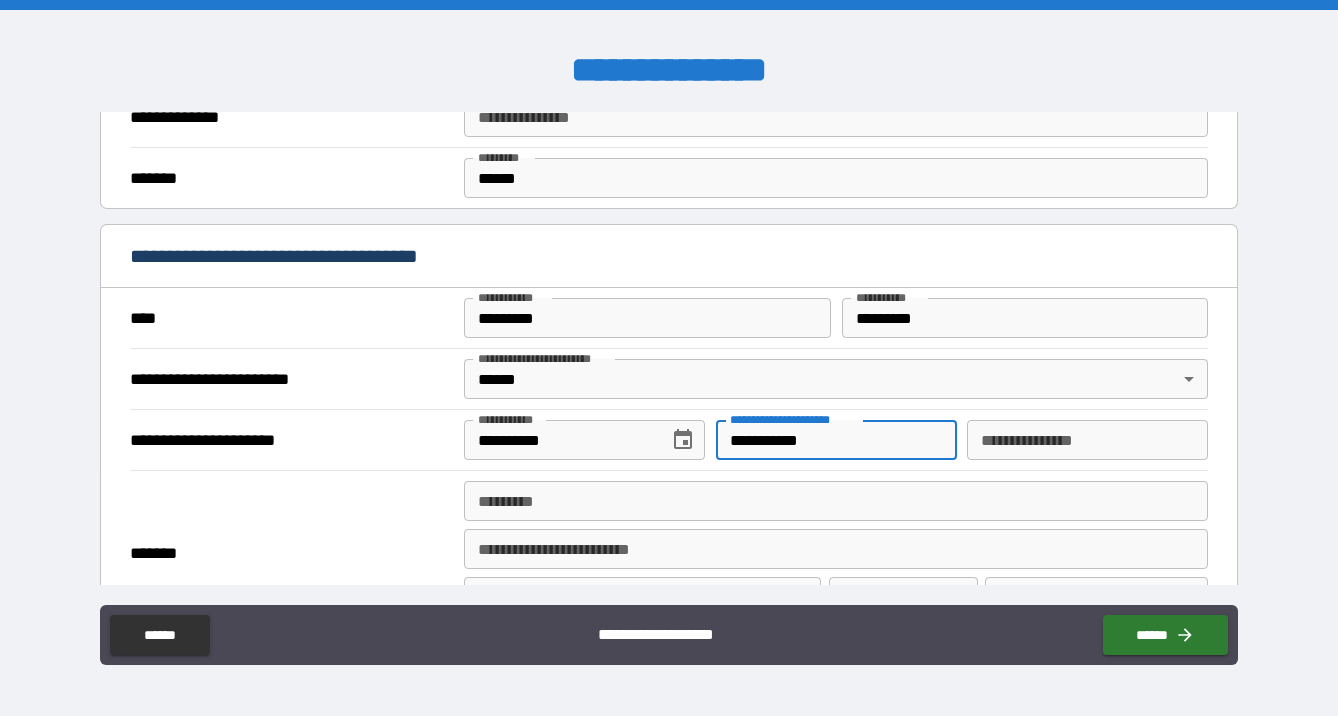 type on "**********" 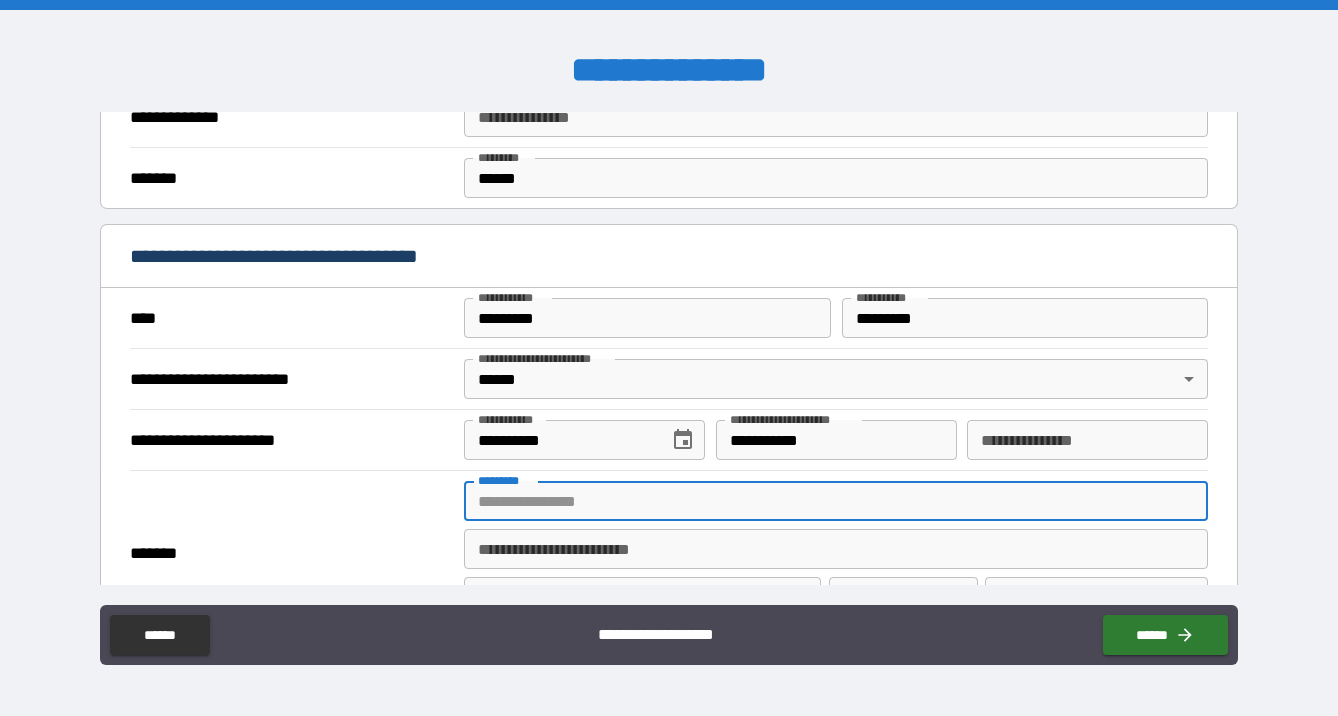 type on "**********" 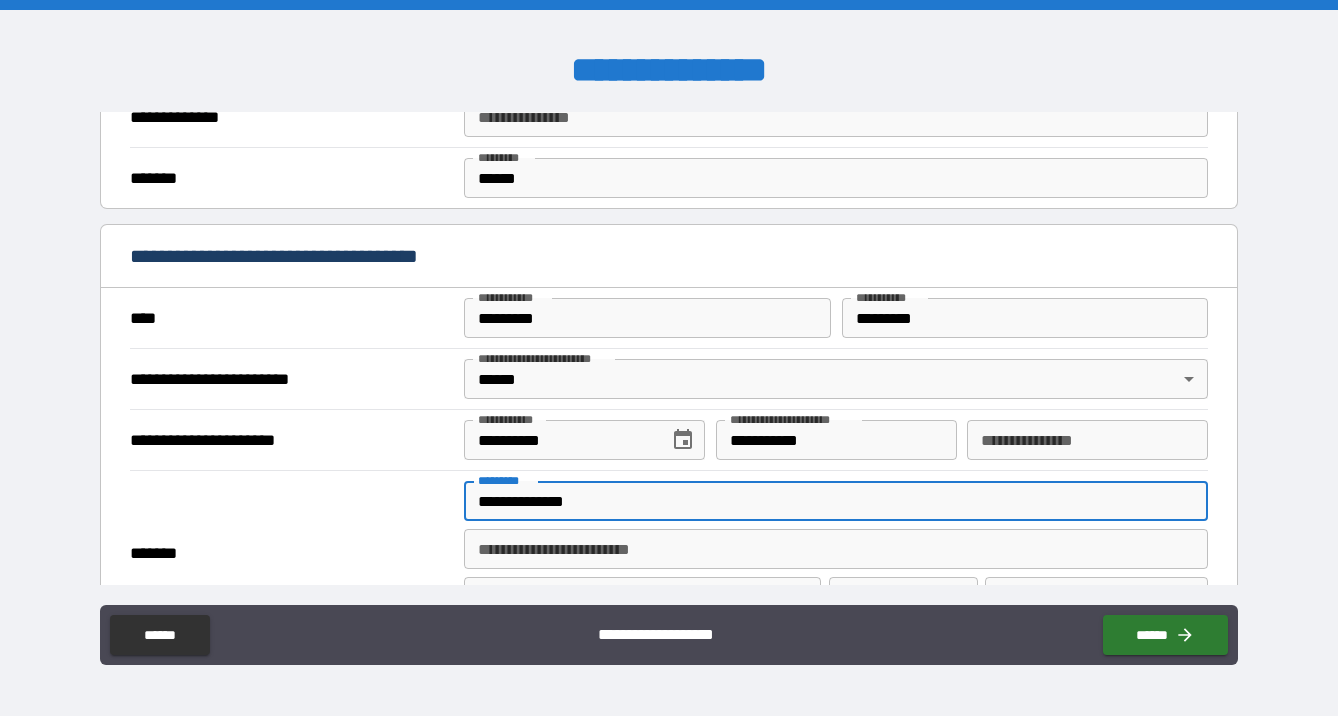 type on "******" 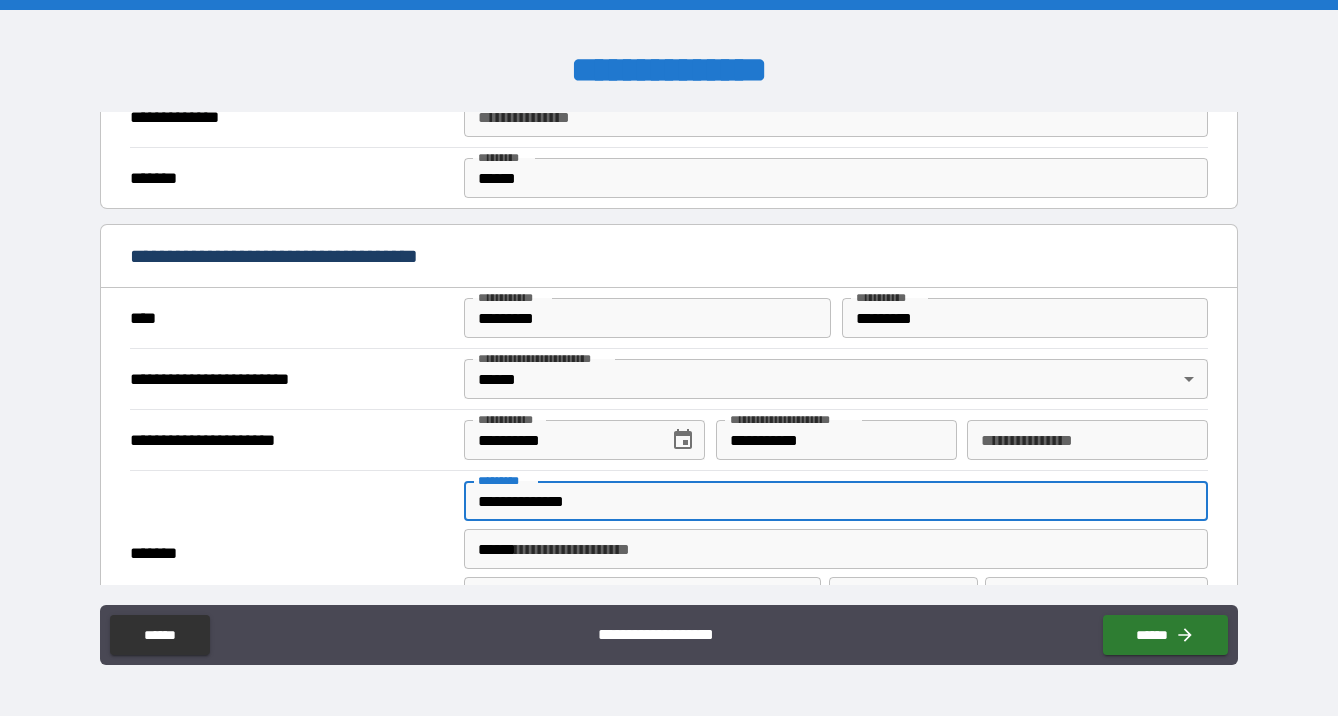 type on "*********" 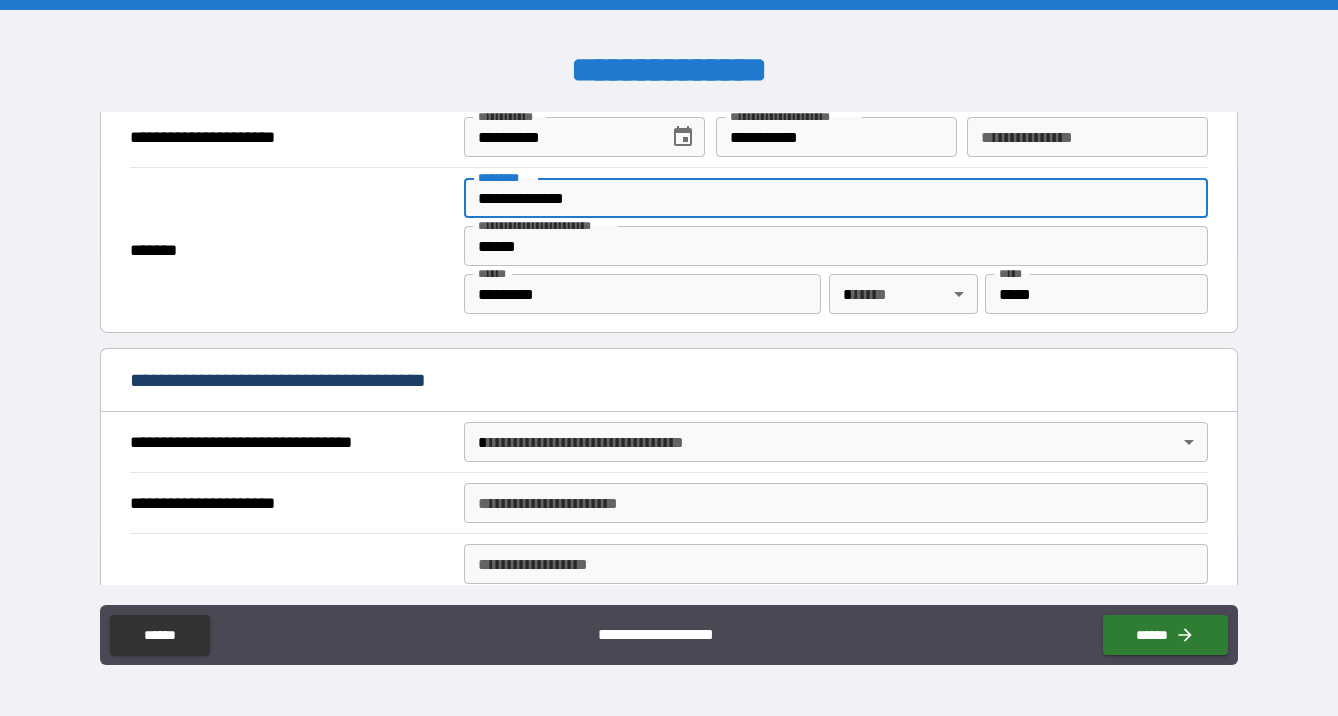 scroll, scrollTop: 2145, scrollLeft: 0, axis: vertical 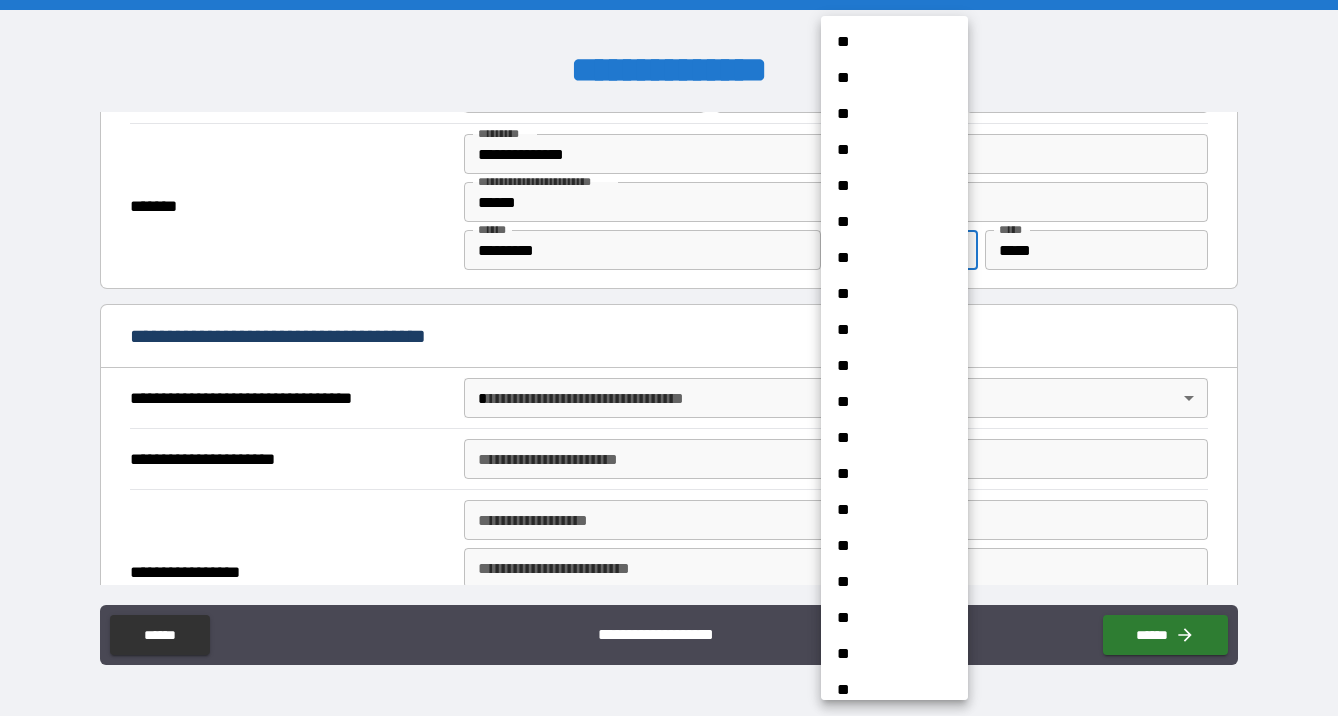 click on "**********" at bounding box center (669, 358) 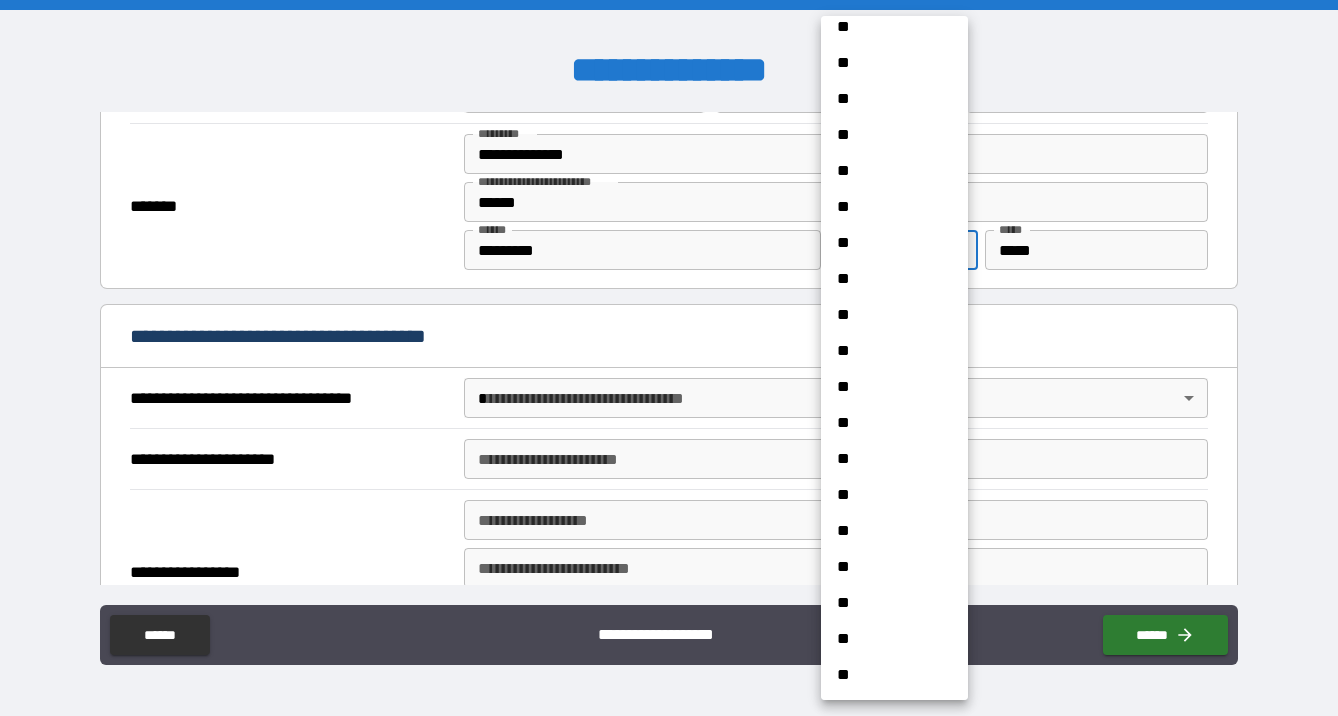 scroll, scrollTop: 340, scrollLeft: 0, axis: vertical 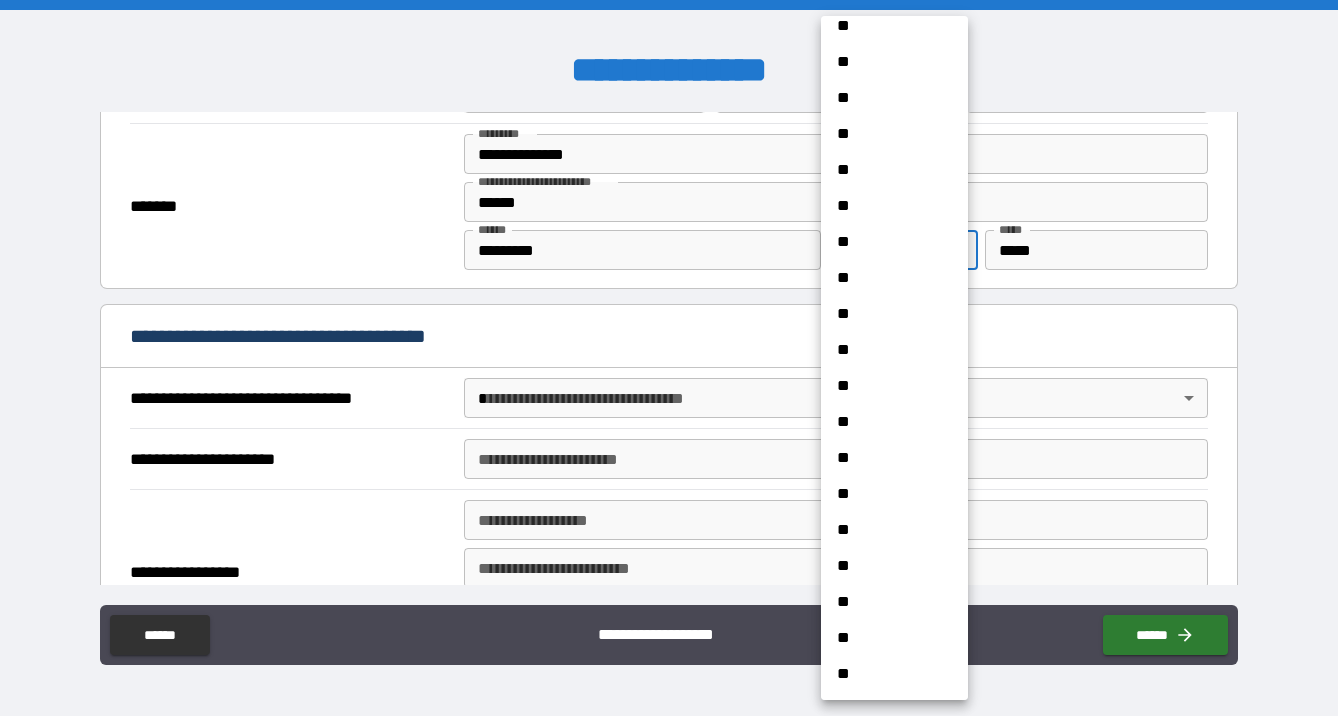 click on "**" at bounding box center [894, 602] 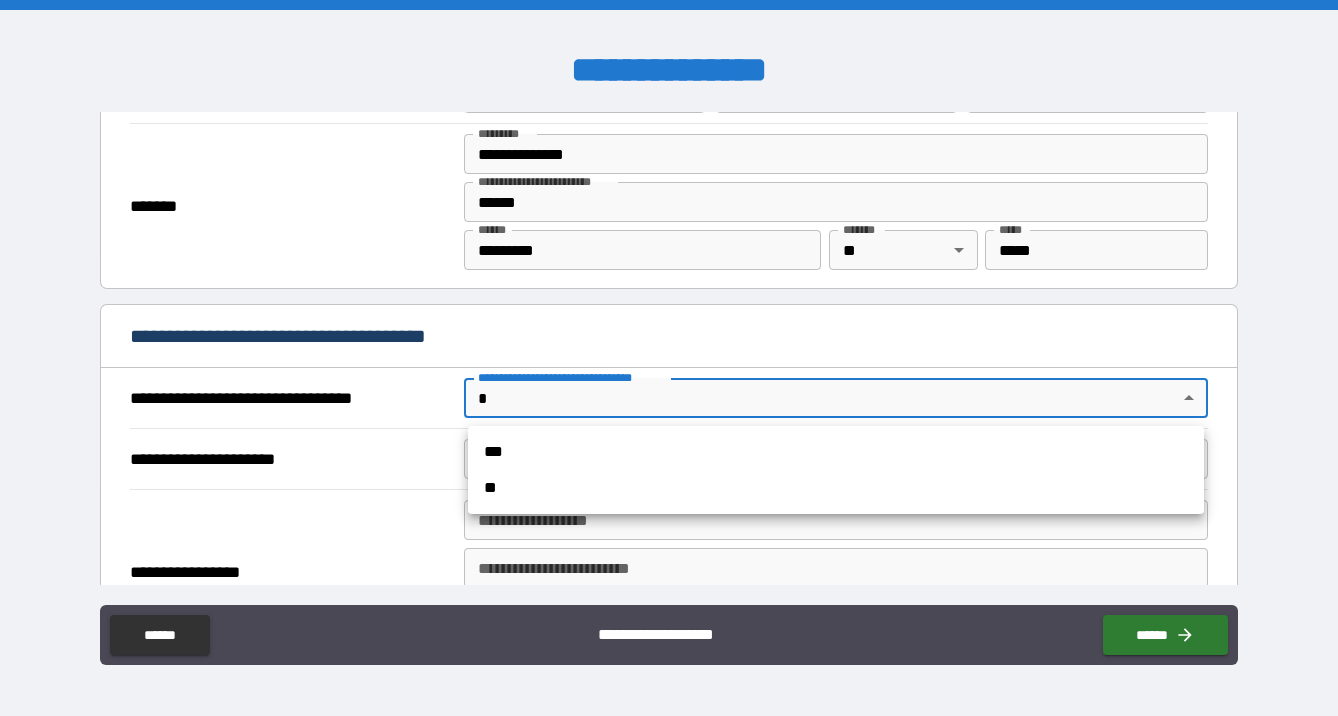 click on "**********" at bounding box center (669, 358) 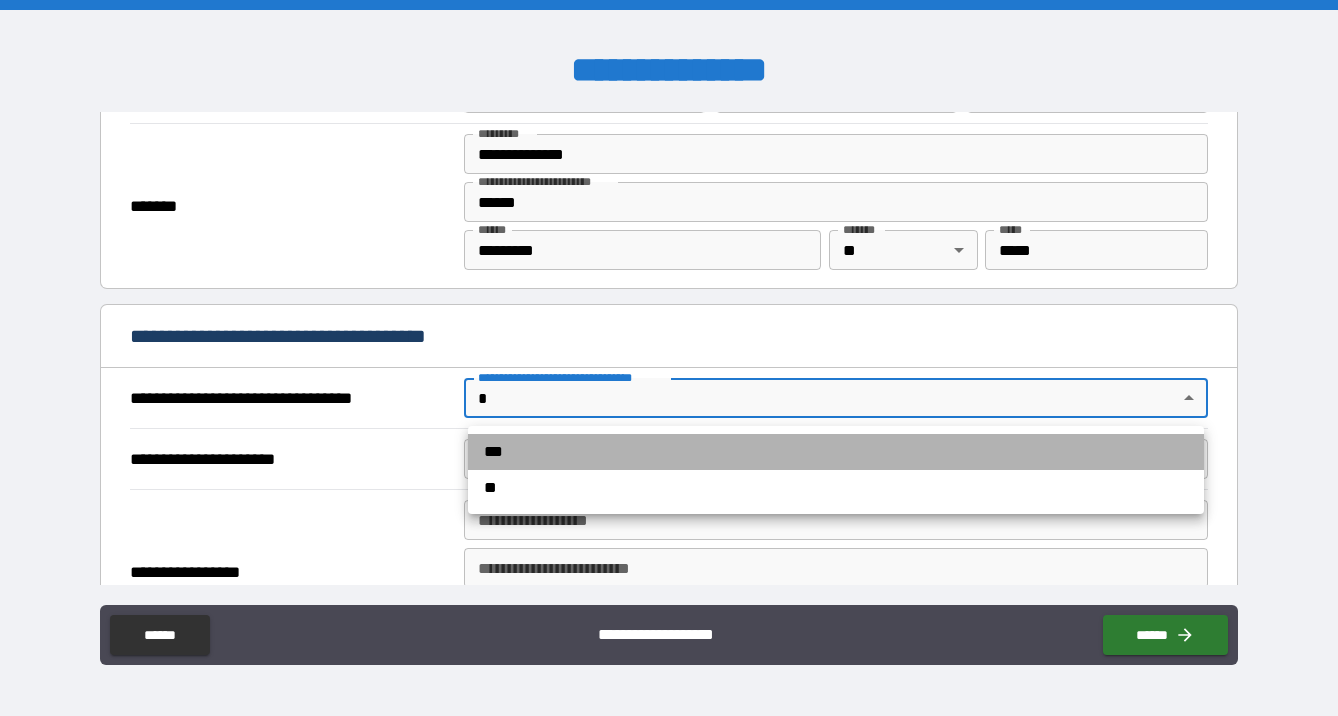click on "***" at bounding box center (836, 452) 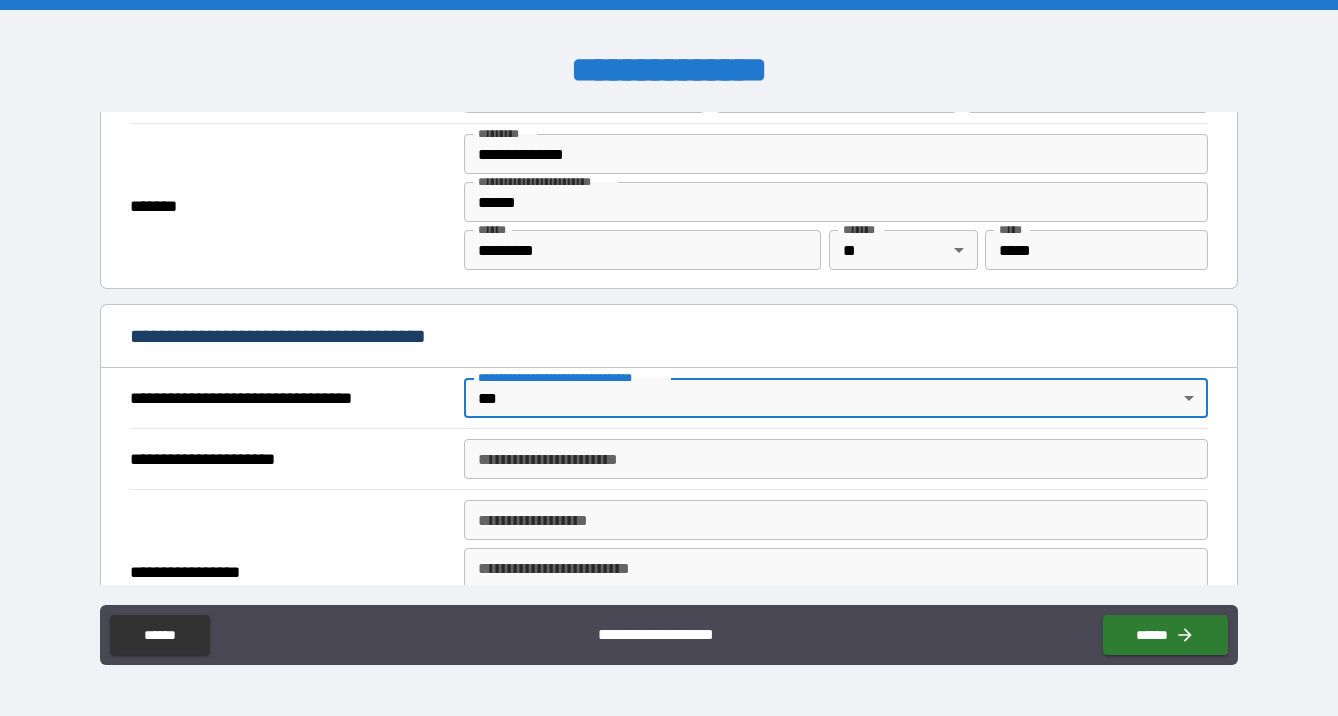 click on "**********" at bounding box center (836, 459) 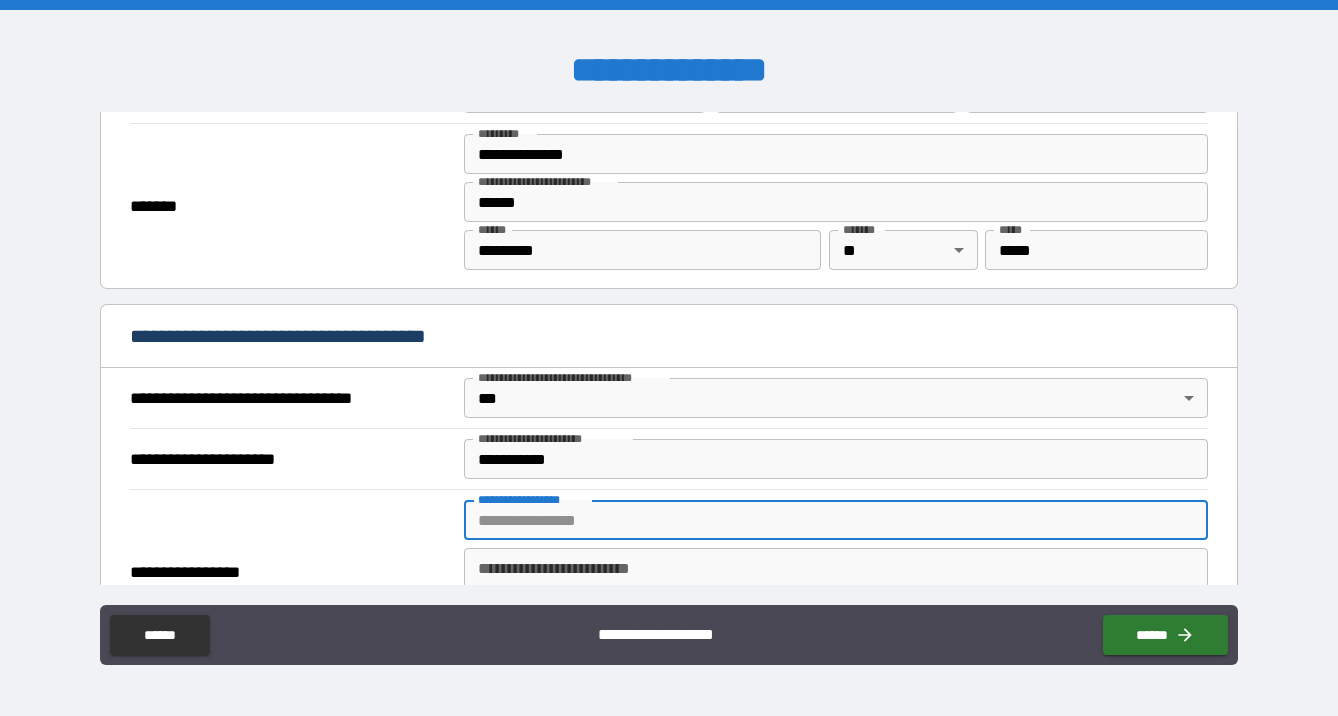 click on "**********" at bounding box center [836, 520] 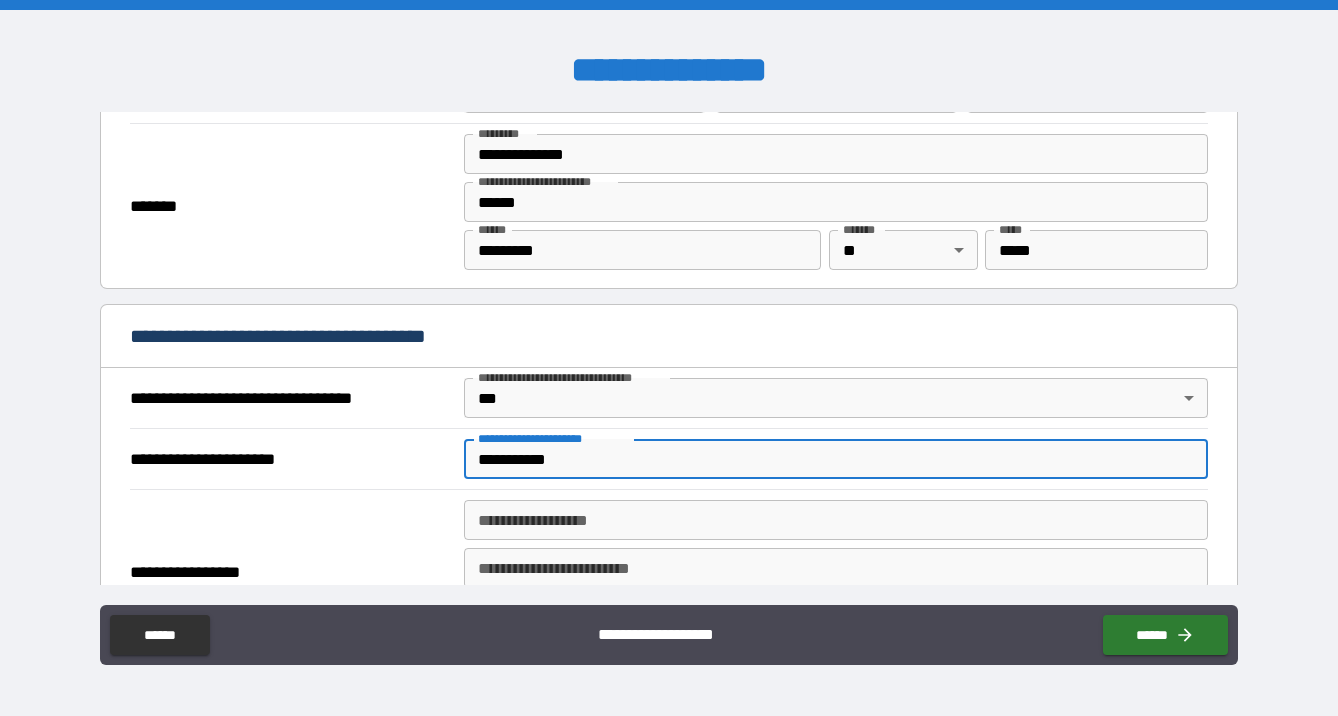 click on "**********" at bounding box center [836, 459] 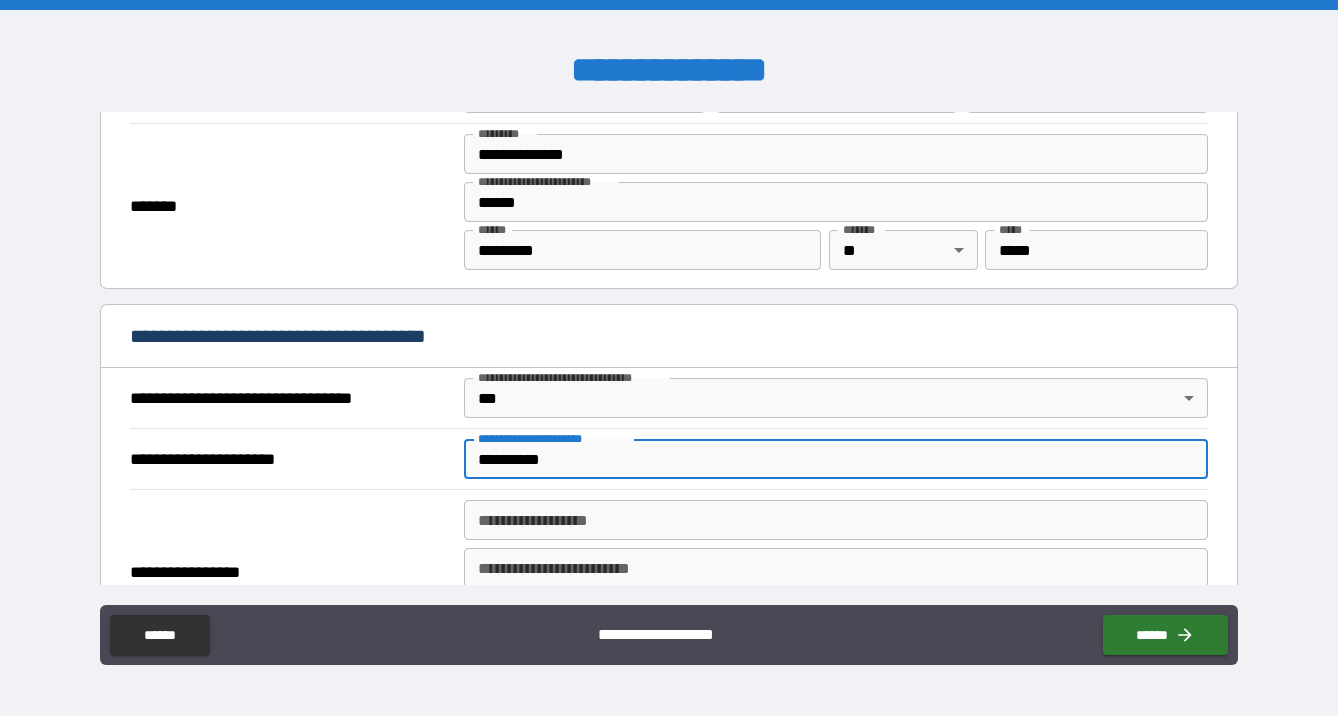 type on "**********" 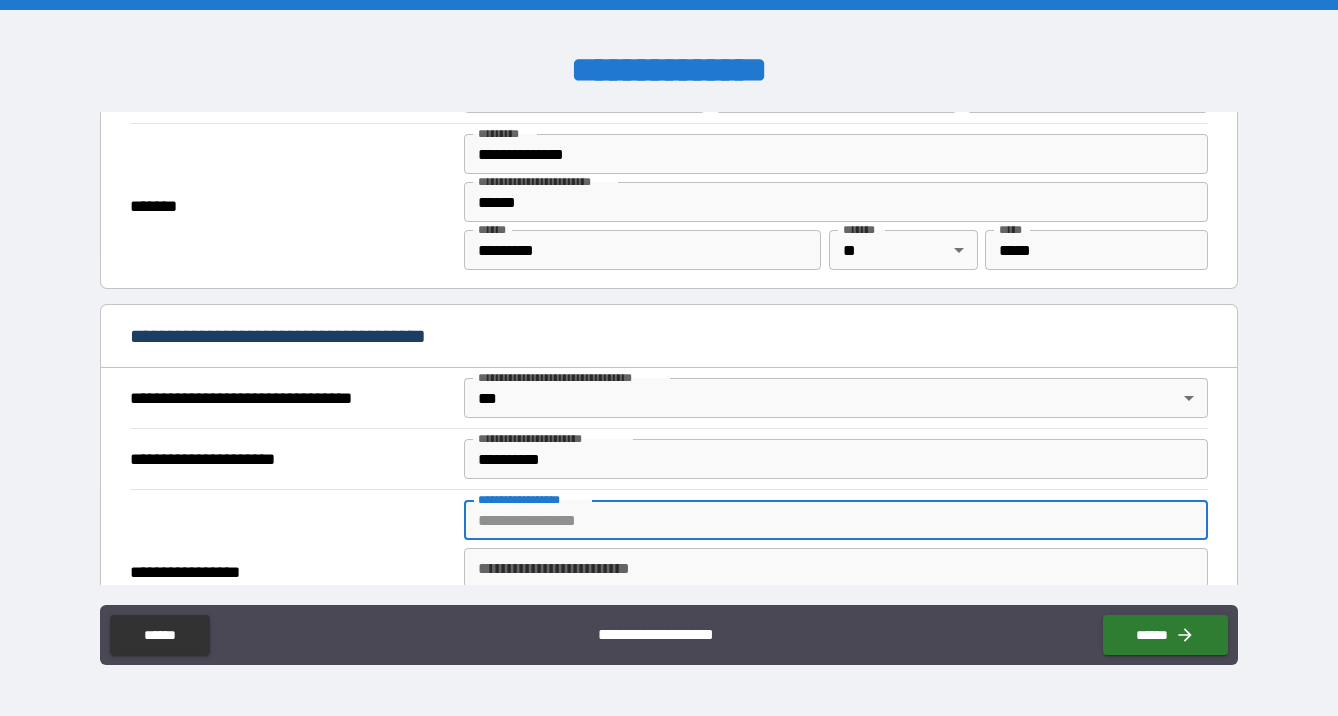 click on "**********" at bounding box center (836, 520) 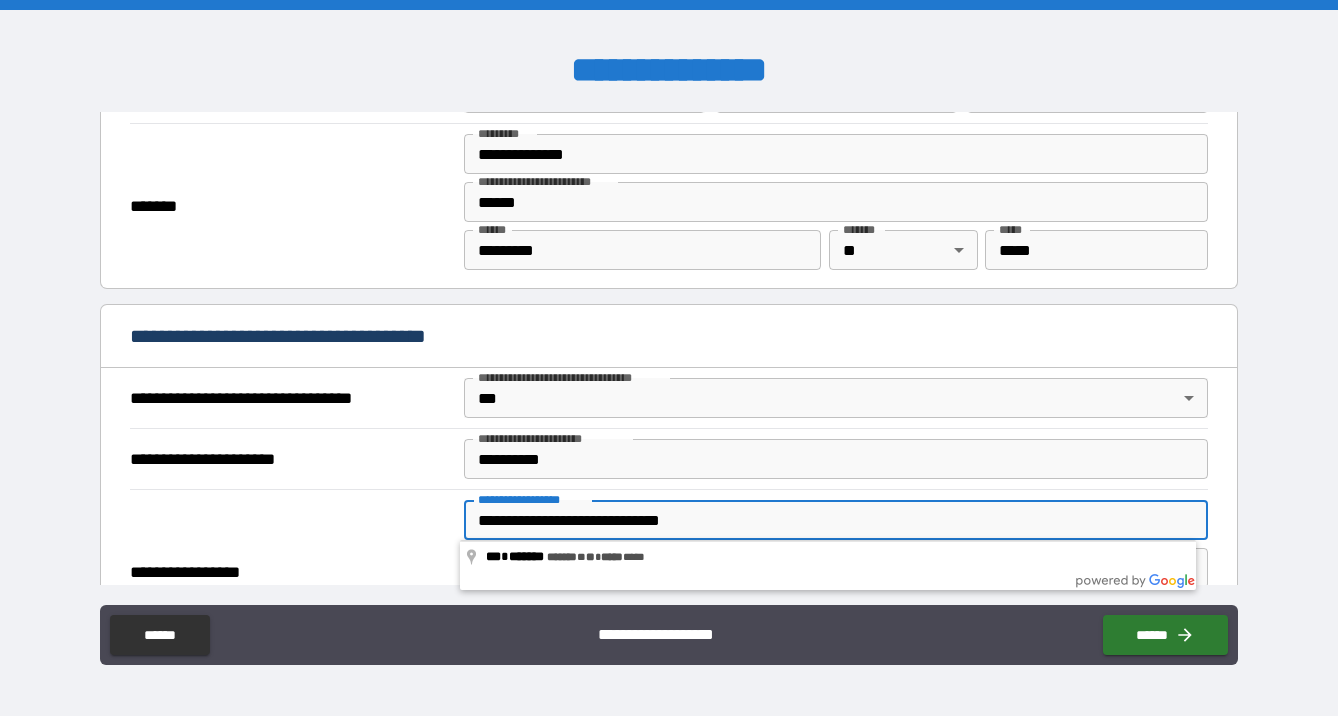 scroll, scrollTop: 2199, scrollLeft: 0, axis: vertical 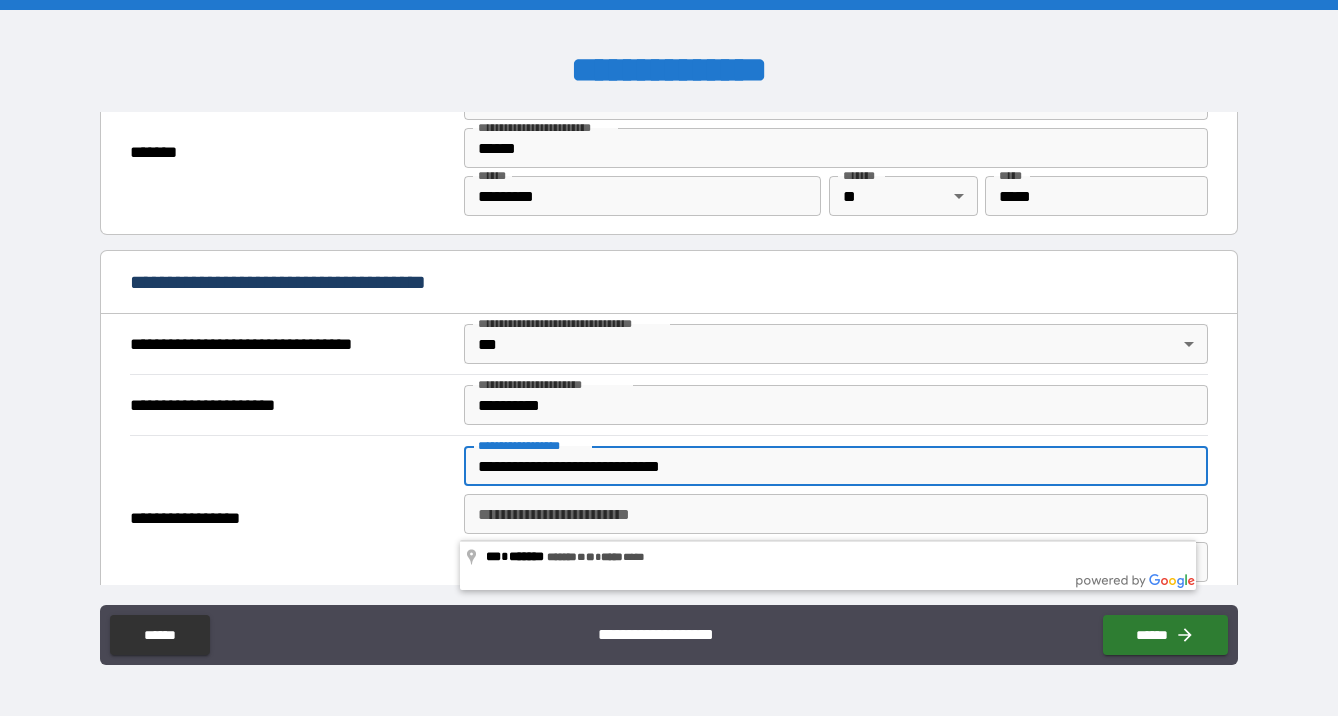 drag, startPoint x: 571, startPoint y: 468, endPoint x: 717, endPoint y: 465, distance: 146.03082 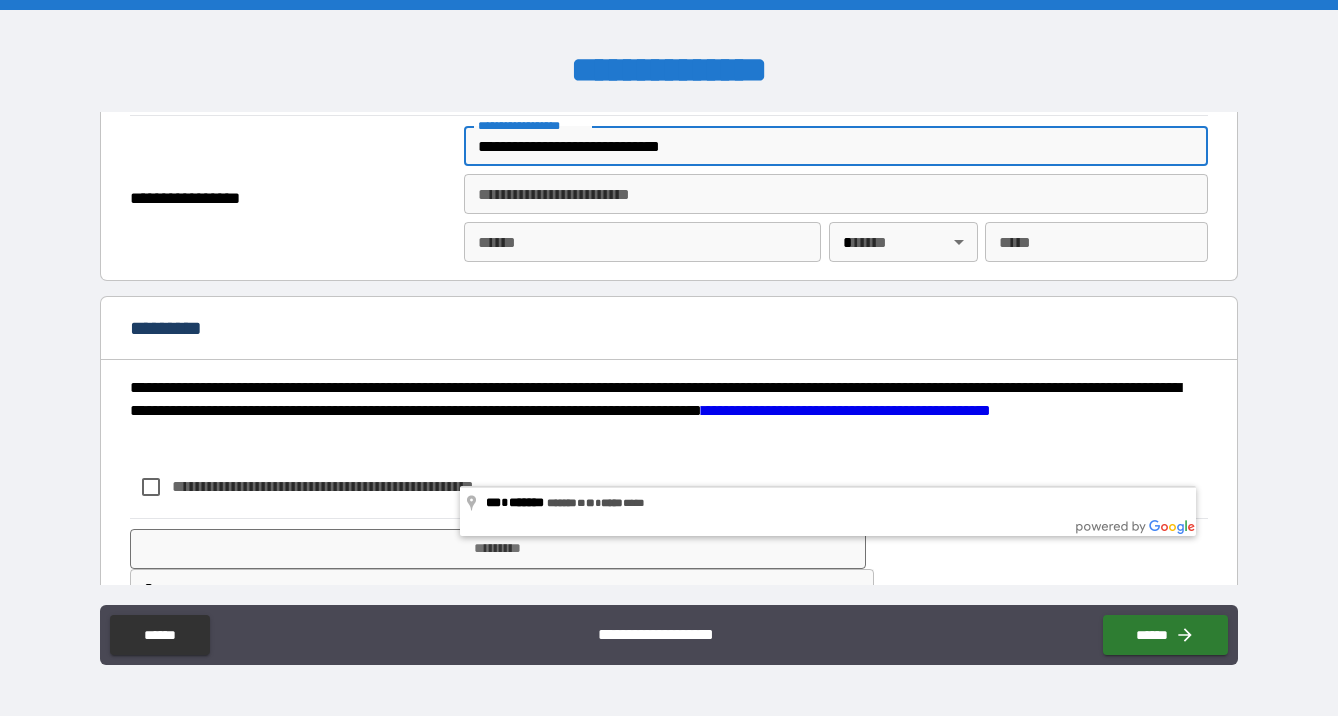 scroll, scrollTop: 2561, scrollLeft: 0, axis: vertical 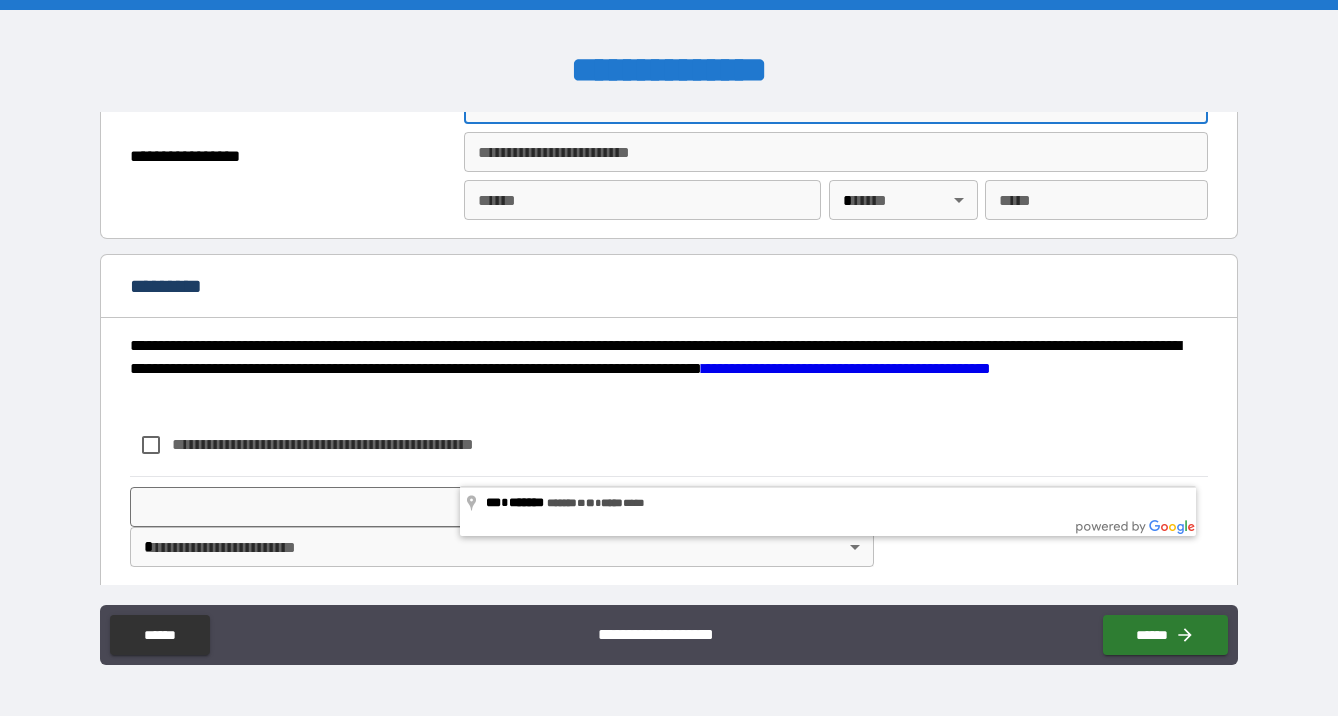 type on "**********" 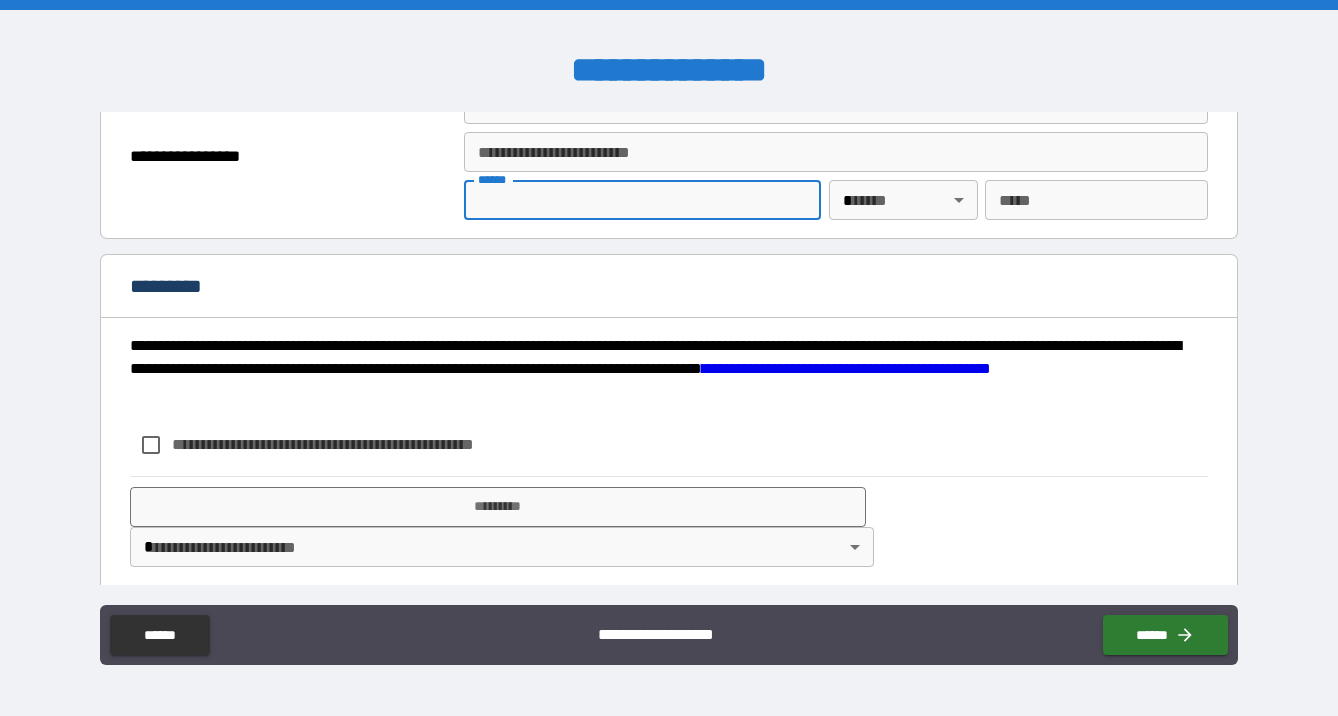 paste on "**********" 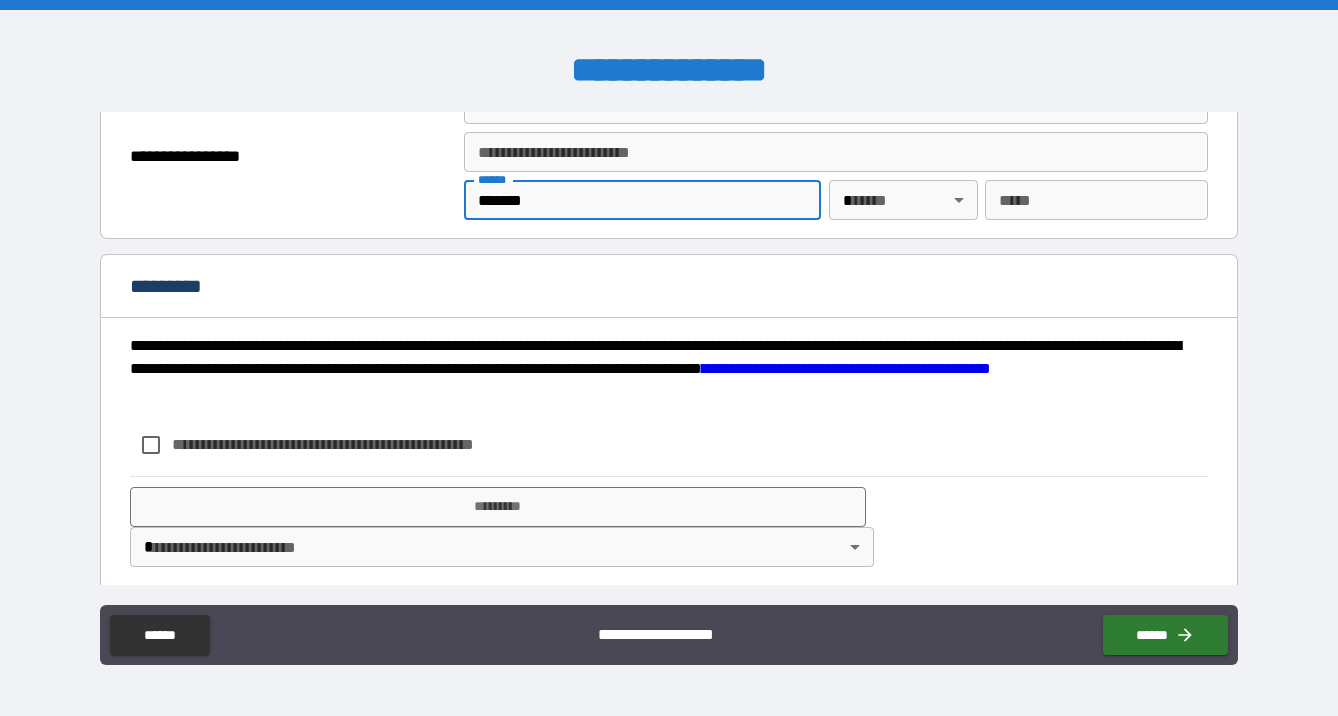 type on "*******" 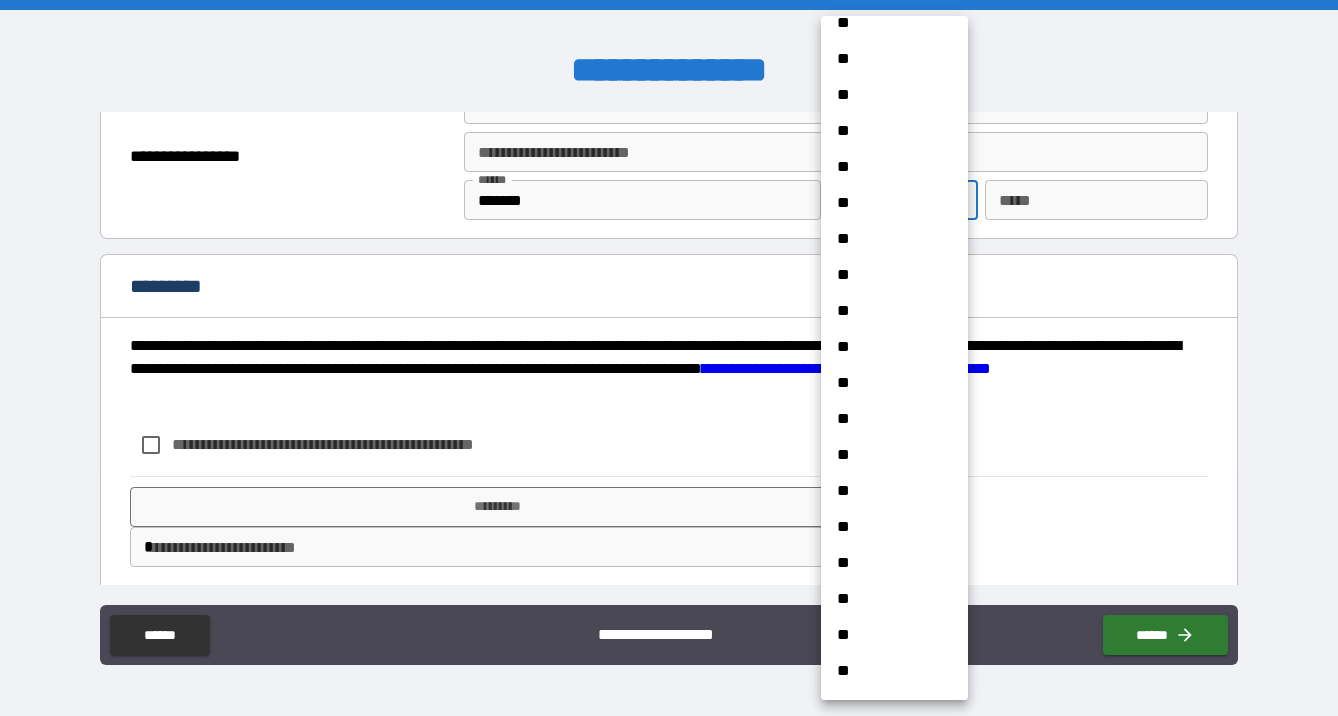 scroll, scrollTop: 281, scrollLeft: 0, axis: vertical 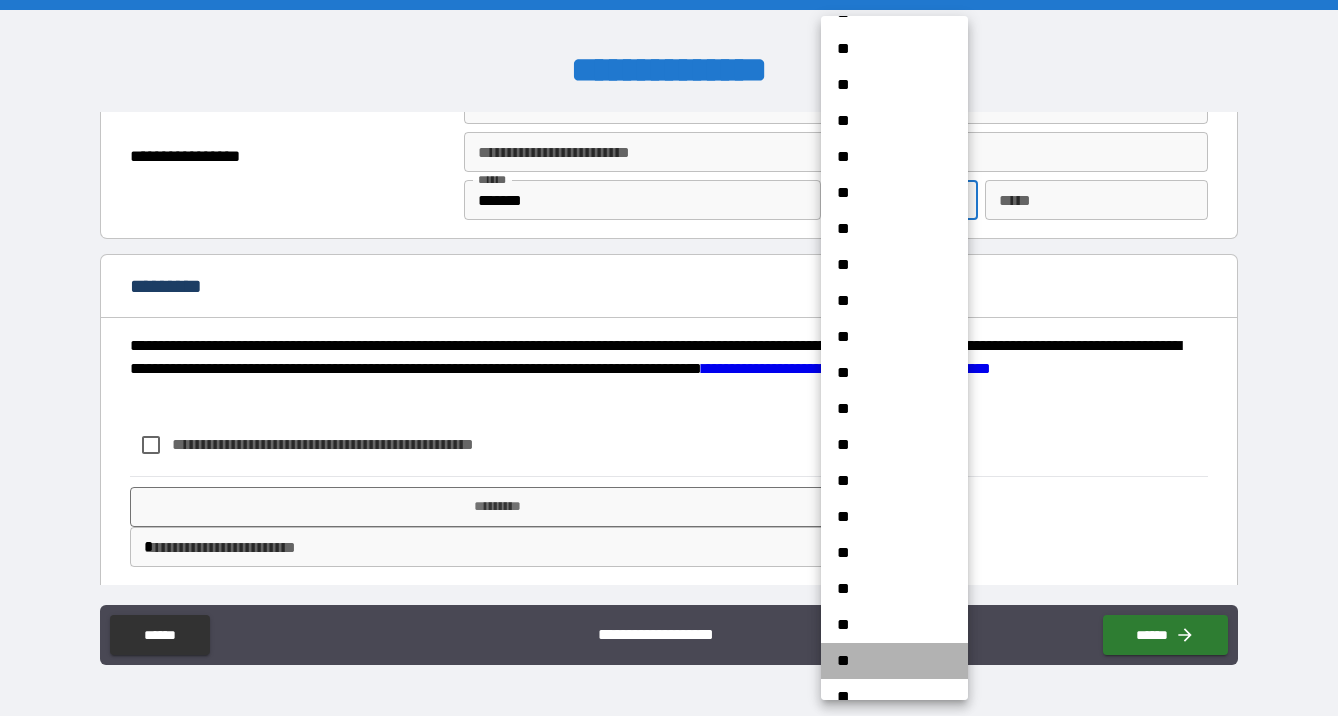 click on "**" at bounding box center [894, 661] 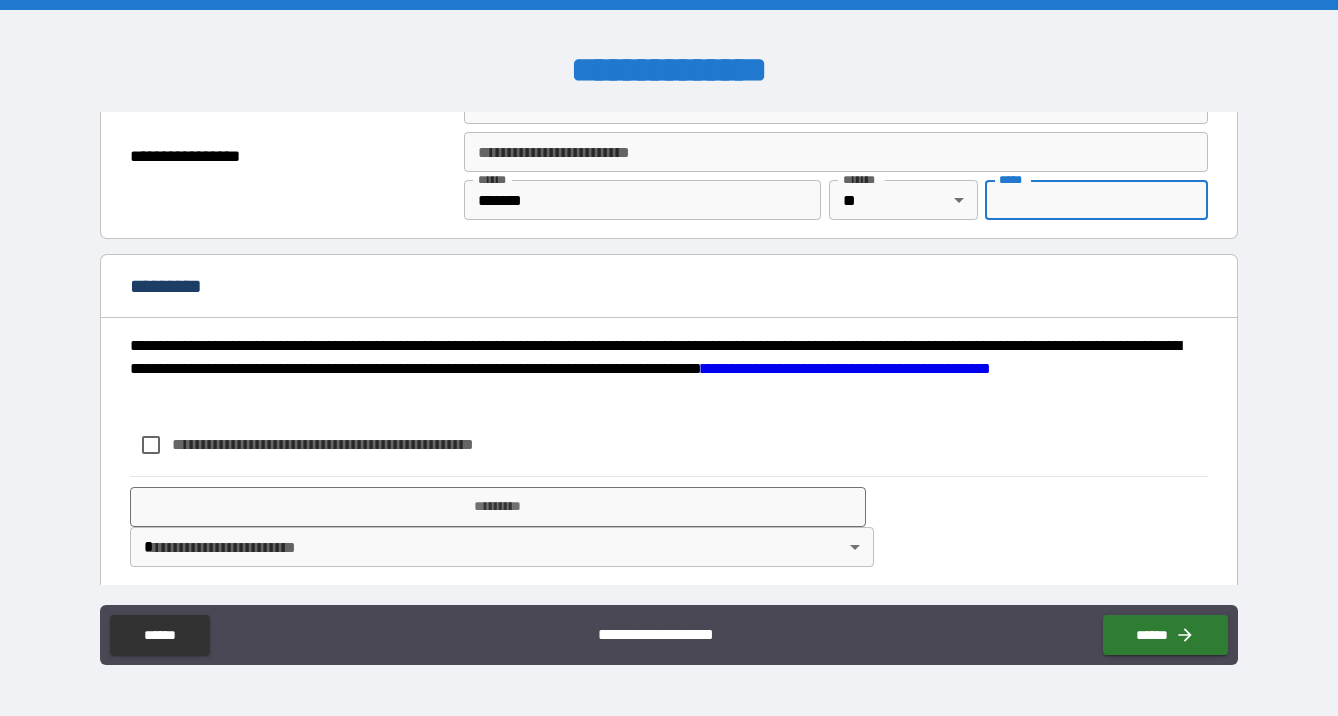 click on "***   *" at bounding box center [1096, 200] 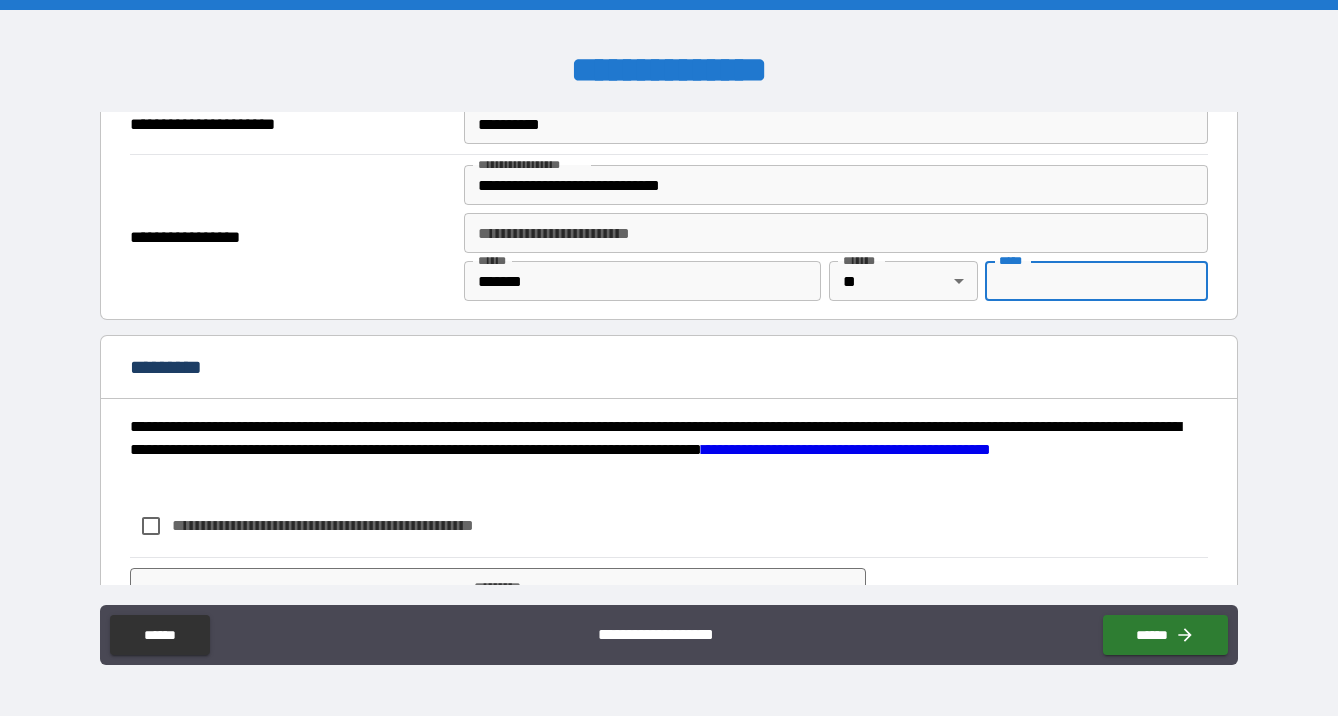 scroll, scrollTop: 2436, scrollLeft: 0, axis: vertical 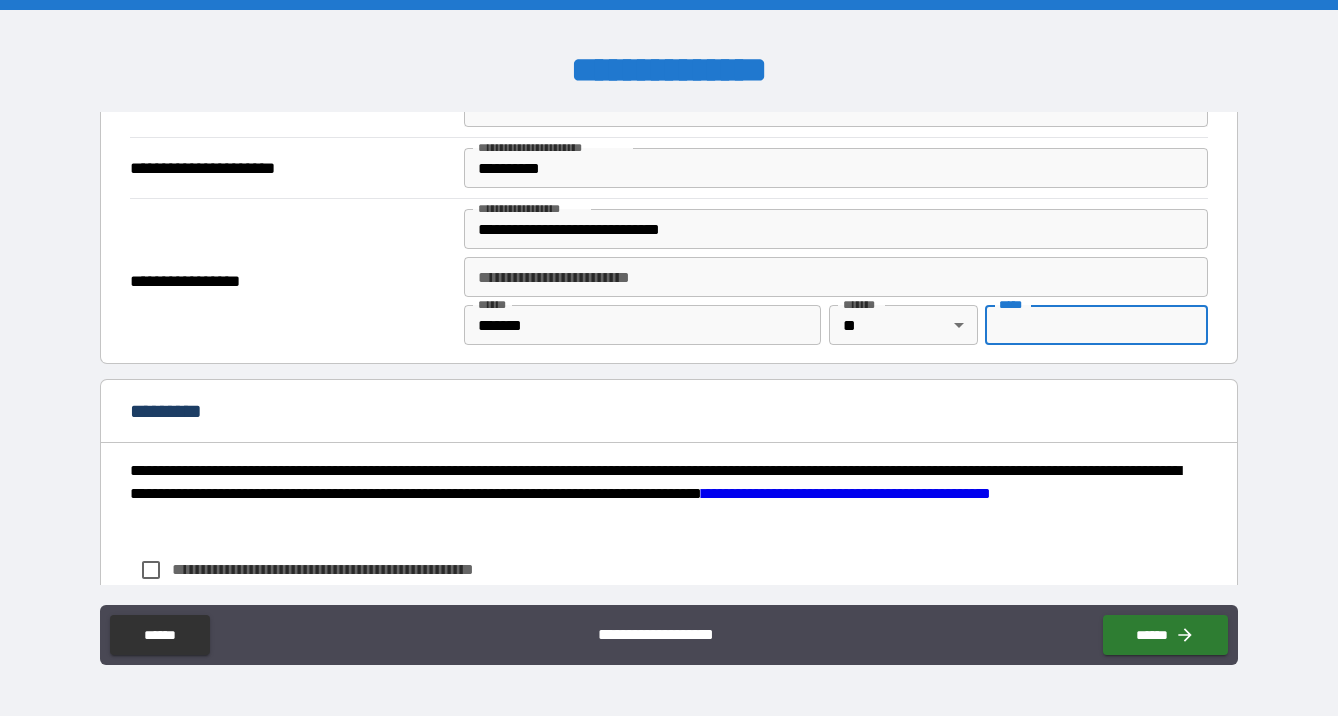 click on "***   *" at bounding box center (1096, 325) 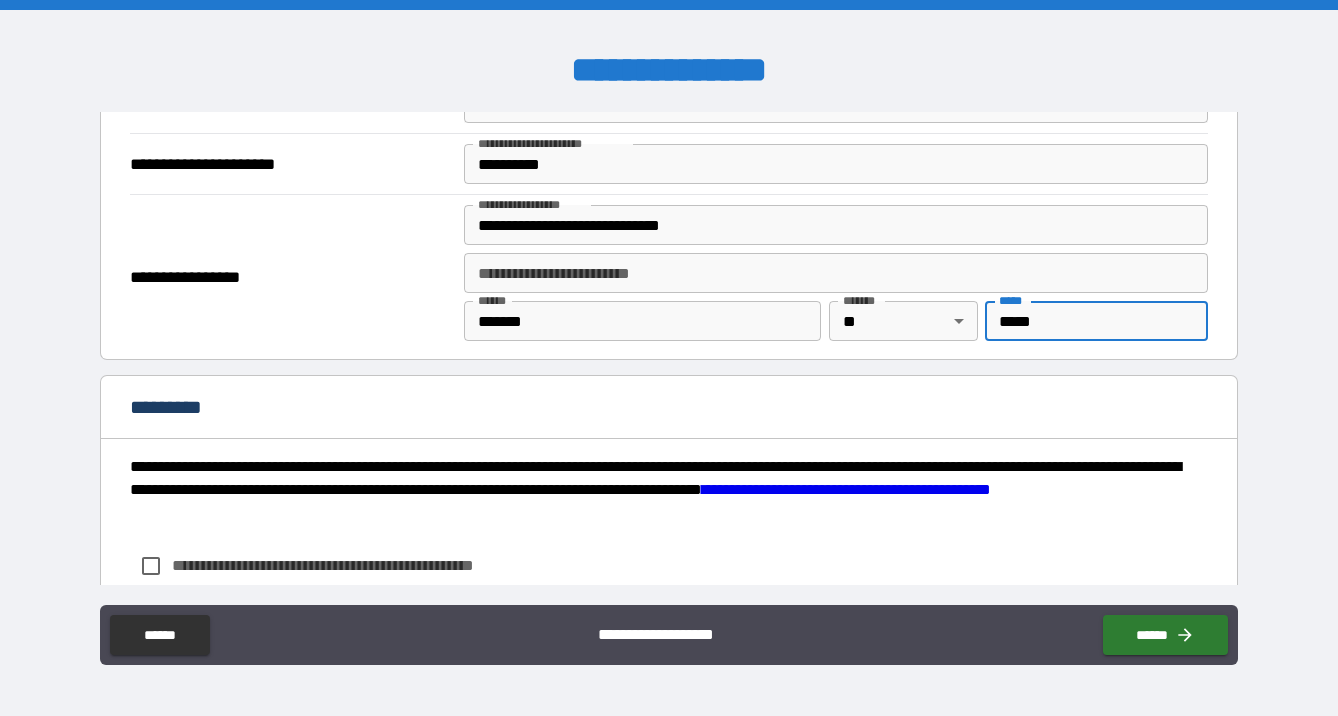 scroll, scrollTop: 2450, scrollLeft: 0, axis: vertical 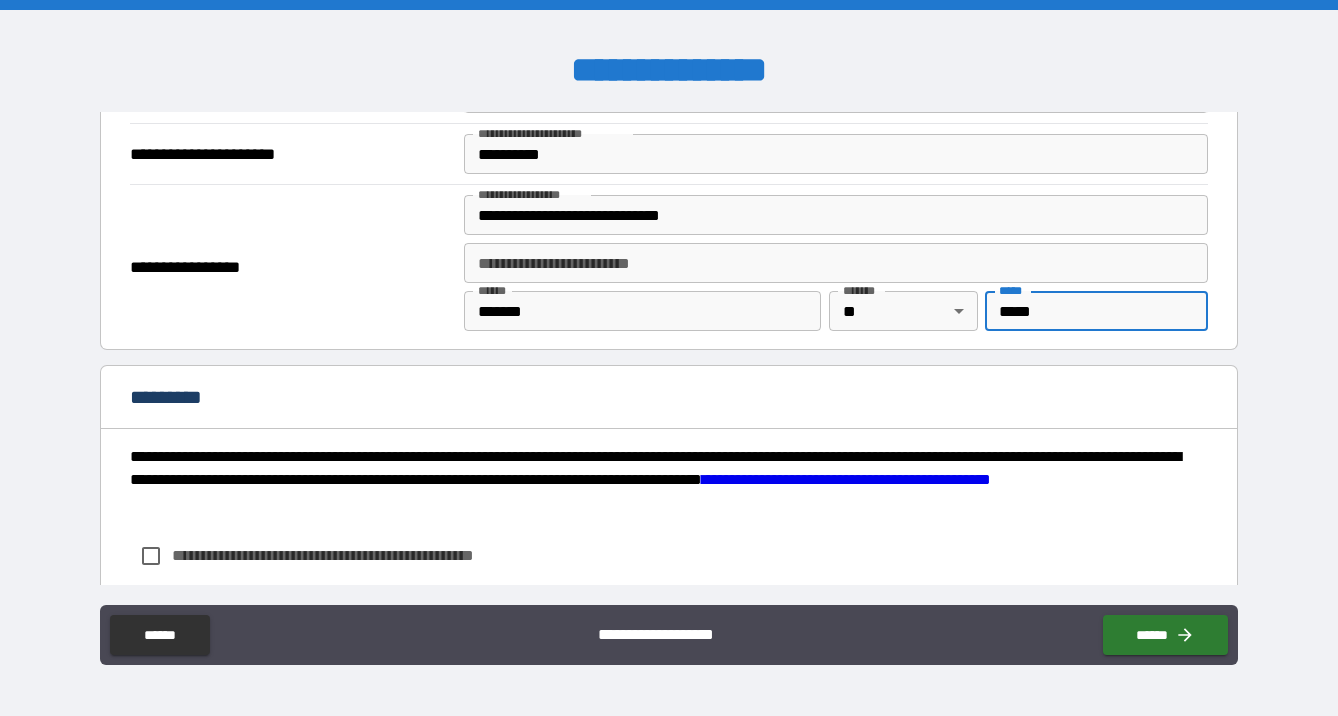 type on "*****" 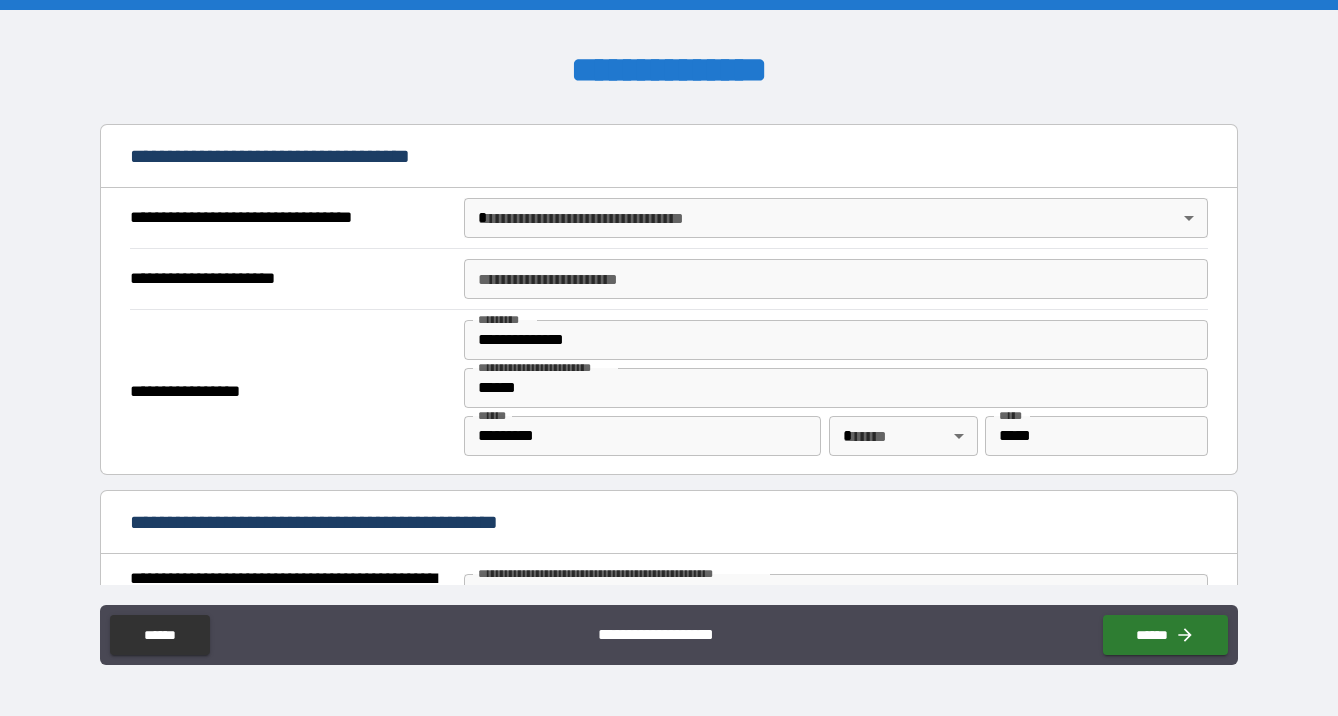 scroll, scrollTop: 1130, scrollLeft: 0, axis: vertical 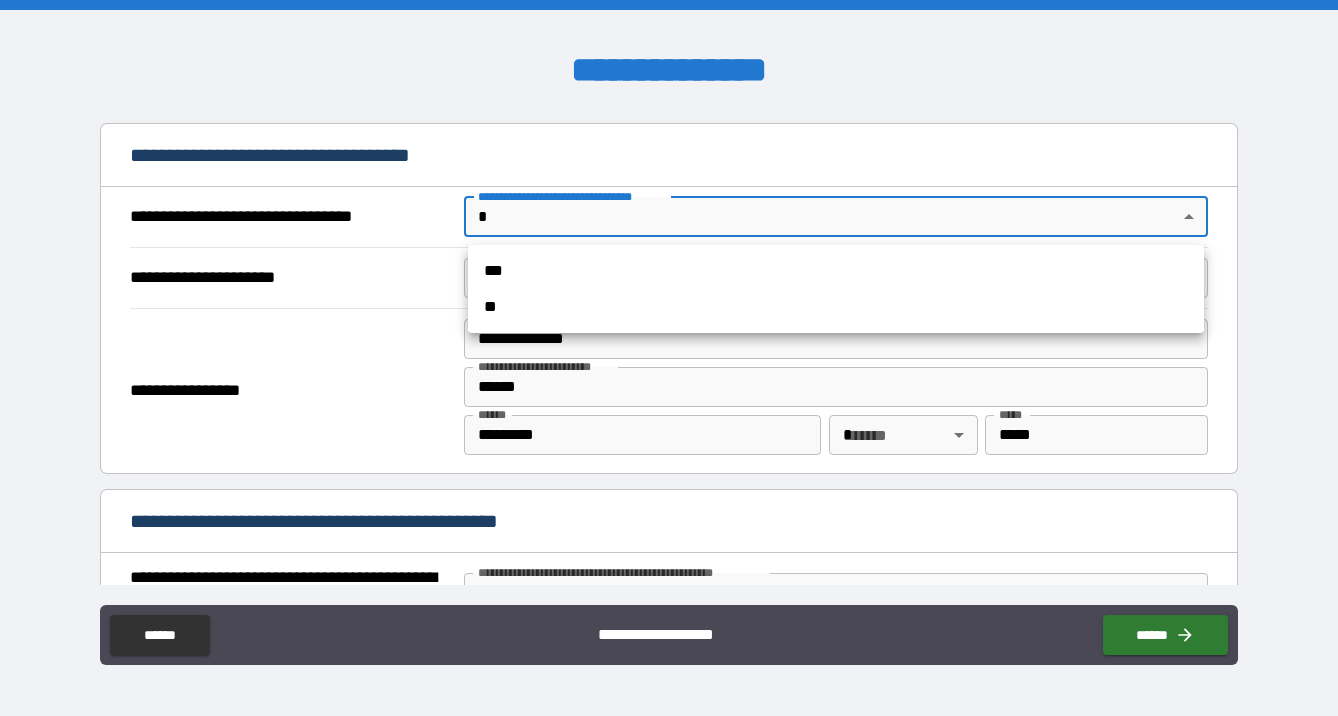 click on "**********" at bounding box center [669, 358] 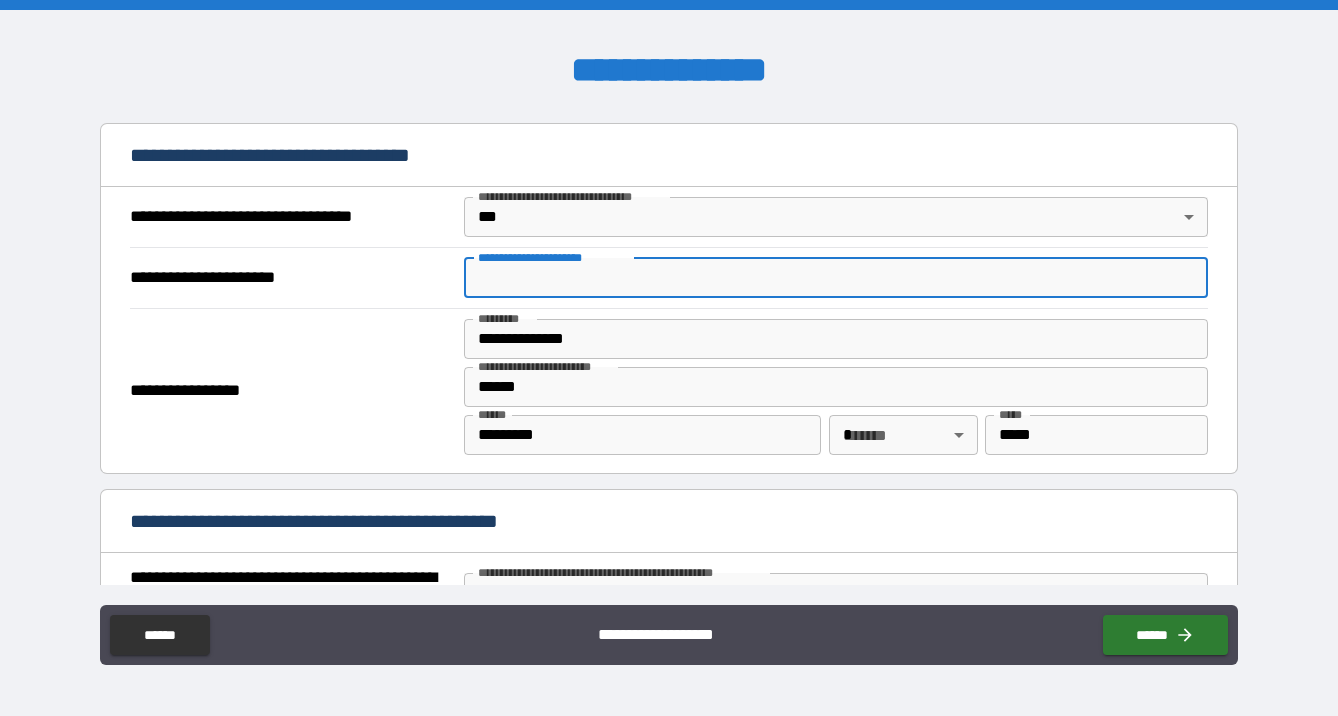 click on "**********" at bounding box center [836, 278] 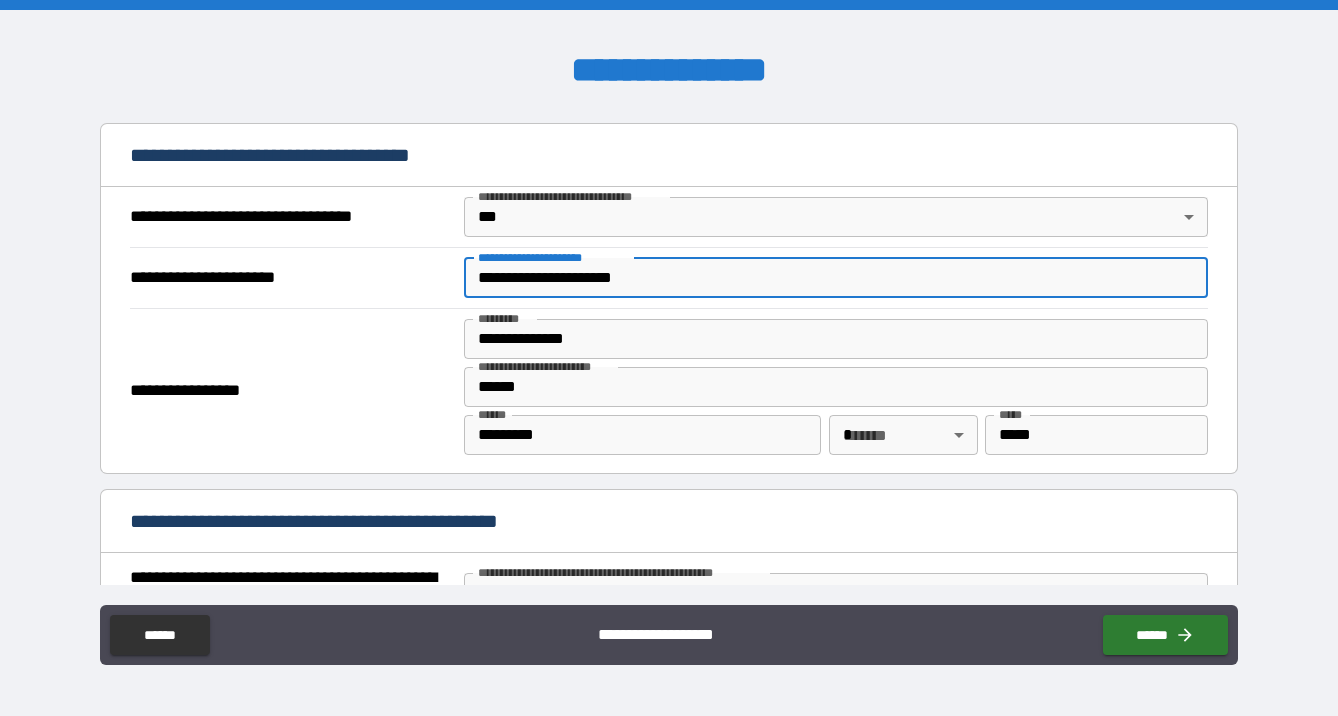 click on "**********" at bounding box center [836, 278] 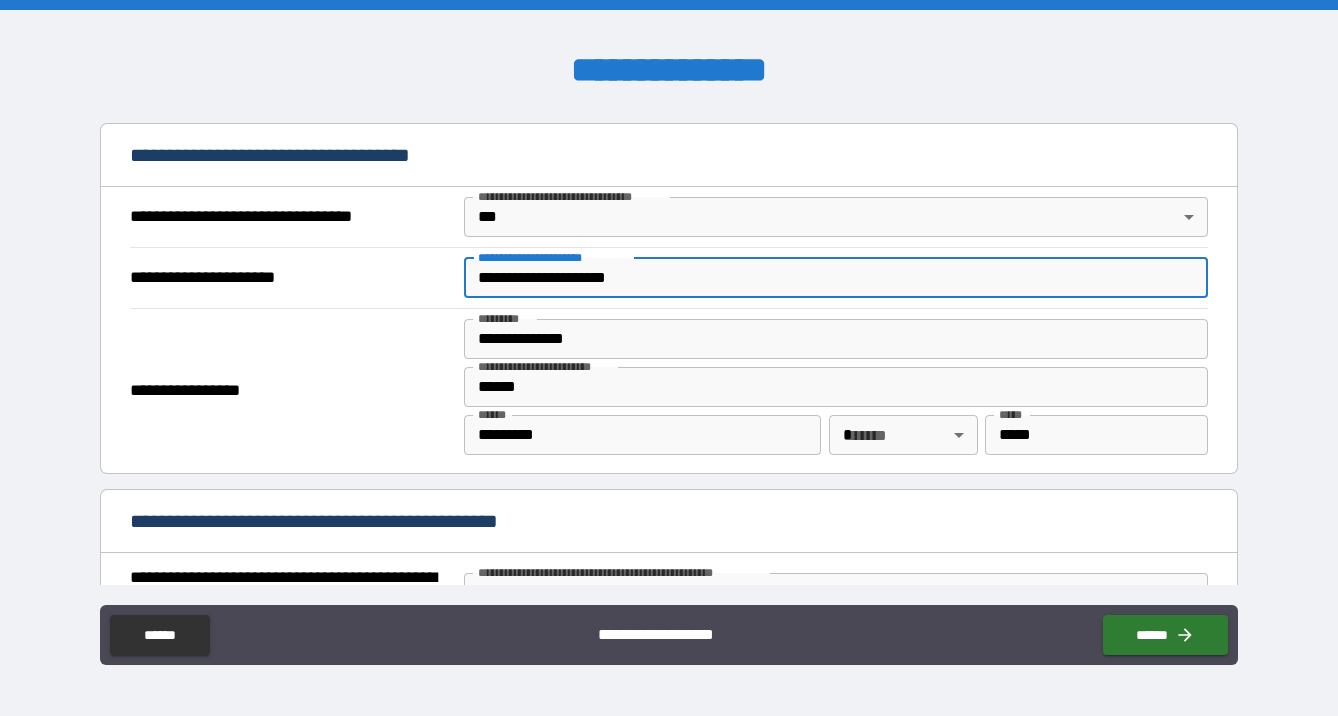 type on "**********" 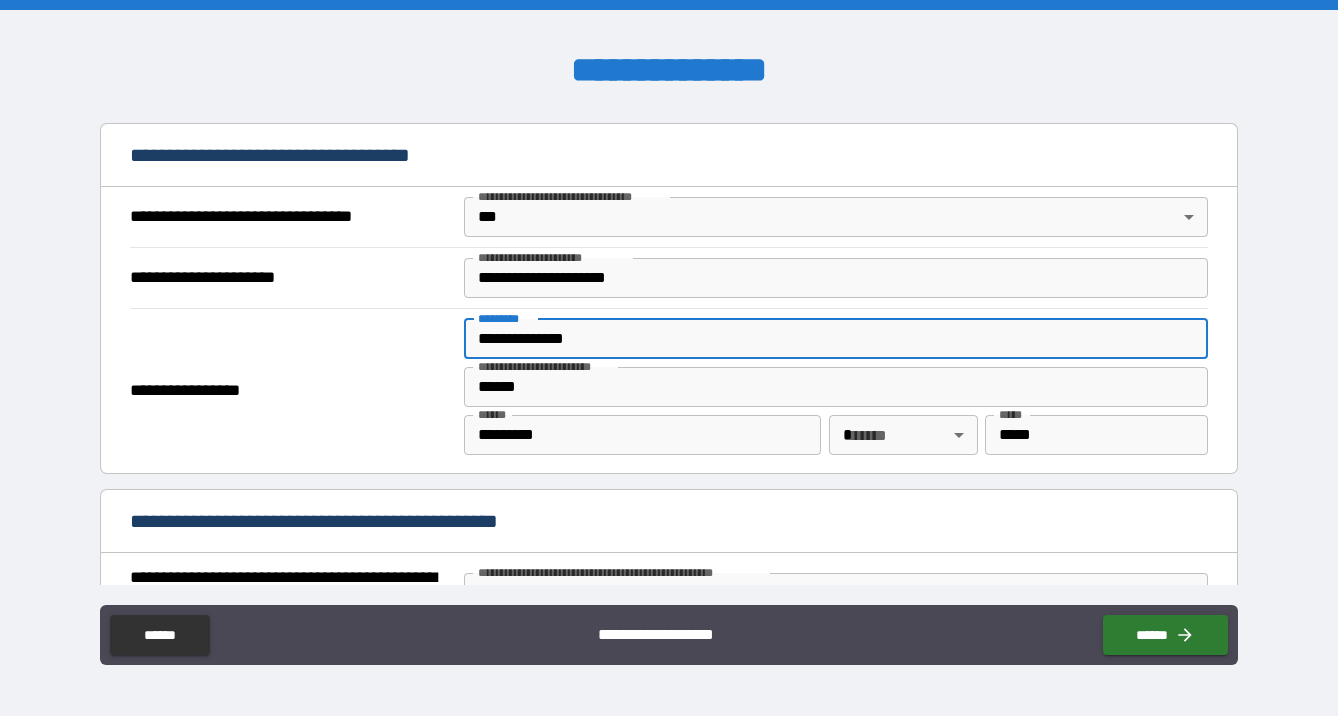 drag, startPoint x: 596, startPoint y: 343, endPoint x: 402, endPoint y: 329, distance: 194.5045 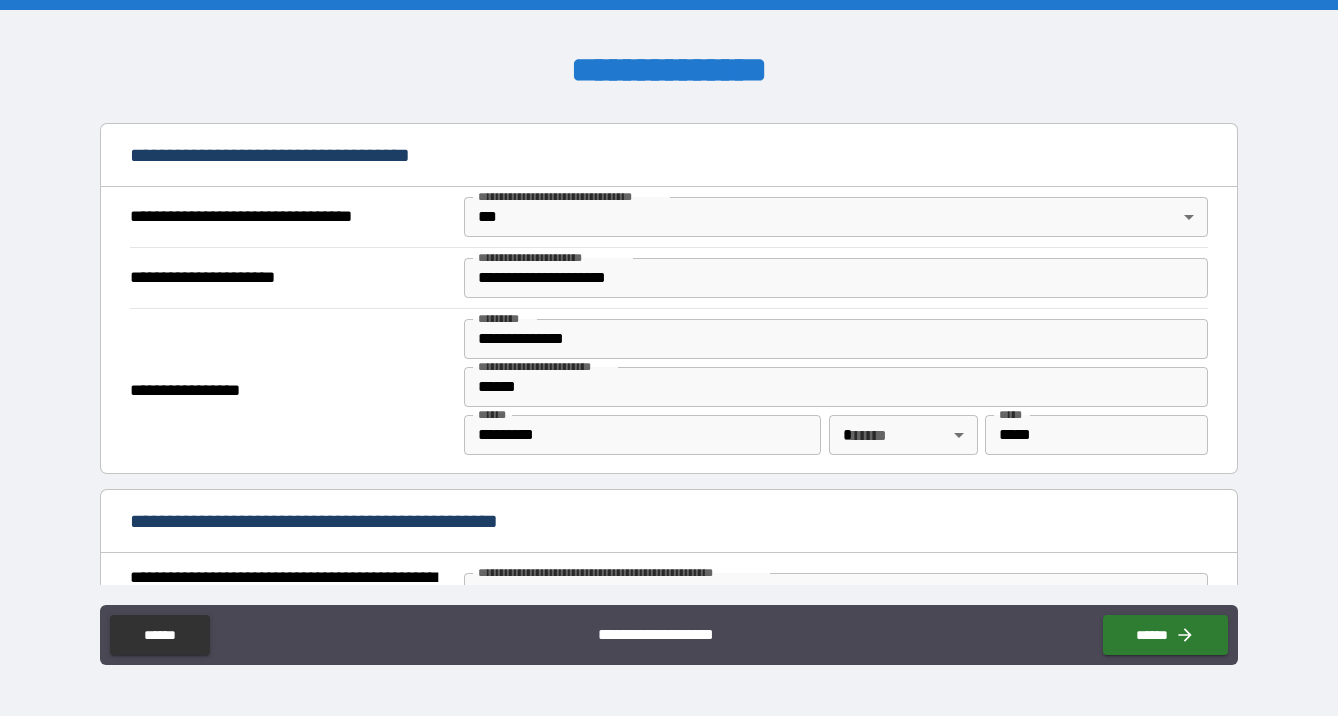 type on "**********" 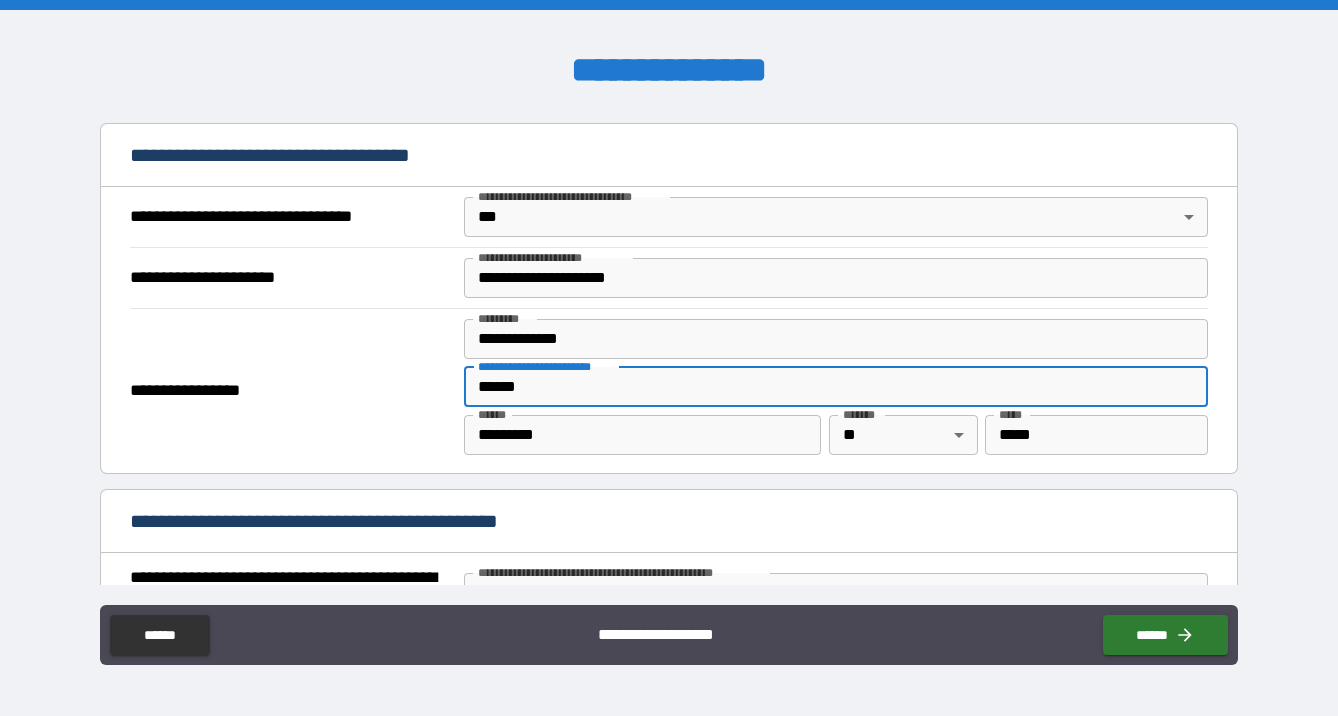 click on "******" at bounding box center [836, 387] 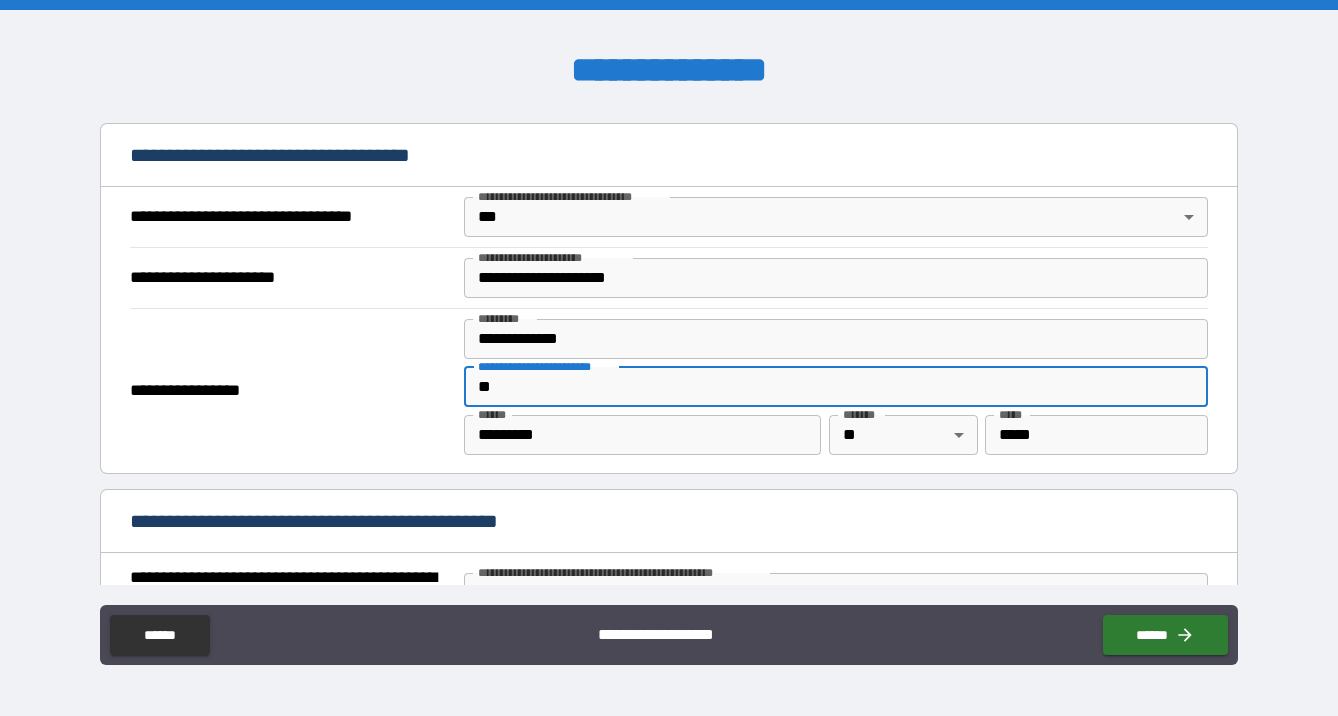 type on "*" 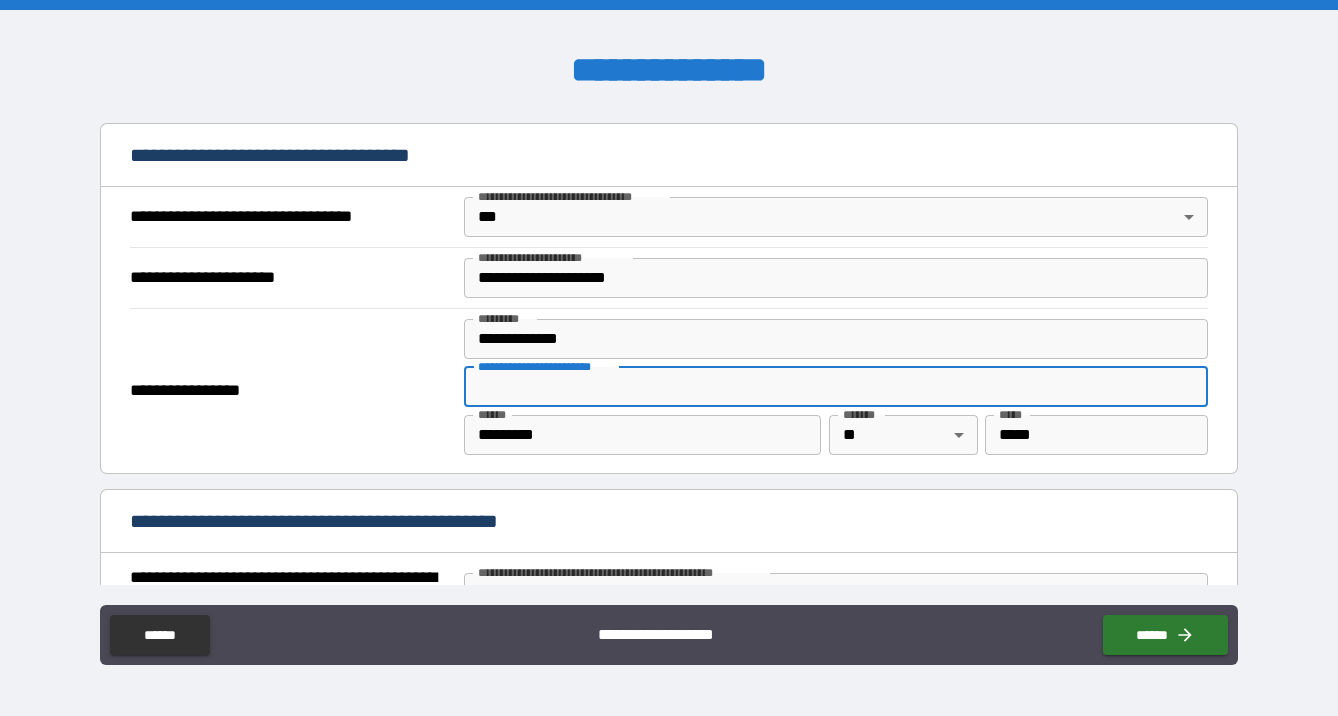 type 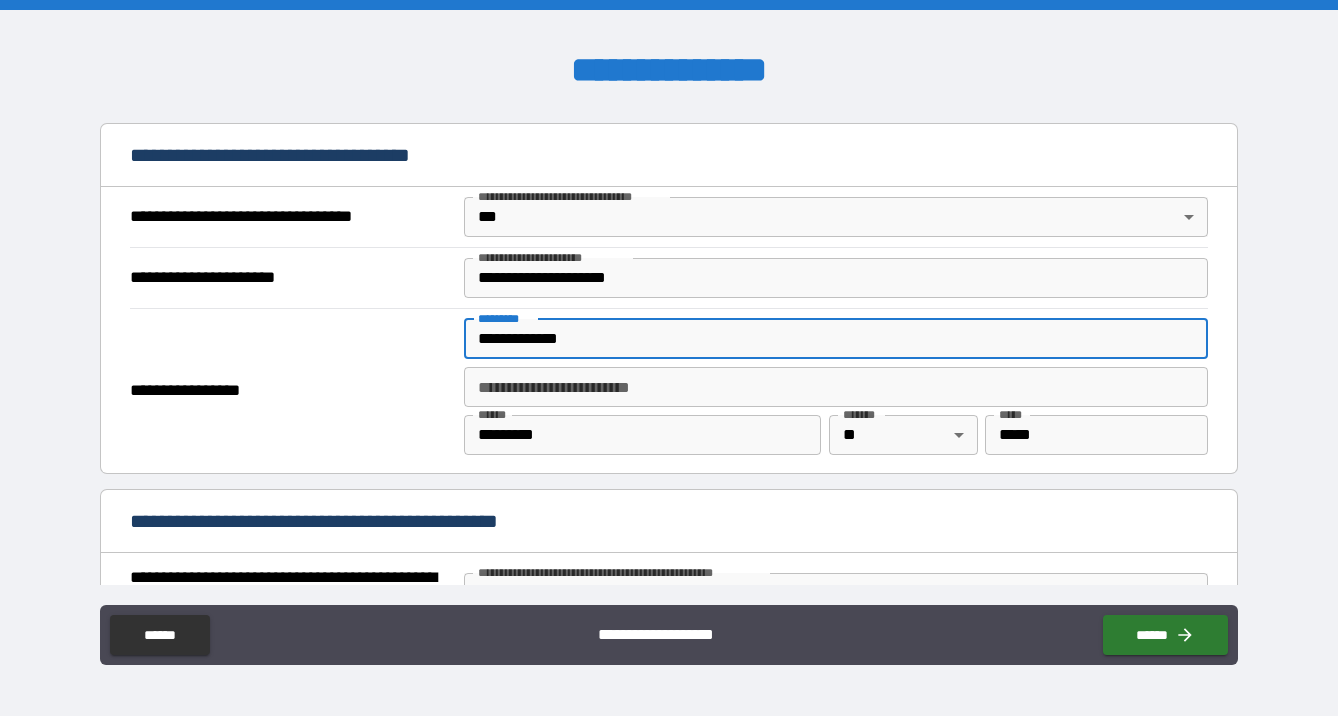 click on "**********" at bounding box center [836, 339] 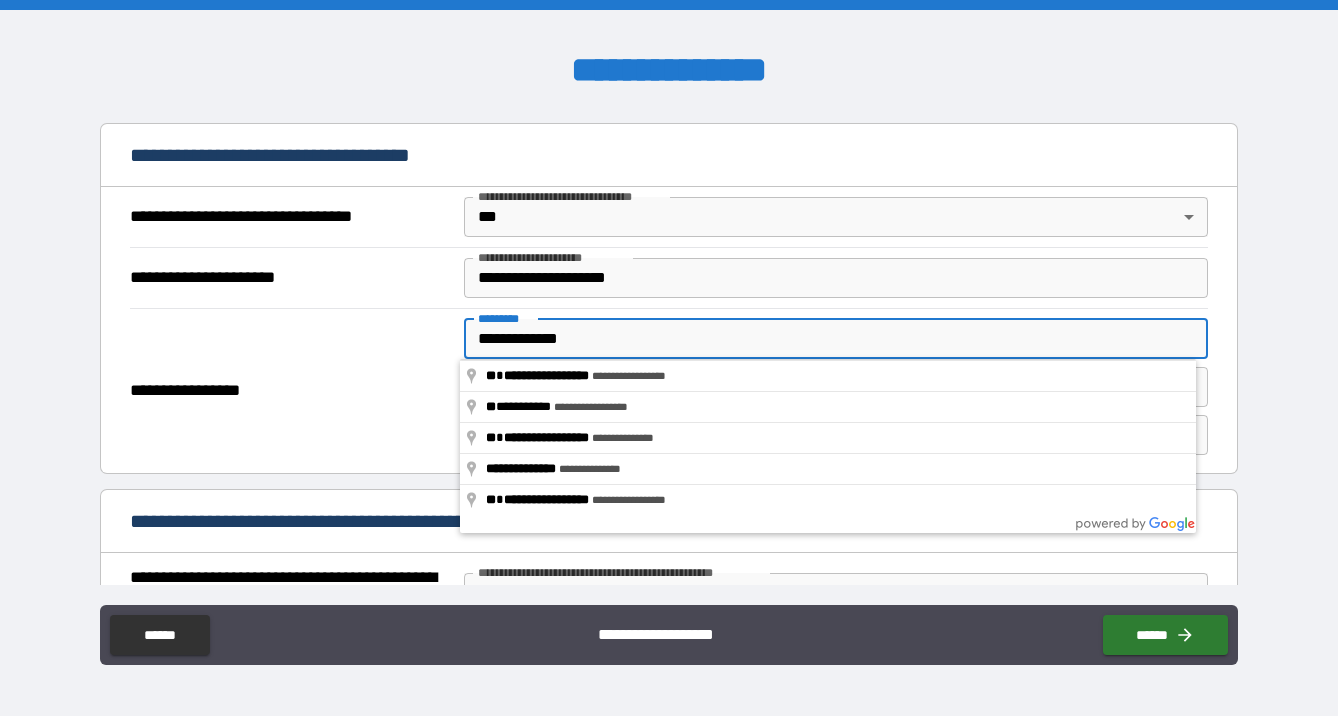 click on "**********" at bounding box center (836, 339) 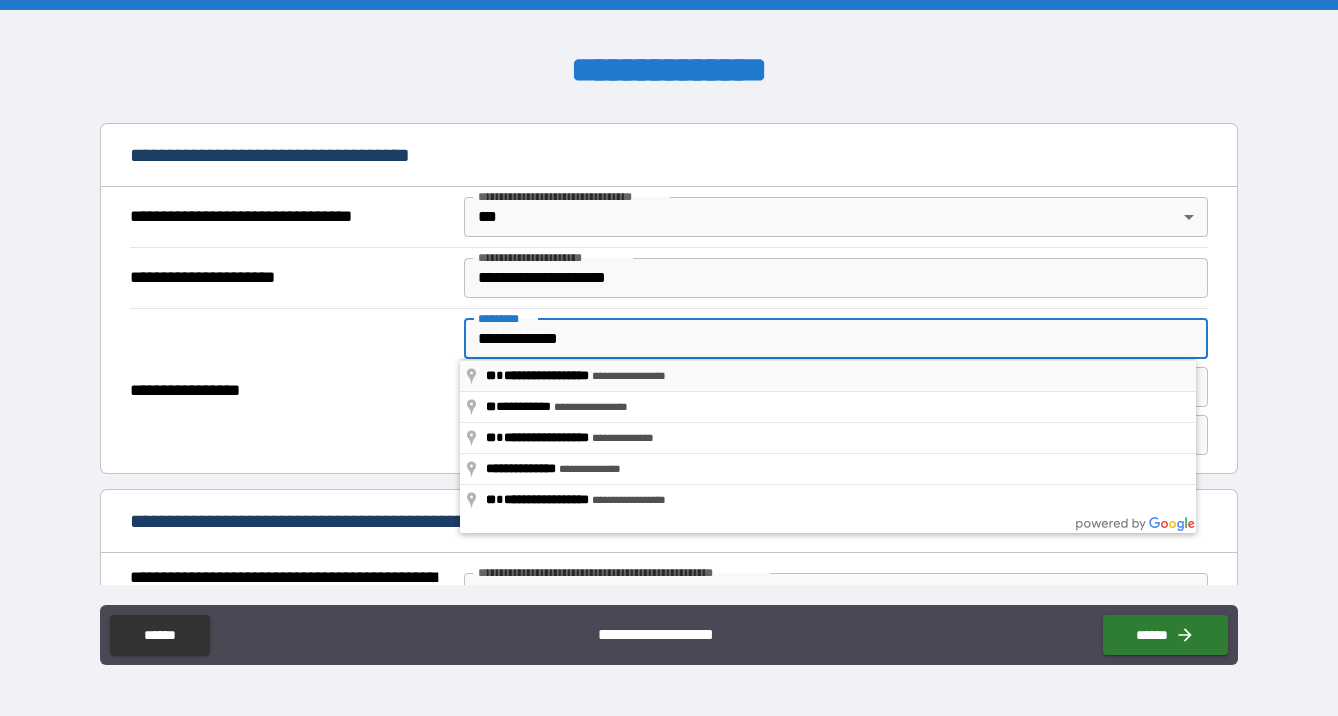 type on "**********" 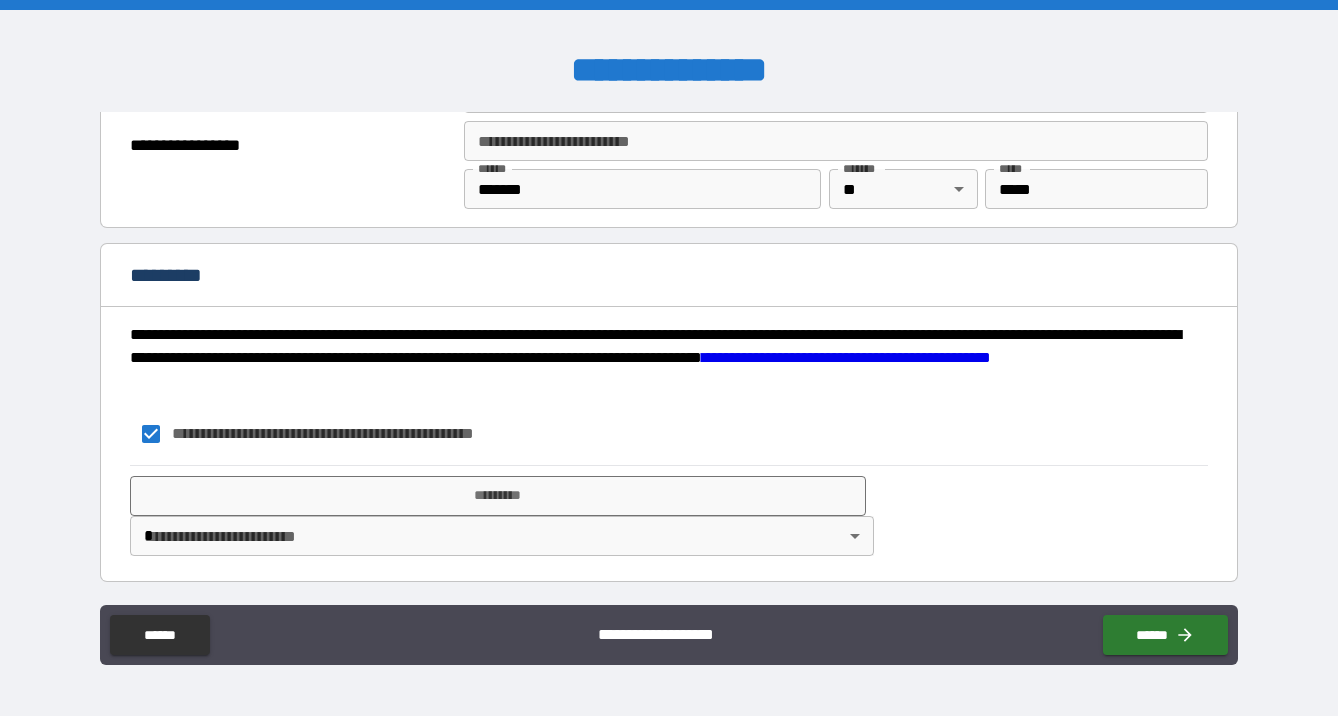 scroll, scrollTop: 2573, scrollLeft: 0, axis: vertical 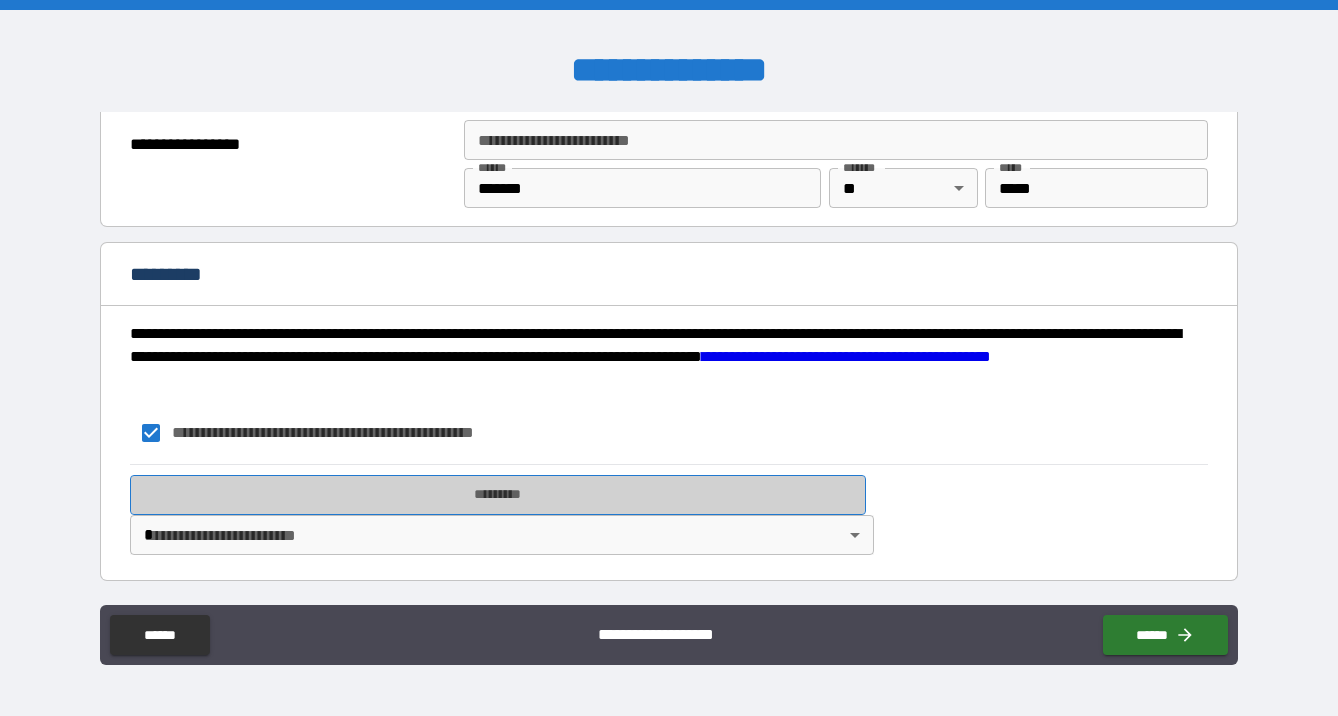 click on "*********" at bounding box center [498, 495] 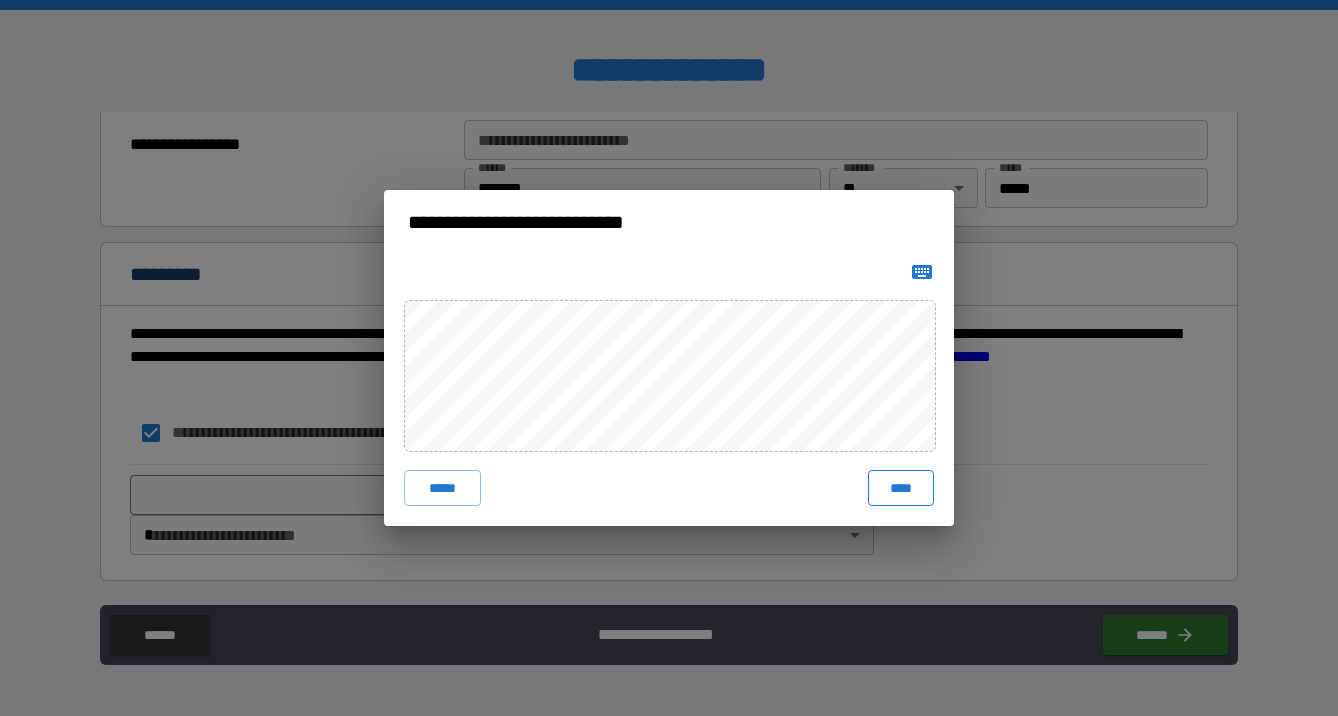 click on "****" at bounding box center [901, 488] 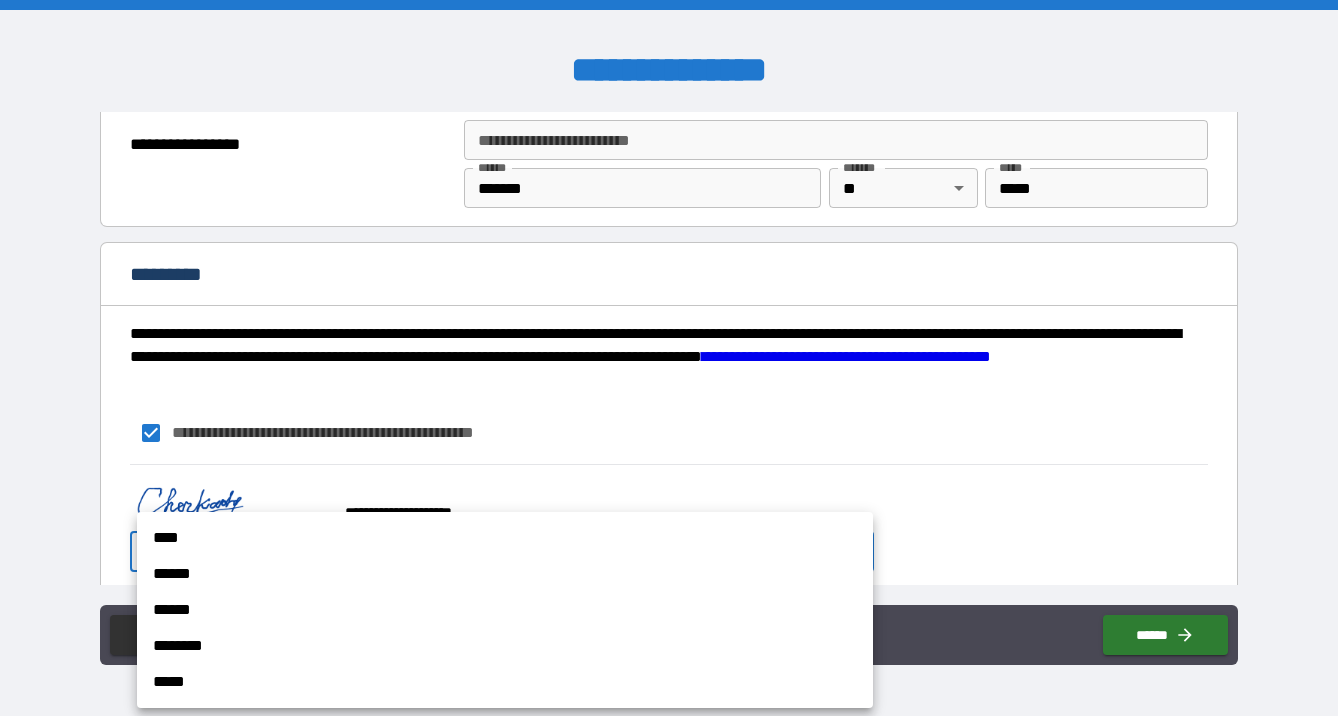 click on "**********" at bounding box center [669, 358] 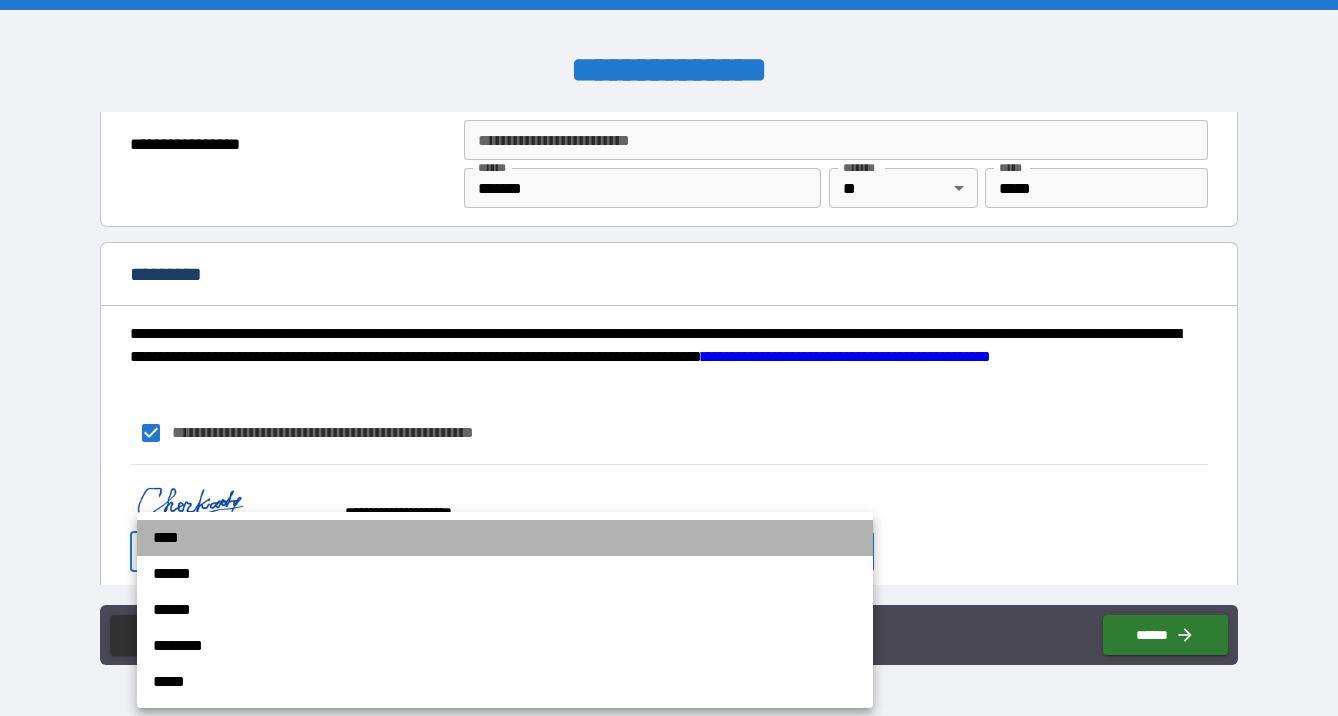 click on "****" at bounding box center [505, 538] 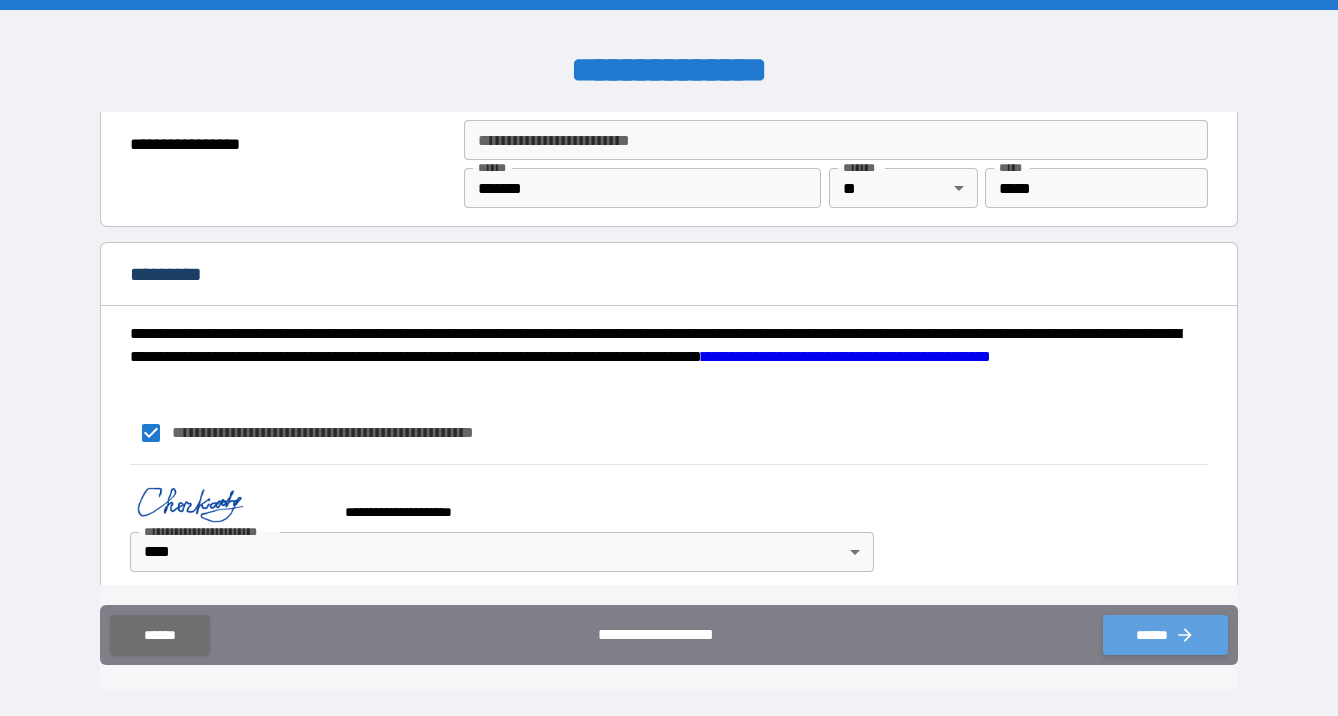 click on "******" at bounding box center (1165, 635) 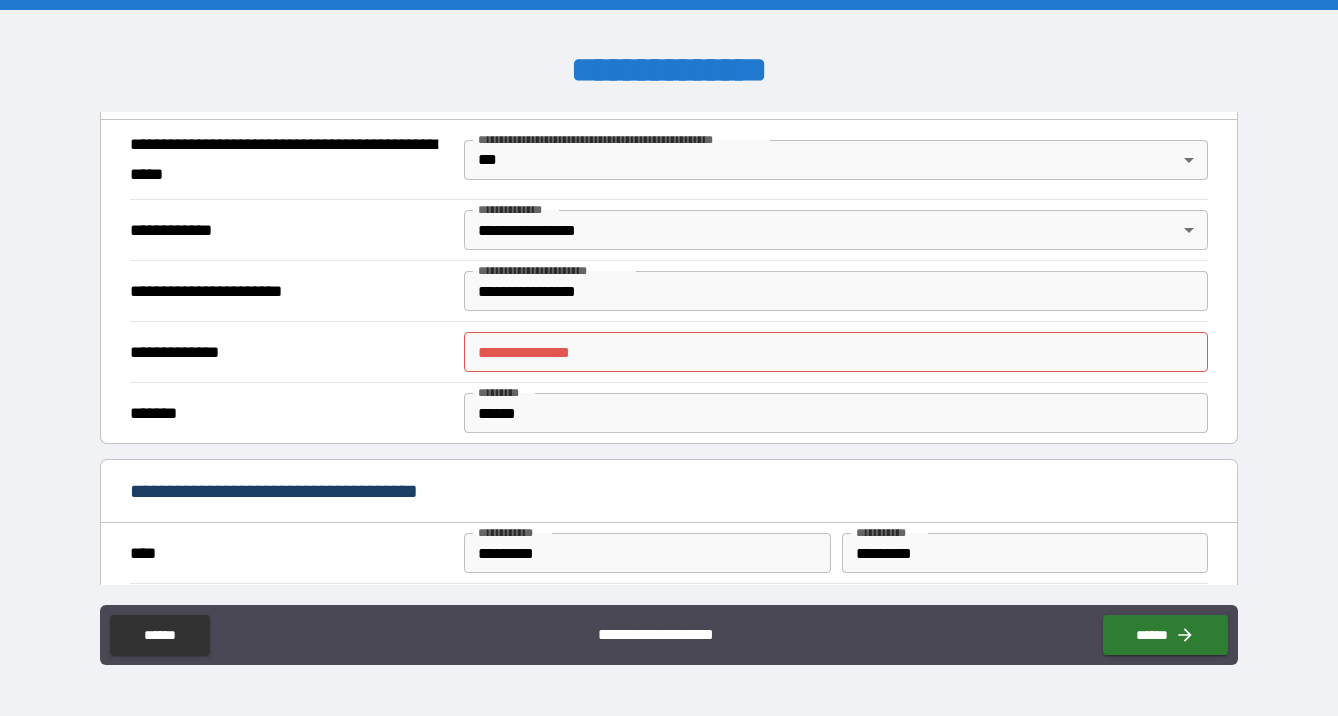 scroll, scrollTop: 1568, scrollLeft: 0, axis: vertical 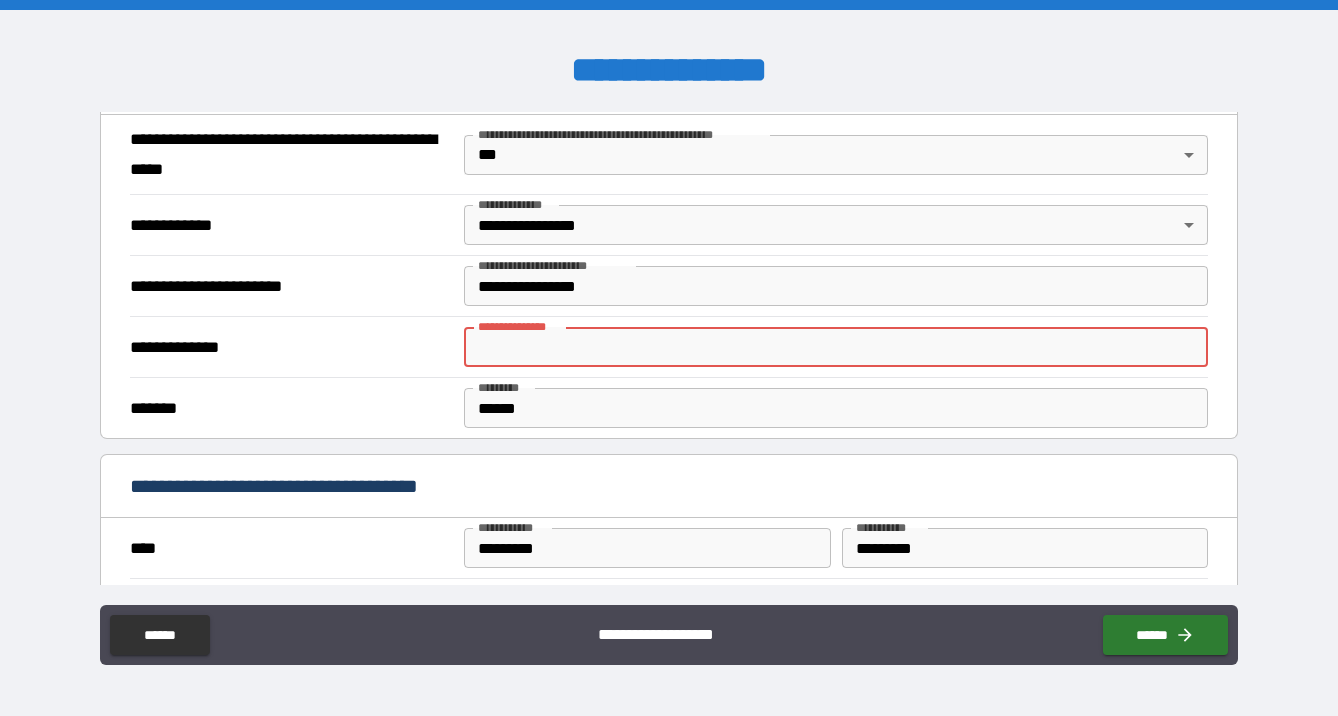 click on "**********" at bounding box center [836, 347] 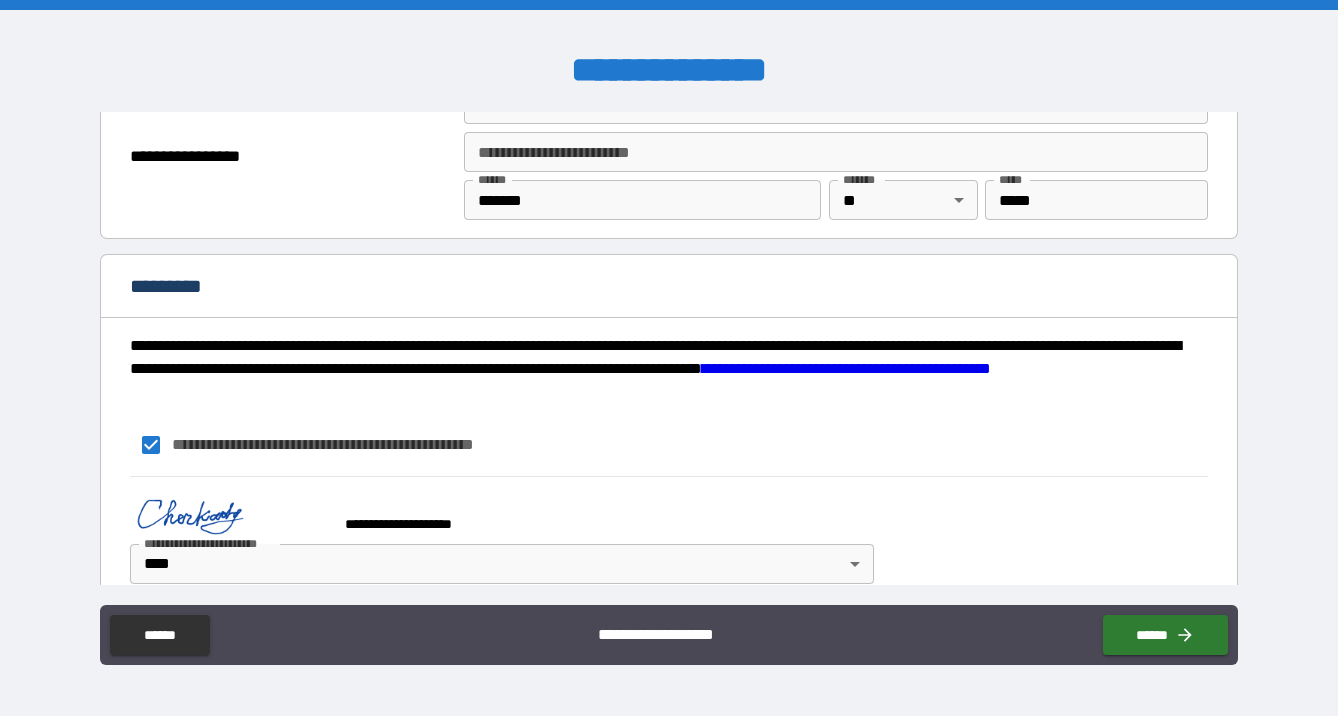 scroll, scrollTop: 2591, scrollLeft: 0, axis: vertical 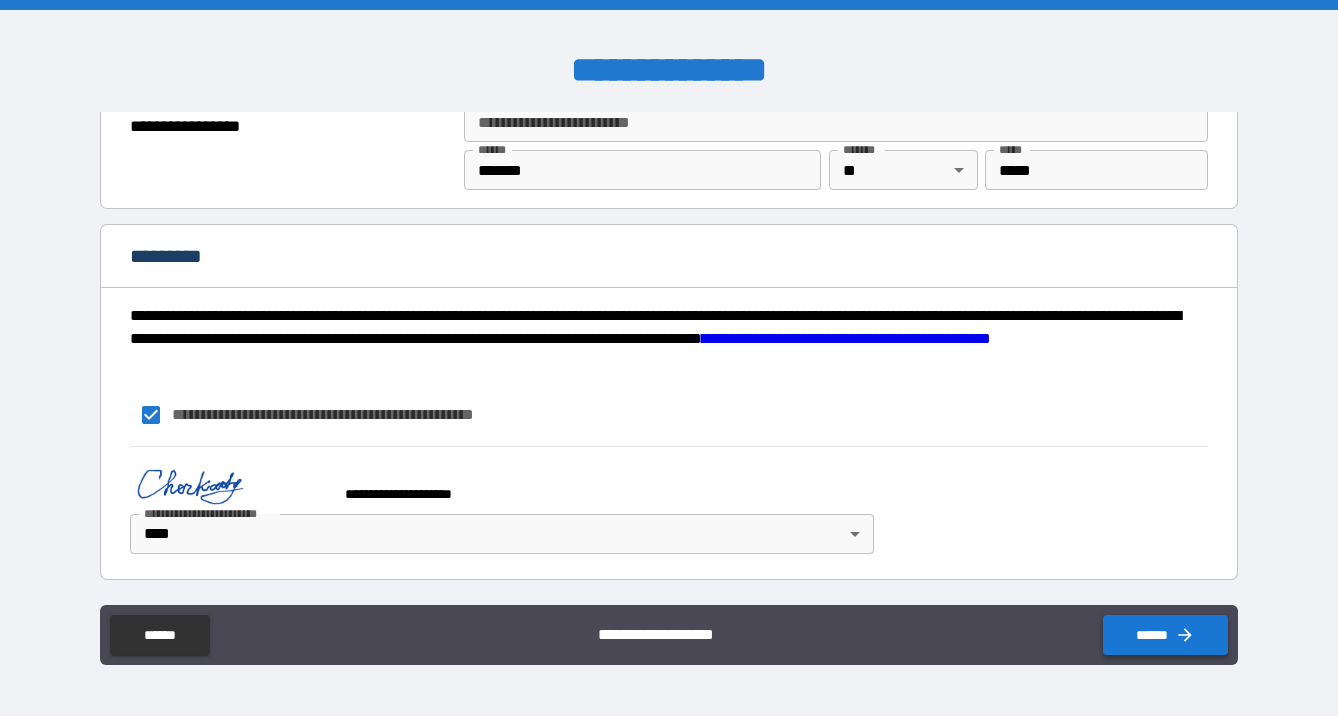 type on "**********" 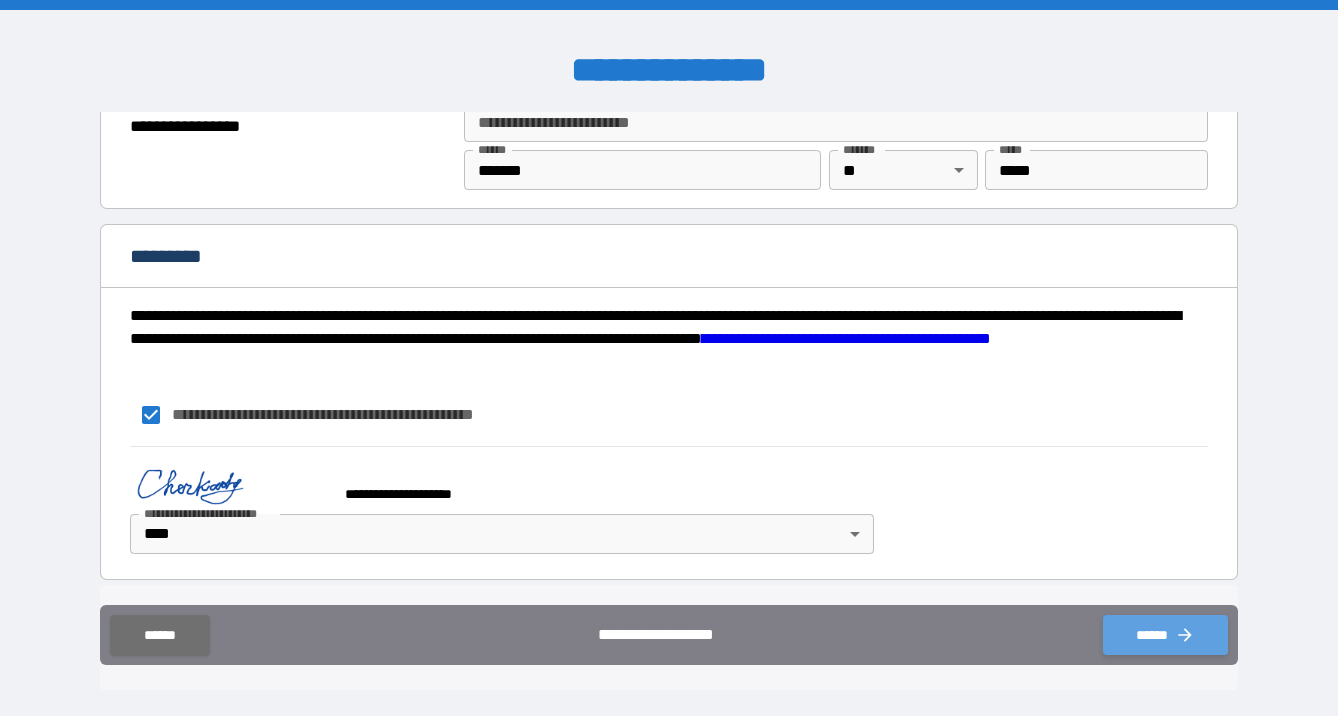 click on "******" at bounding box center (1165, 635) 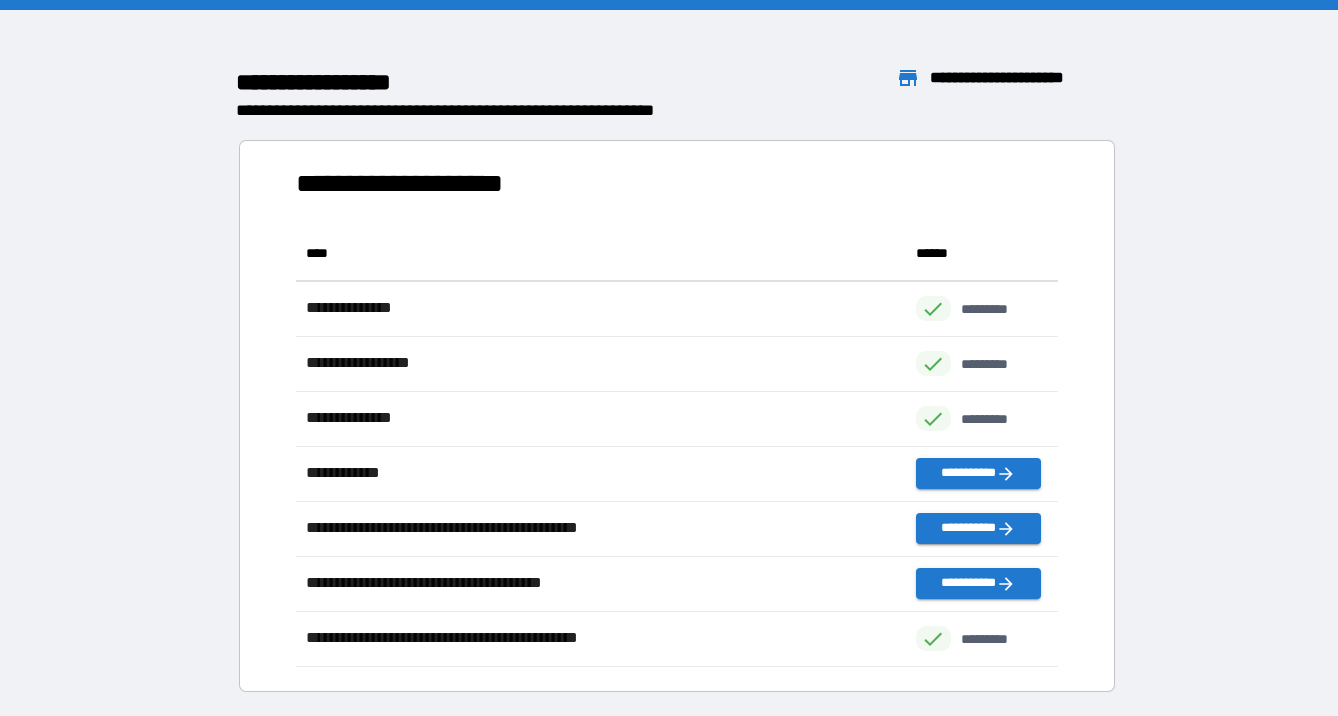 scroll, scrollTop: 1, scrollLeft: 1, axis: both 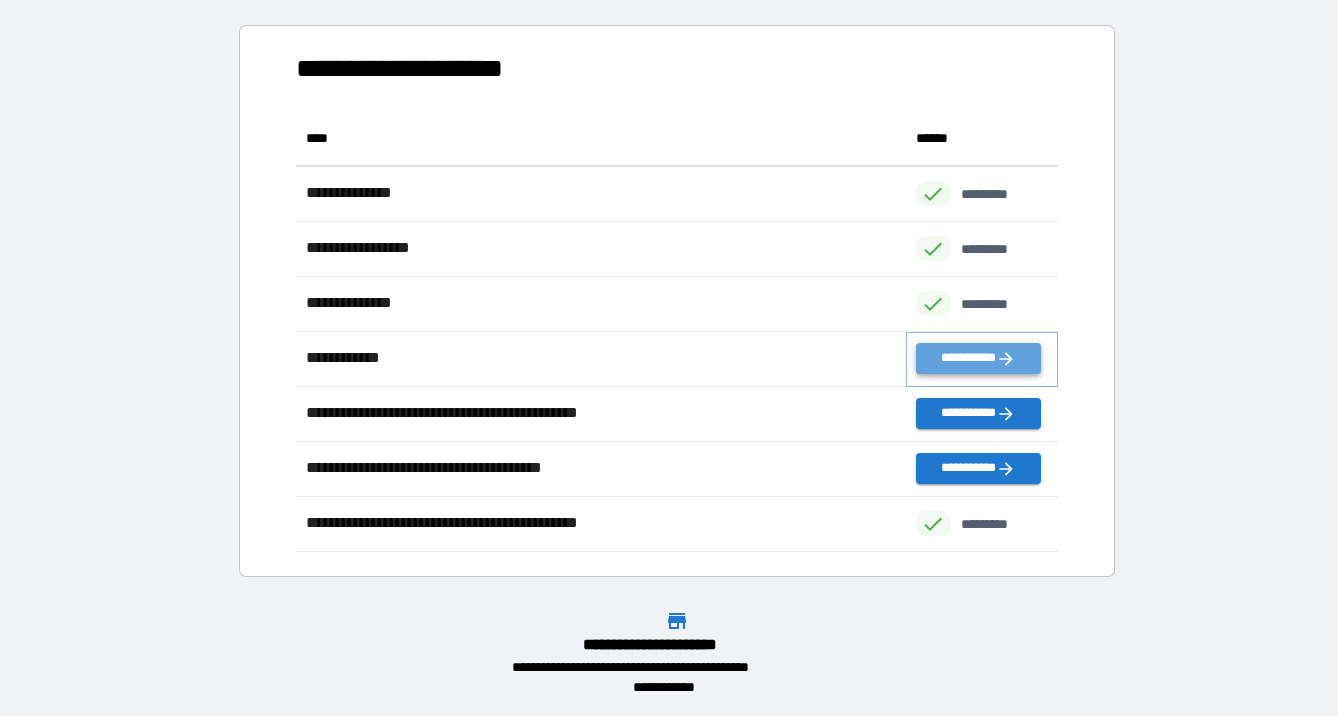 click on "**********" at bounding box center (978, 358) 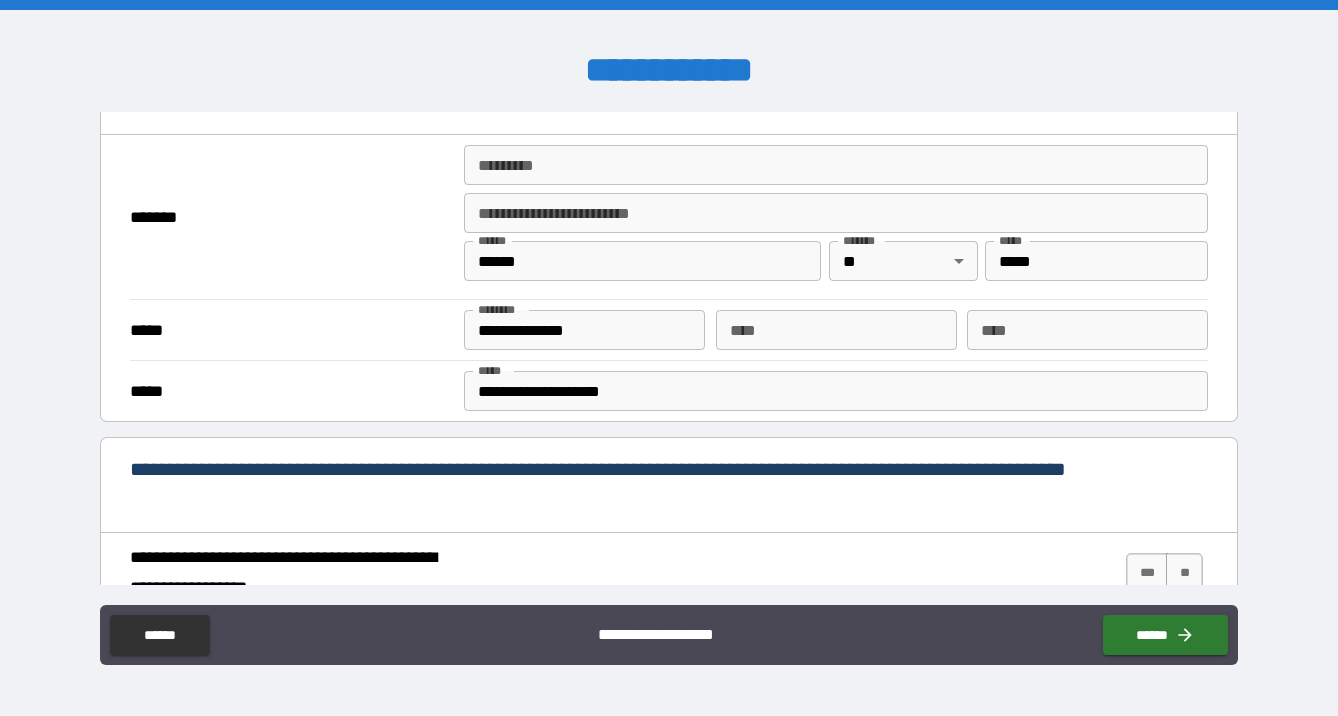 scroll, scrollTop: 381, scrollLeft: 0, axis: vertical 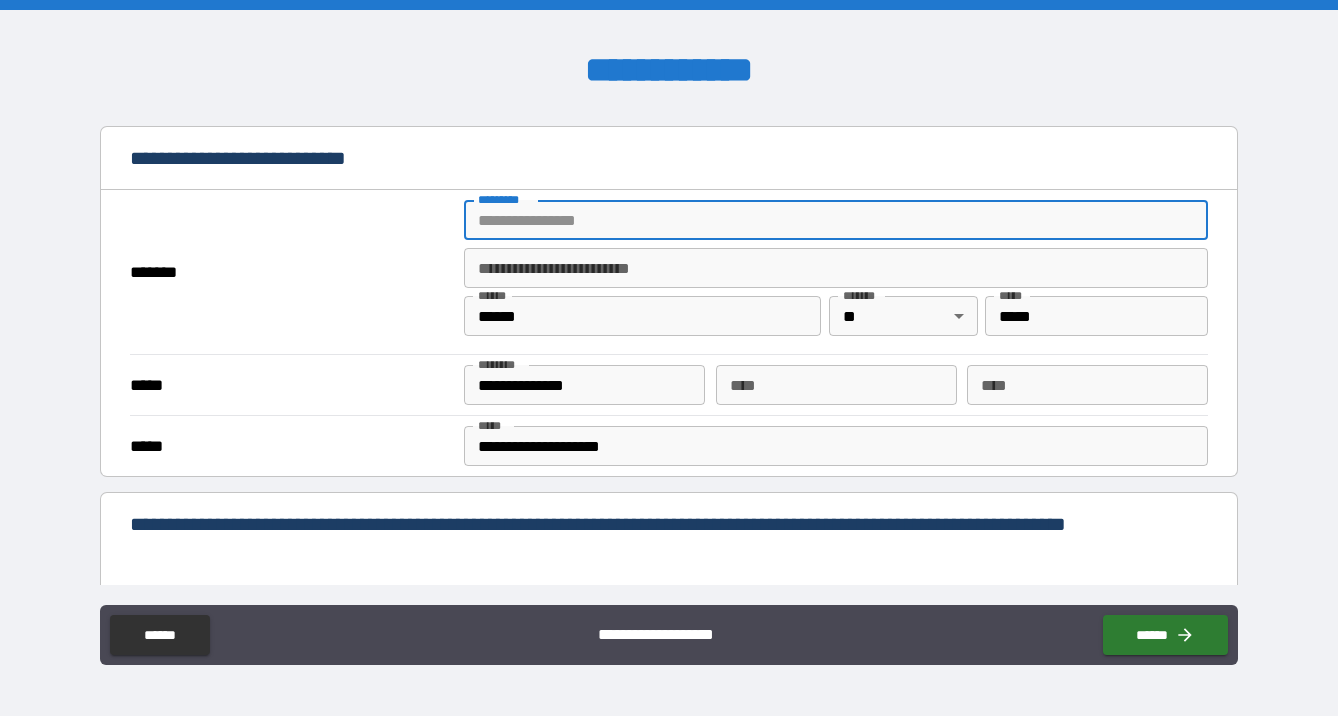 click on "*******   *" at bounding box center (836, 220) 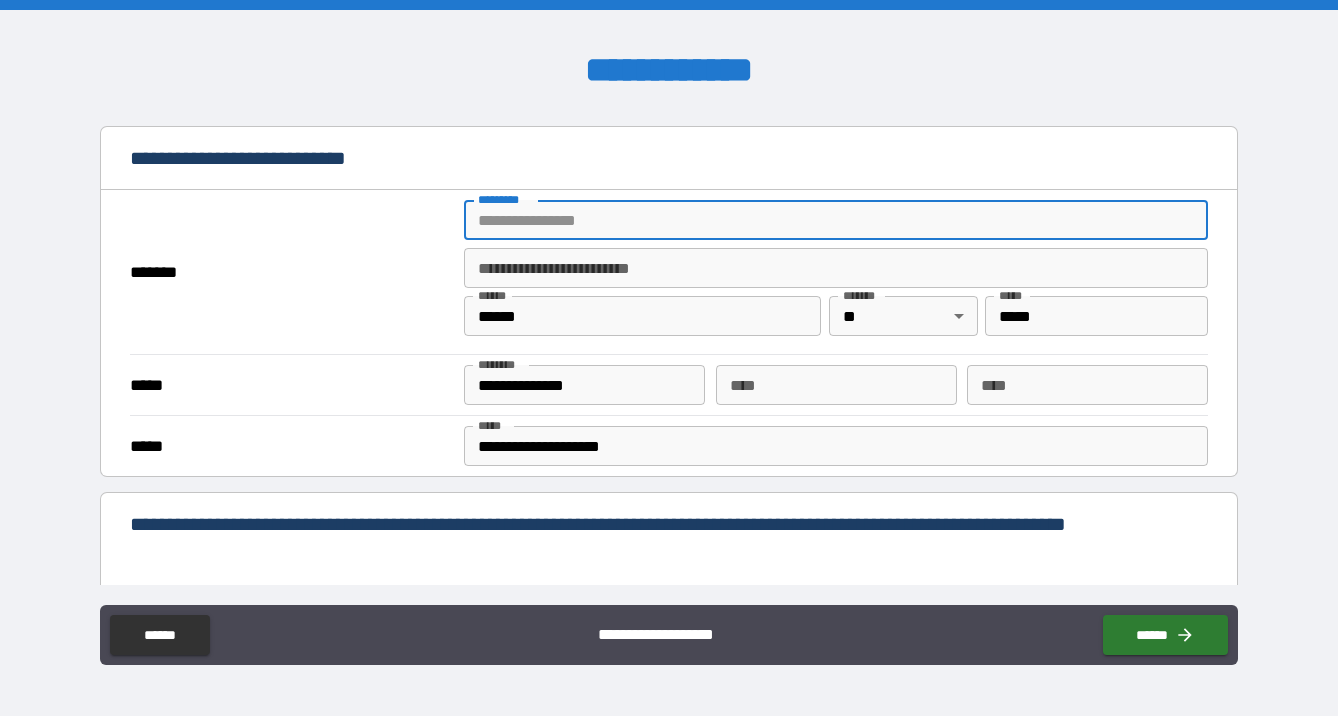 type on "**********" 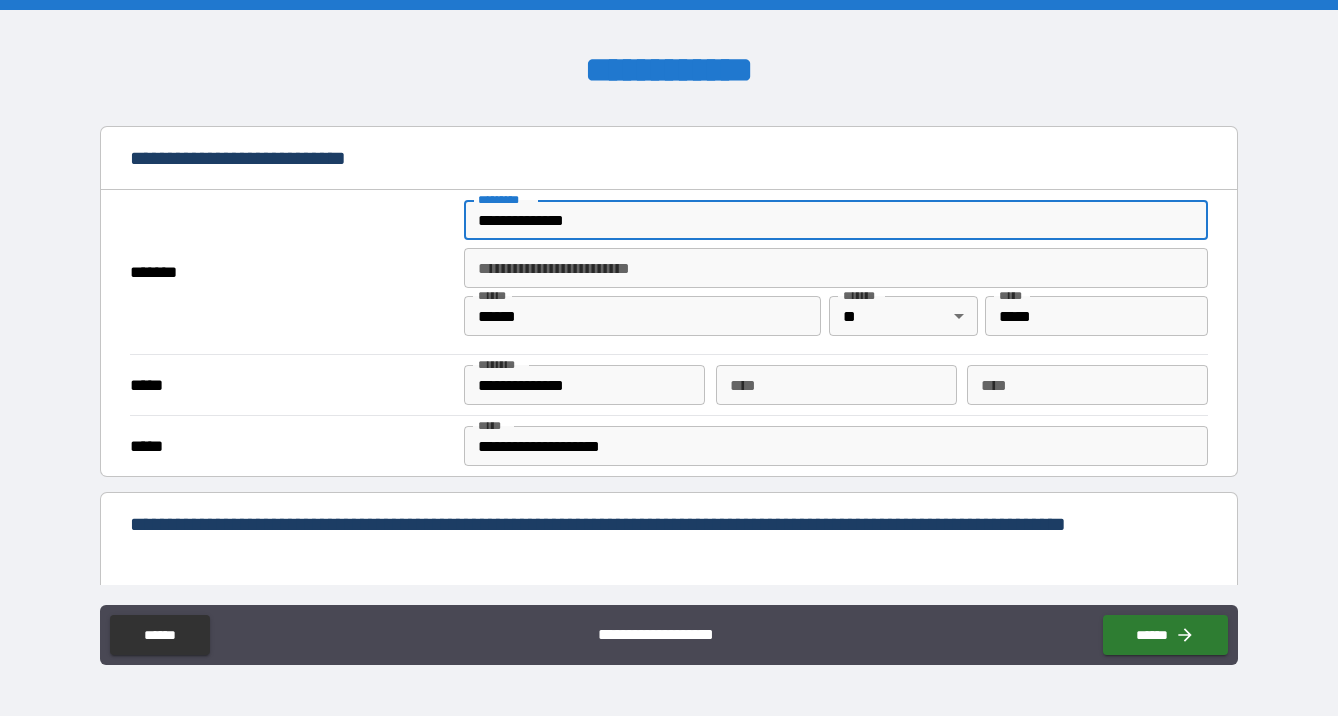 type on "*********" 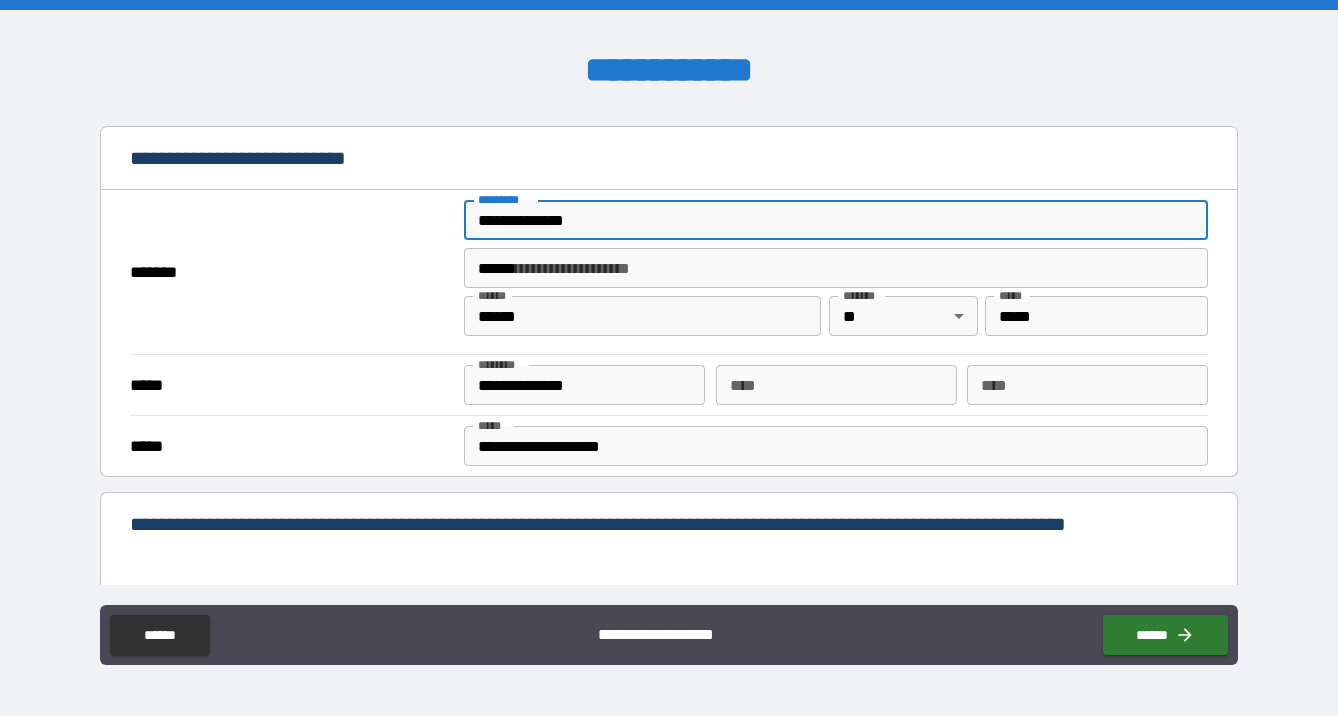 type on "*********" 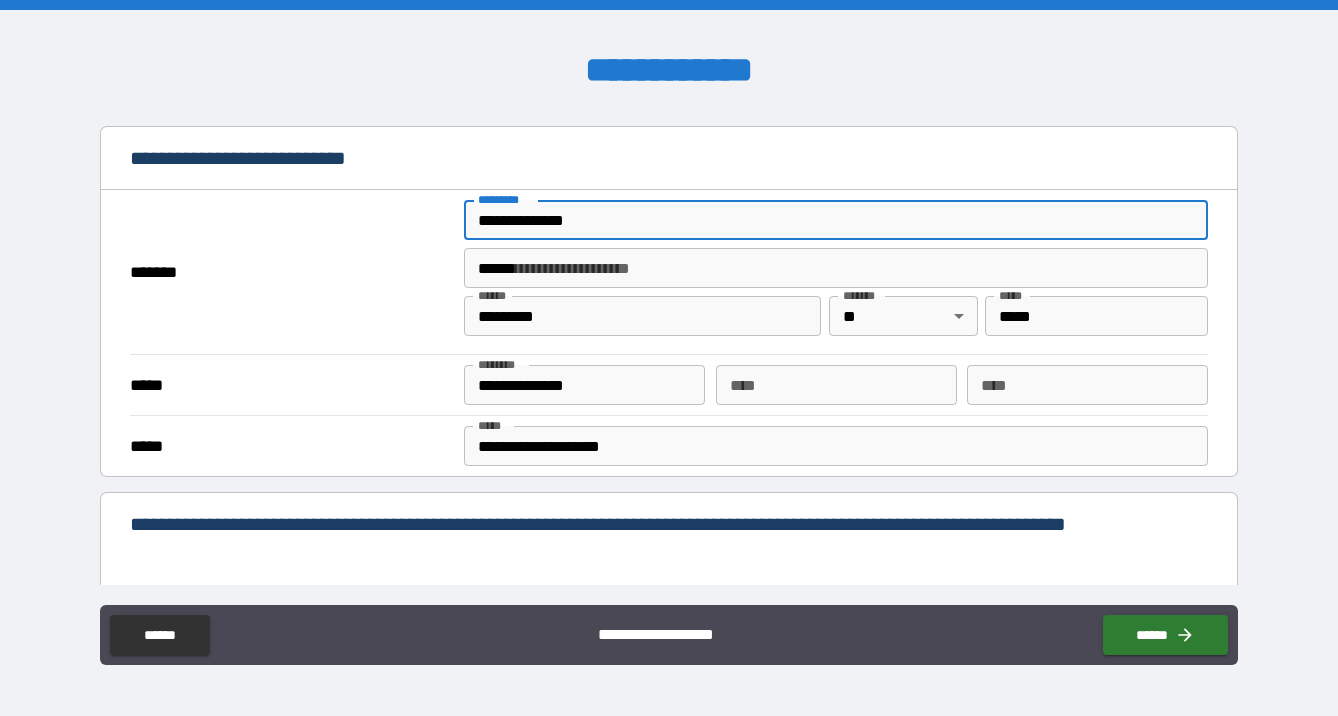 type on "**" 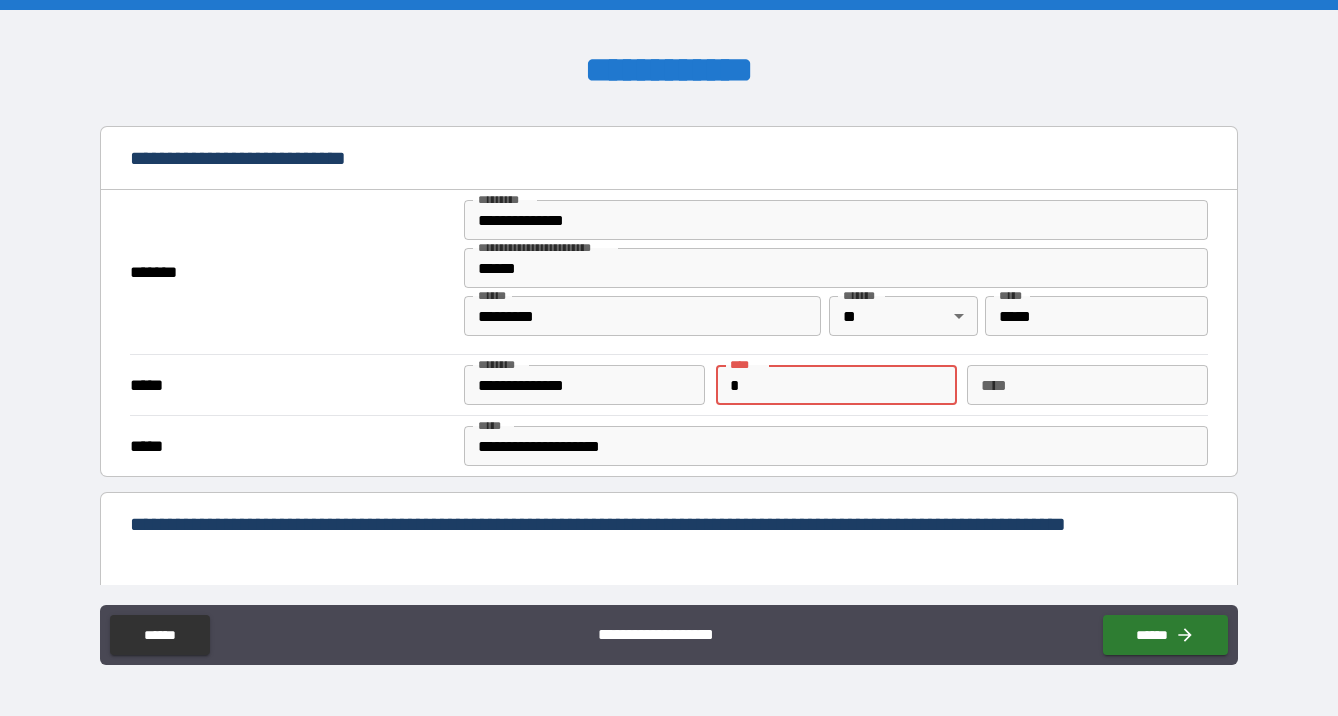 click on "*" at bounding box center (836, 385) 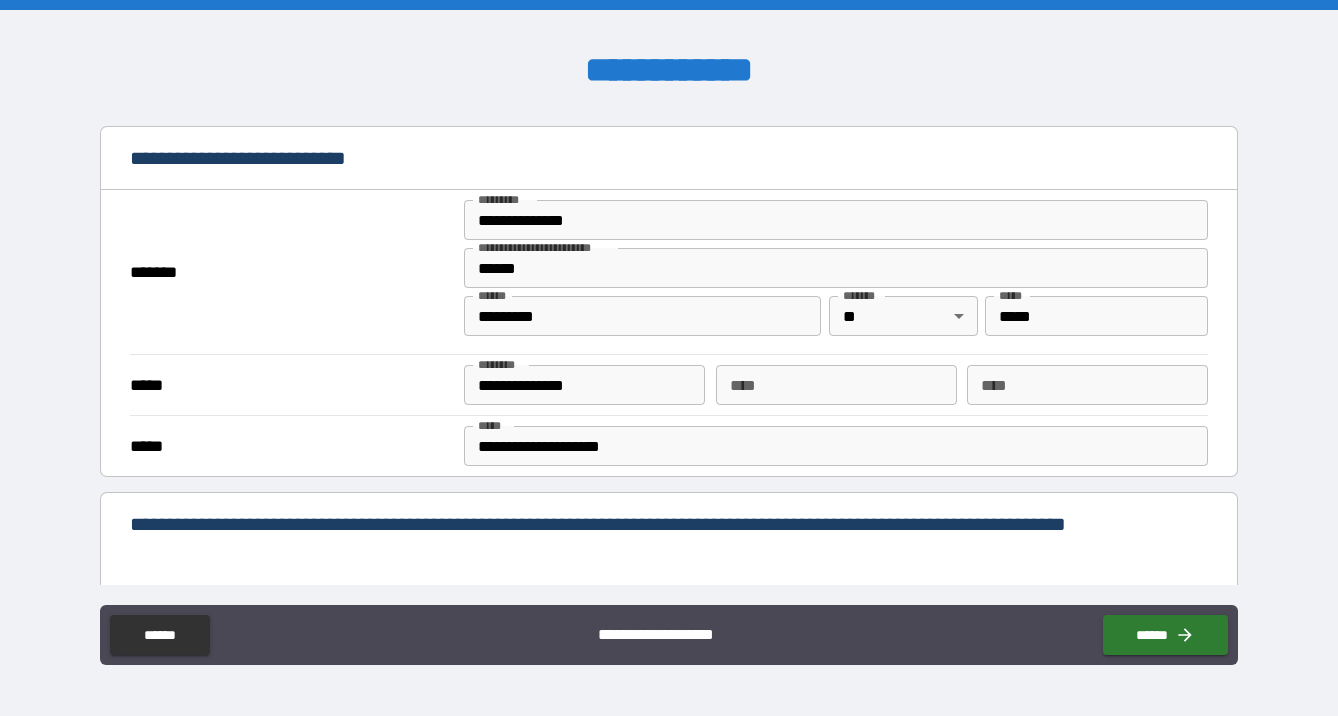 click on "**********" at bounding box center (669, 160) 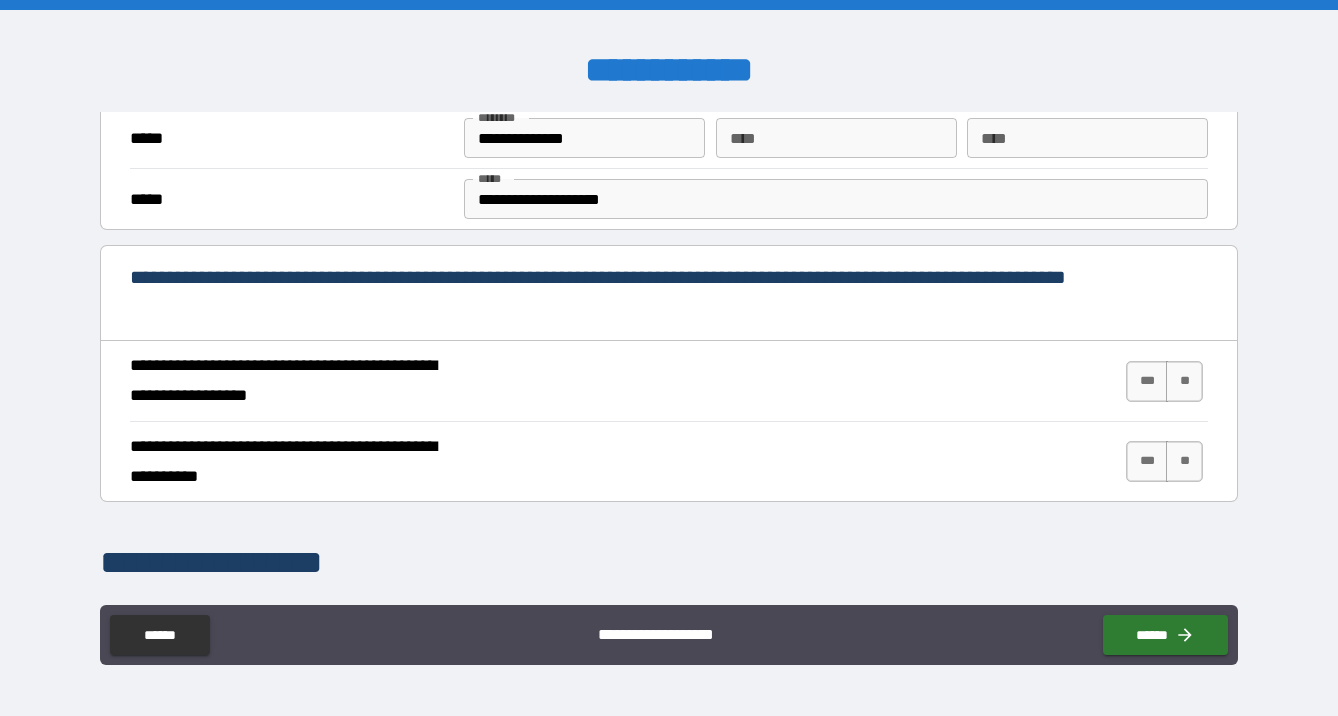 scroll, scrollTop: 636, scrollLeft: 0, axis: vertical 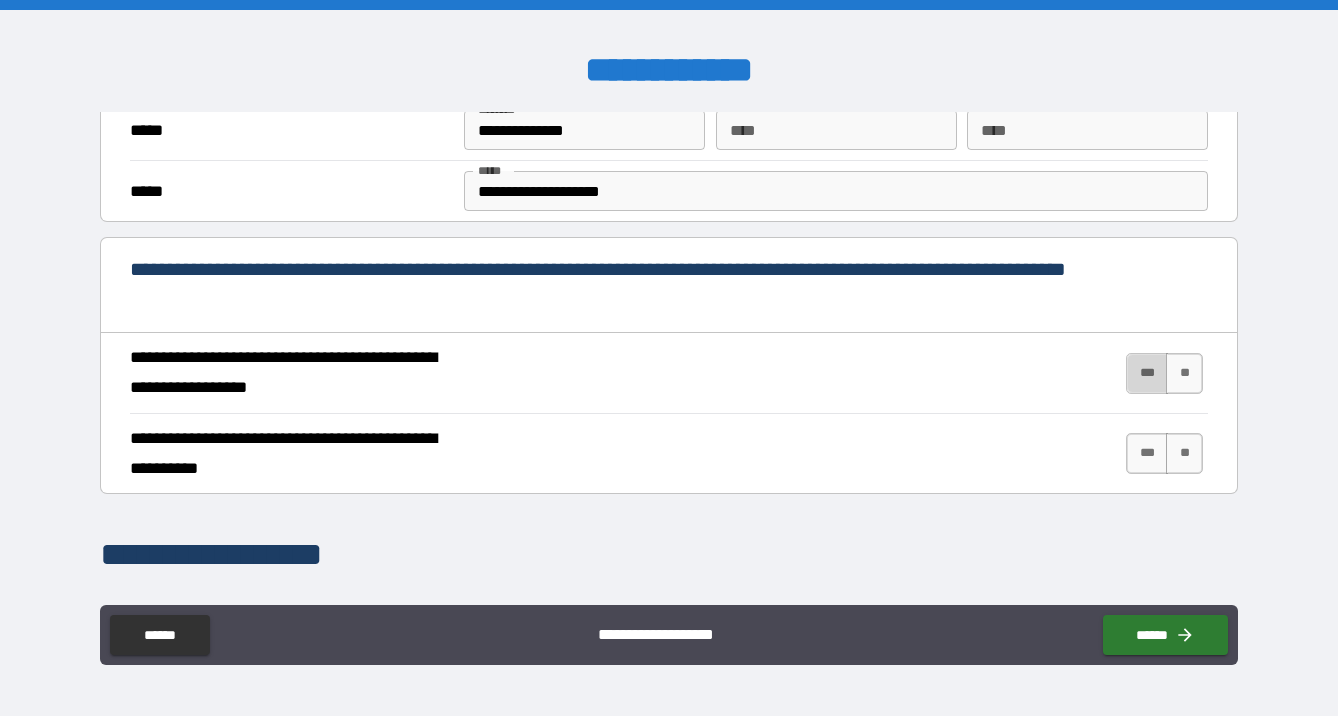 click on "***" at bounding box center [1147, 373] 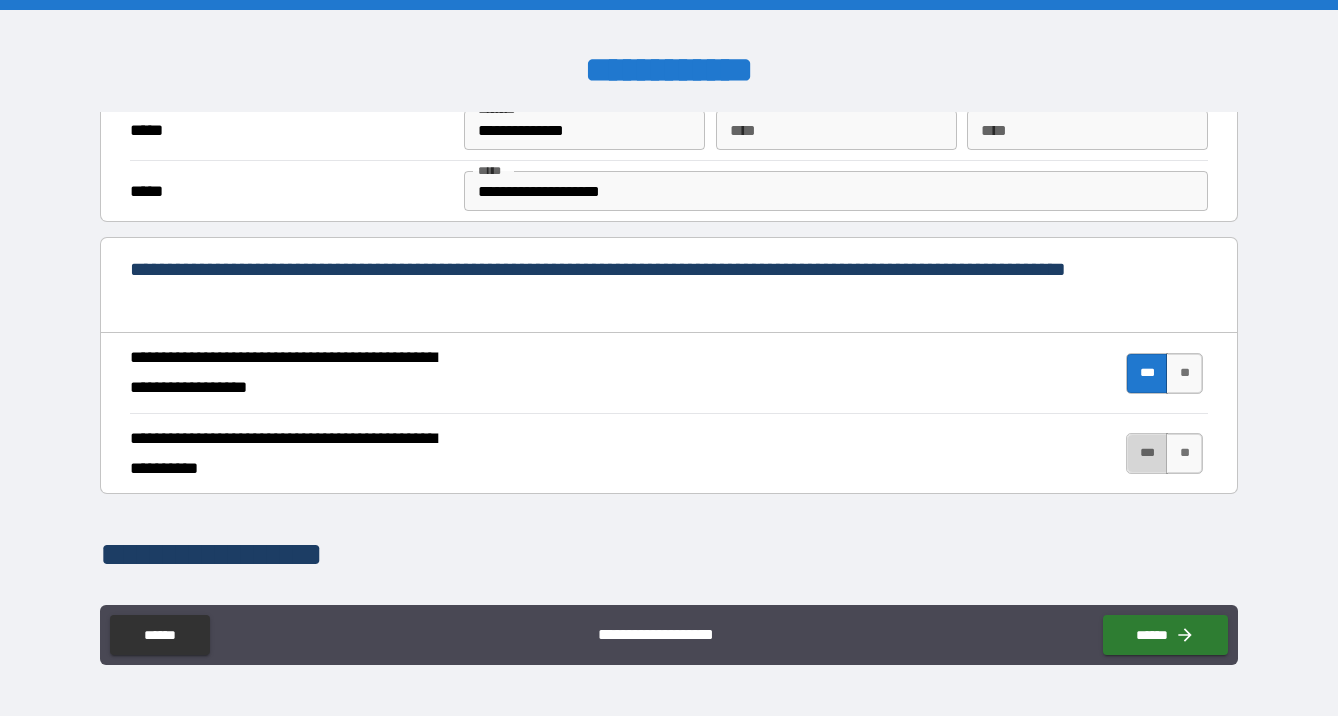 click on "***" at bounding box center [1147, 453] 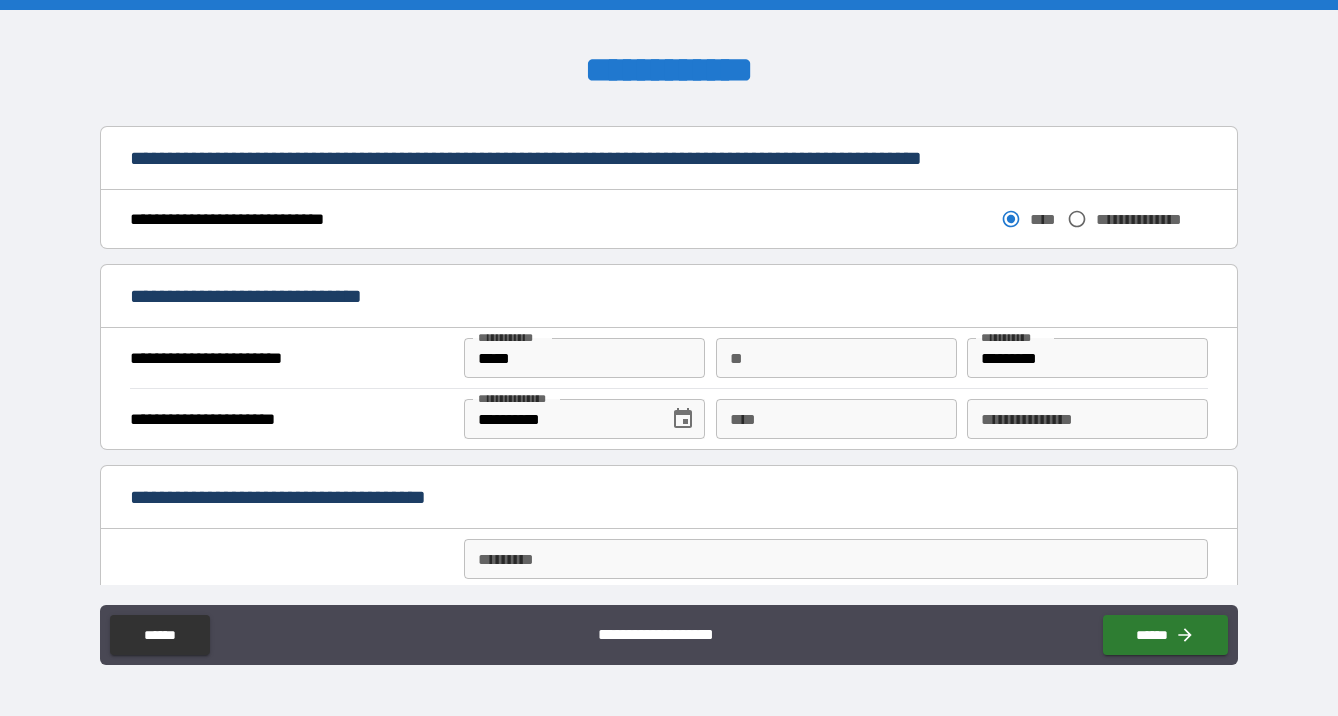 scroll, scrollTop: 1113, scrollLeft: 0, axis: vertical 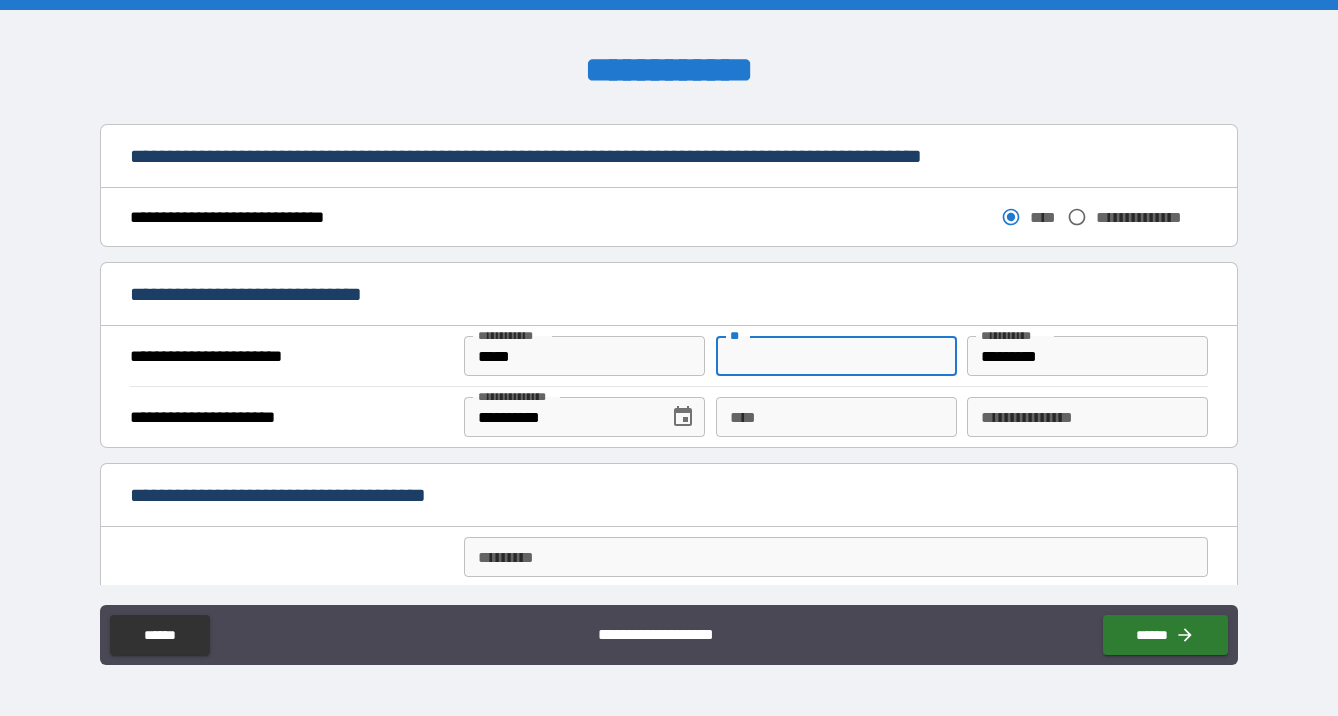 click on "**" at bounding box center (836, 356) 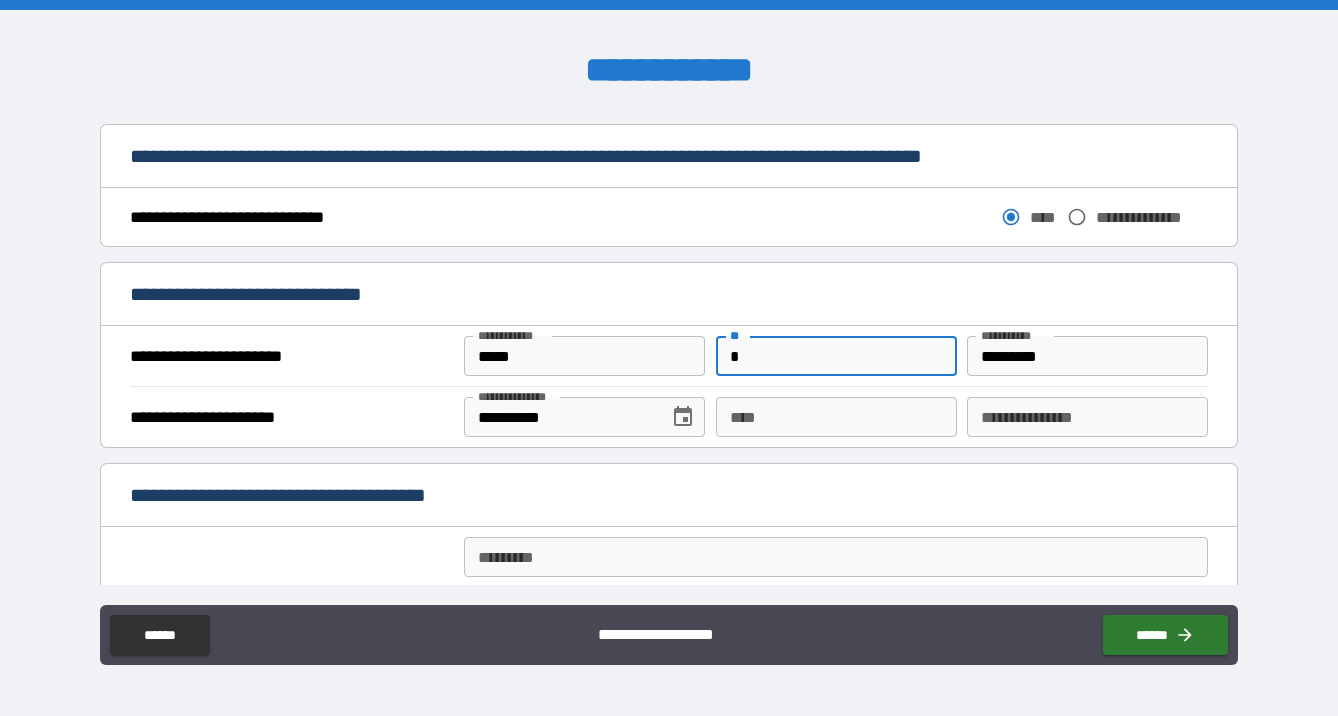 type on "*" 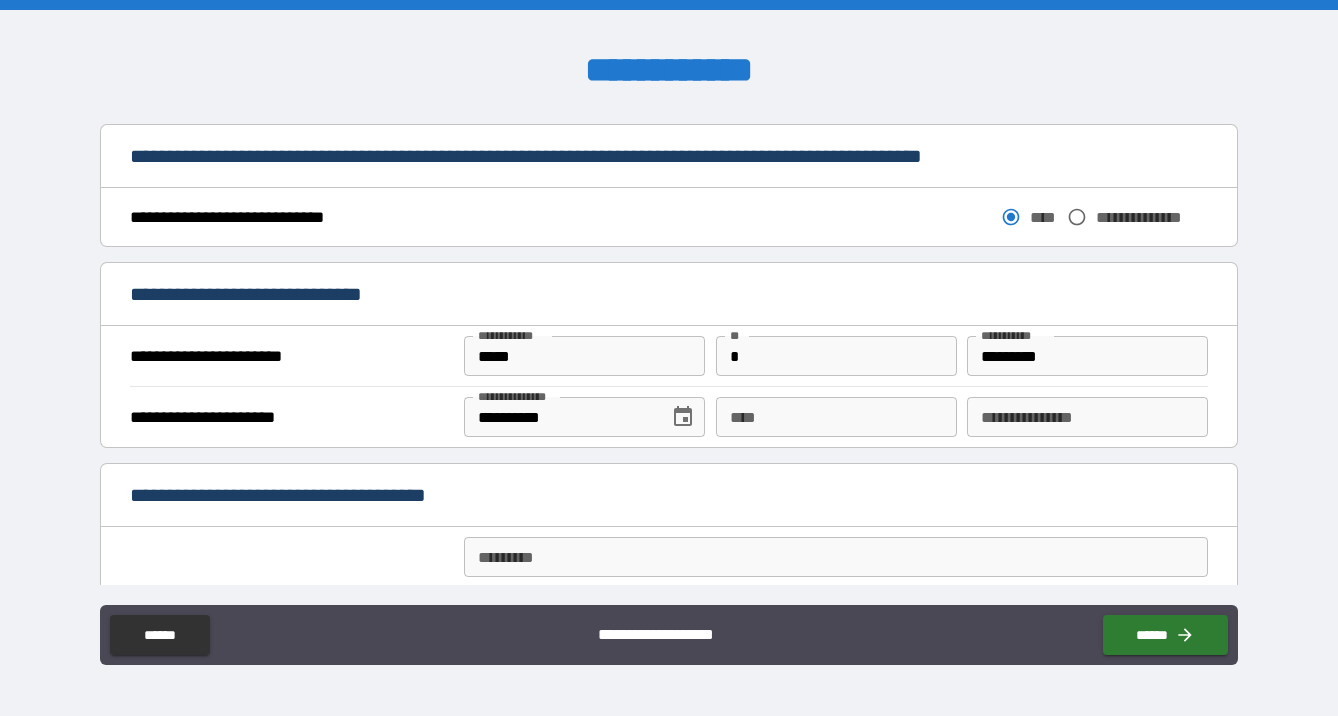 click on "**********" at bounding box center [668, 348] 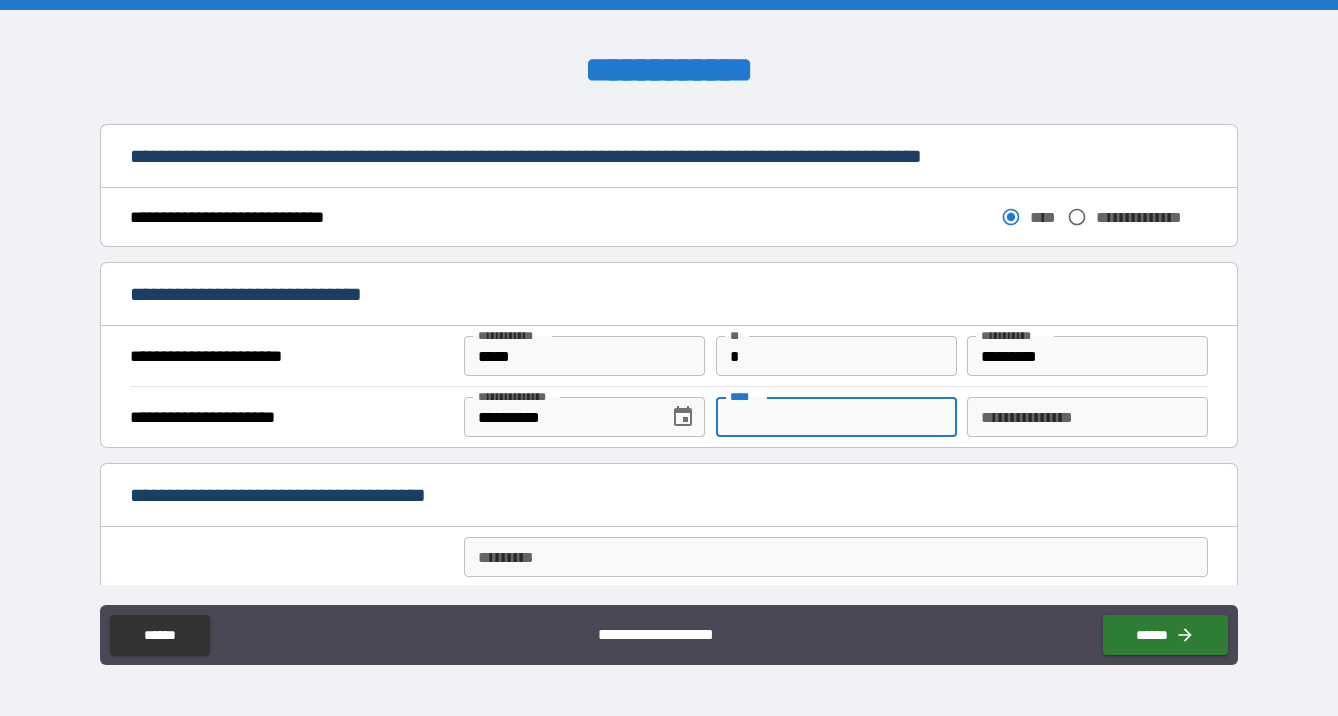 click on "****" at bounding box center [836, 417] 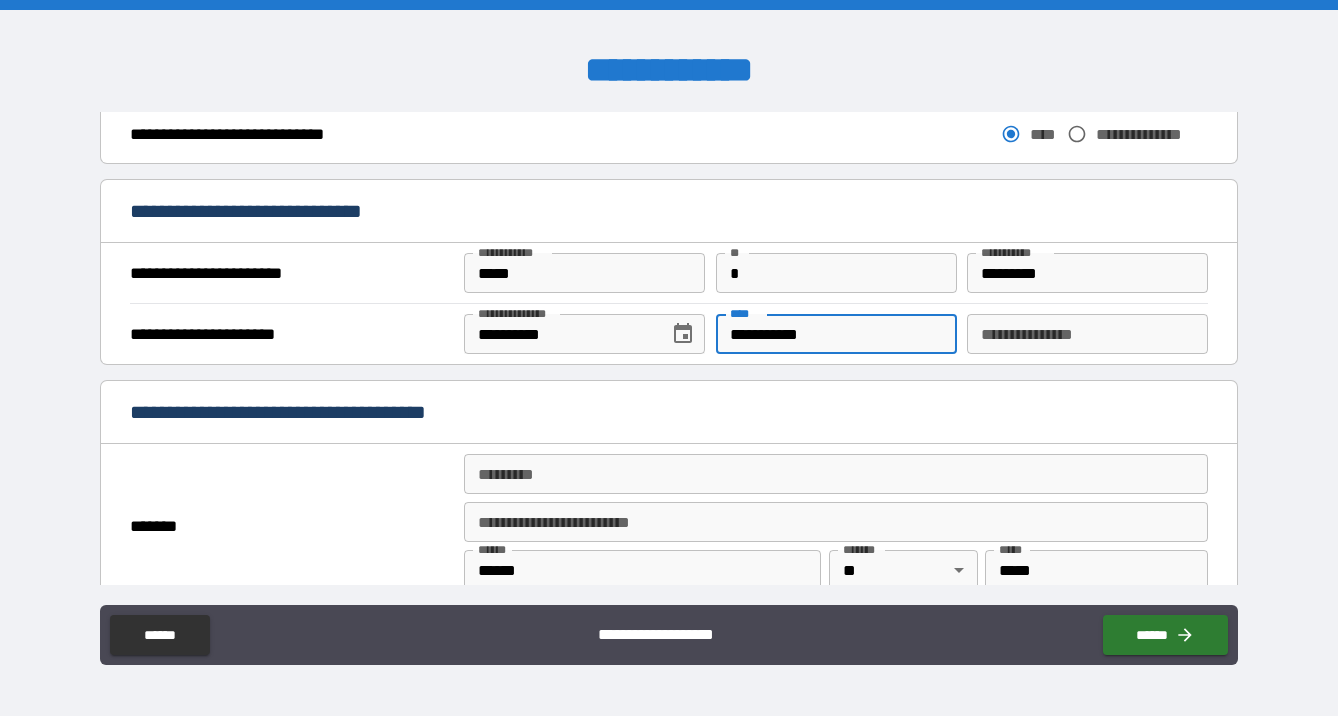scroll, scrollTop: 1258, scrollLeft: 0, axis: vertical 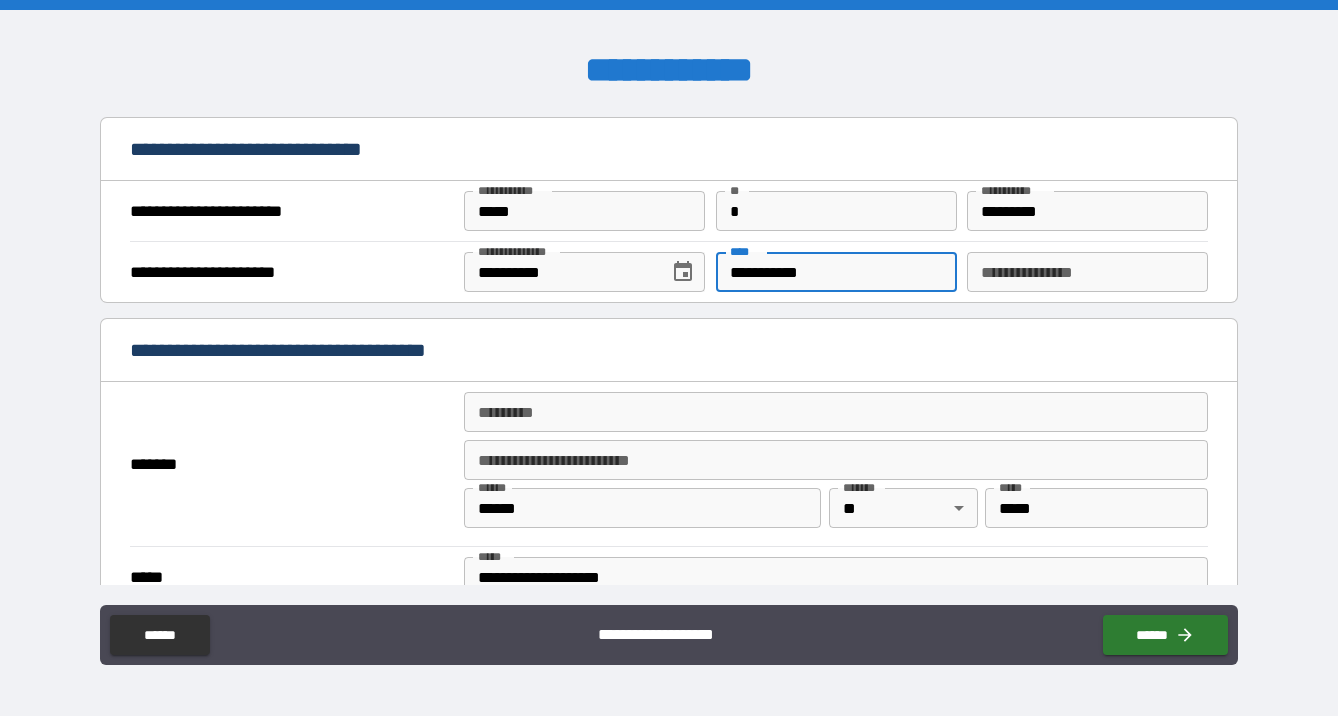 type on "**********" 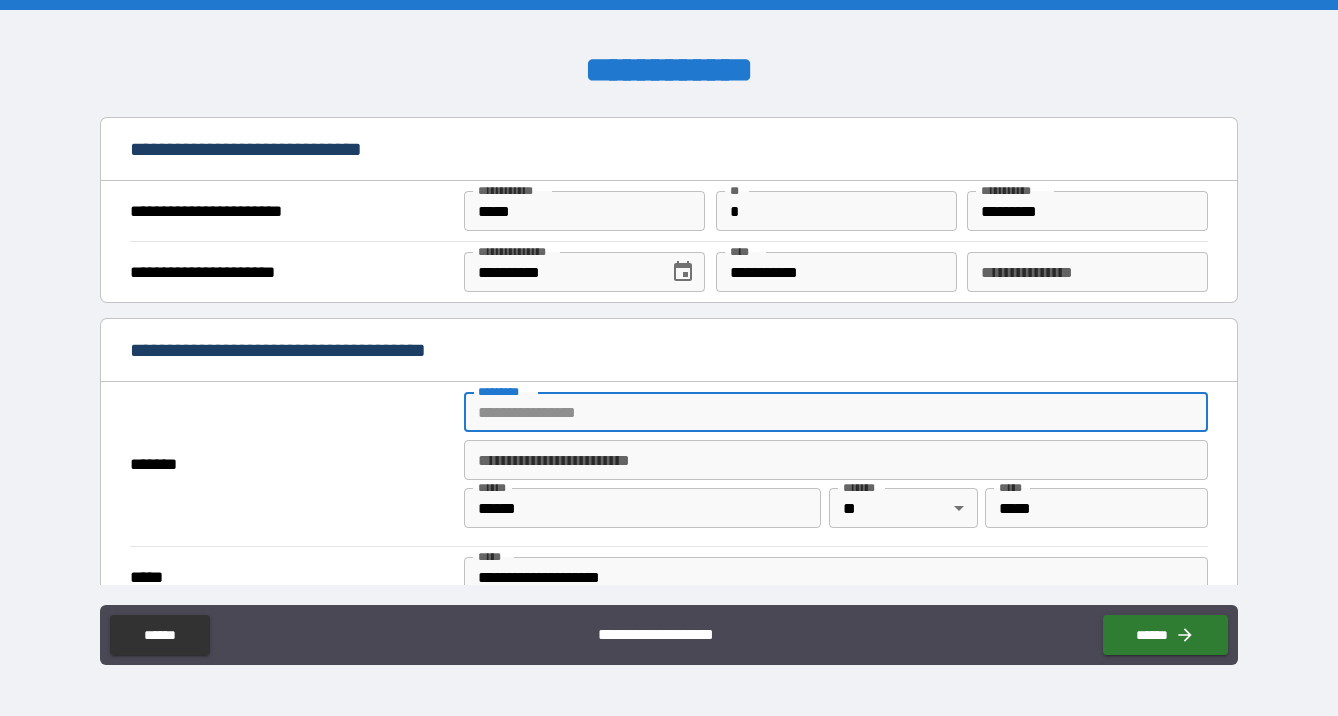 click on "*******   *" at bounding box center [836, 412] 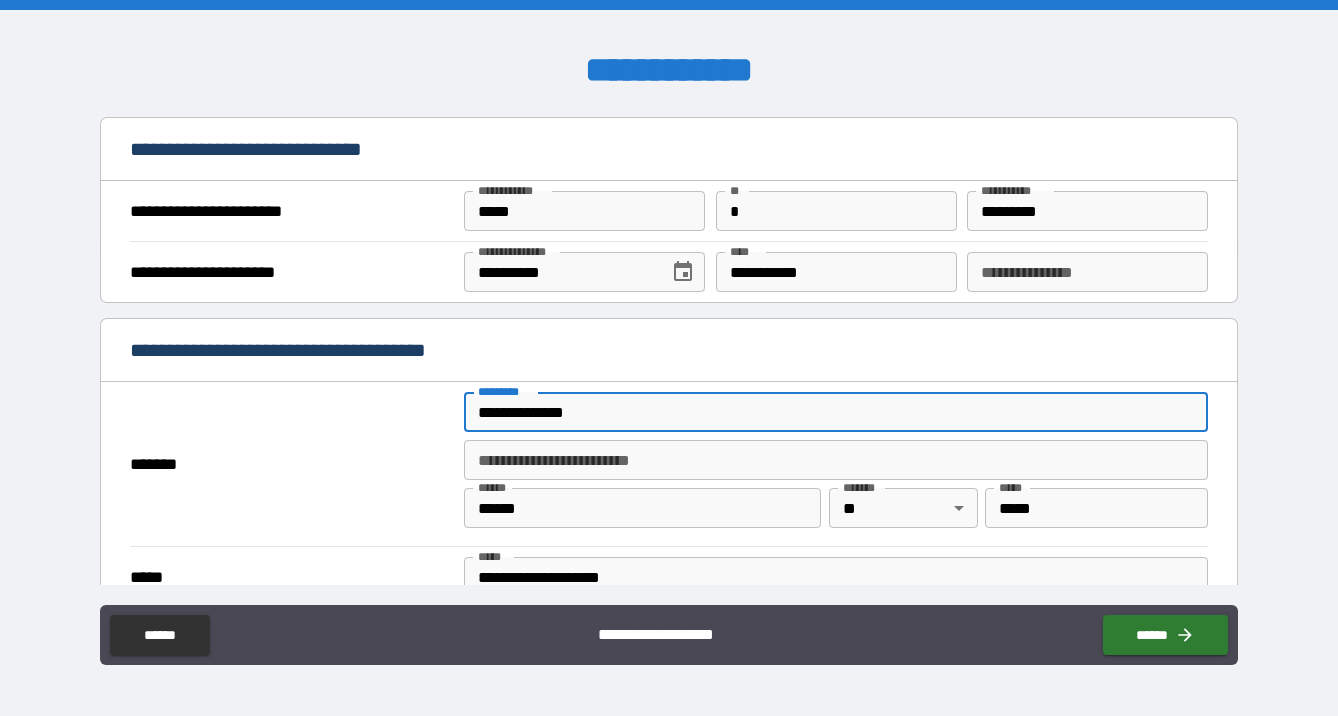 type on "*********" 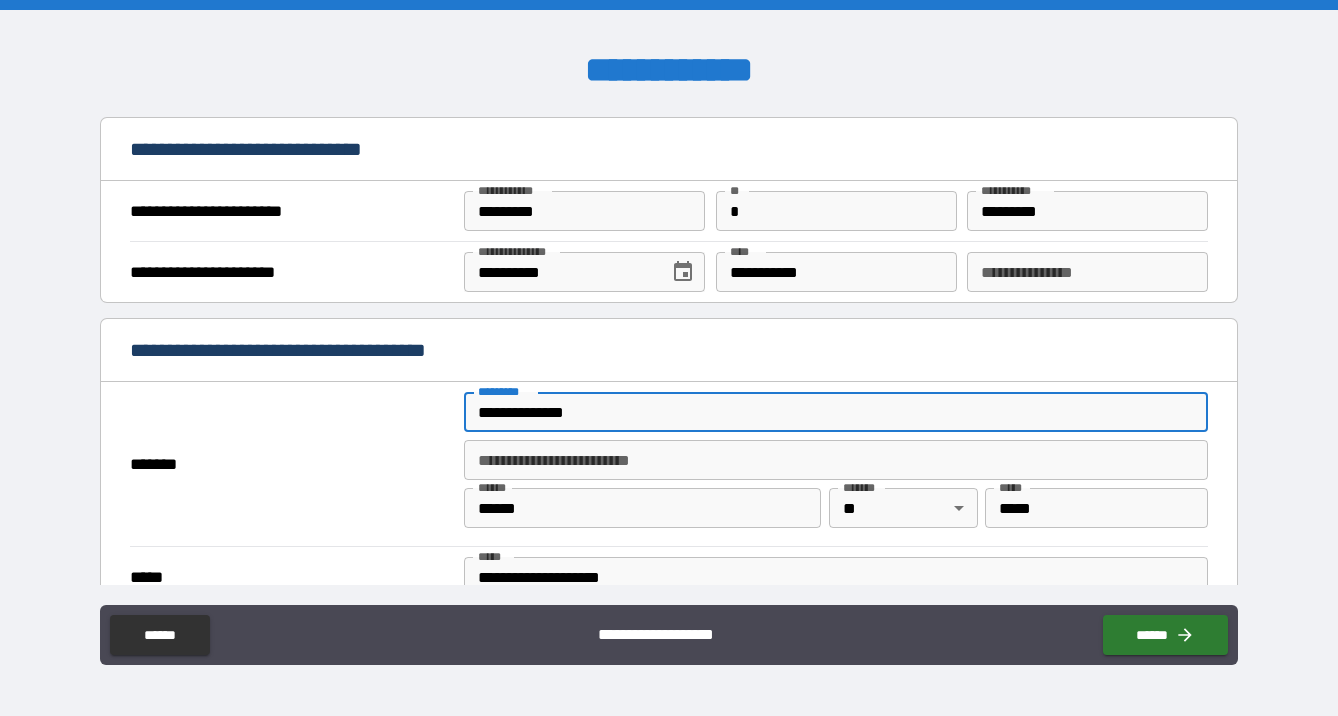 type on "******" 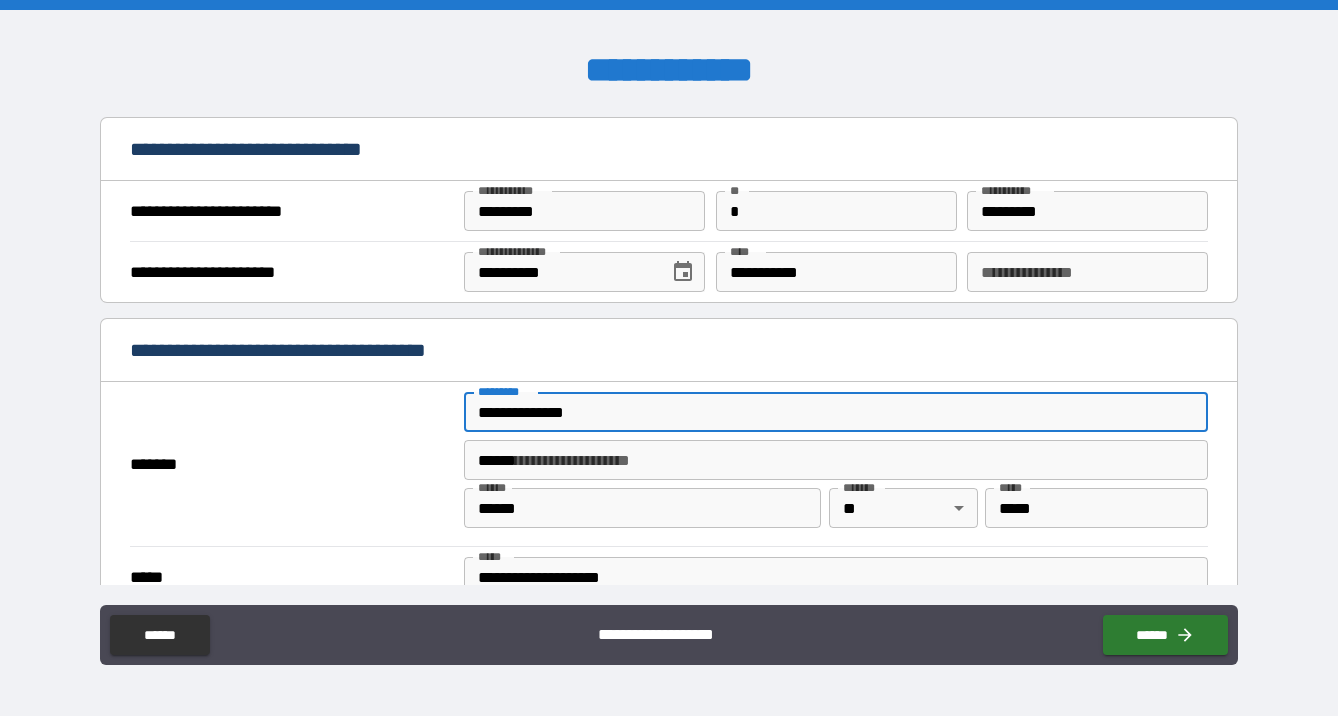 type on "*********" 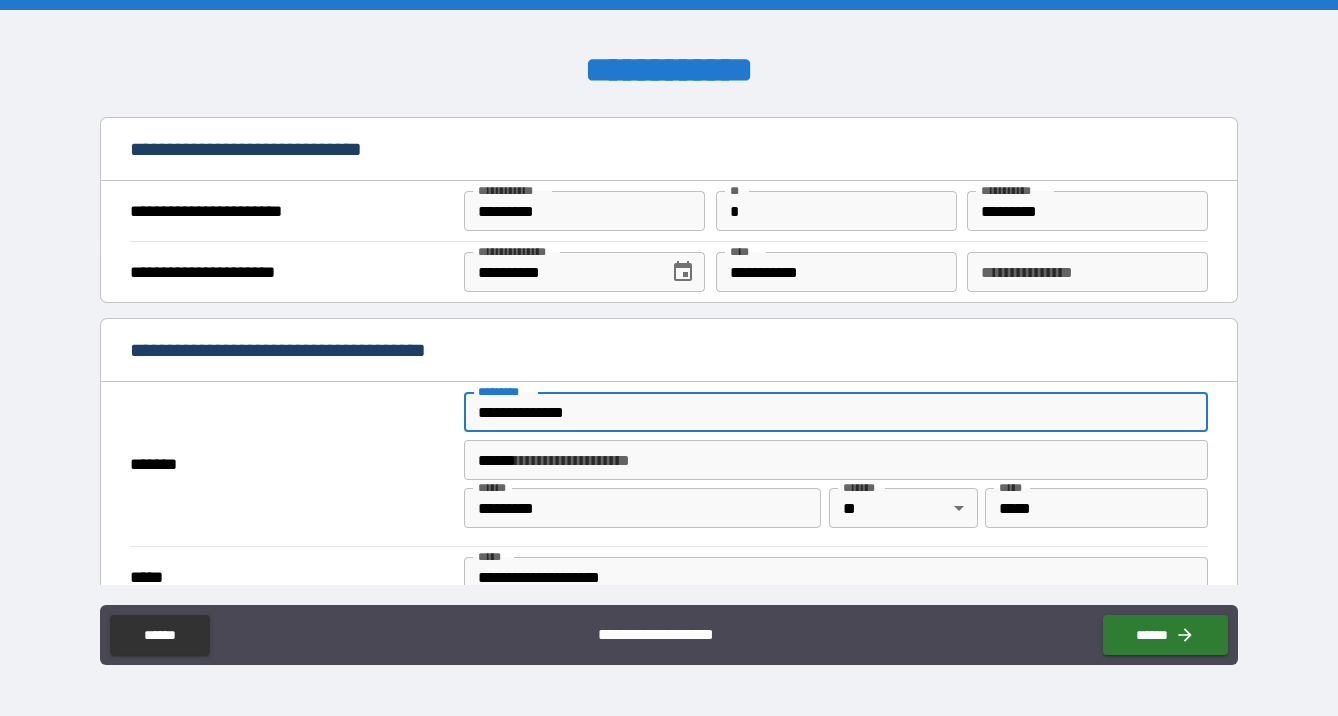 type on "**" 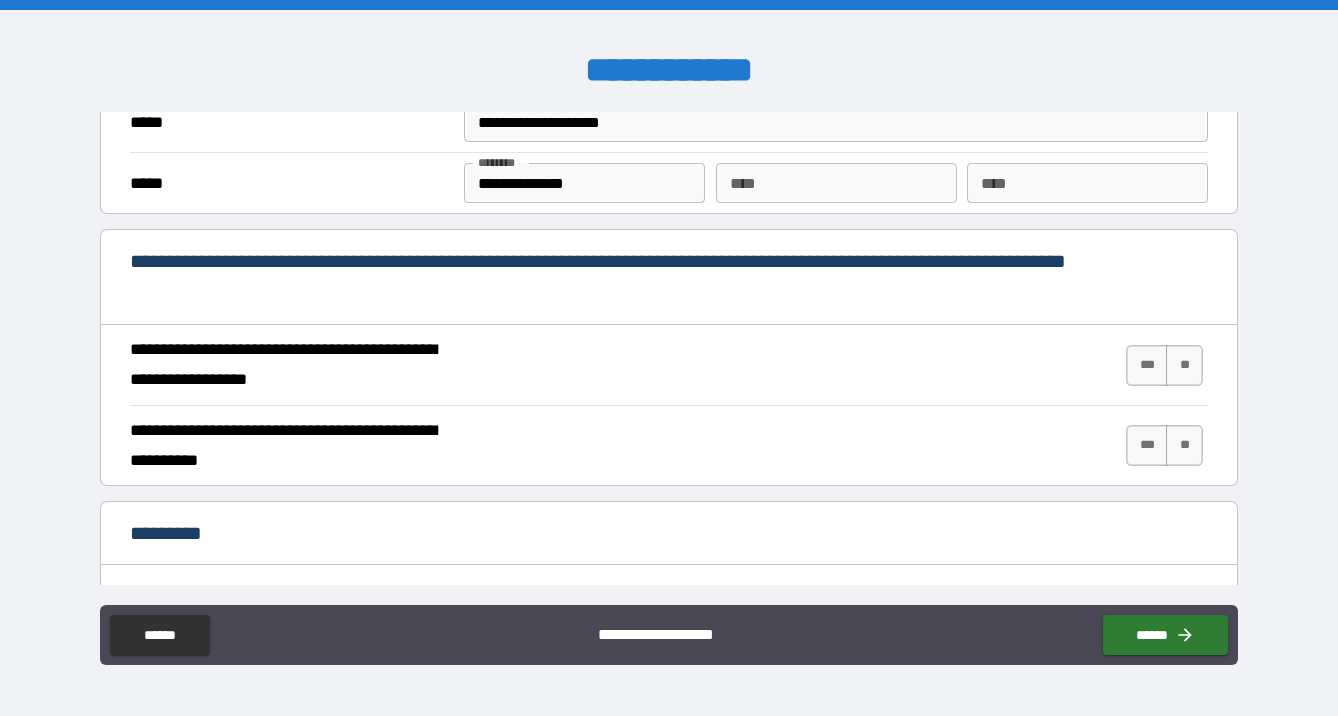 scroll, scrollTop: 1728, scrollLeft: 0, axis: vertical 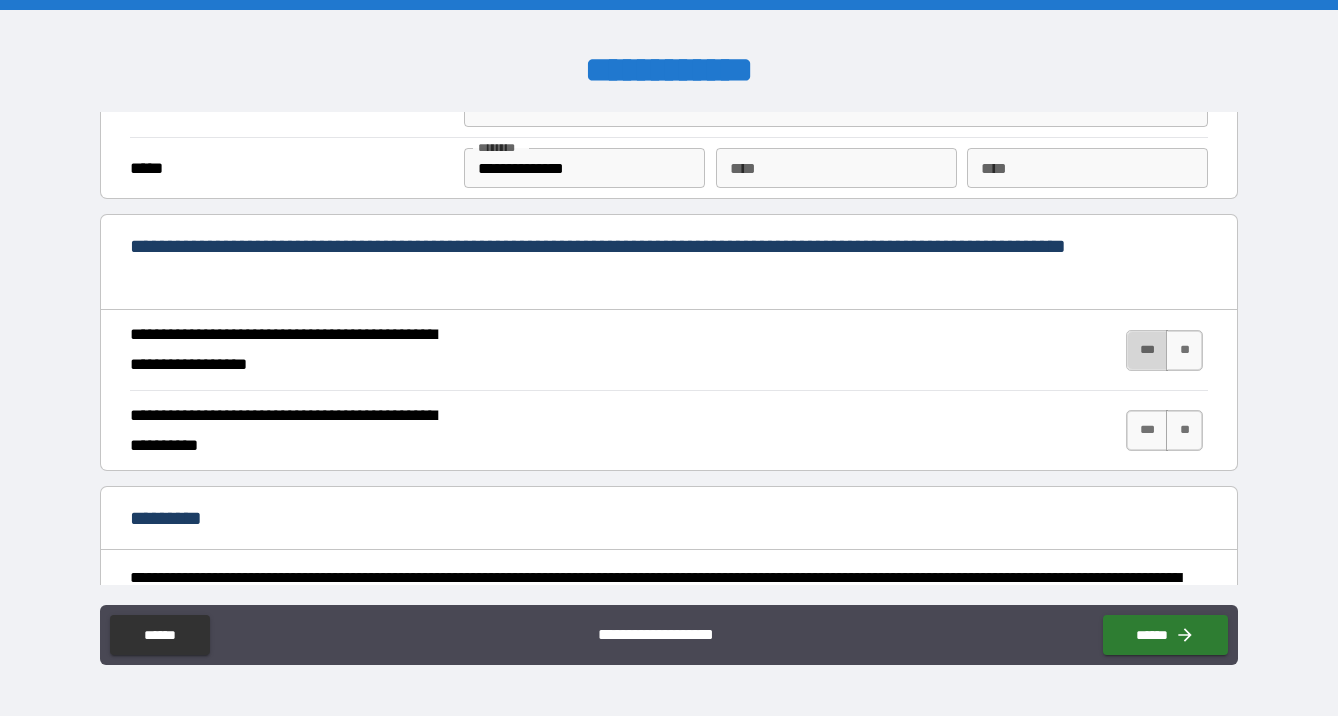 click on "***" at bounding box center [1147, 350] 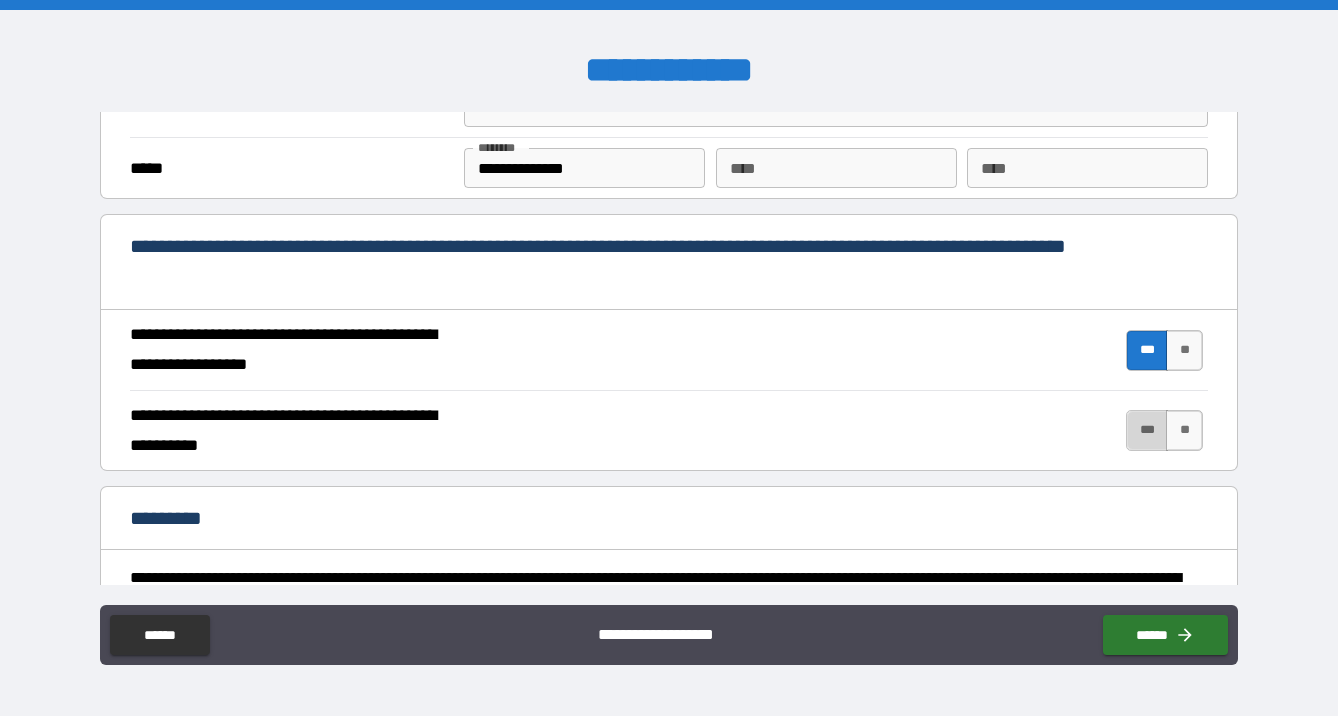 click on "***" at bounding box center (1147, 430) 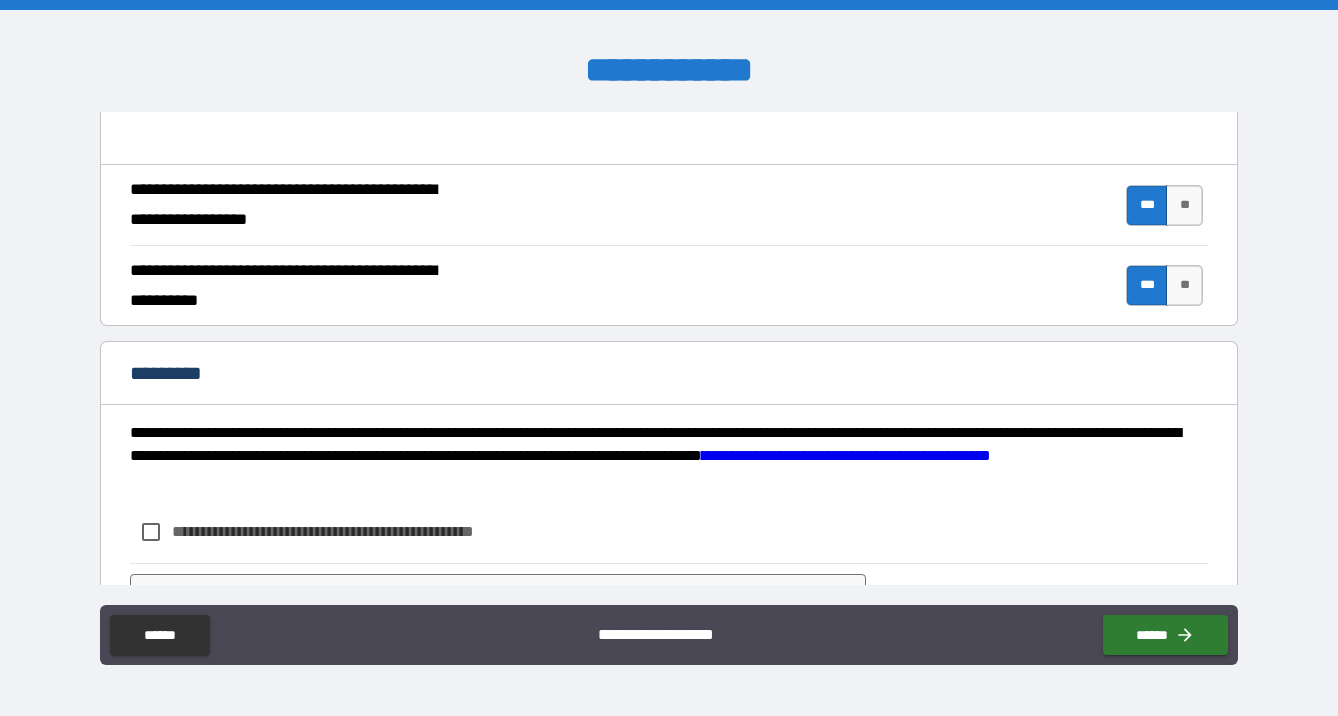 scroll, scrollTop: 1972, scrollLeft: 0, axis: vertical 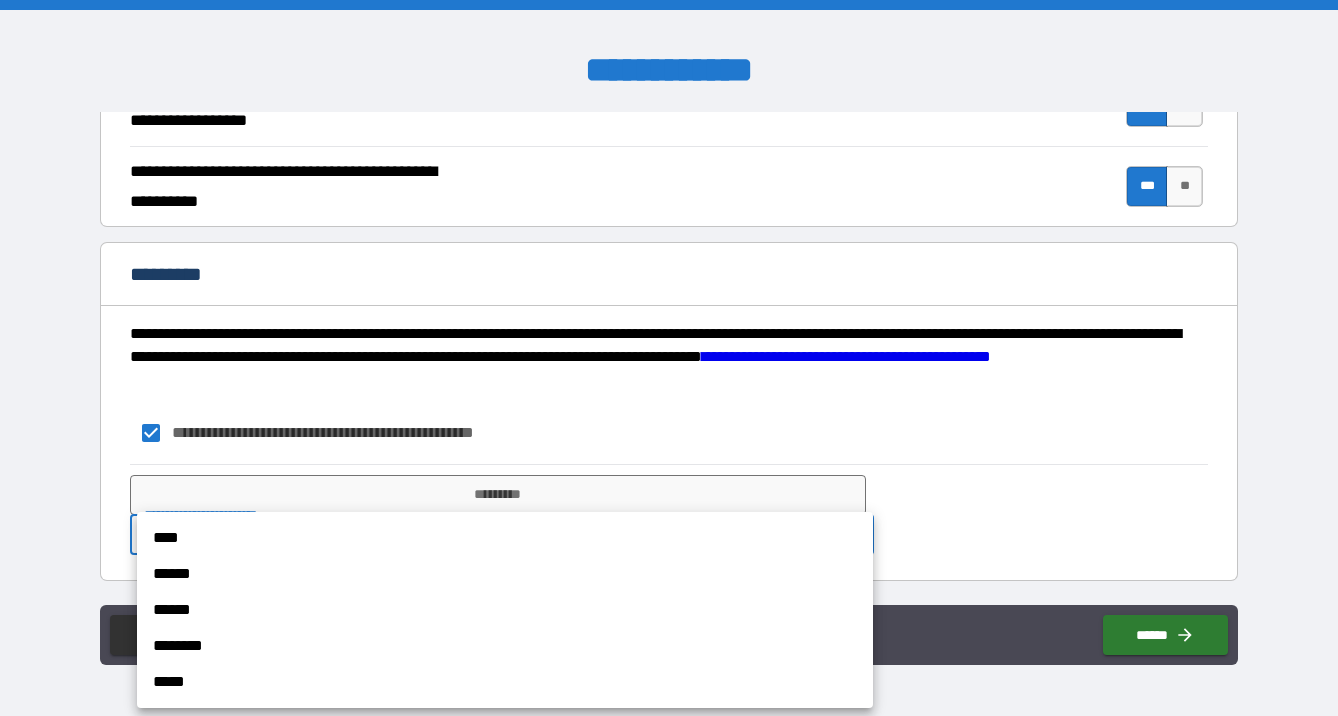 click on "**********" at bounding box center (669, 358) 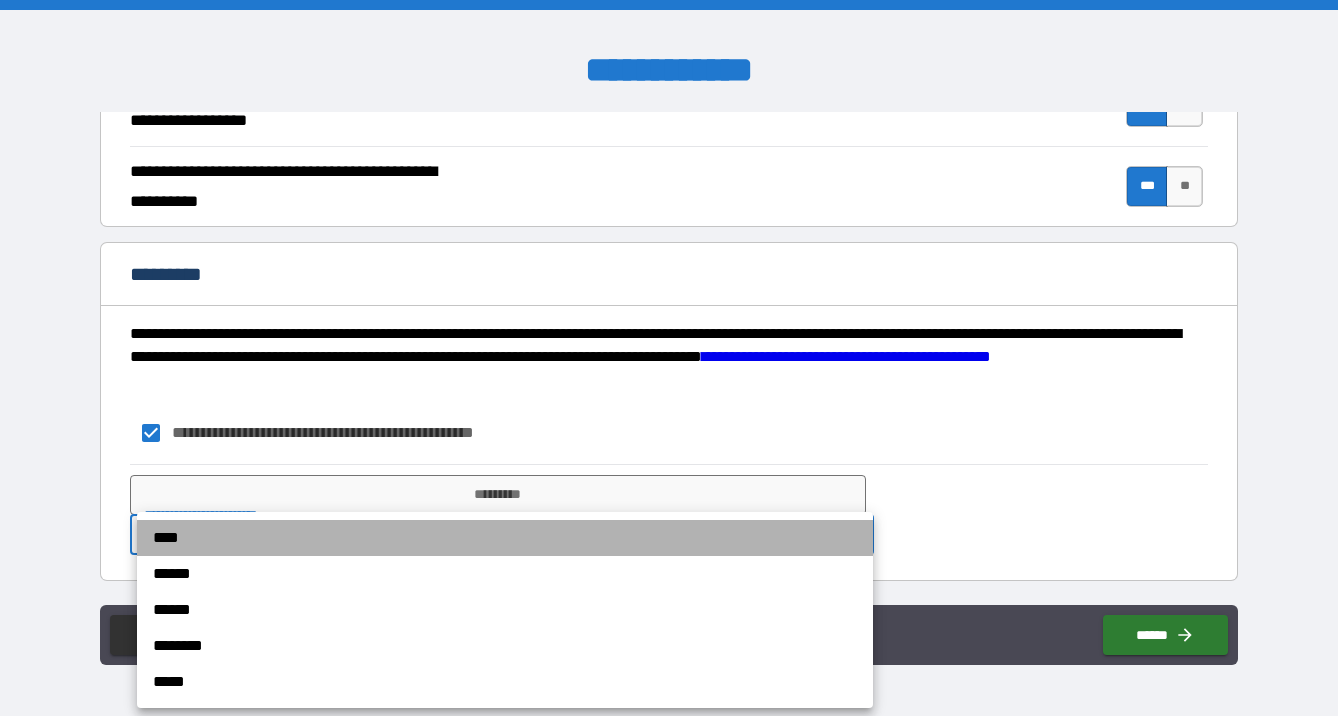 click on "****" at bounding box center (505, 538) 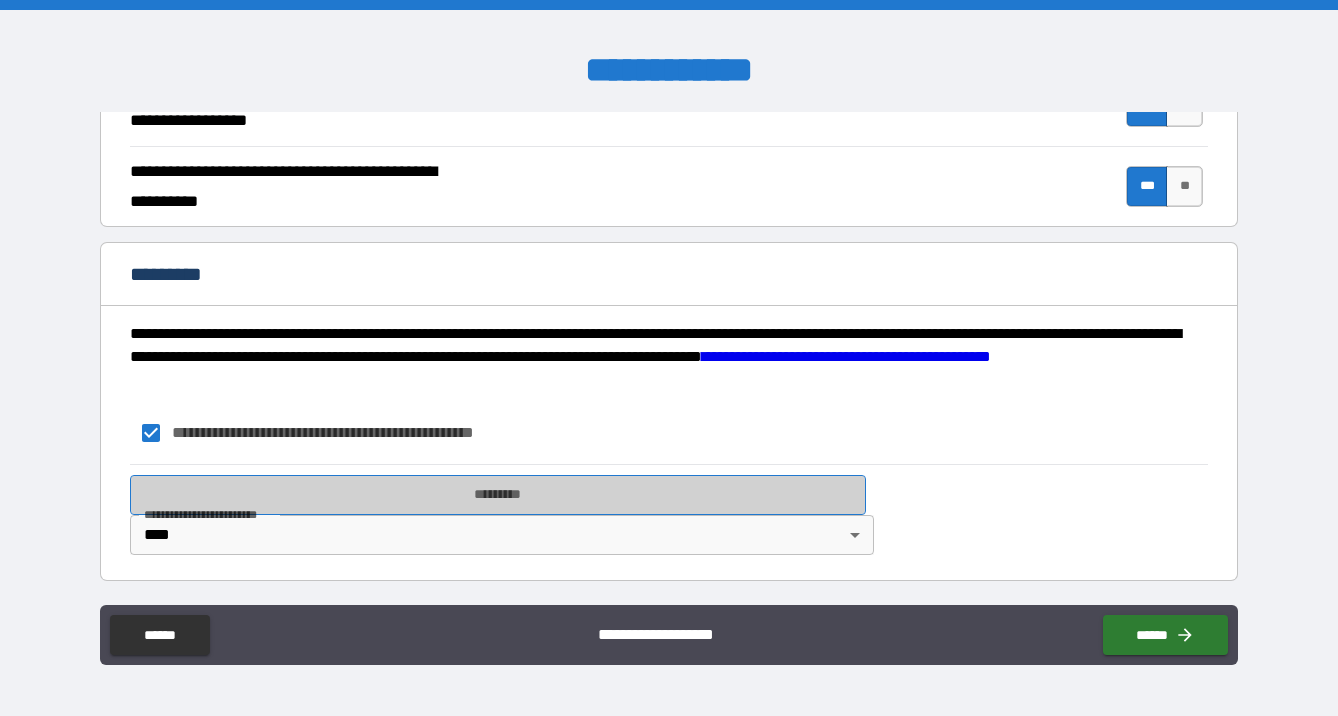 click on "*********" at bounding box center [498, 495] 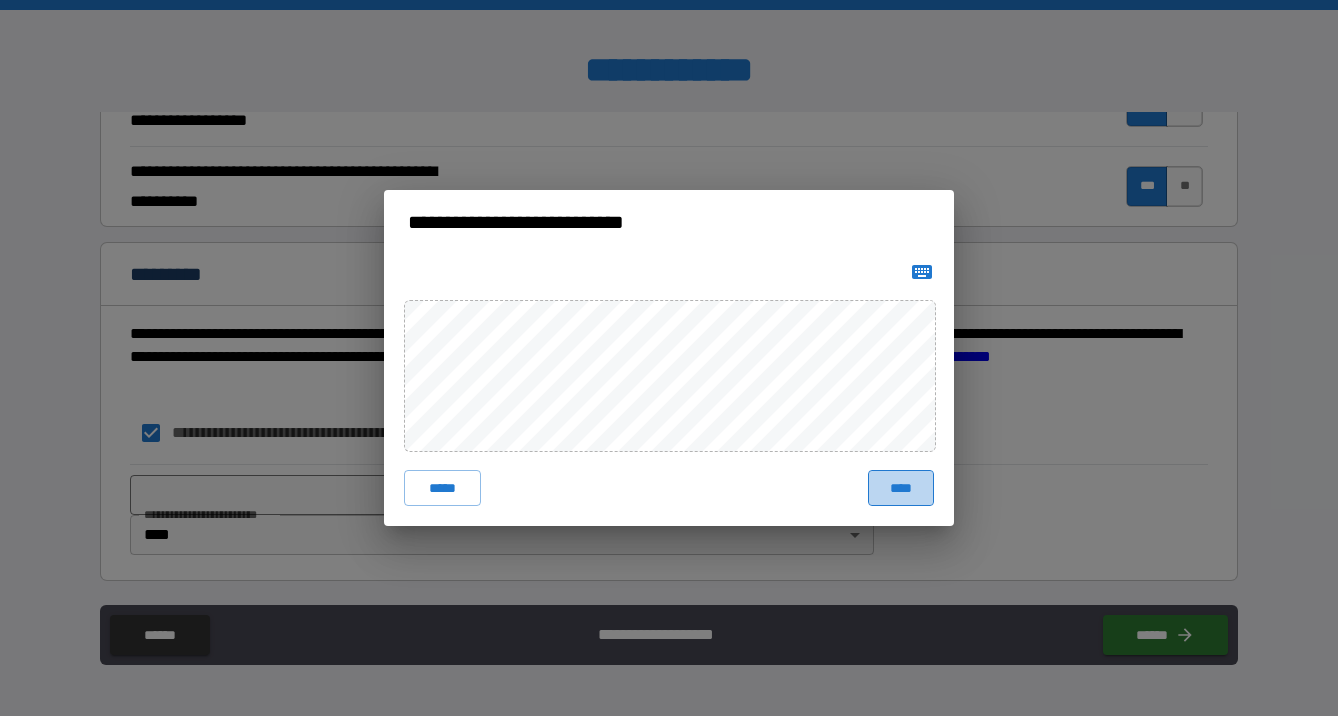 click on "****" at bounding box center [901, 488] 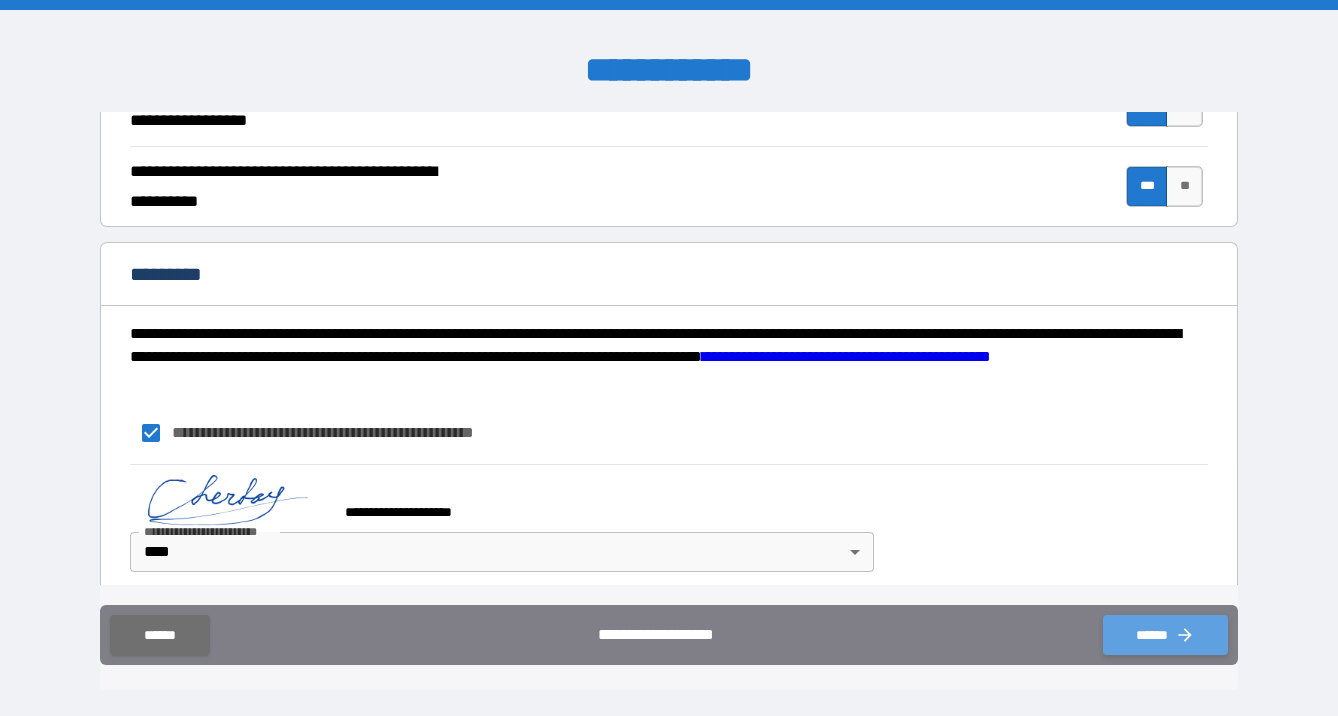 click on "******" at bounding box center [1165, 635] 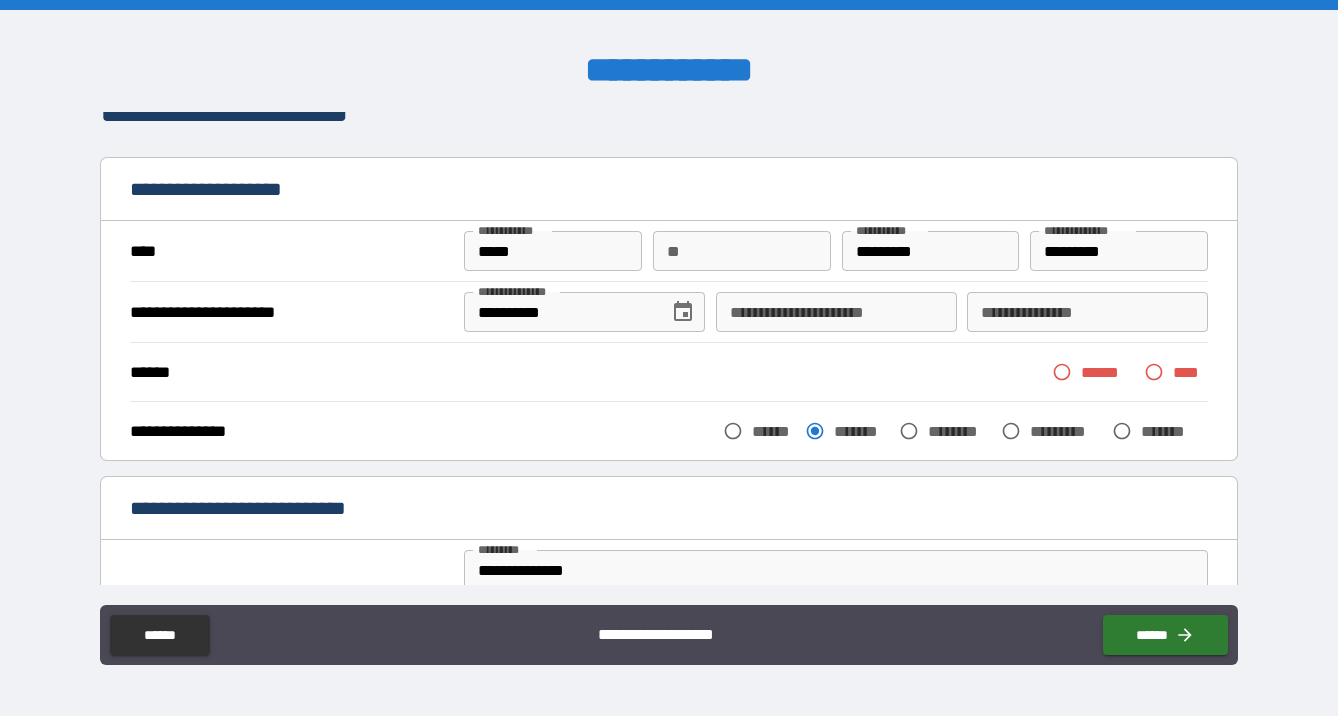 scroll, scrollTop: 26, scrollLeft: 0, axis: vertical 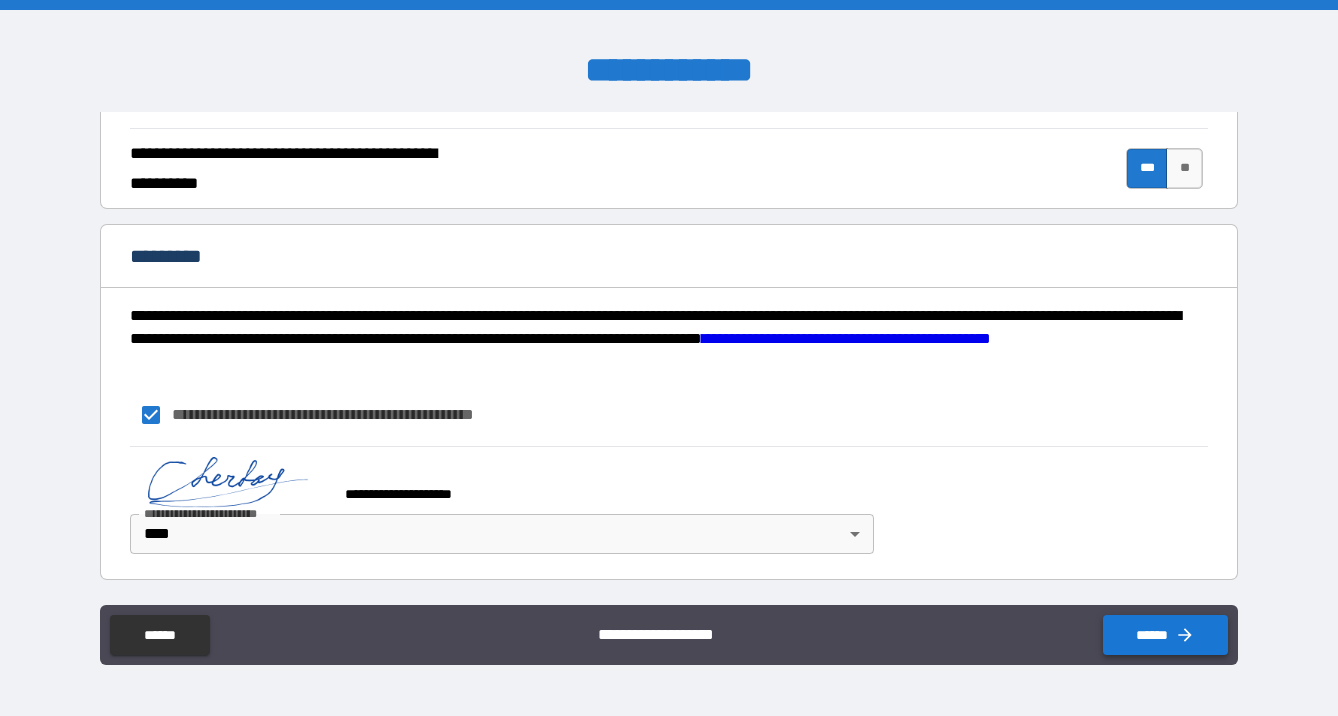 click on "******" at bounding box center (1165, 635) 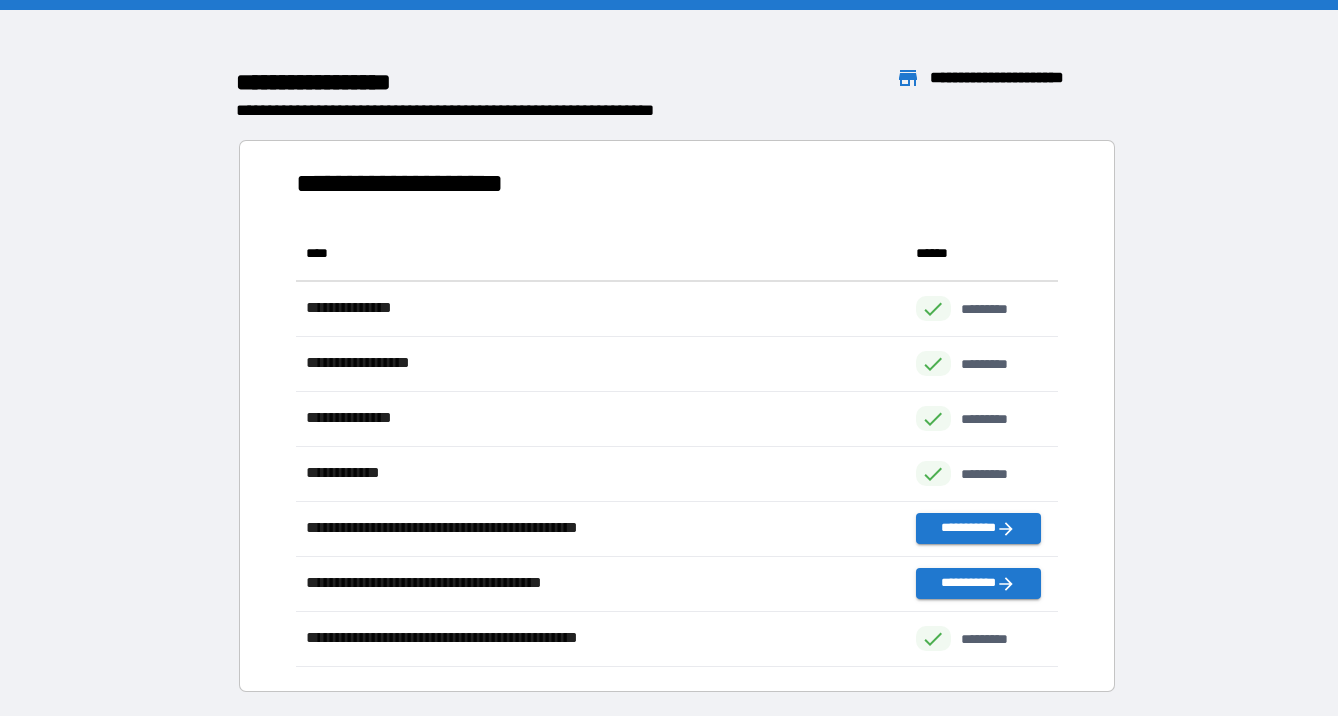 scroll, scrollTop: 1, scrollLeft: 1, axis: both 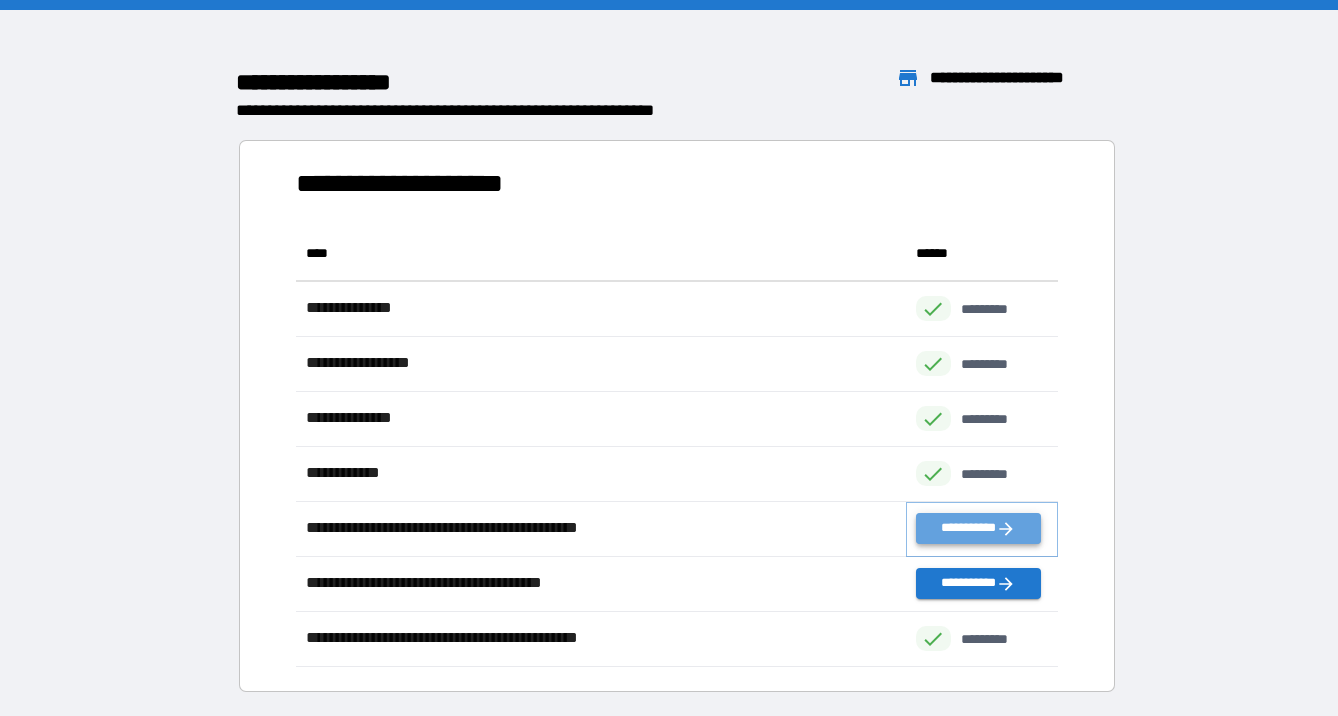 click on "**********" at bounding box center (978, 528) 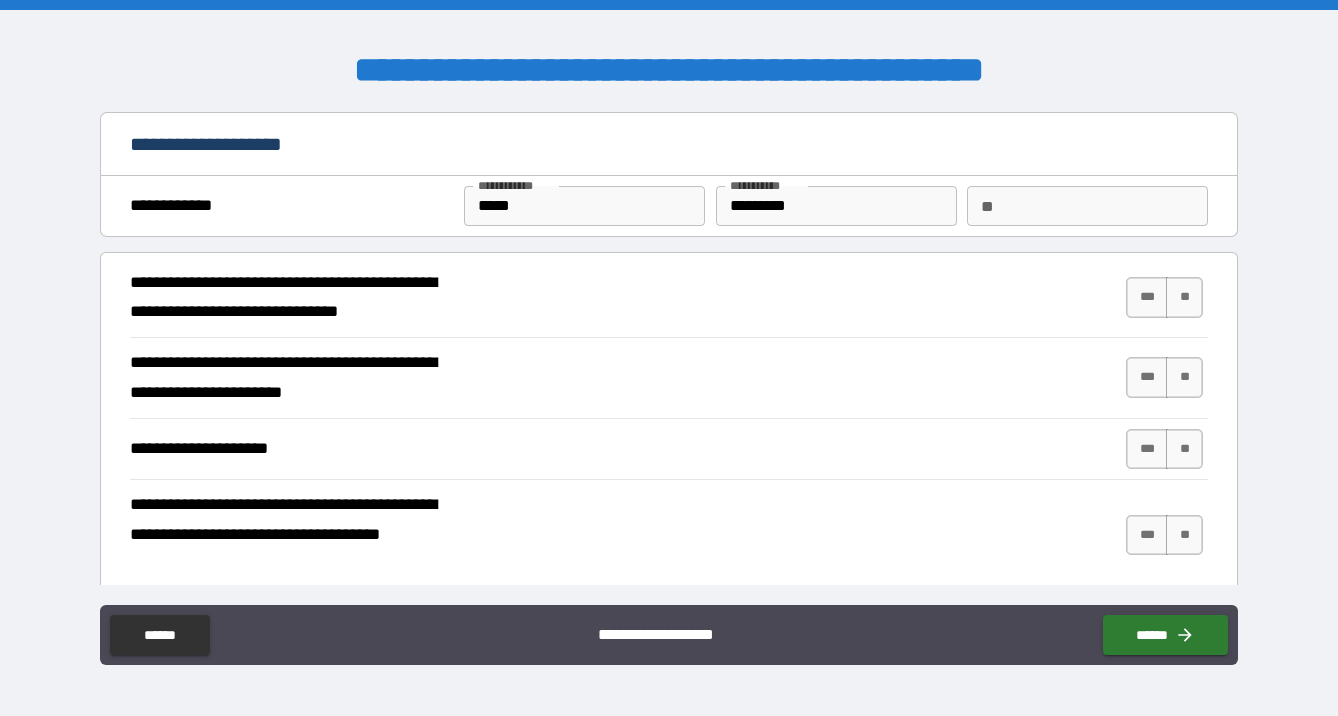 click on "**" at bounding box center [1087, 206] 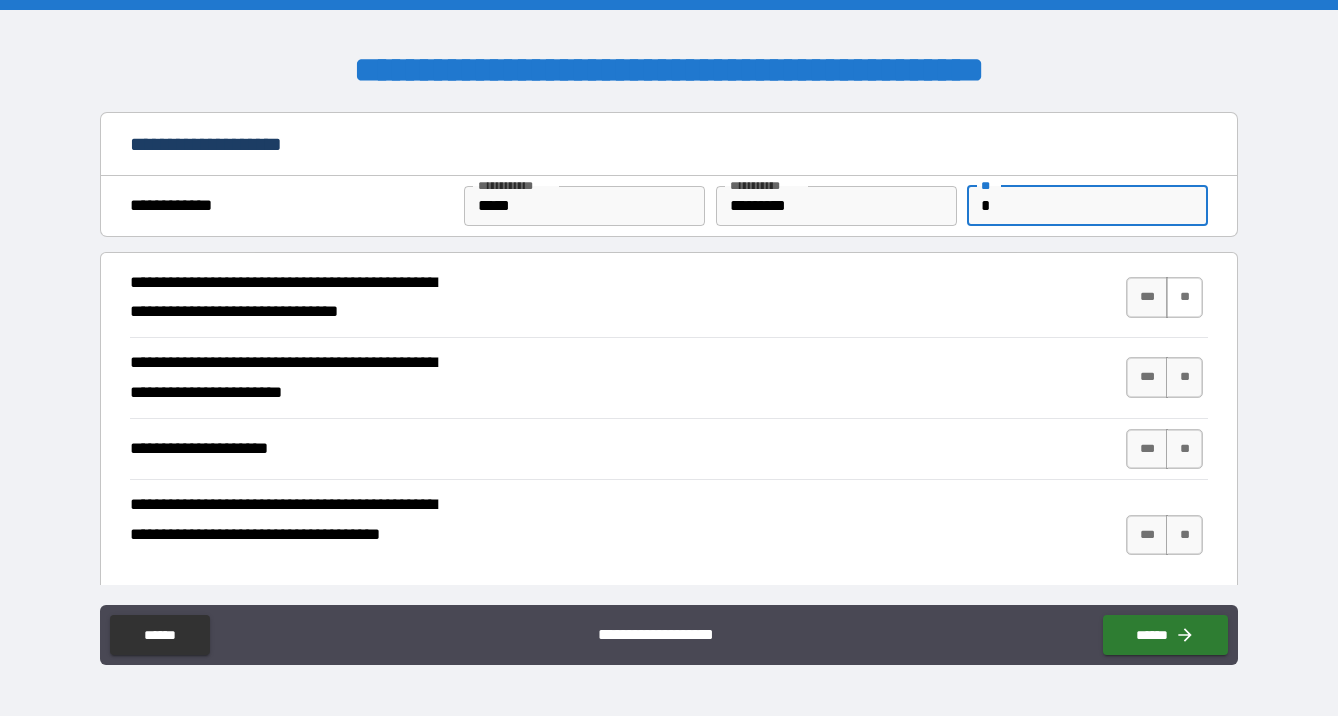 type on "*" 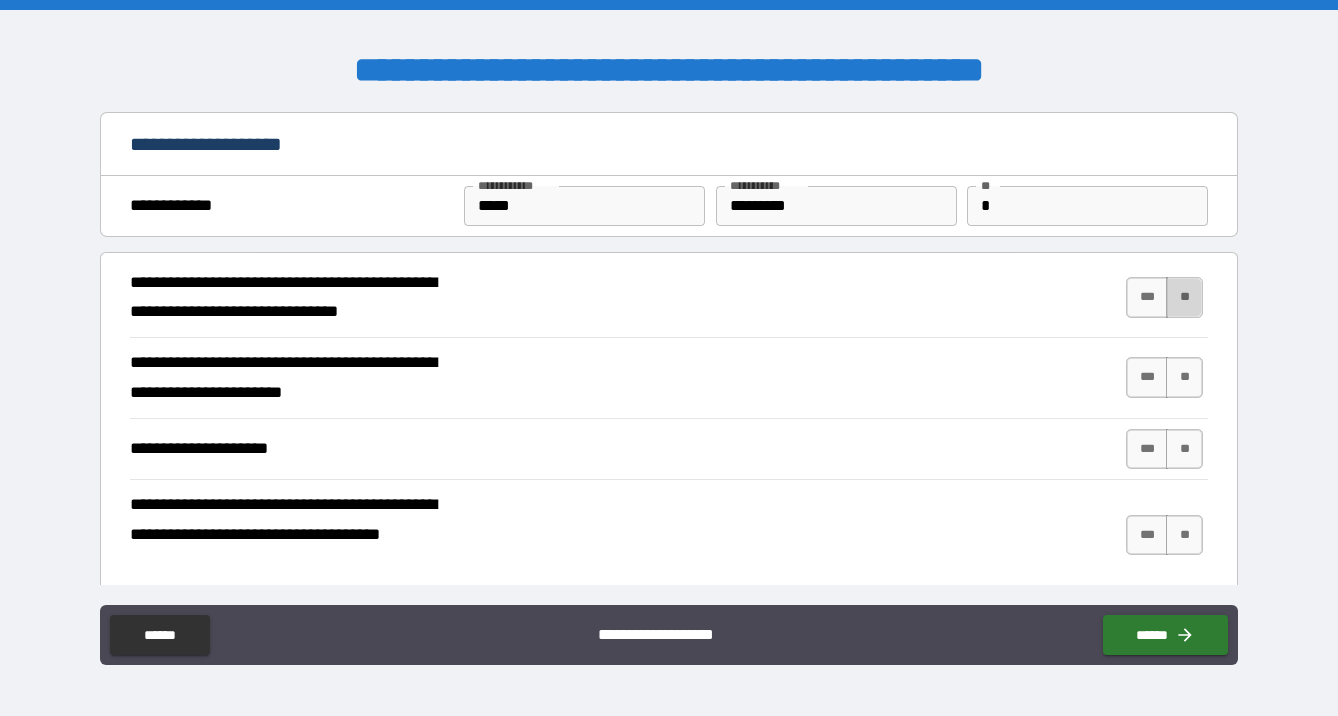 click on "**" at bounding box center [1184, 297] 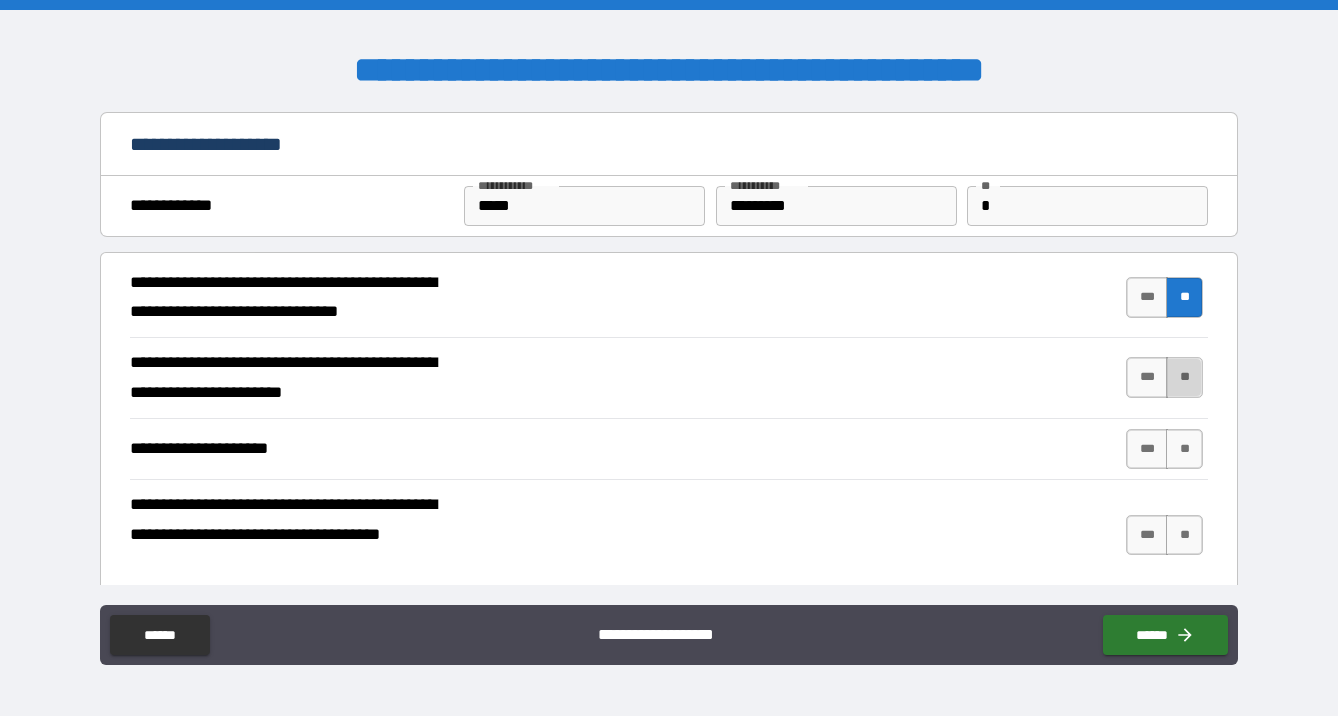 click on "**" at bounding box center (1184, 377) 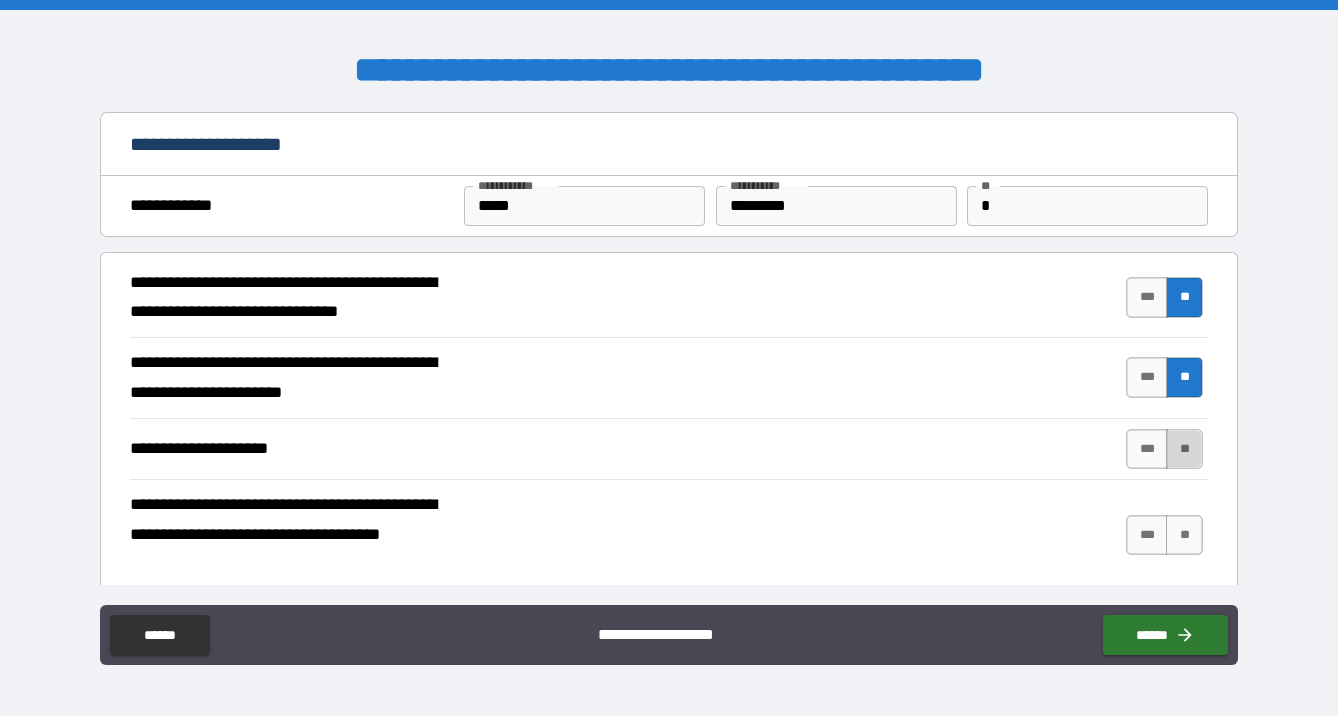 click on "**" at bounding box center (1184, 449) 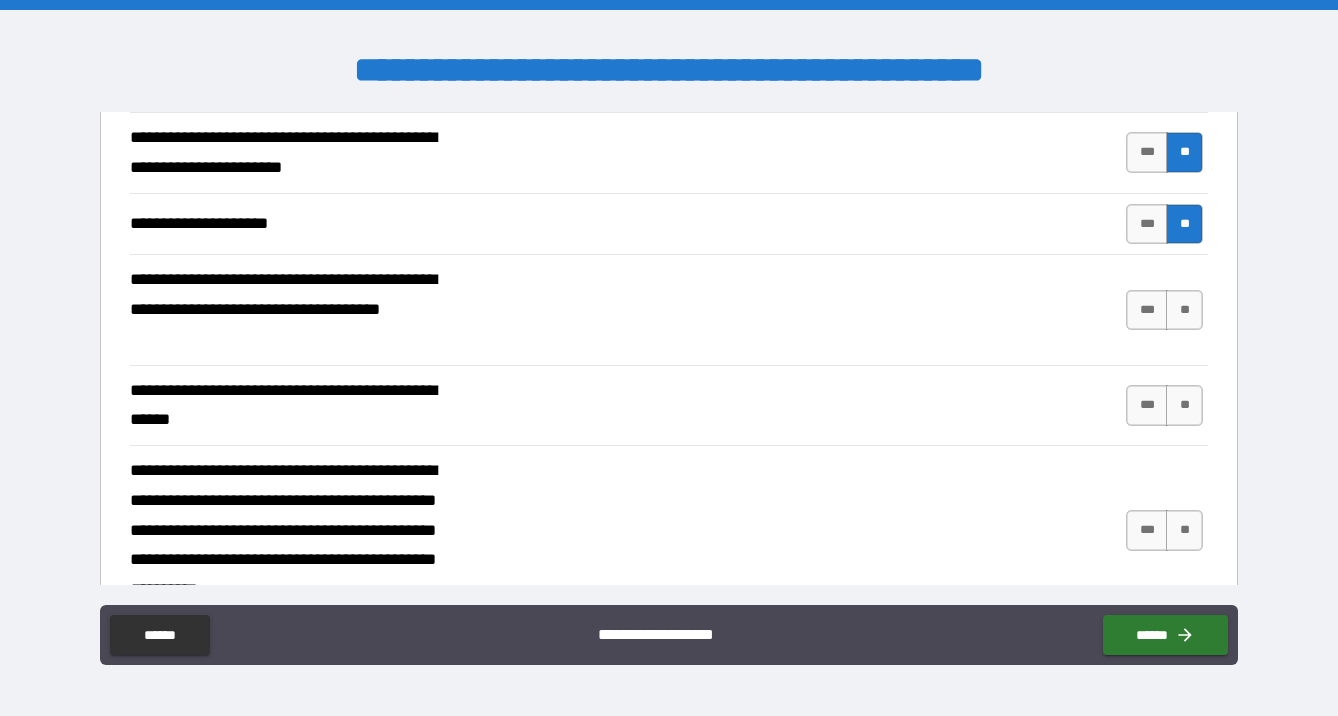 scroll, scrollTop: 263, scrollLeft: 0, axis: vertical 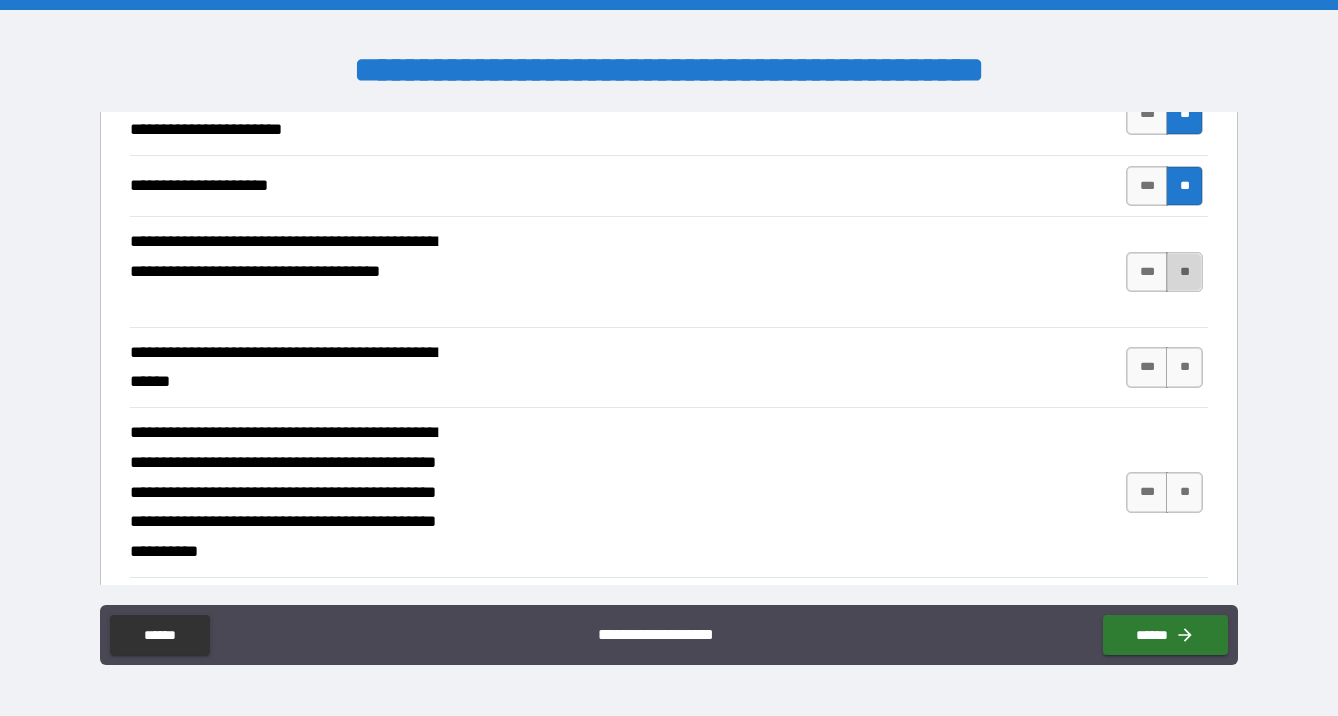 click on "**" at bounding box center (1184, 272) 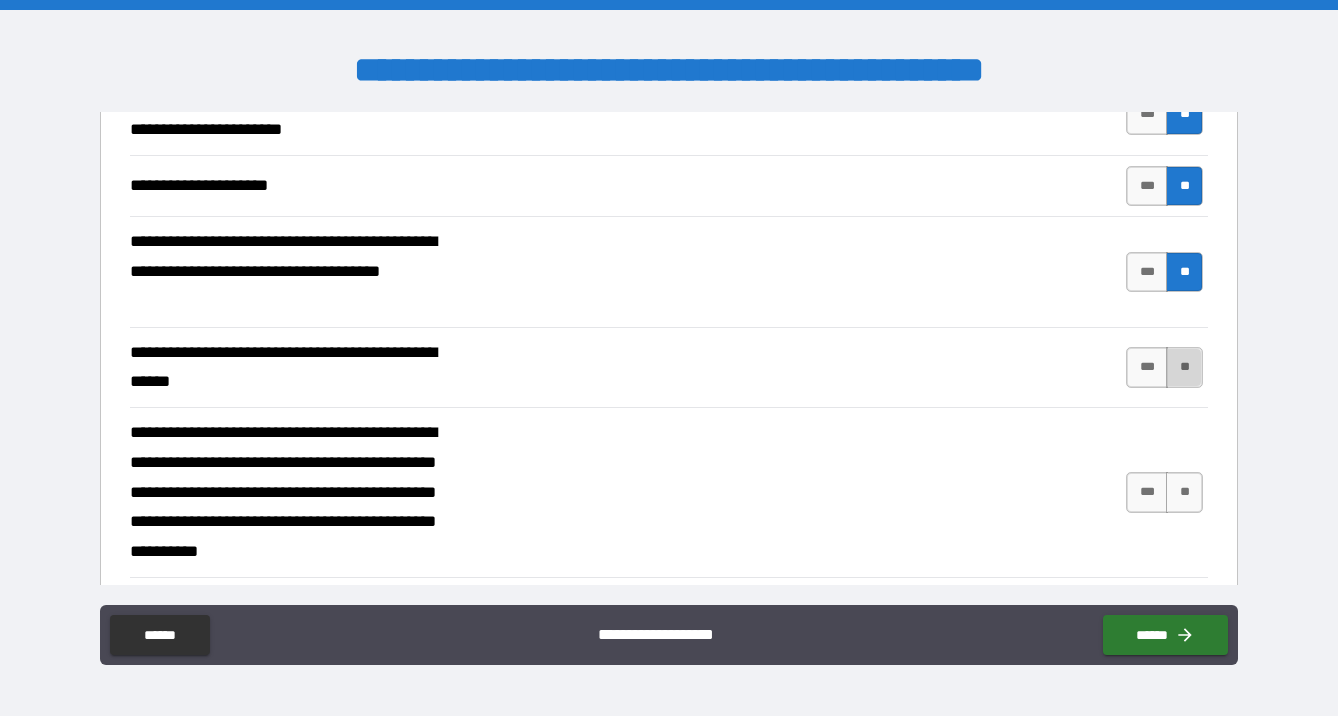 click on "**" at bounding box center (1184, 367) 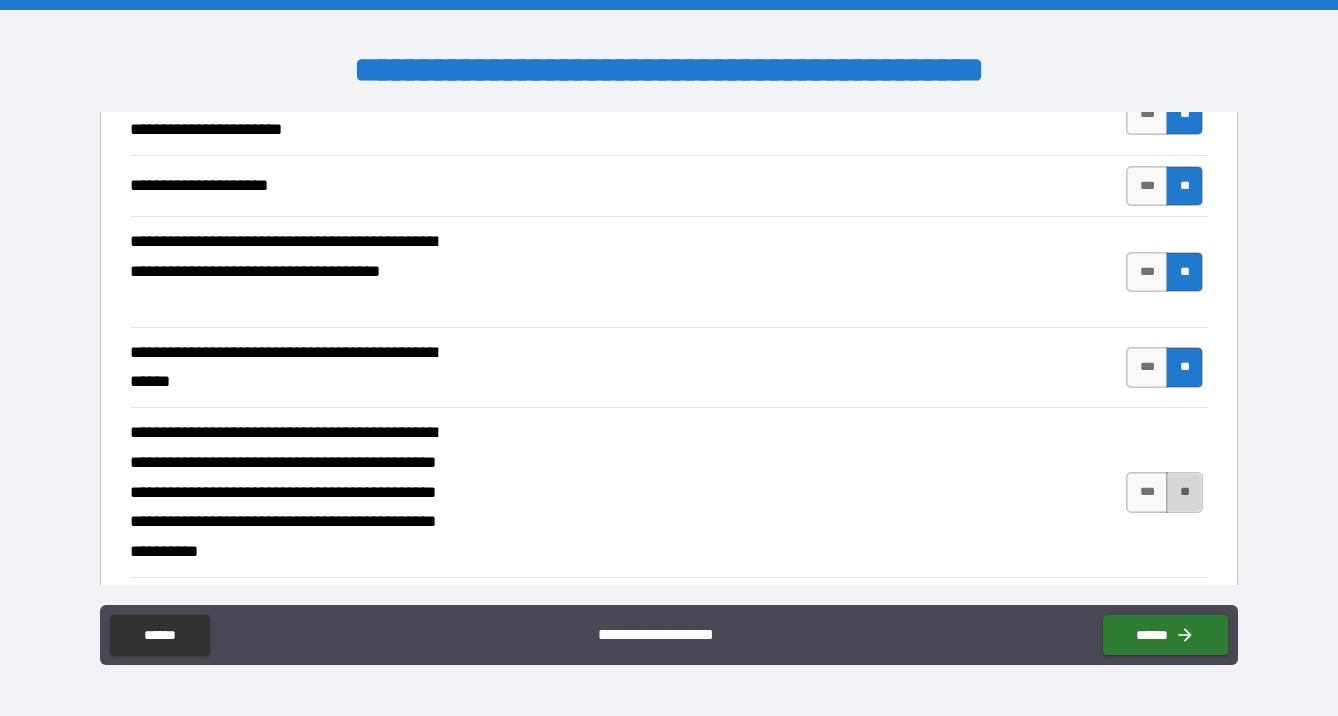 click on "**" at bounding box center (1184, 492) 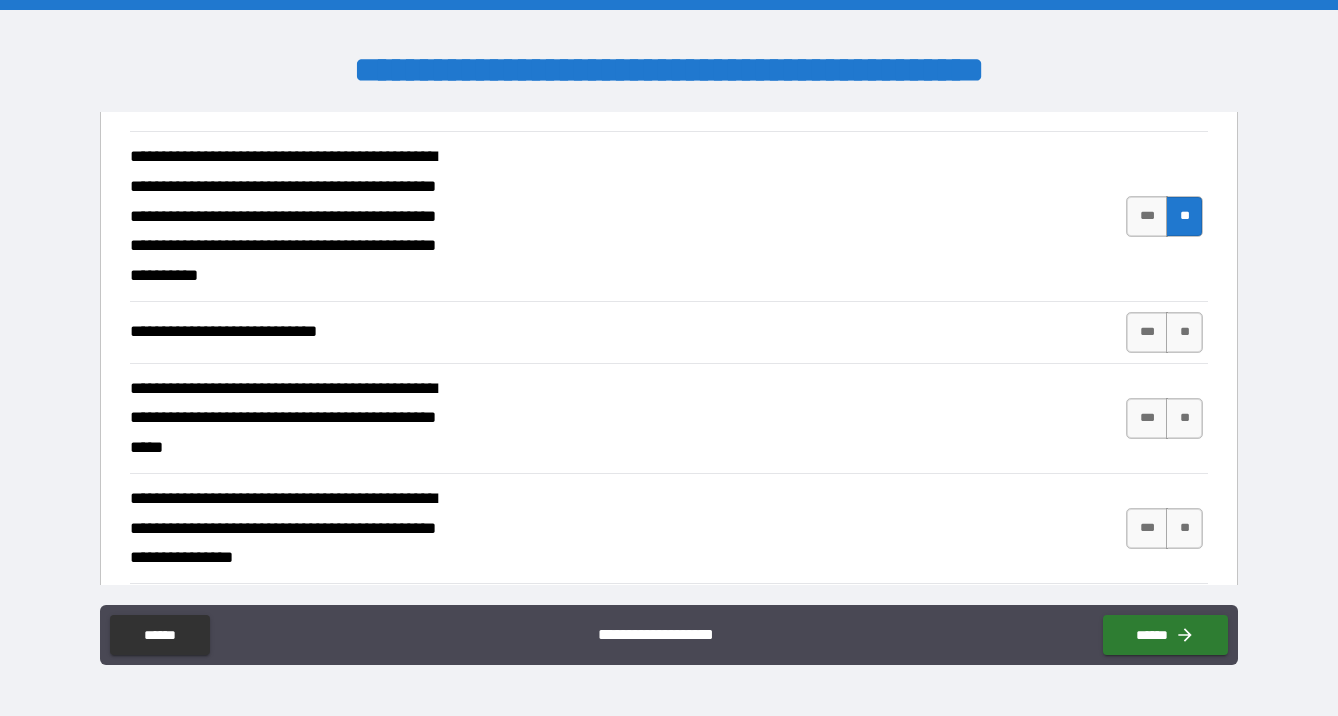 scroll, scrollTop: 556, scrollLeft: 0, axis: vertical 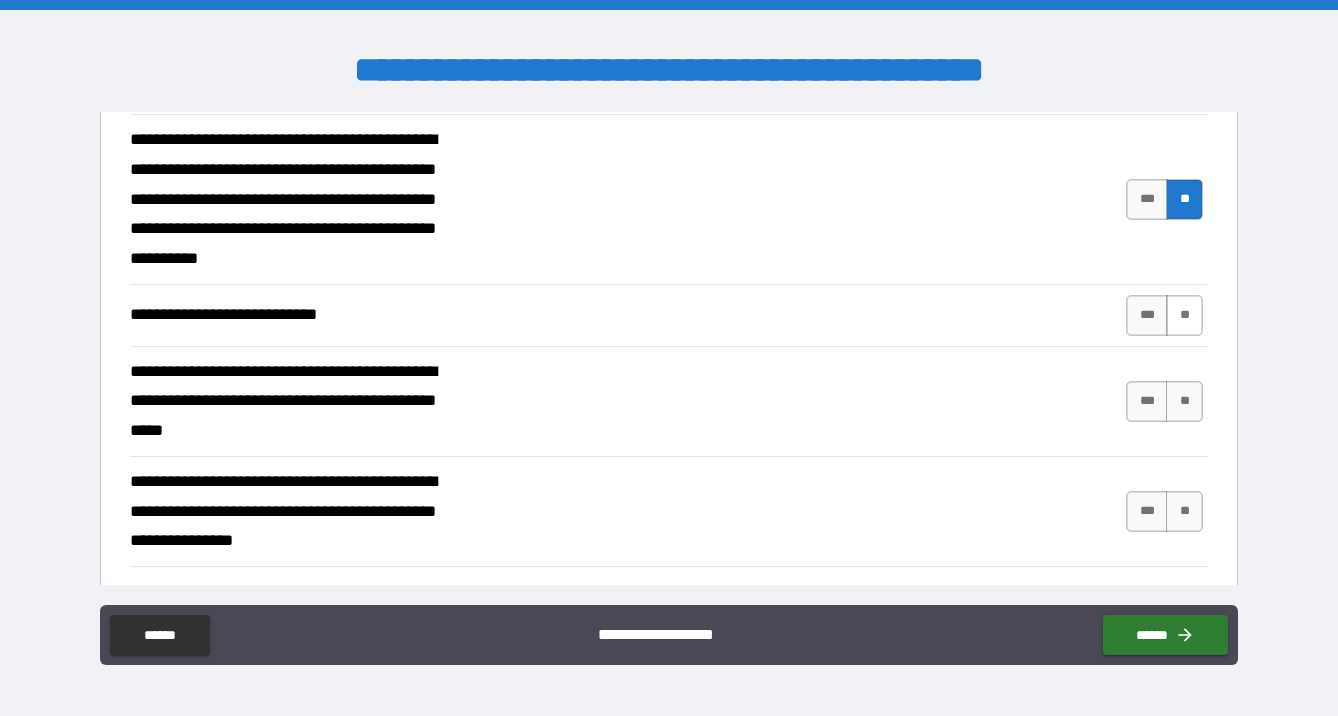 click on "**" at bounding box center [1184, 315] 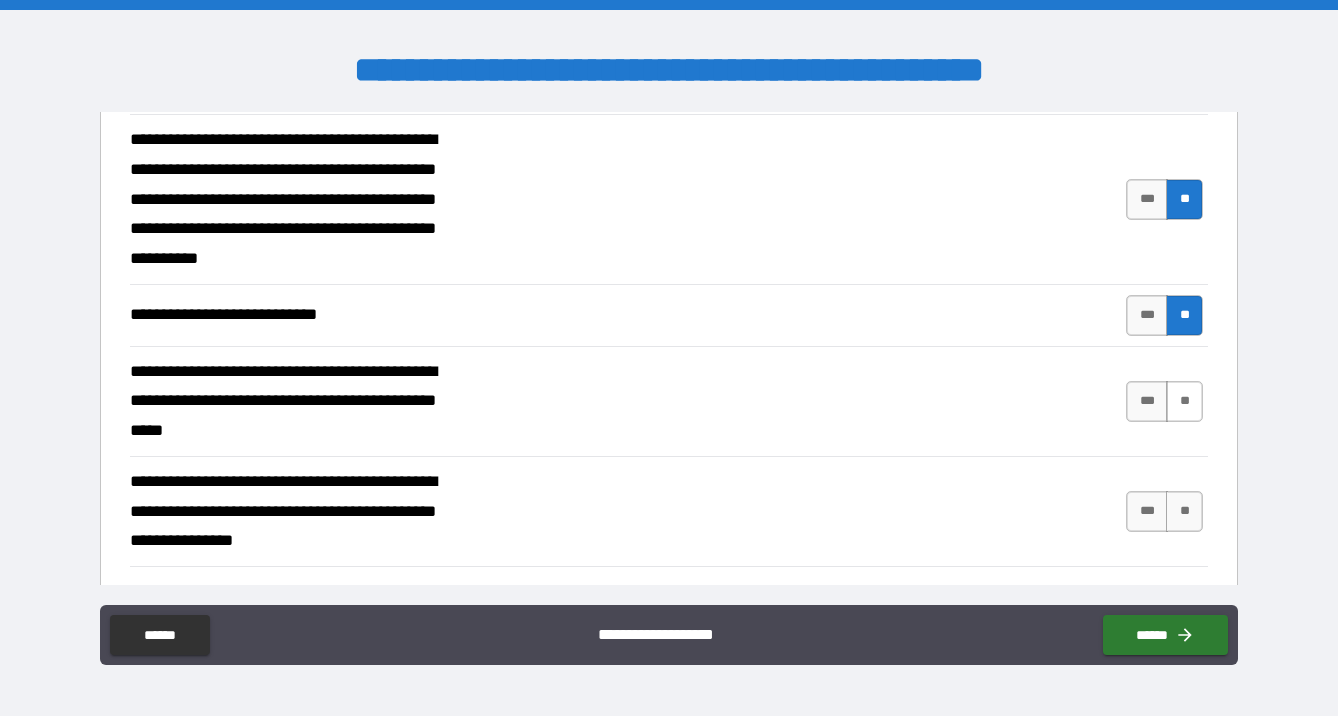 click on "**" at bounding box center [1184, 401] 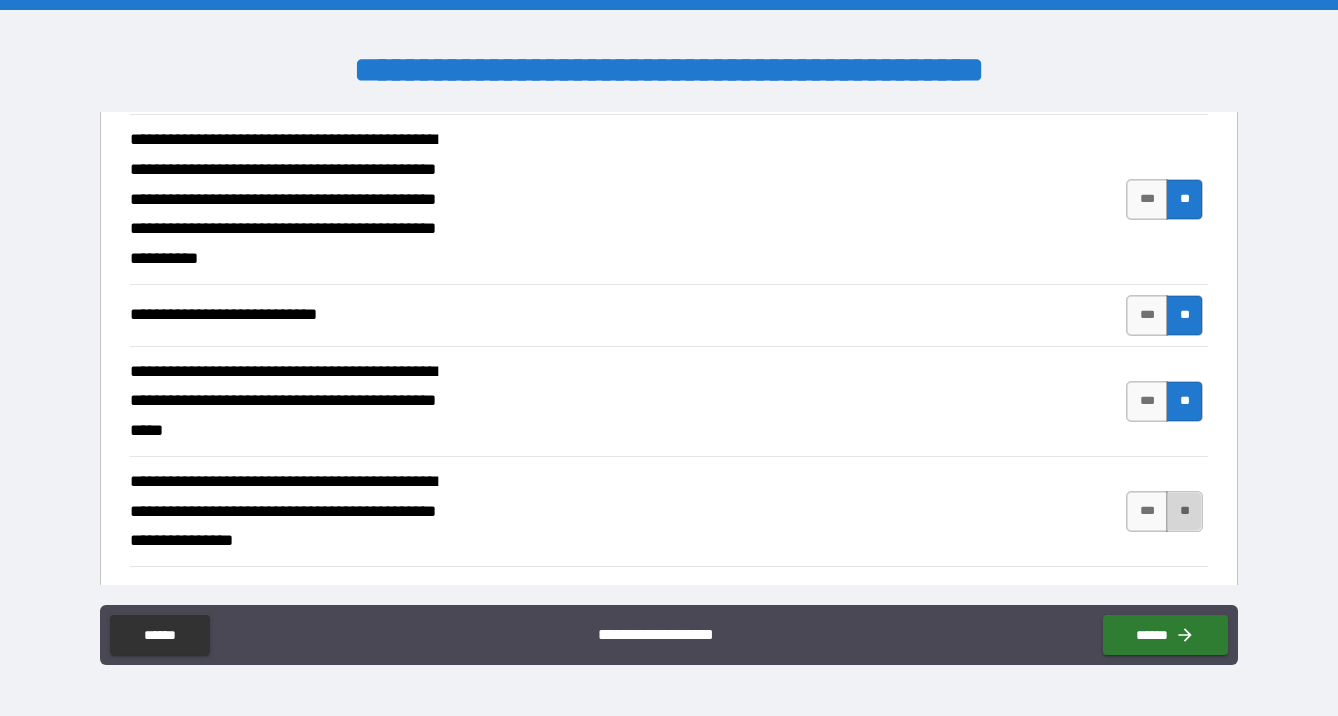 click on "**" at bounding box center [1184, 511] 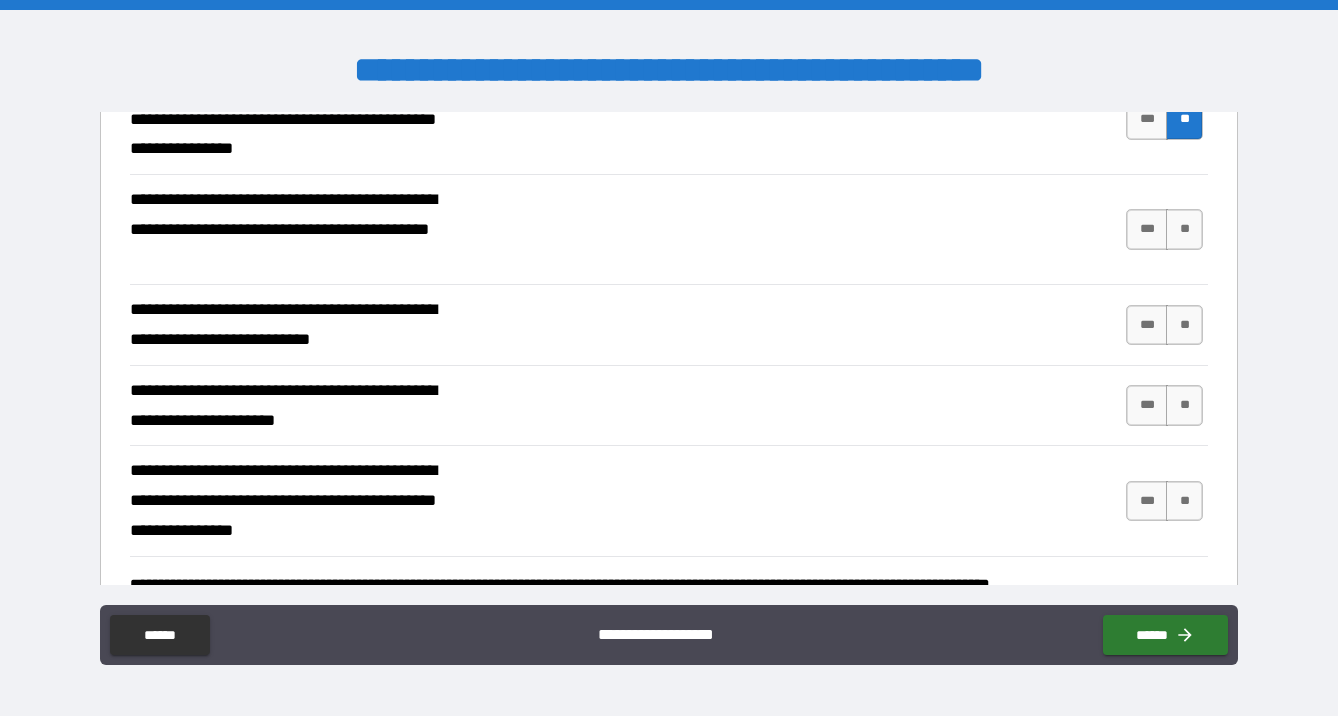 scroll, scrollTop: 953, scrollLeft: 0, axis: vertical 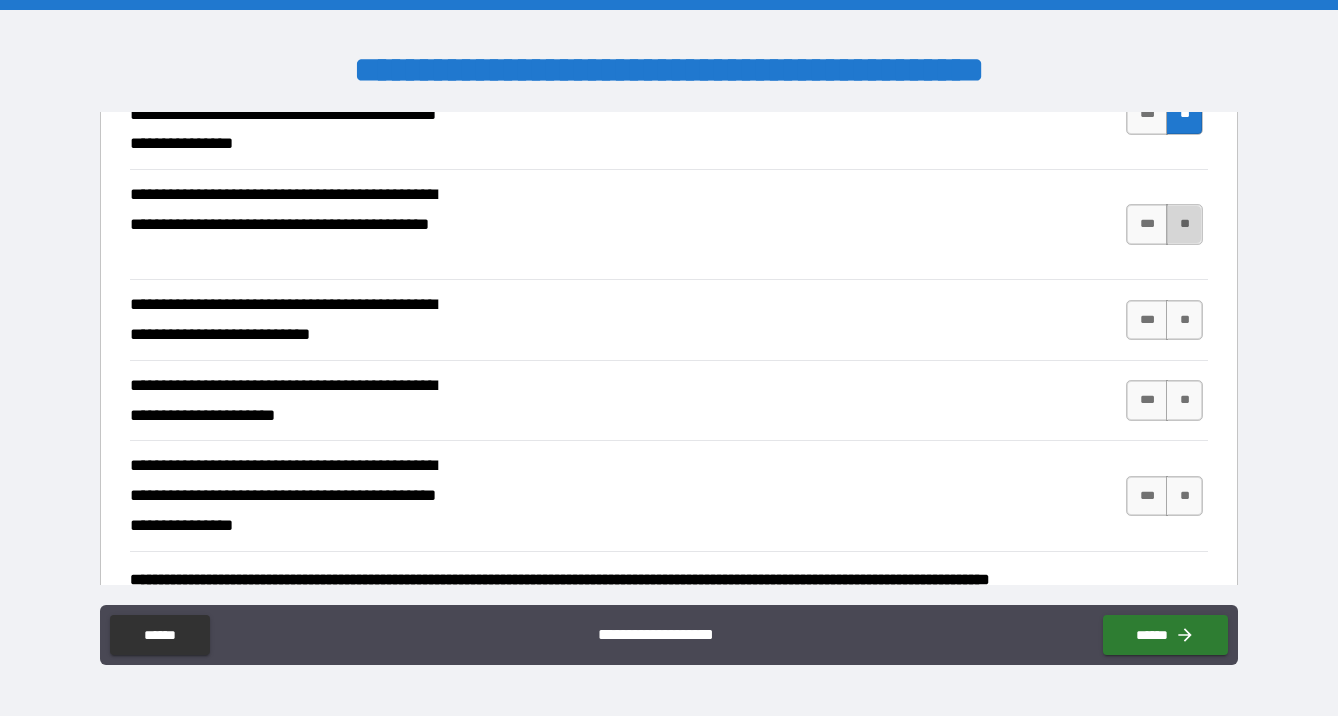 click on "**" at bounding box center (1184, 224) 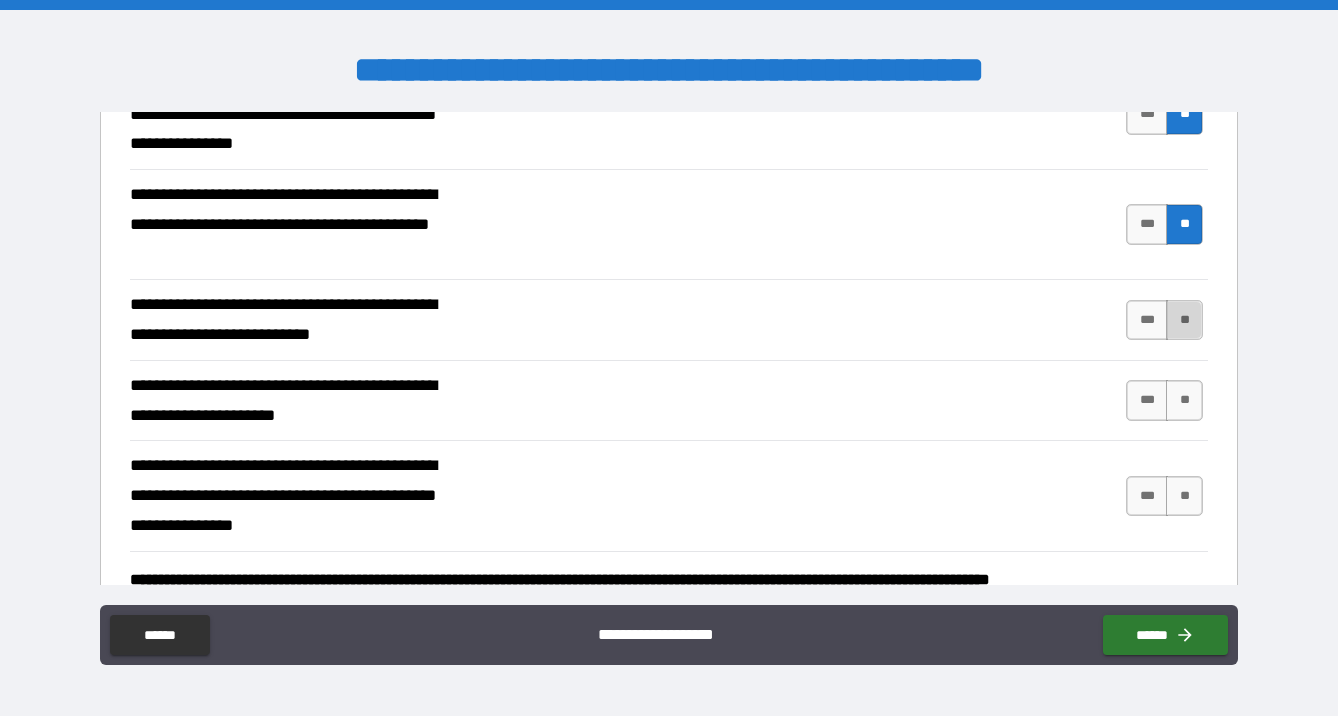 click on "**" at bounding box center [1184, 320] 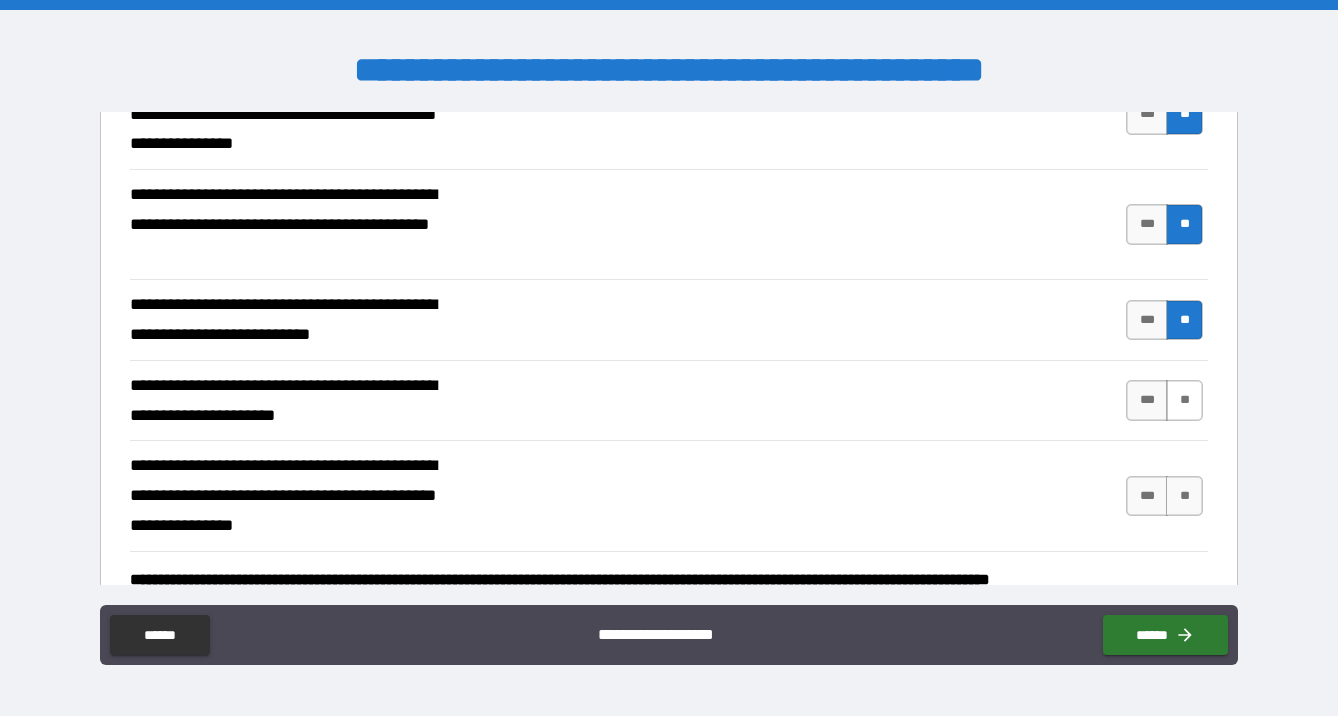 click on "**" at bounding box center (1184, 400) 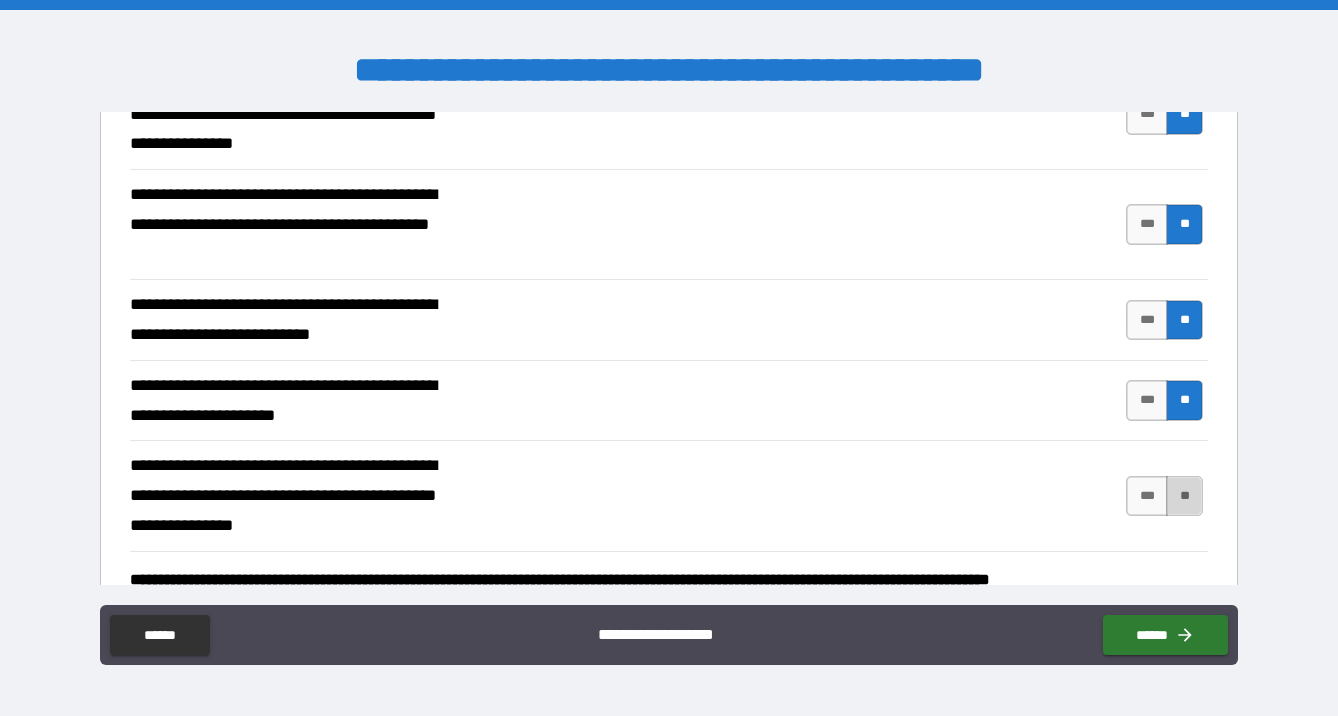 click on "**" at bounding box center (1184, 496) 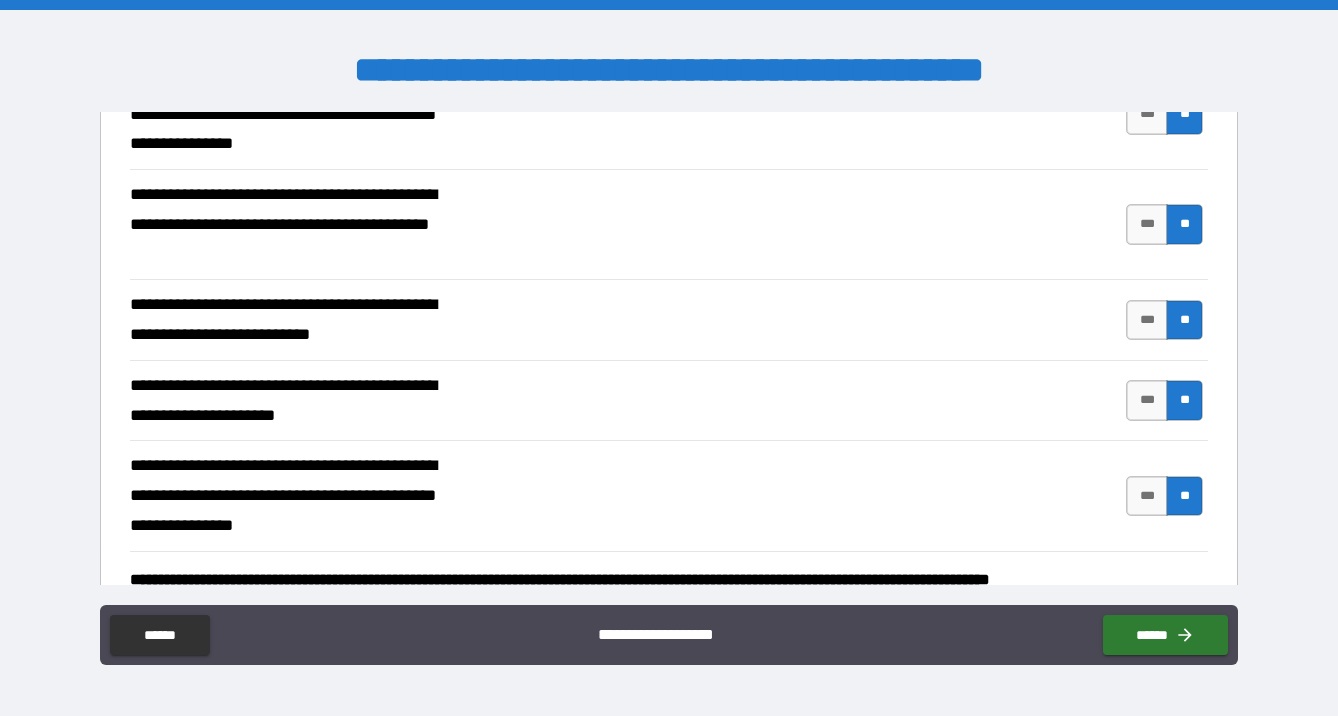 scroll, scrollTop: 1013, scrollLeft: 0, axis: vertical 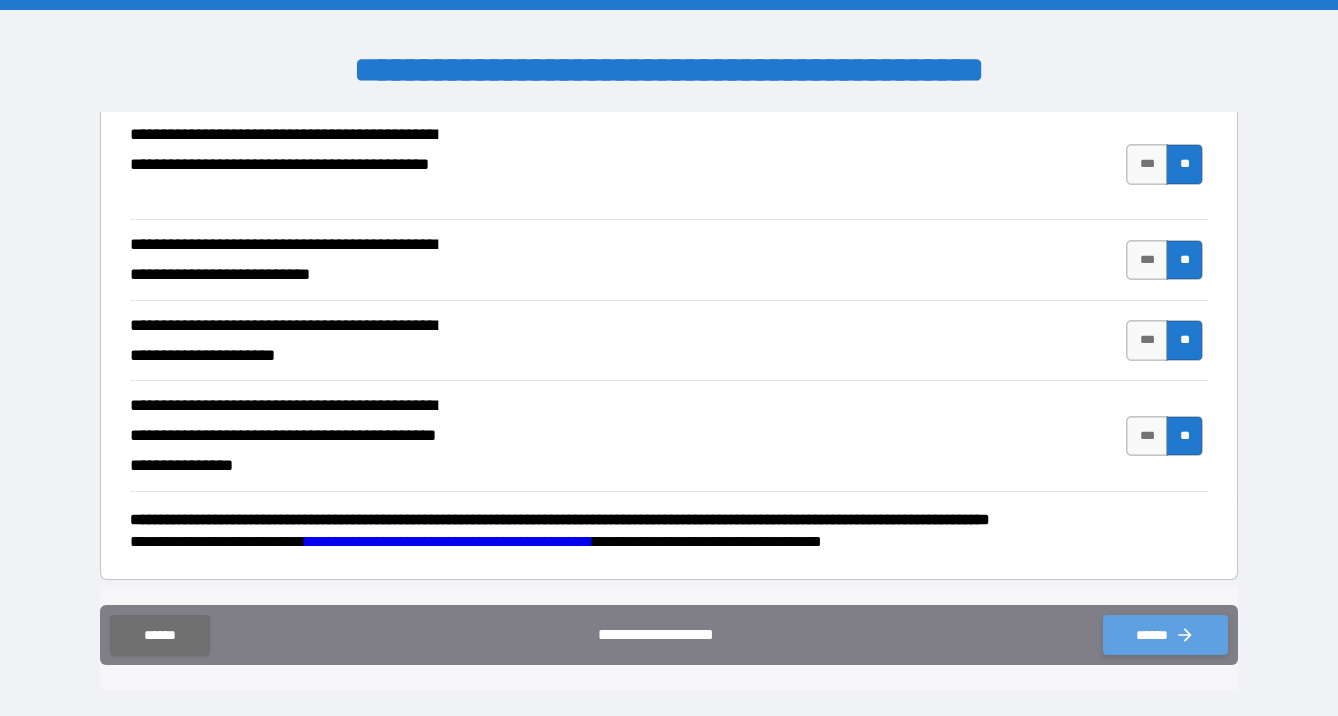 click on "******" at bounding box center [1165, 635] 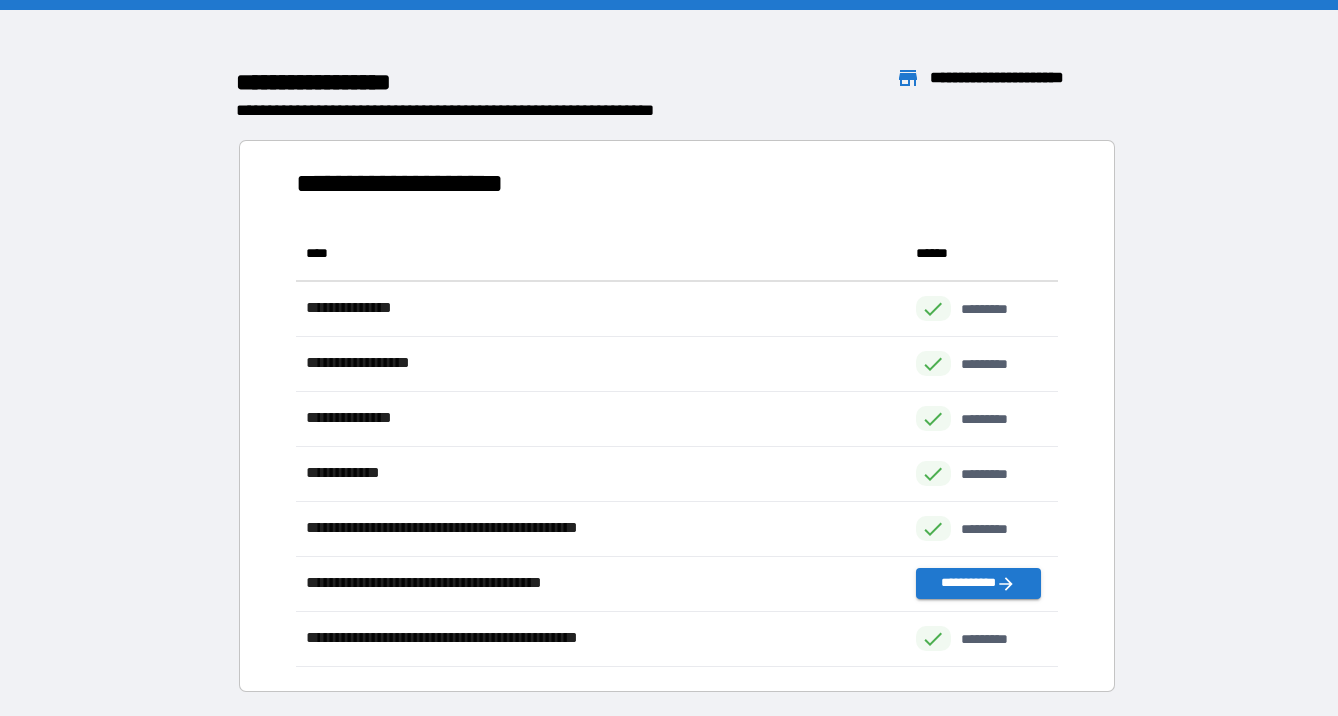 scroll, scrollTop: 1, scrollLeft: 1, axis: both 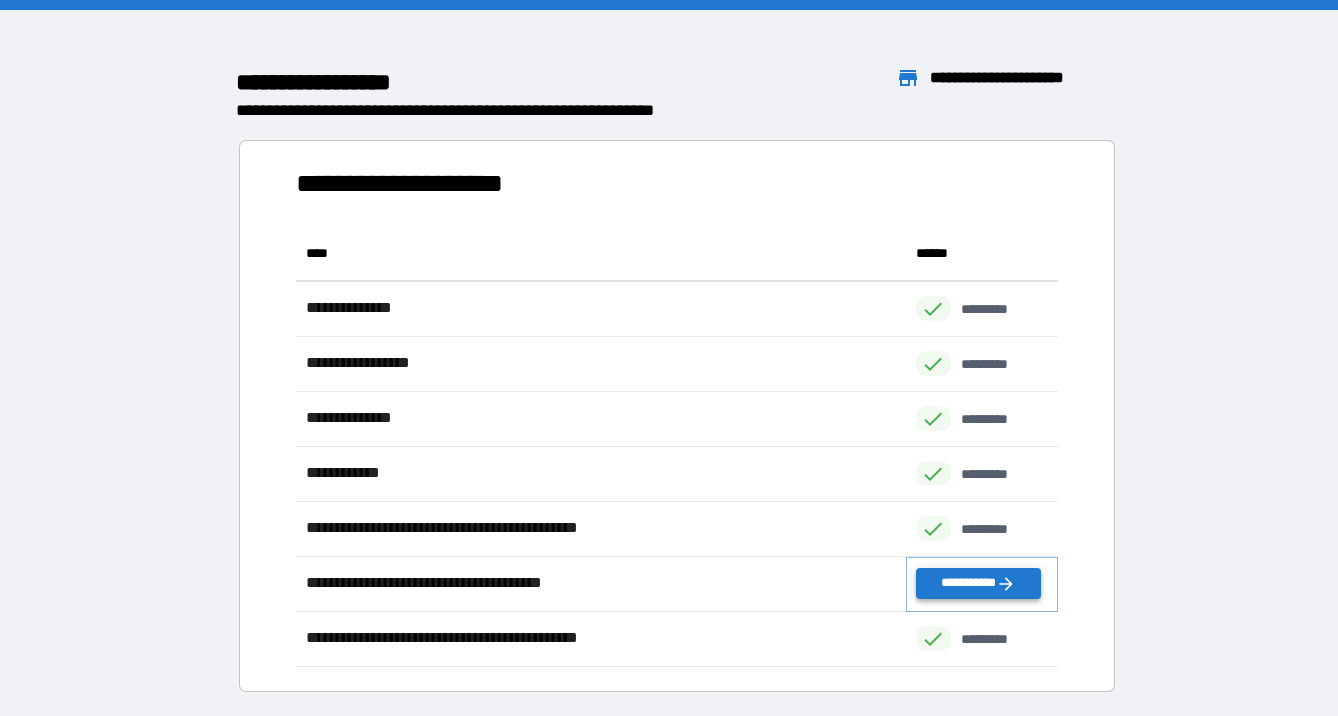 click on "**********" at bounding box center [978, 583] 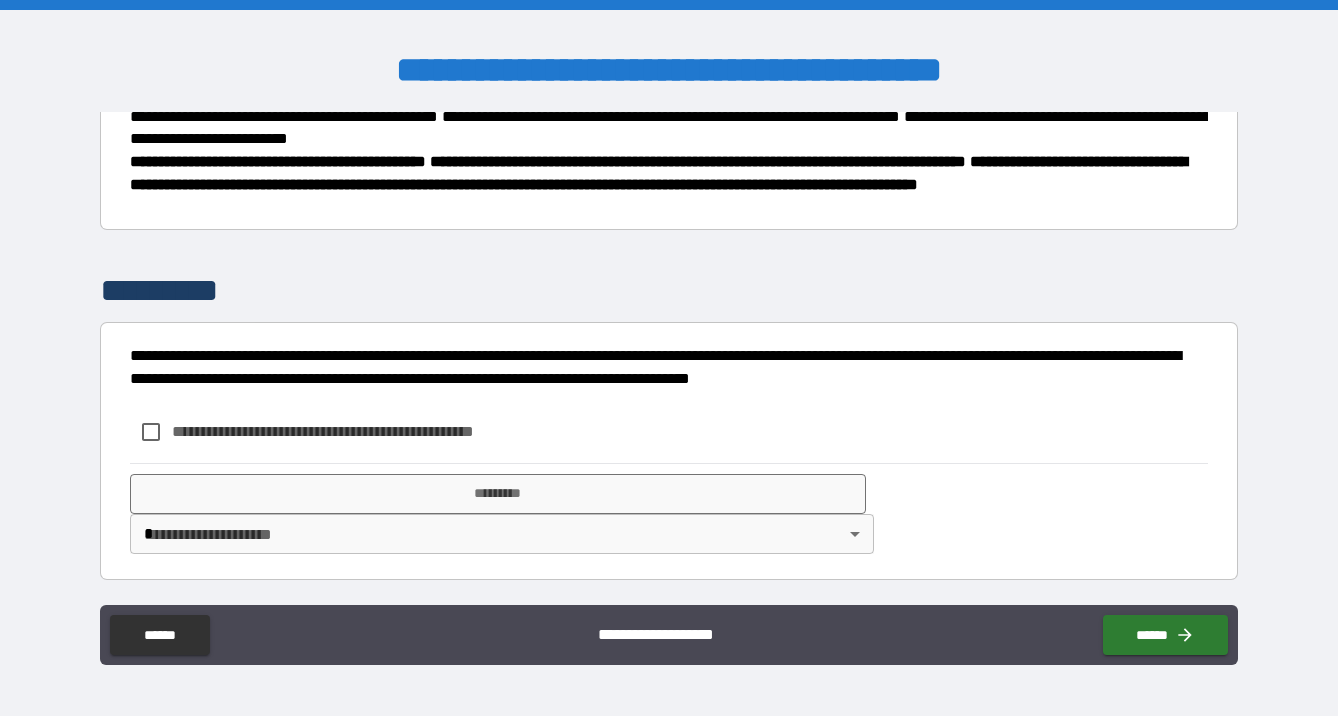 scroll, scrollTop: 623, scrollLeft: 0, axis: vertical 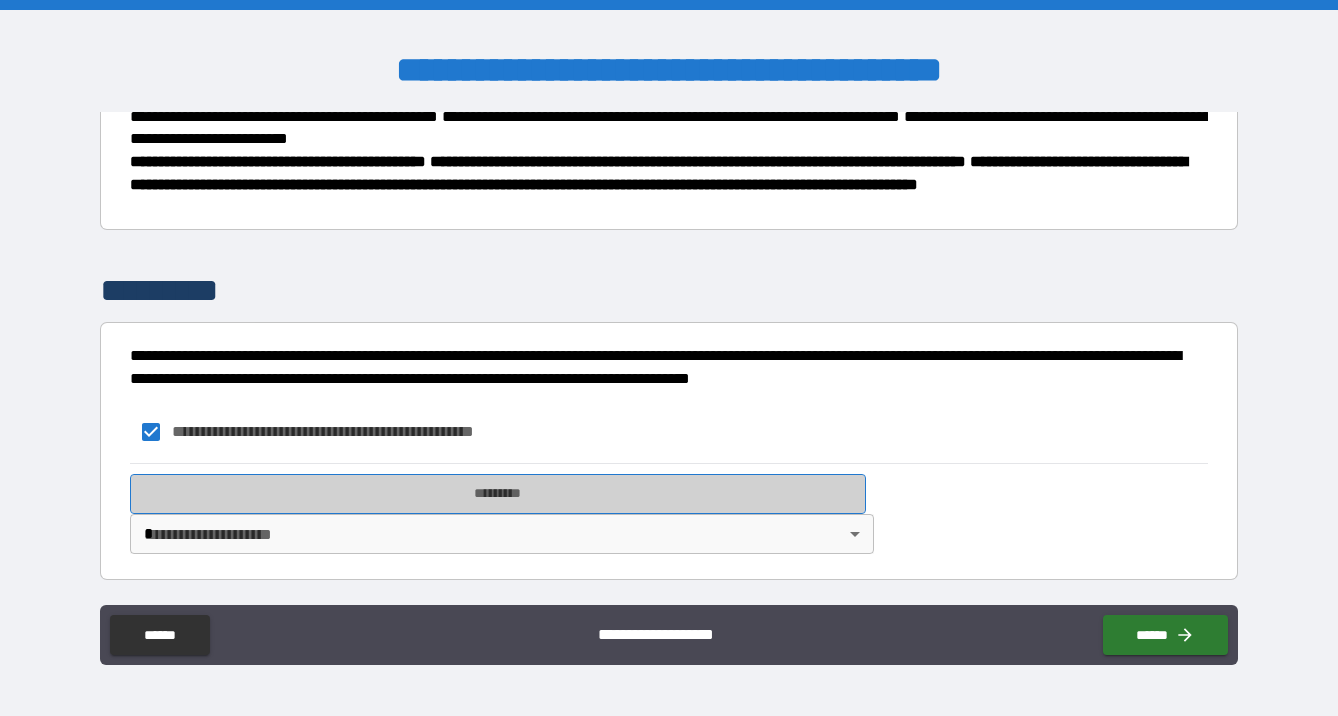 click on "*********" at bounding box center (498, 494) 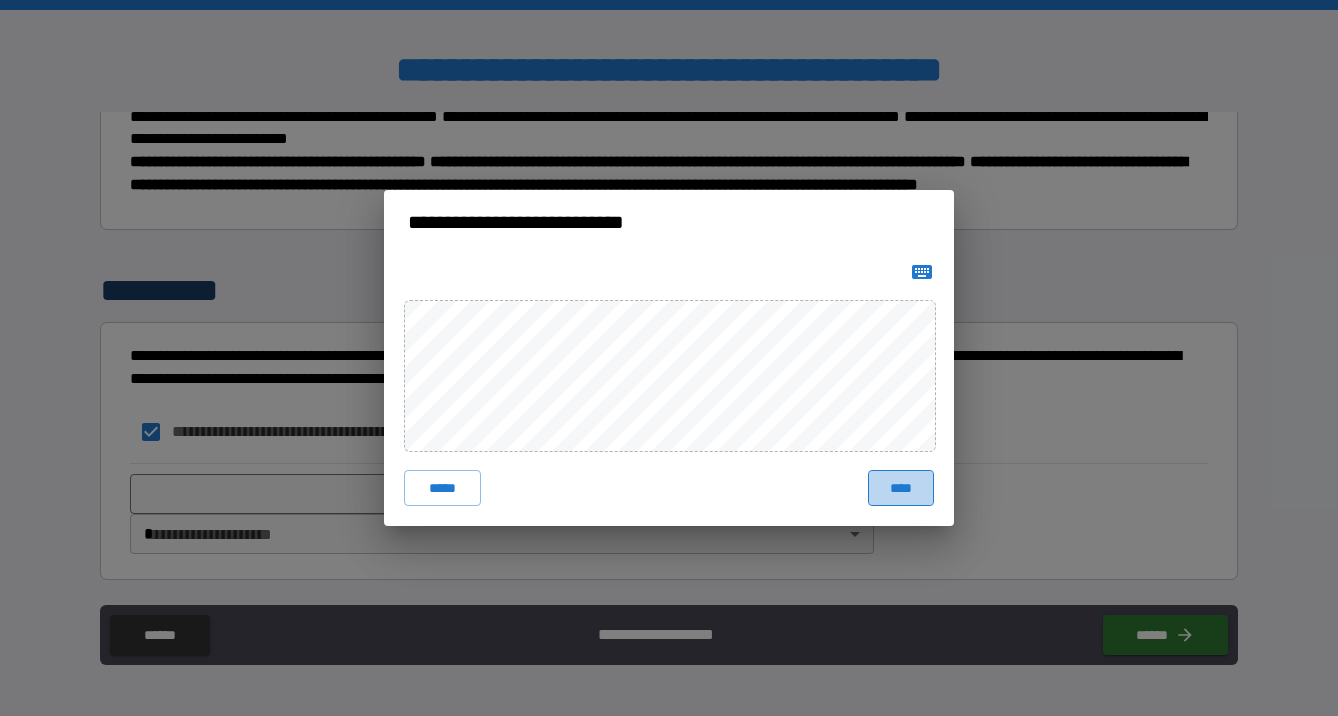 click on "****" at bounding box center (901, 488) 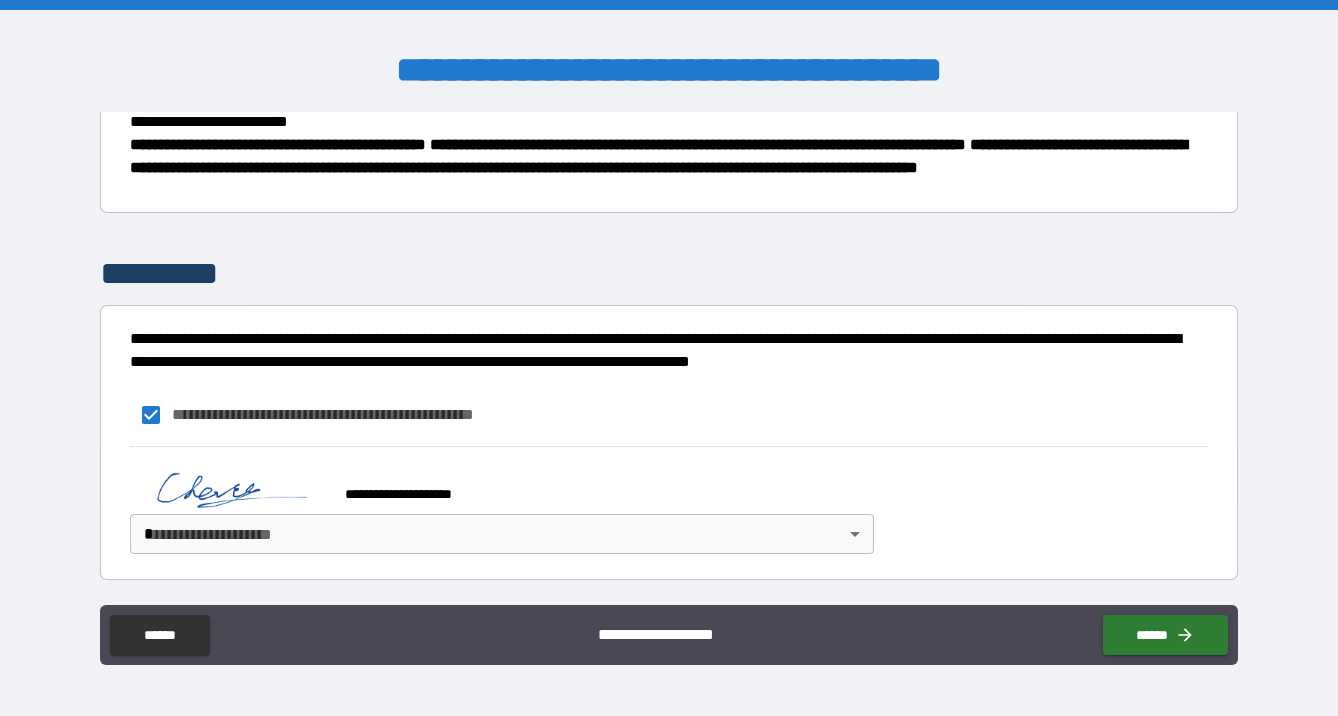 click on "**********" at bounding box center [669, 358] 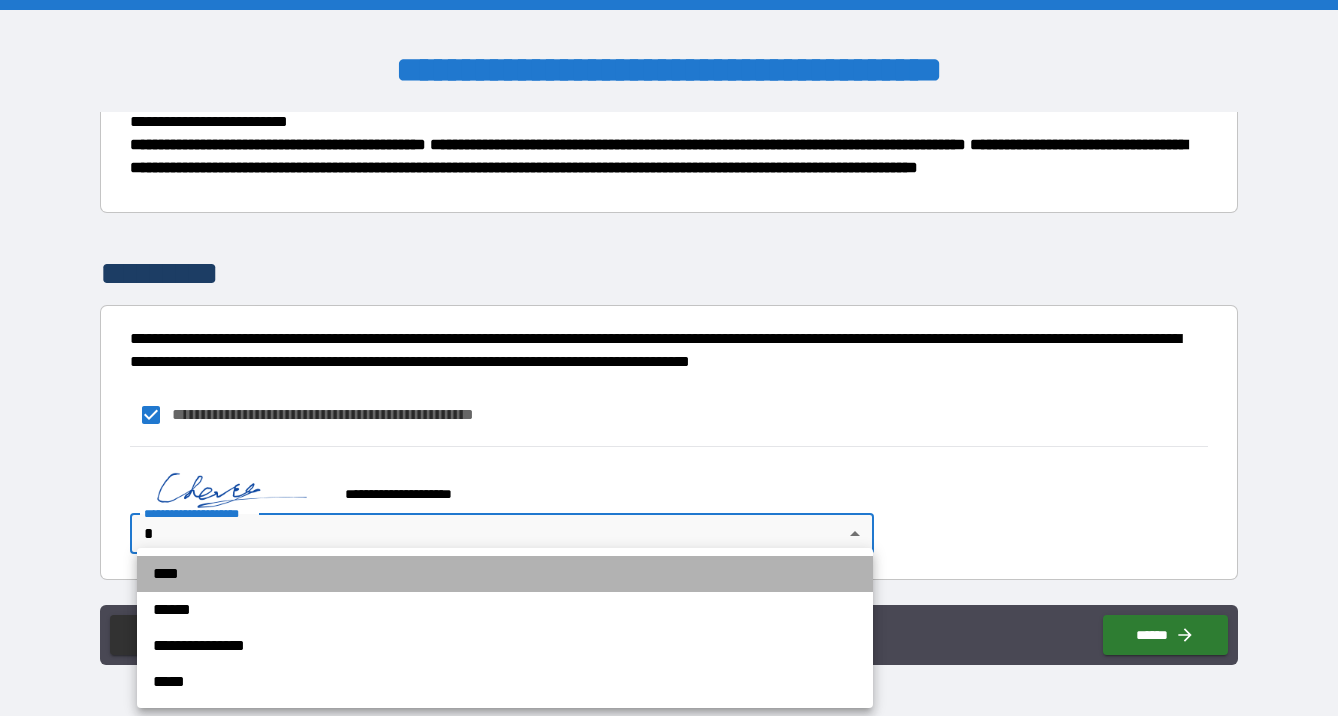 click on "****" at bounding box center (505, 574) 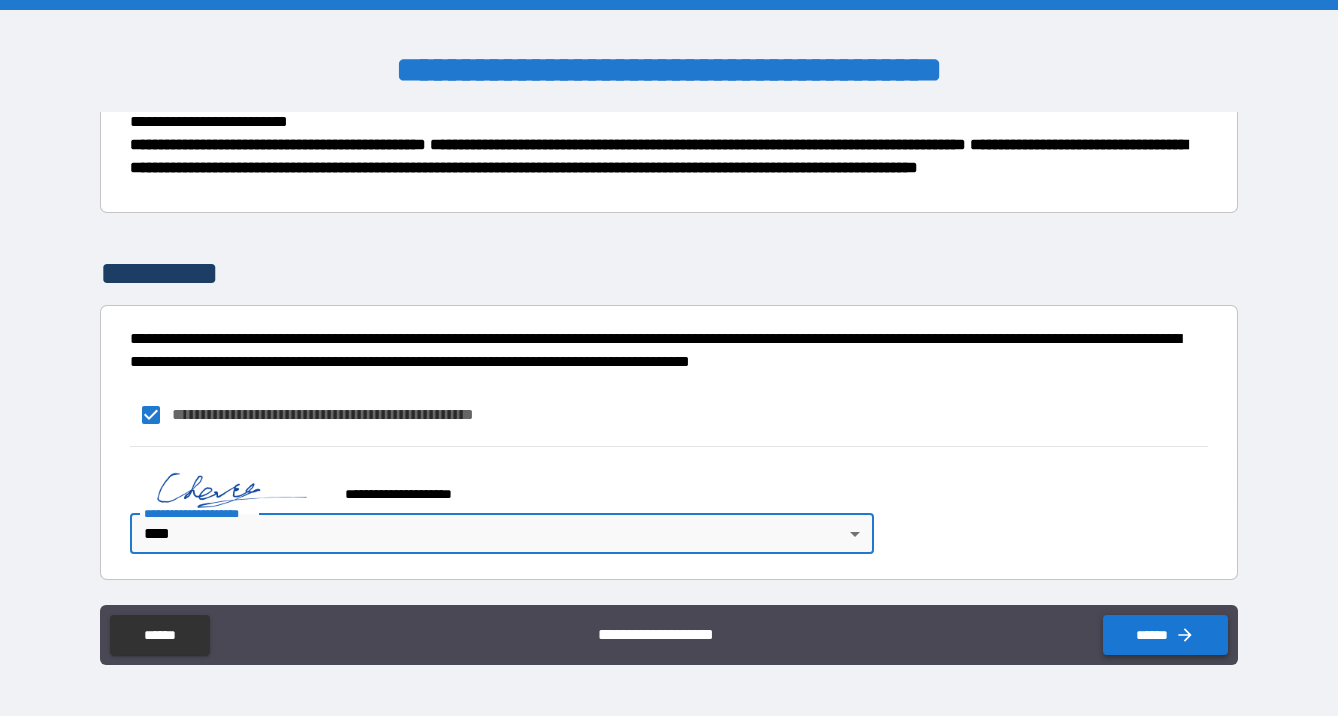 click on "******" at bounding box center (1165, 635) 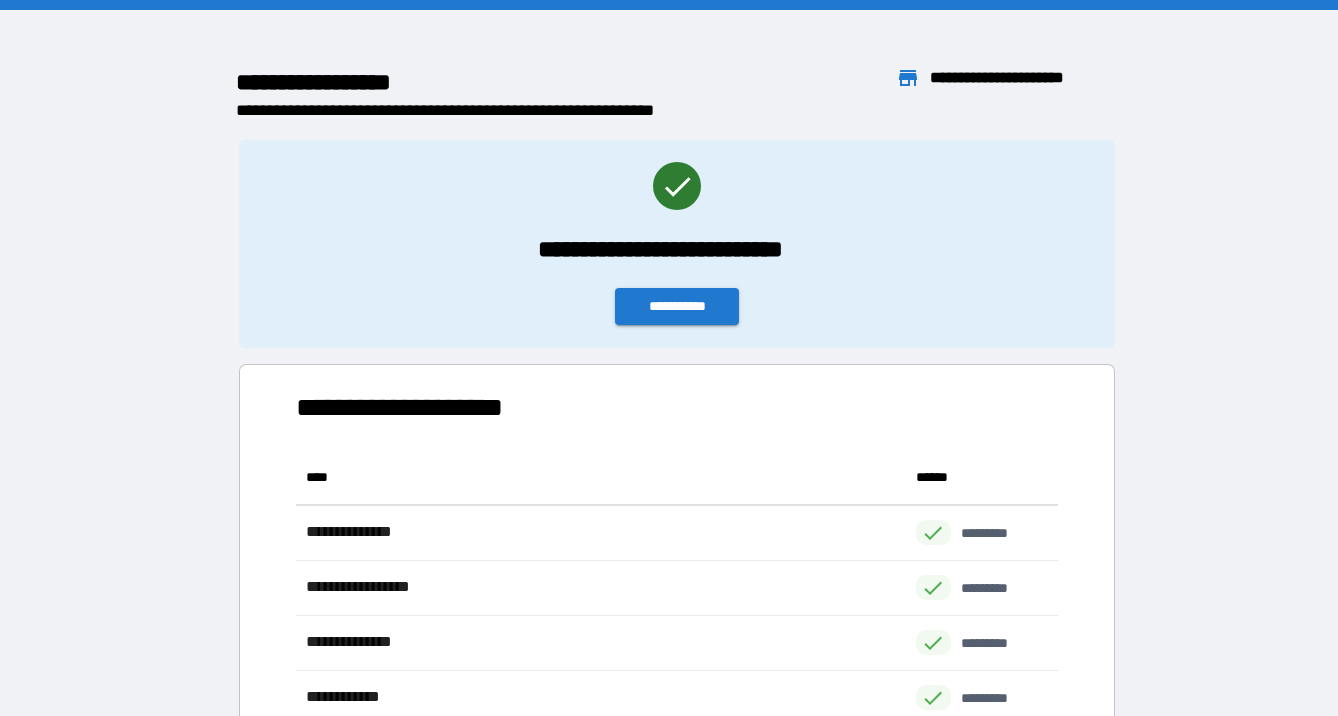 scroll, scrollTop: 1, scrollLeft: 1, axis: both 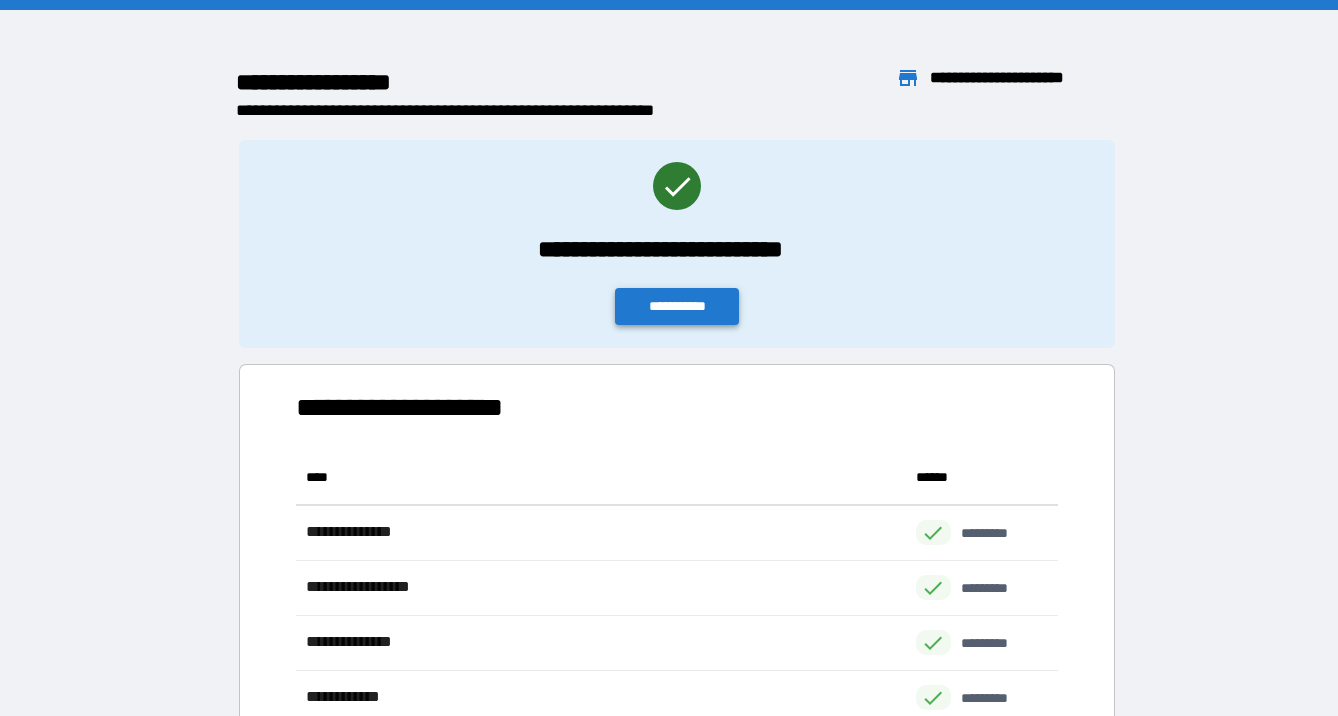 click on "**********" at bounding box center (677, 306) 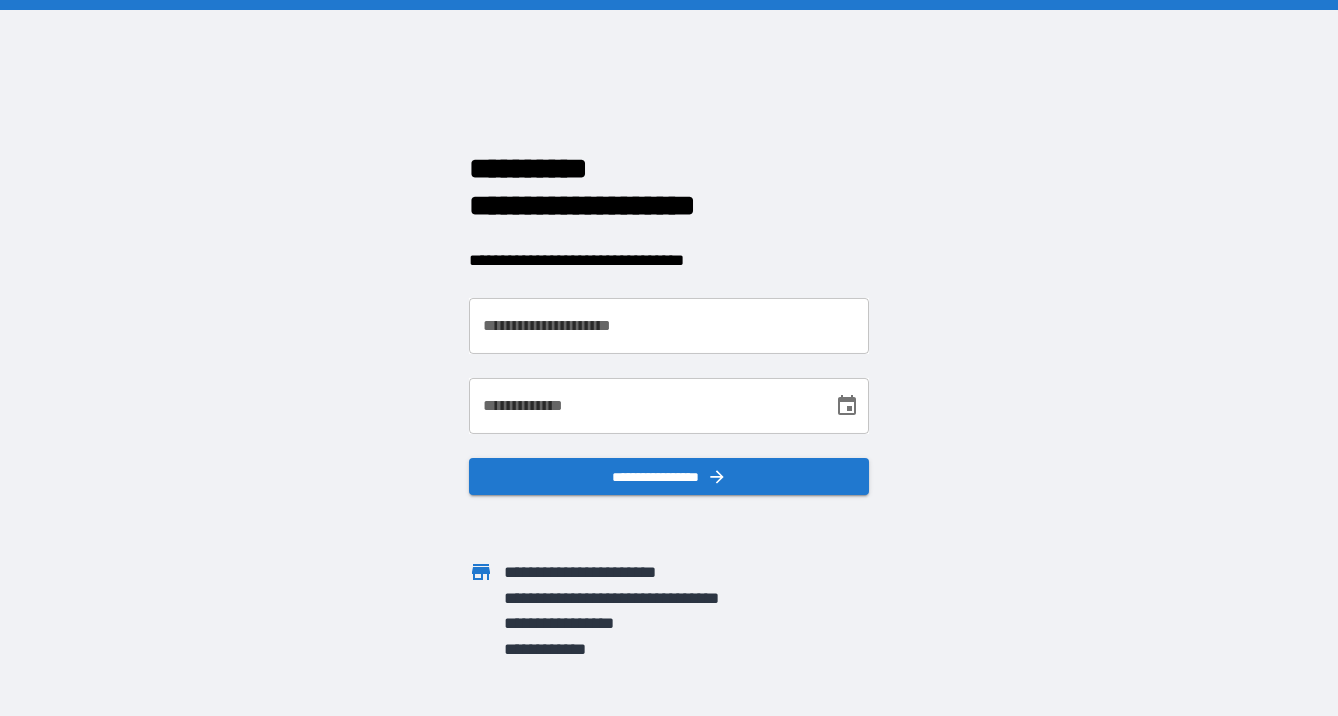 scroll, scrollTop: 0, scrollLeft: 0, axis: both 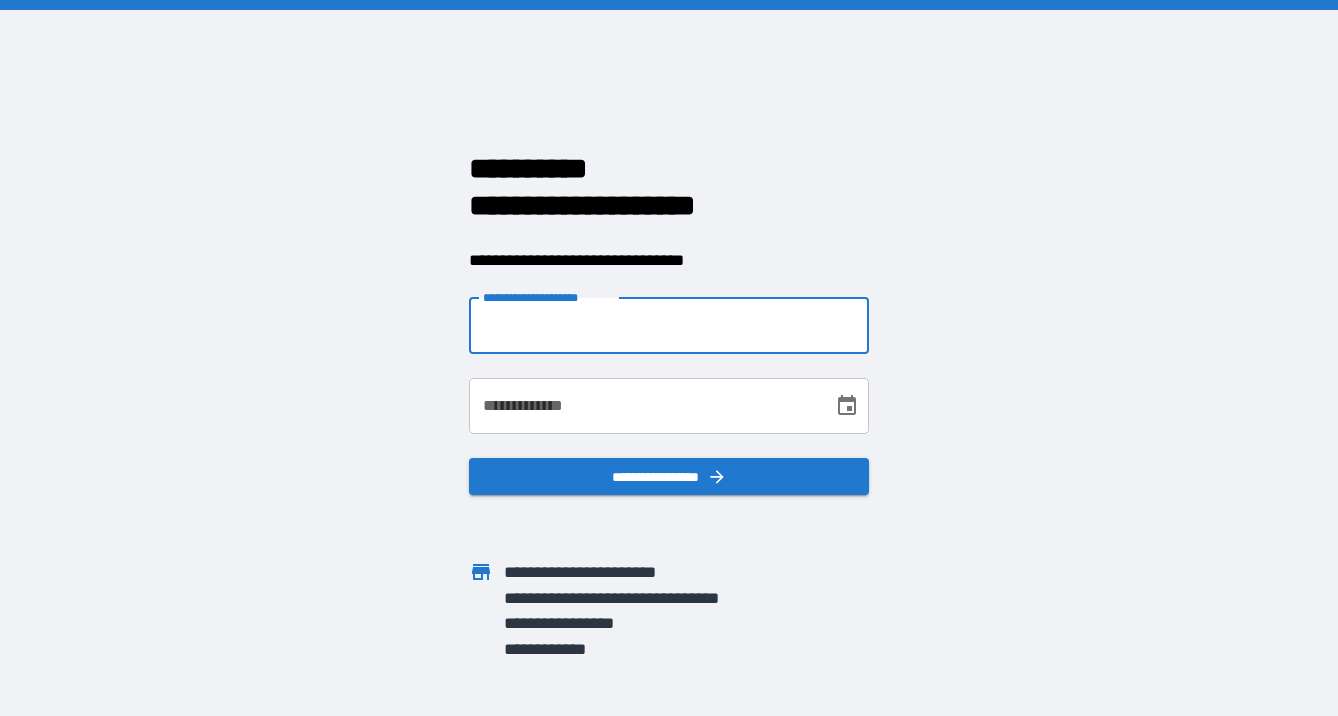click on "**********" at bounding box center (669, 326) 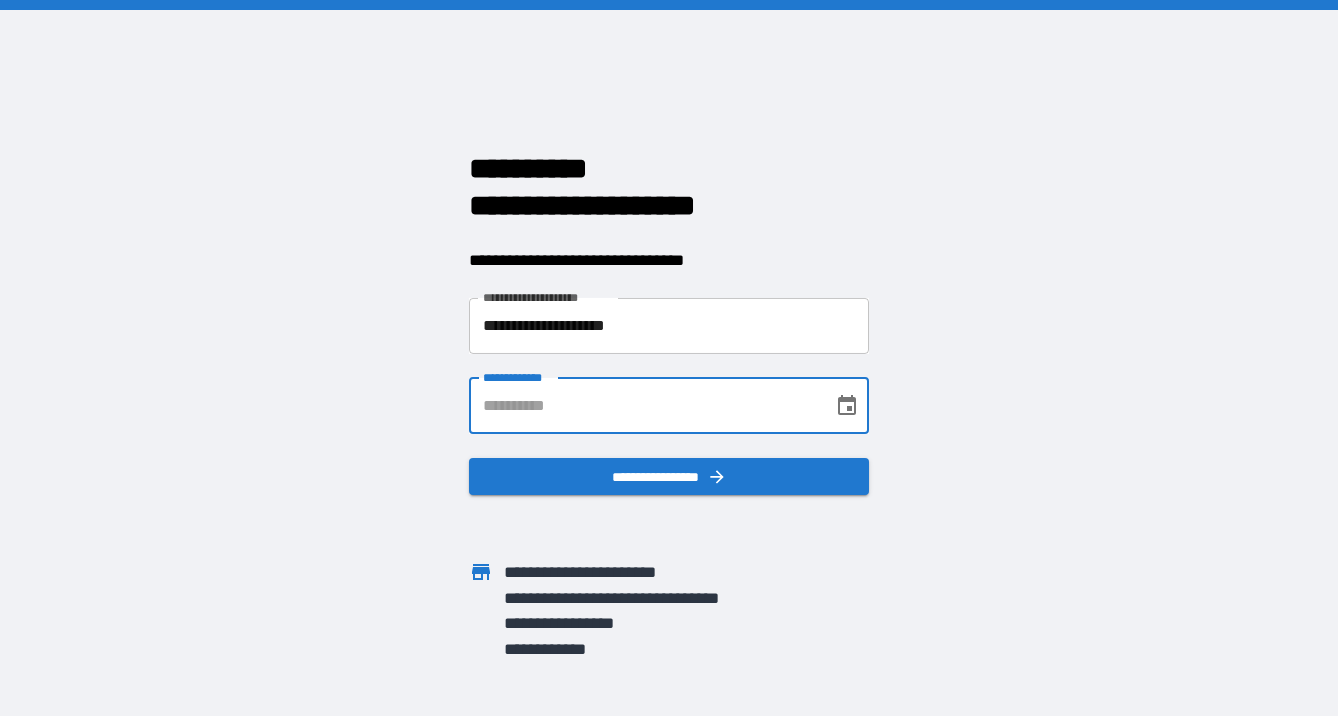 click on "**********" at bounding box center (644, 406) 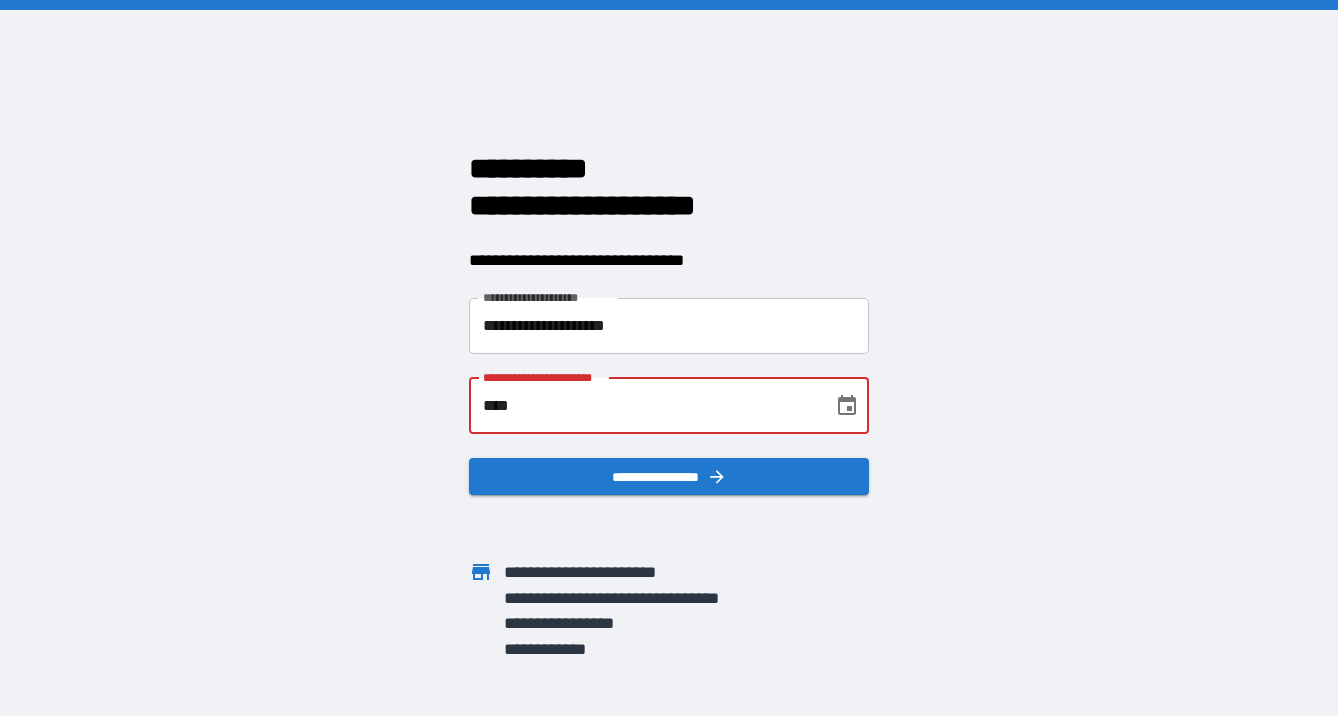 type on "**********" 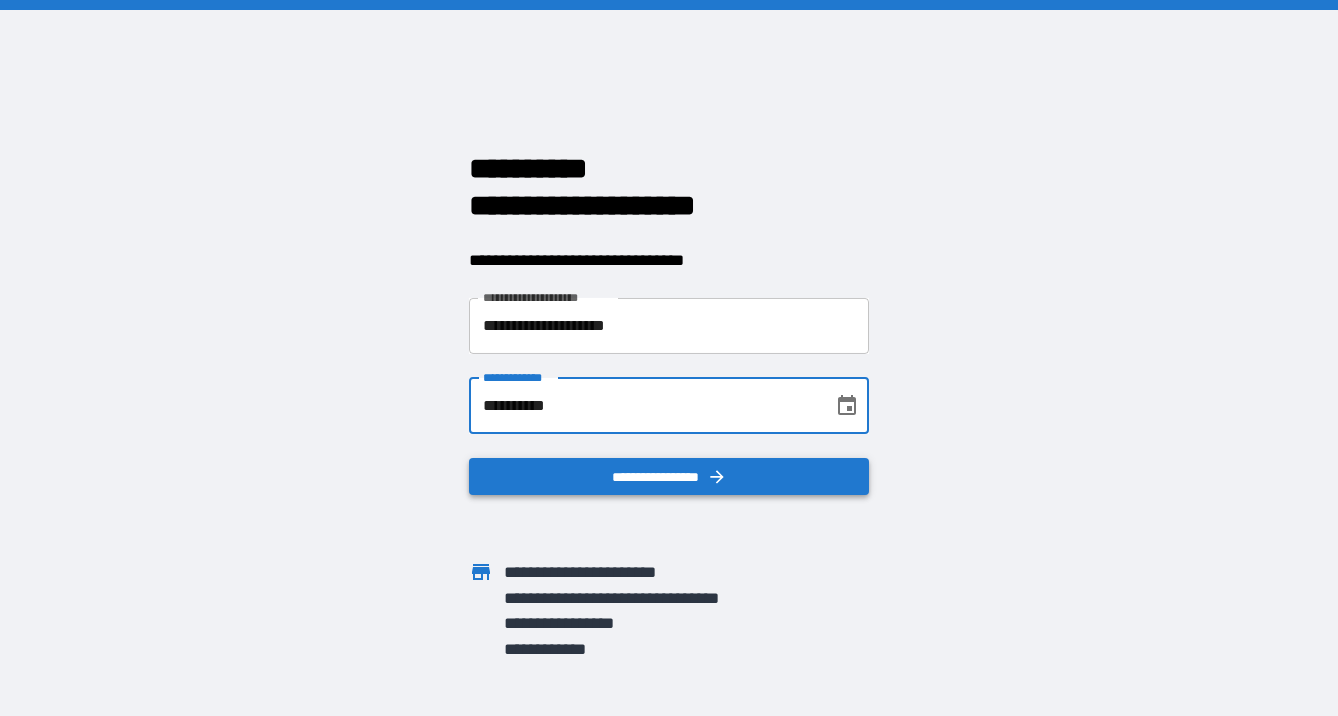 click on "**********" at bounding box center [669, 477] 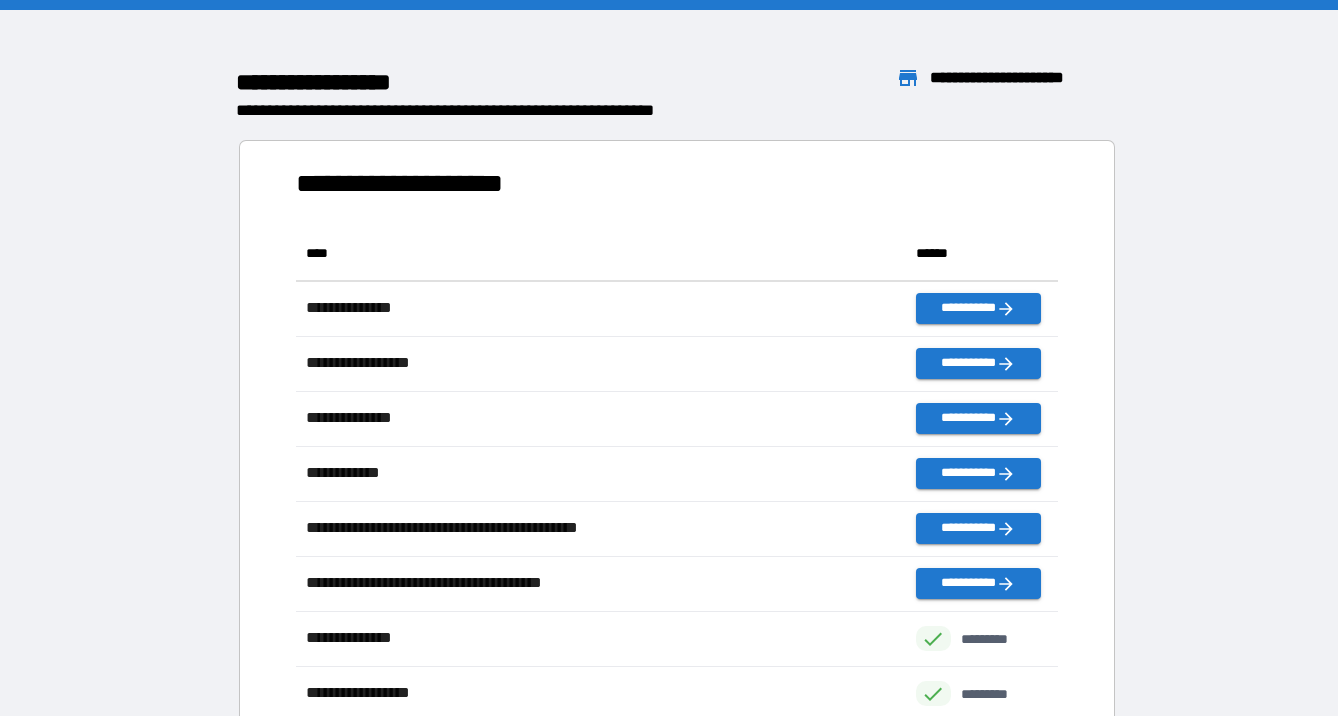 scroll, scrollTop: 1, scrollLeft: 1, axis: both 